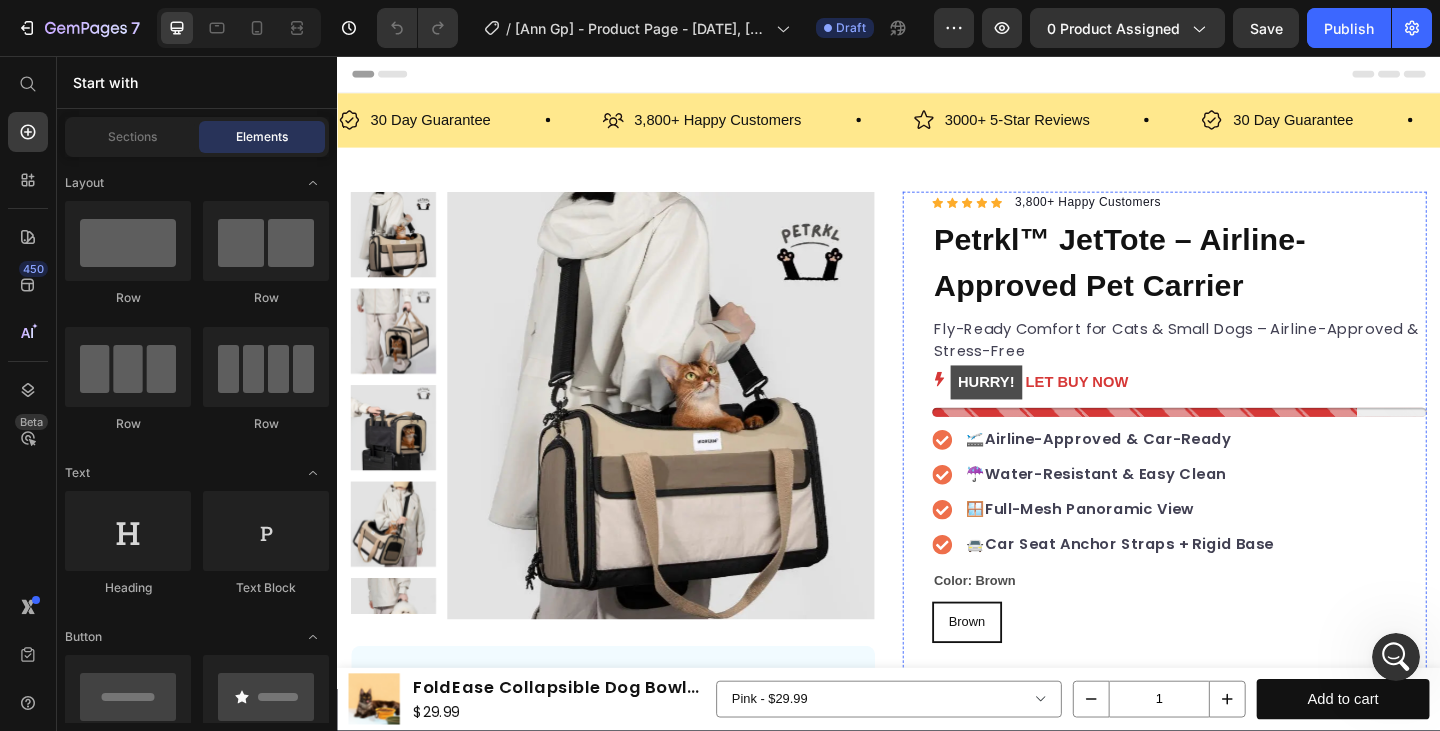 scroll, scrollTop: 621, scrollLeft: 0, axis: vertical 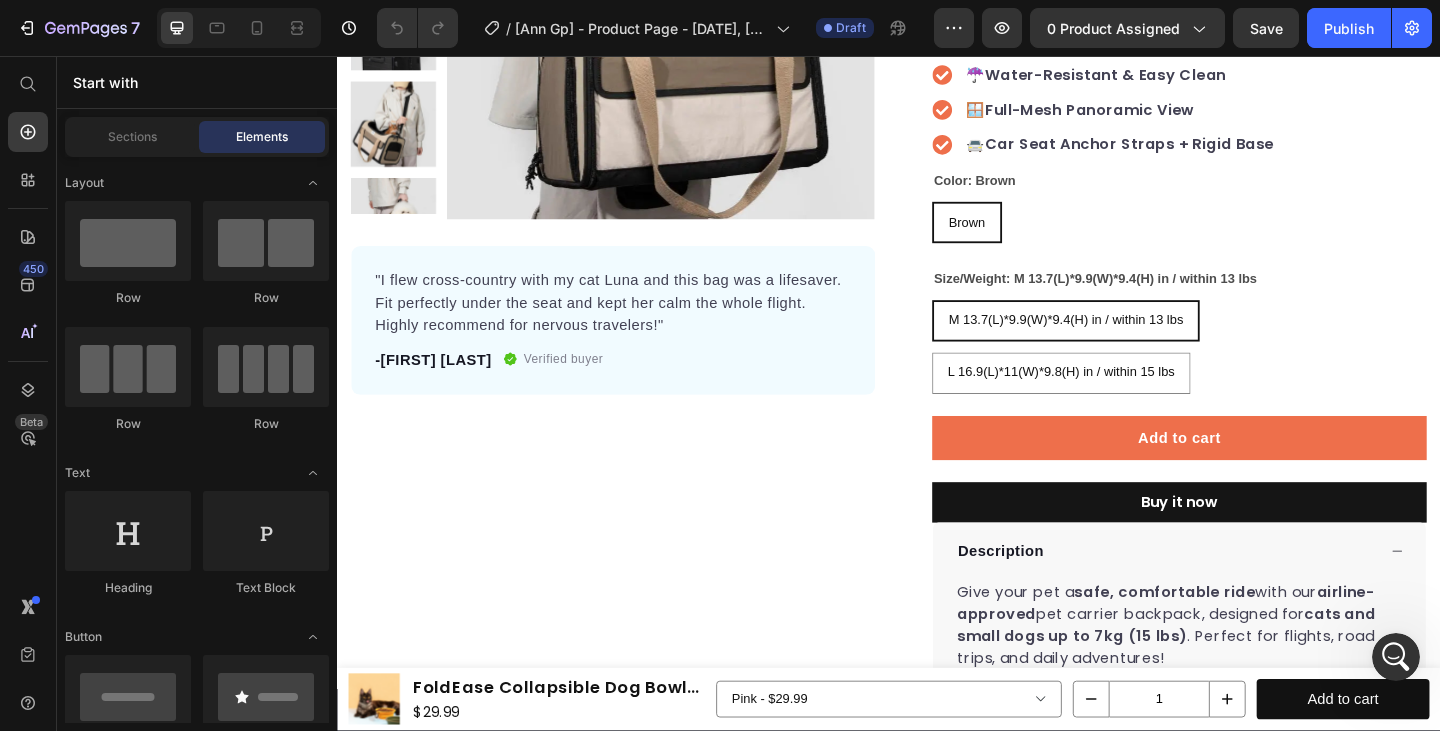 click 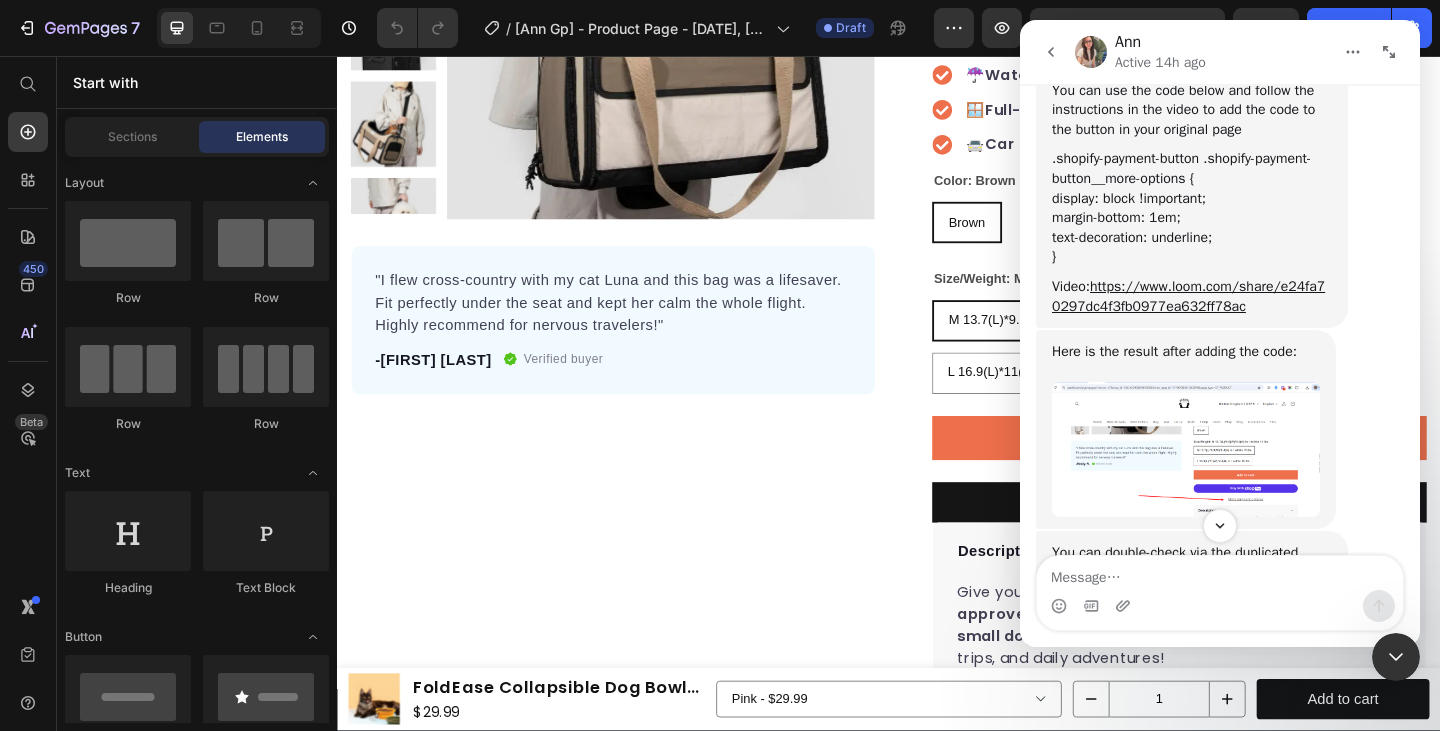scroll, scrollTop: 4444, scrollLeft: 0, axis: vertical 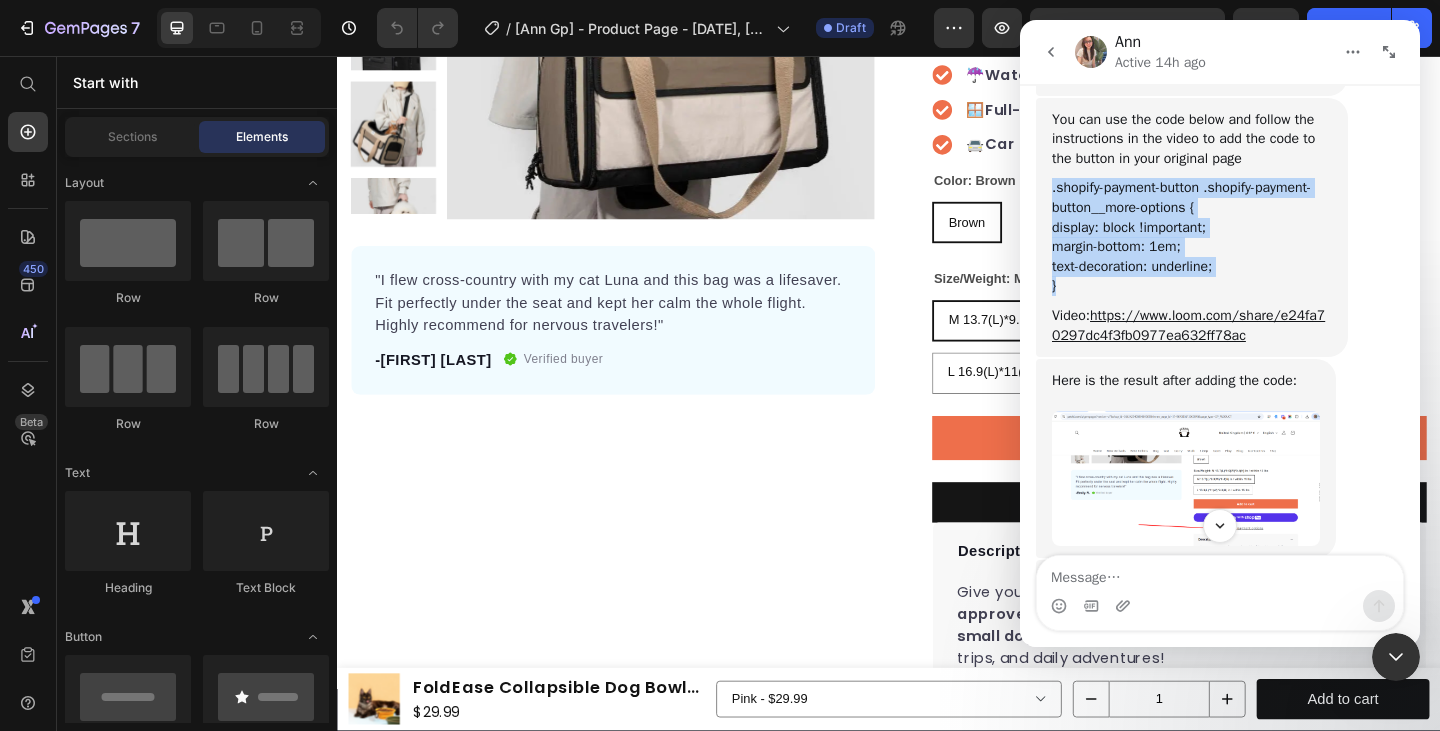 drag, startPoint x: 1068, startPoint y: 342, endPoint x: 1042, endPoint y: 247, distance: 98.49365 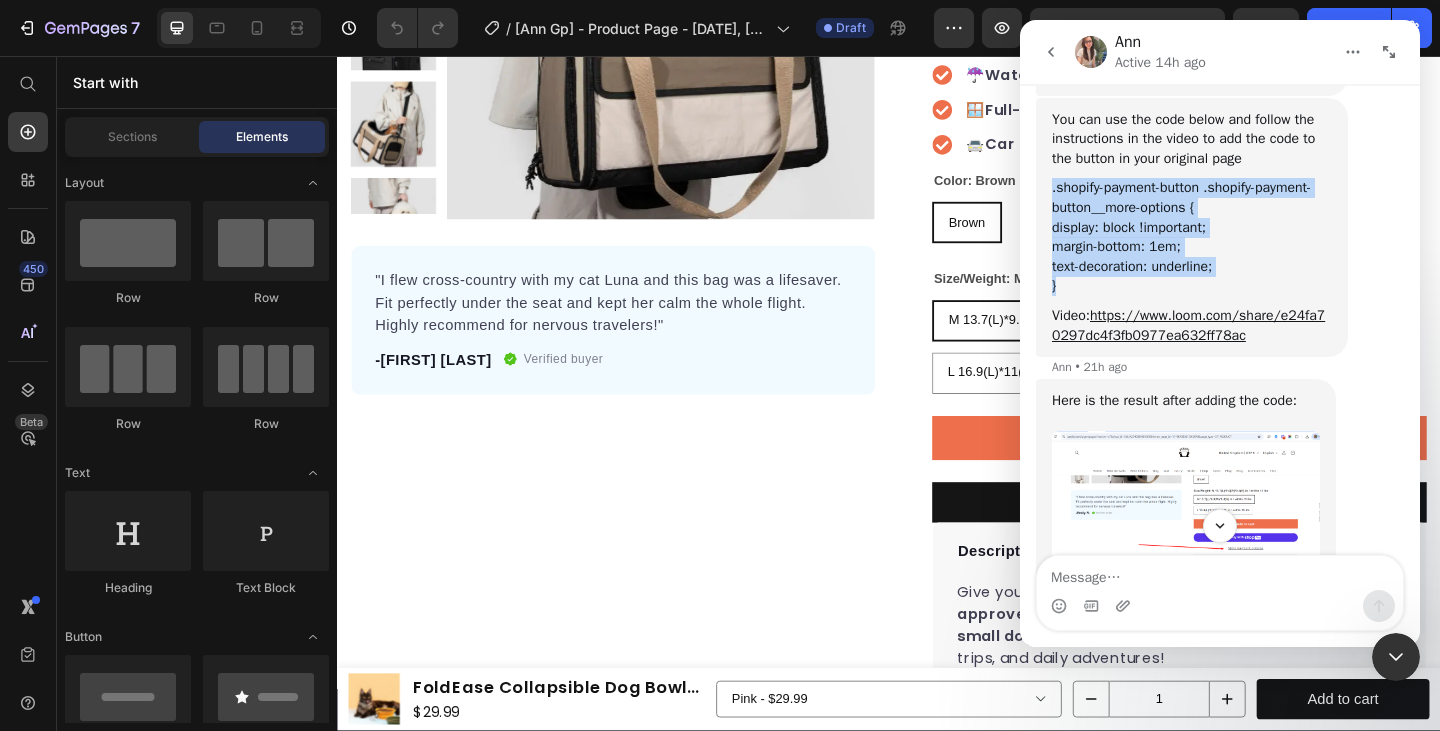 copy on ".shopify-payment-button .shopify-payment-button__more-options {     display: block !important;     margin-bottom: 1em;     text-decoration: underline; }" 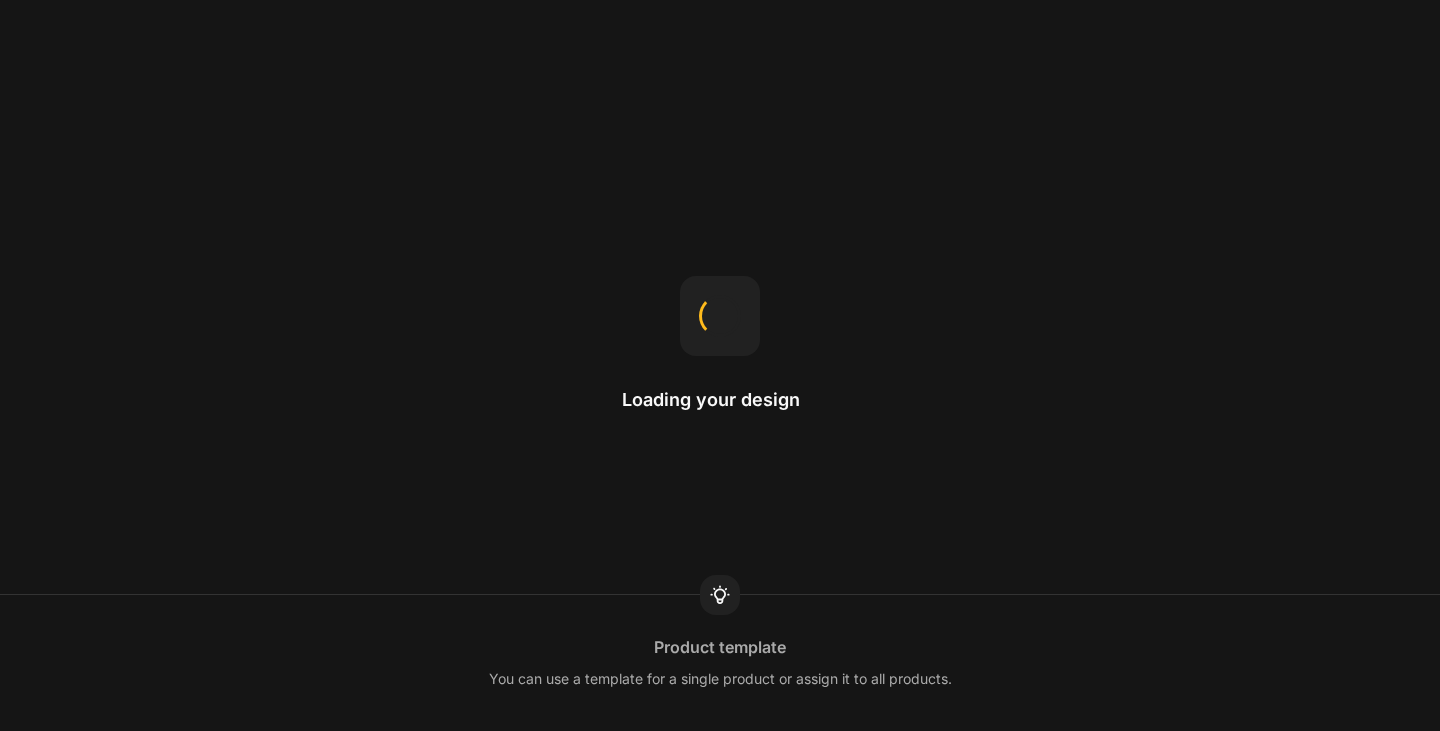 scroll, scrollTop: 0, scrollLeft: 0, axis: both 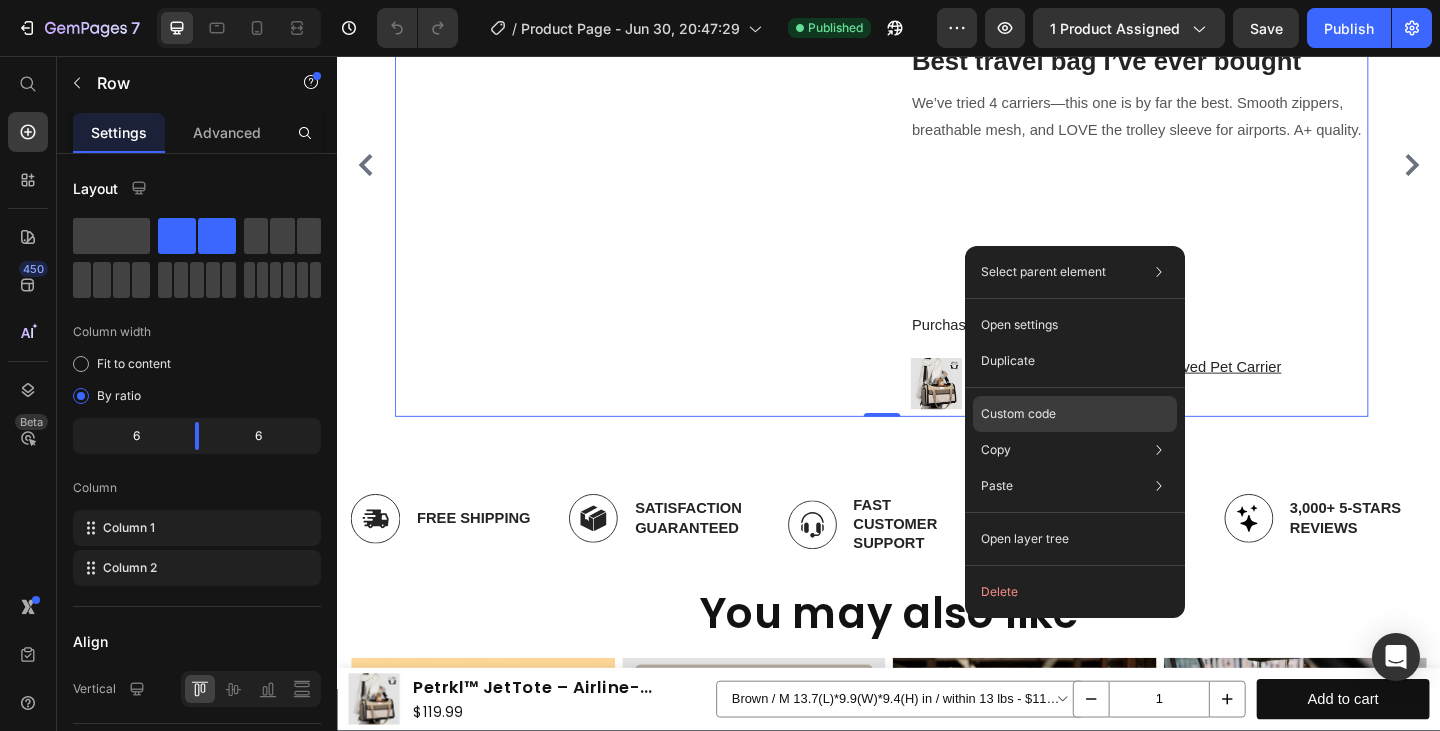 click on "Custom code" at bounding box center [1018, 414] 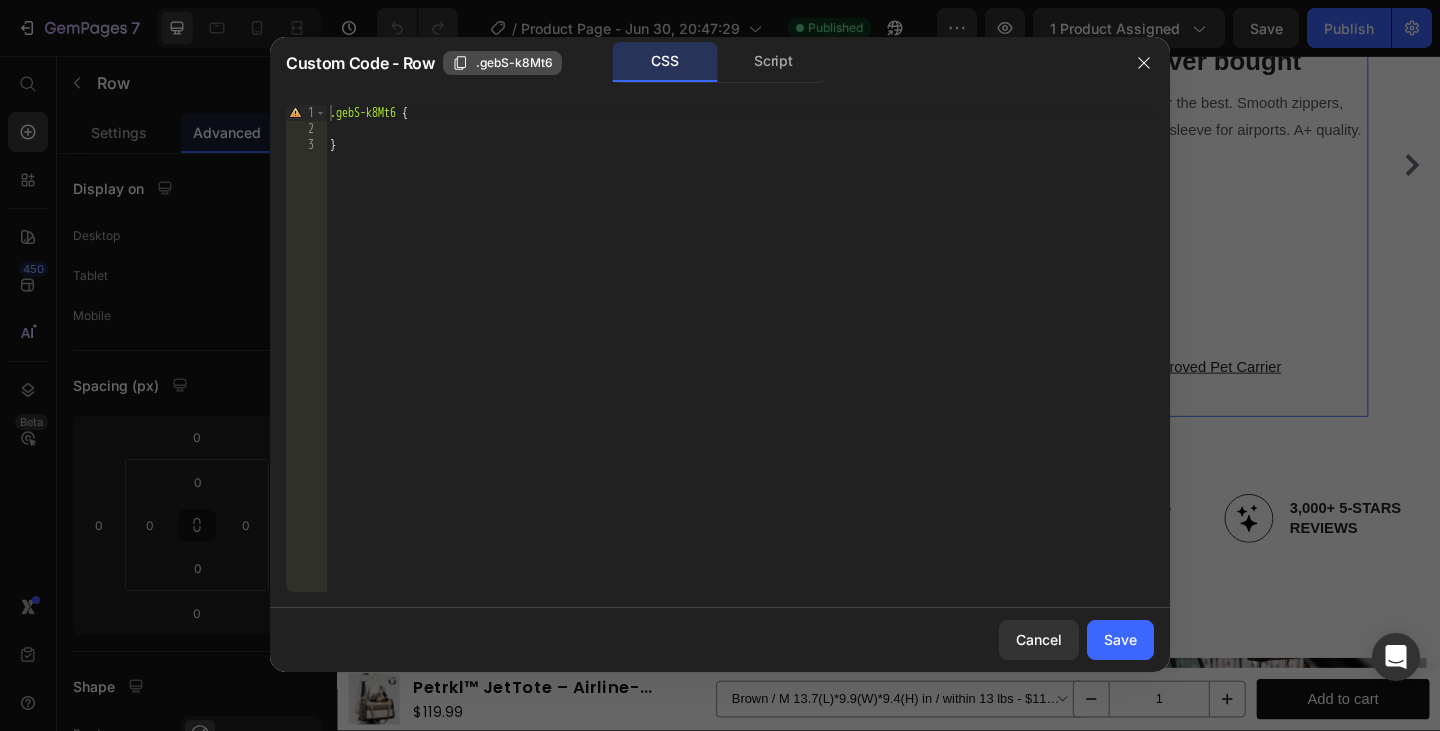 click on ".gebS-k8Mt6" 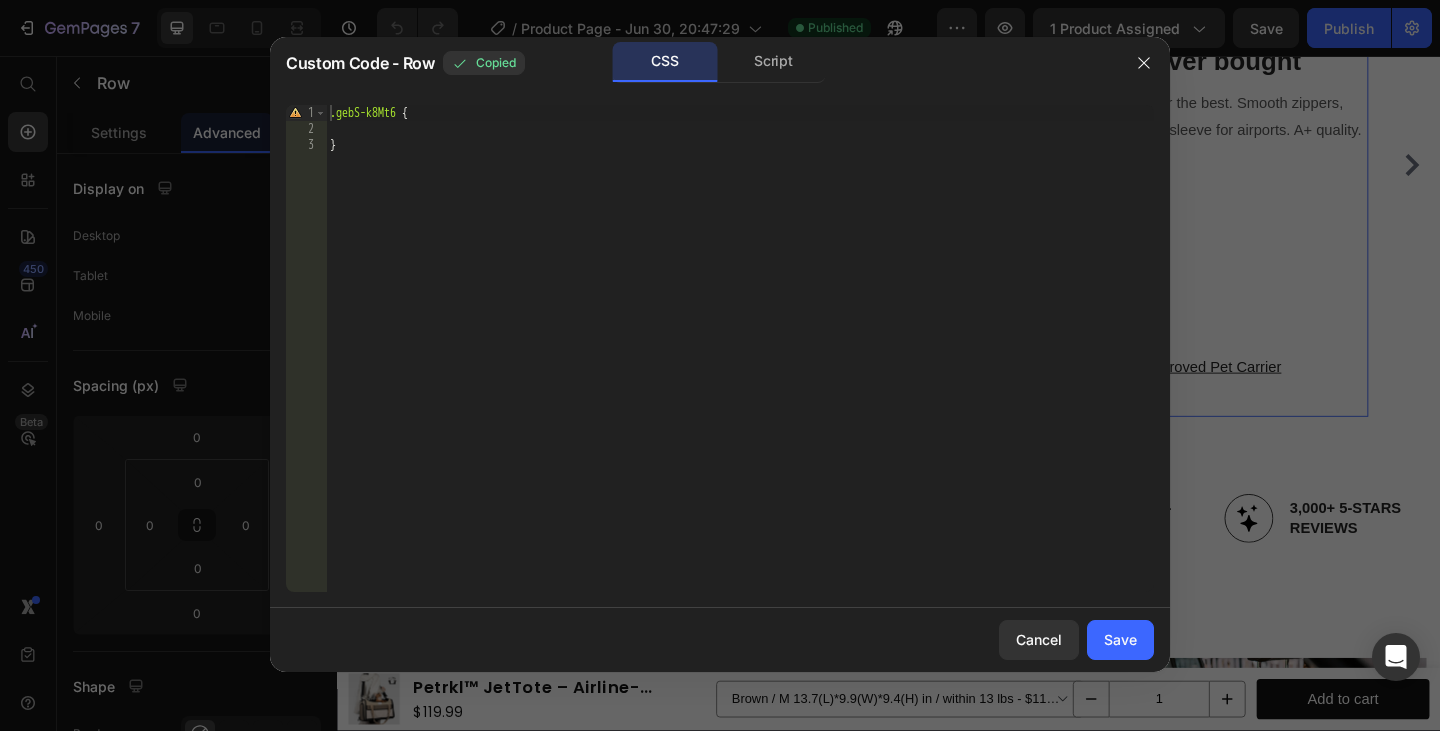 click on "CSS Script" at bounding box center (910, 62) 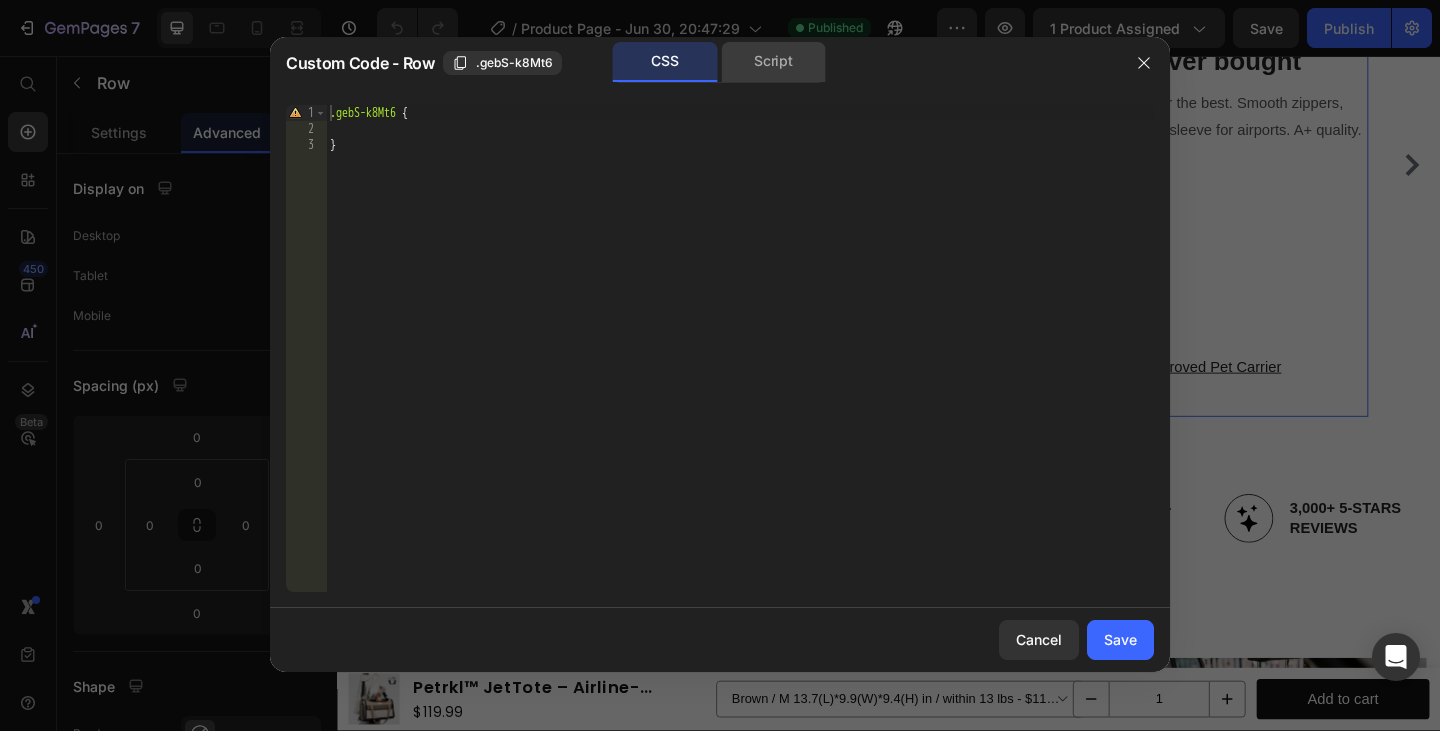 click on "Script" 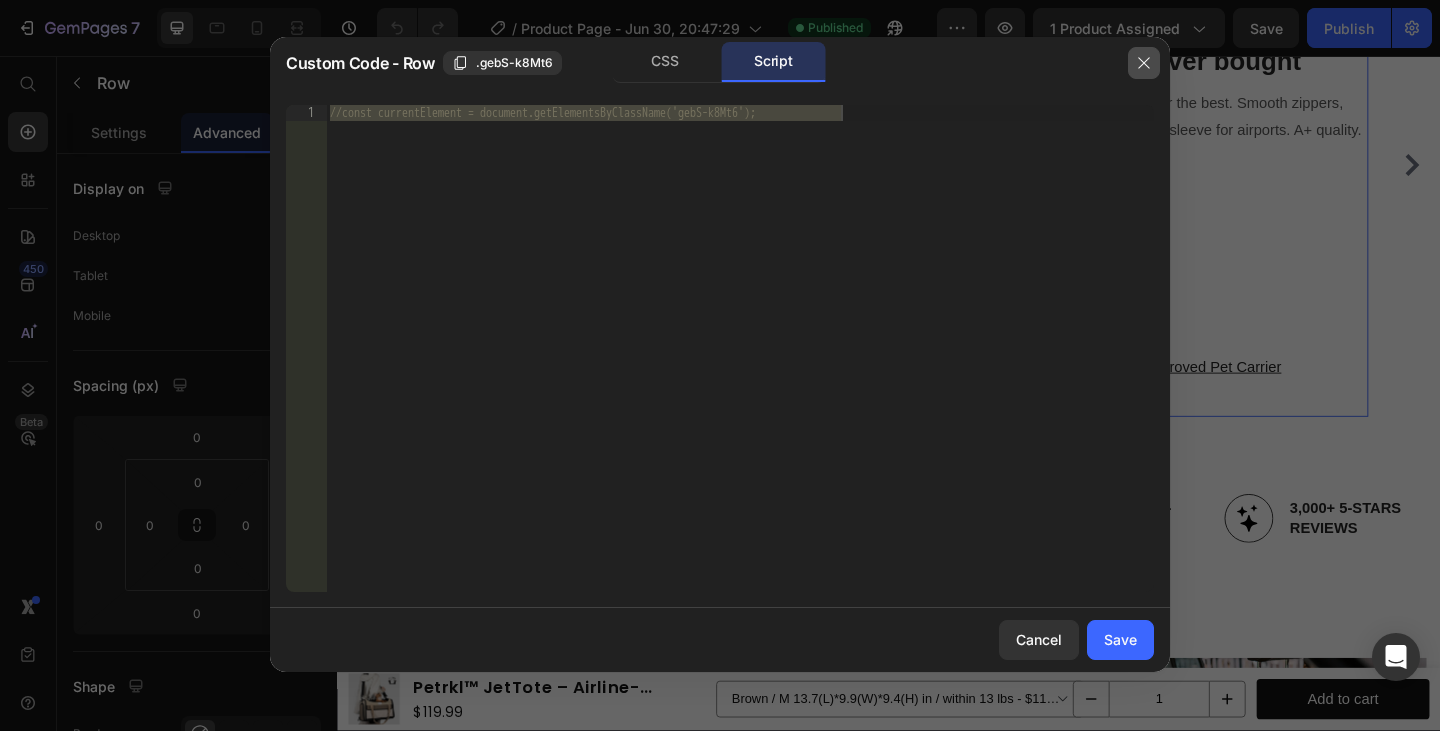 click 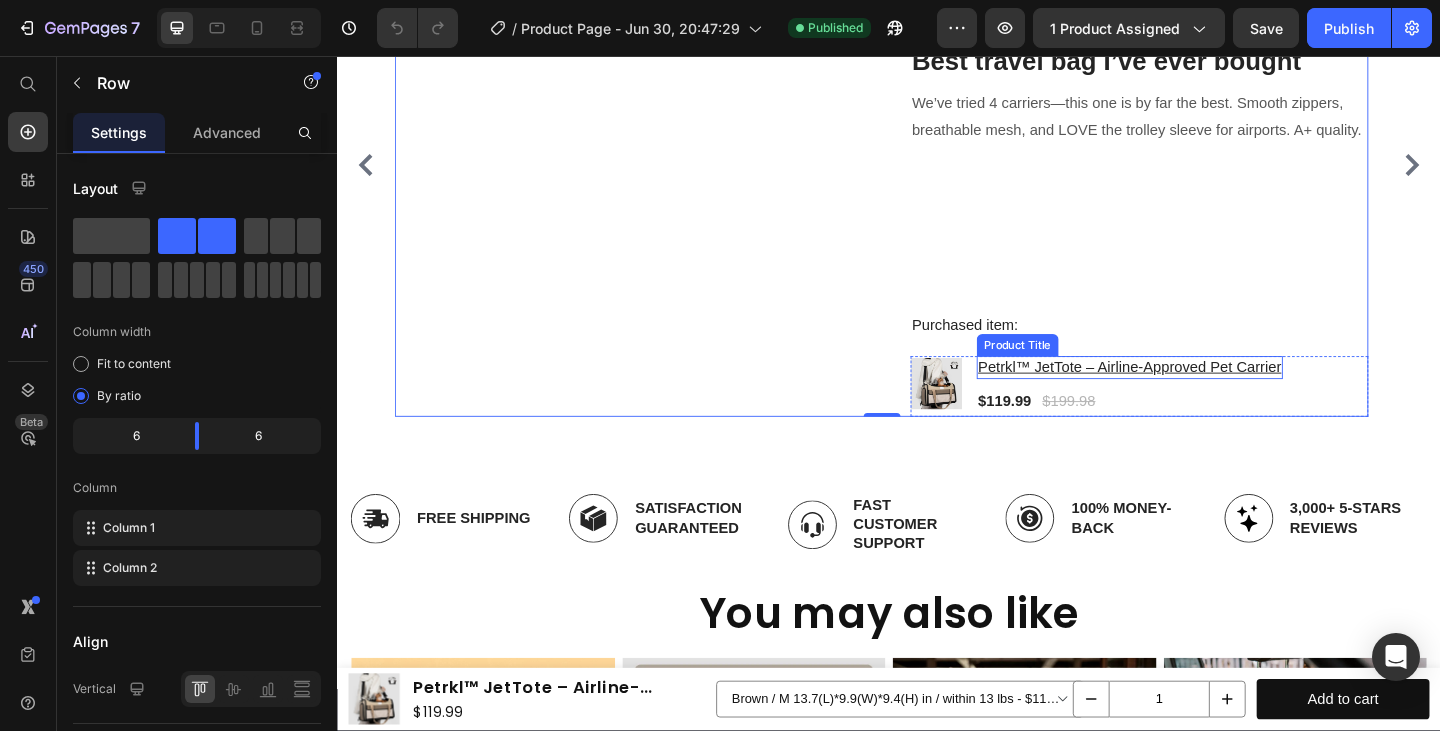 click on "Petrkl™ JetTote – Airline-Approved Pet Carrier" at bounding box center (1200, 395) 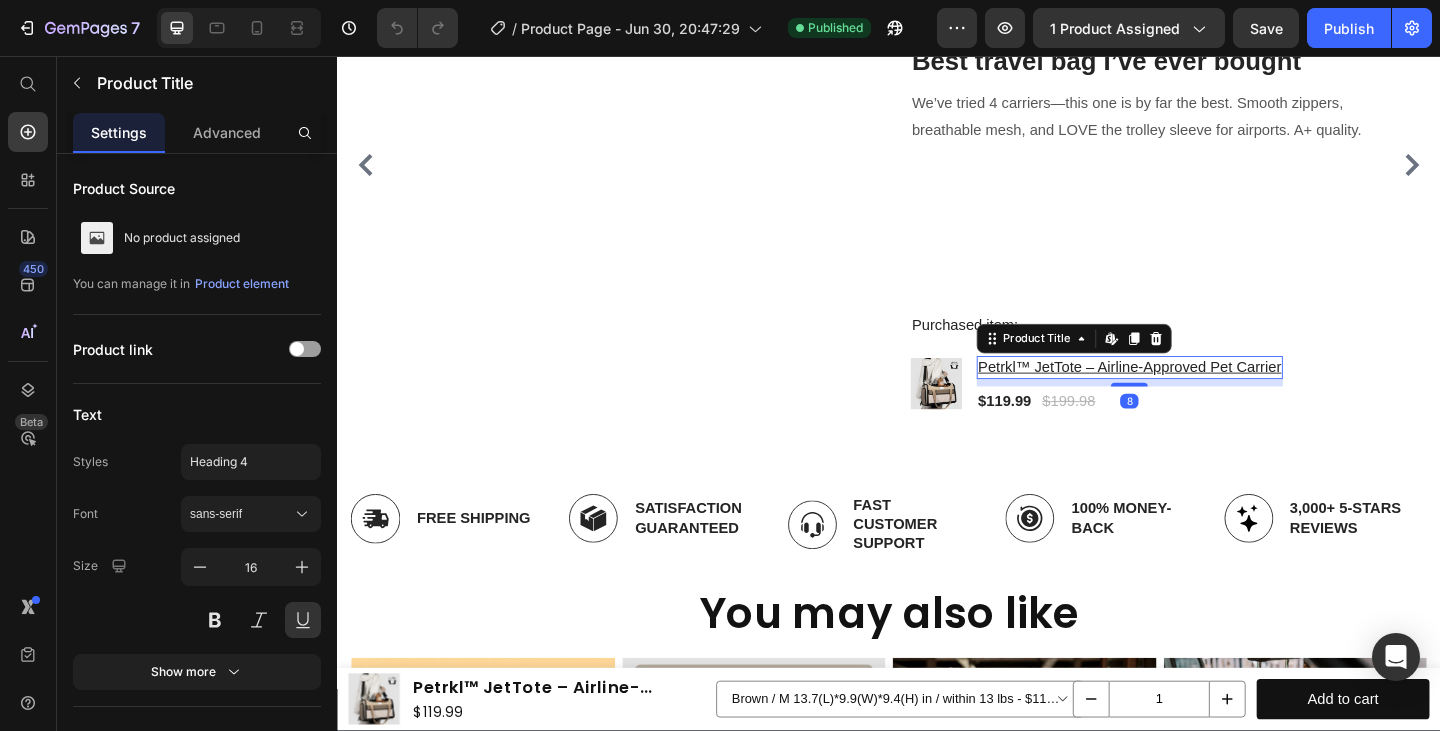 click on "Petrkl™ JetTote – Airline-Approved Pet Carrier" at bounding box center (1200, 395) 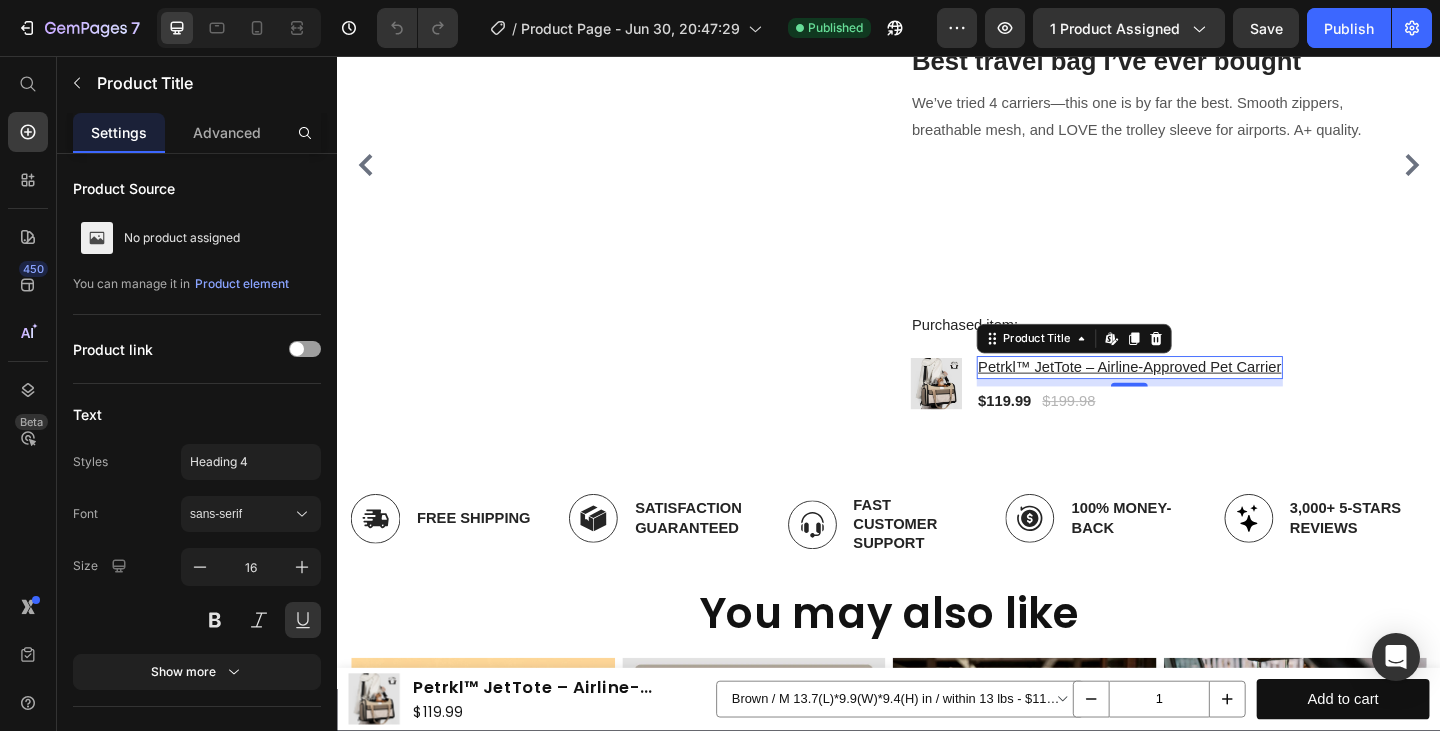 click on "Petrkl™ JetTote – Airline-Approved Pet Carrier" at bounding box center [1200, 395] 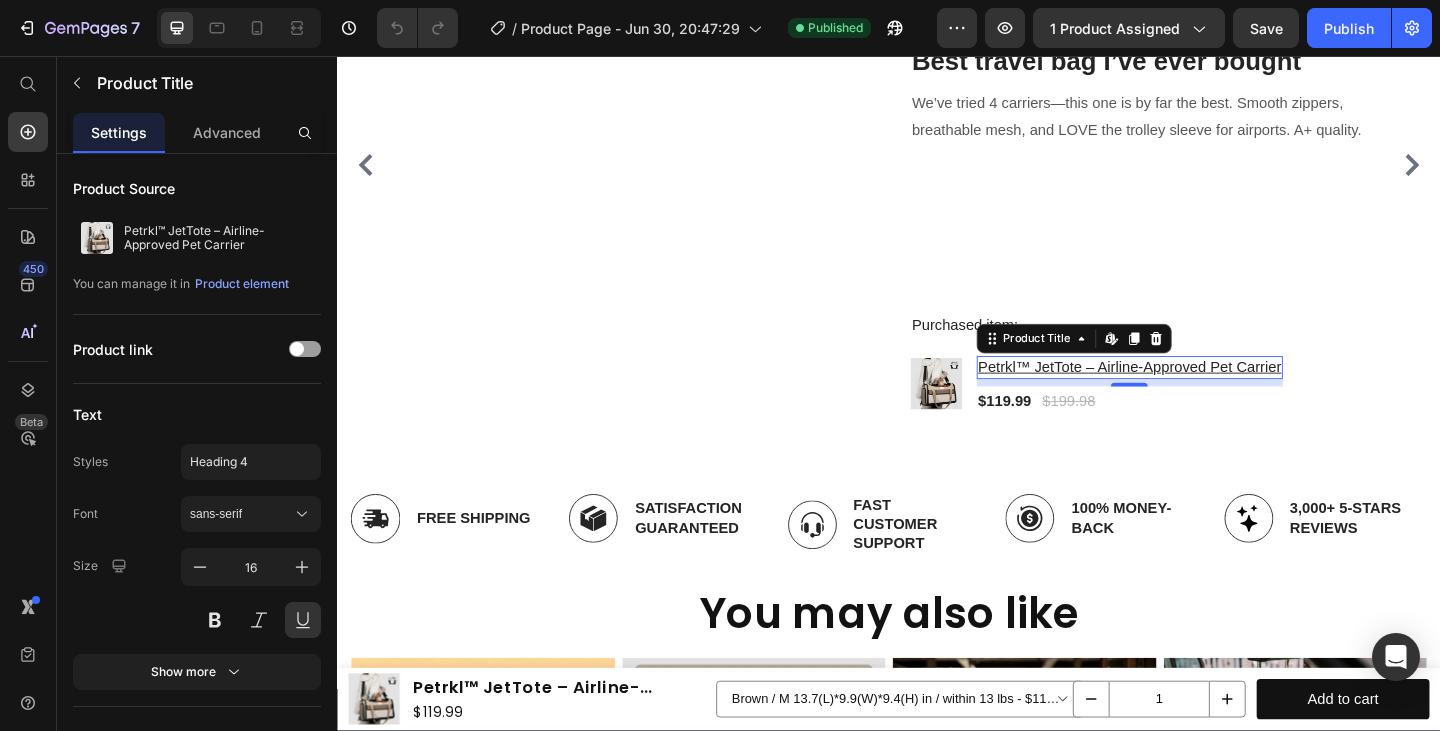 click on "Petrkl™ JetTote – Airline-Approved Pet Carrier" at bounding box center (1200, 395) 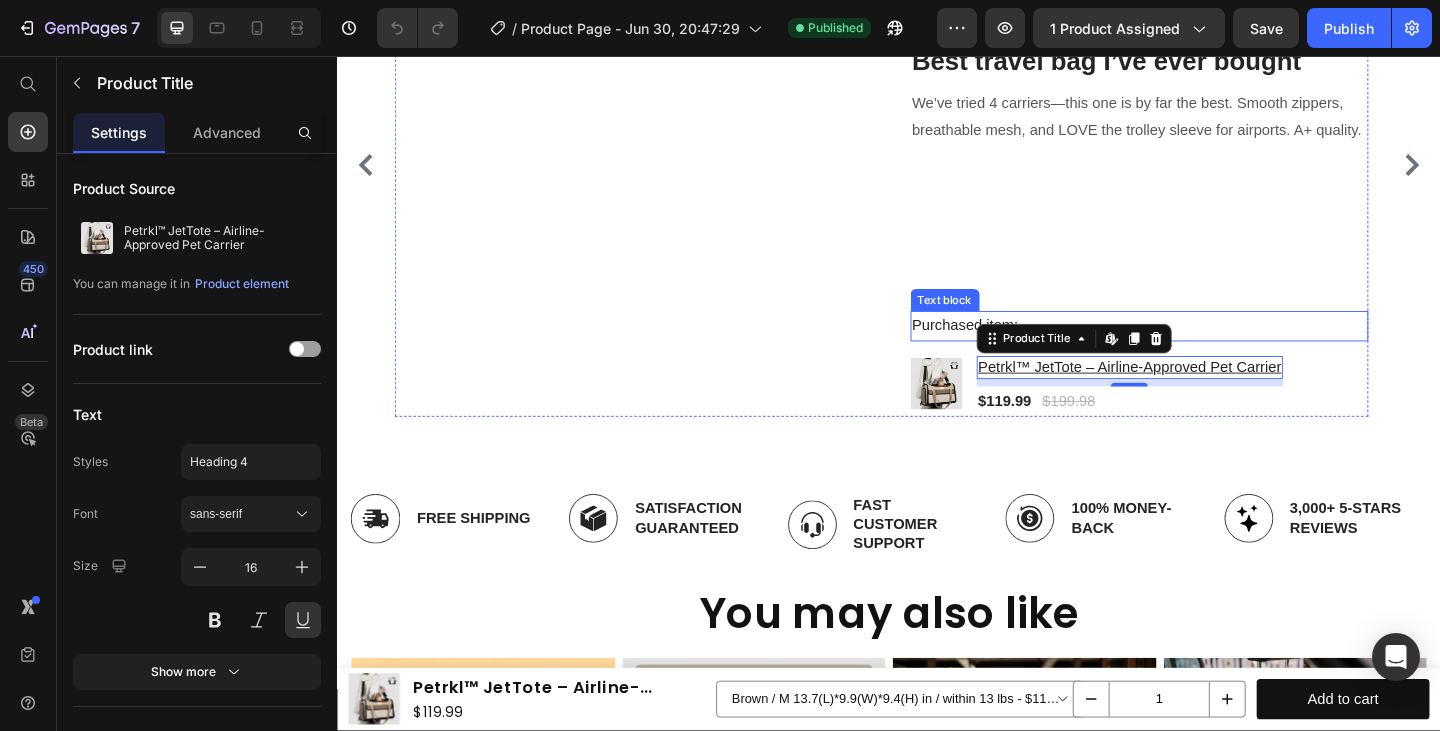 click on "Purchased item:" at bounding box center (1210, 350) 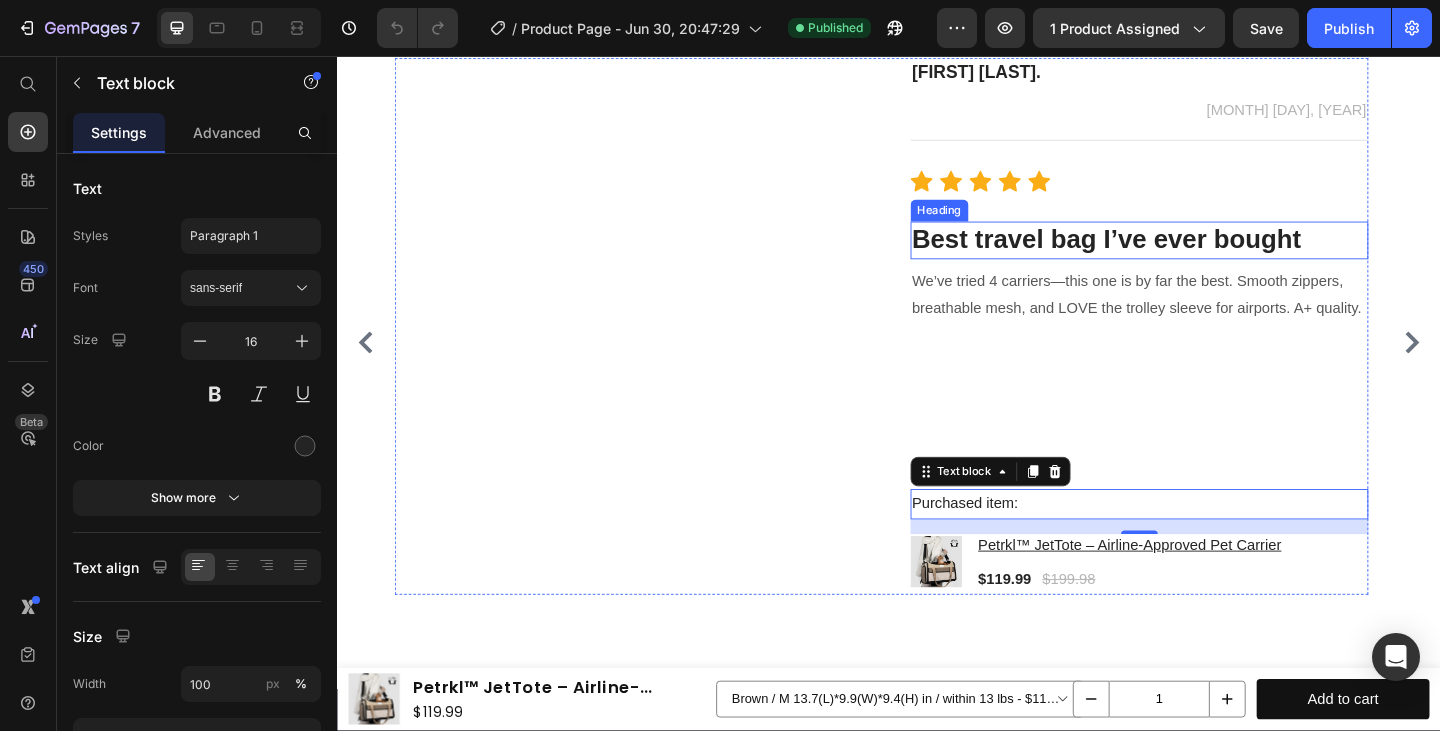 scroll, scrollTop: 6871, scrollLeft: 0, axis: vertical 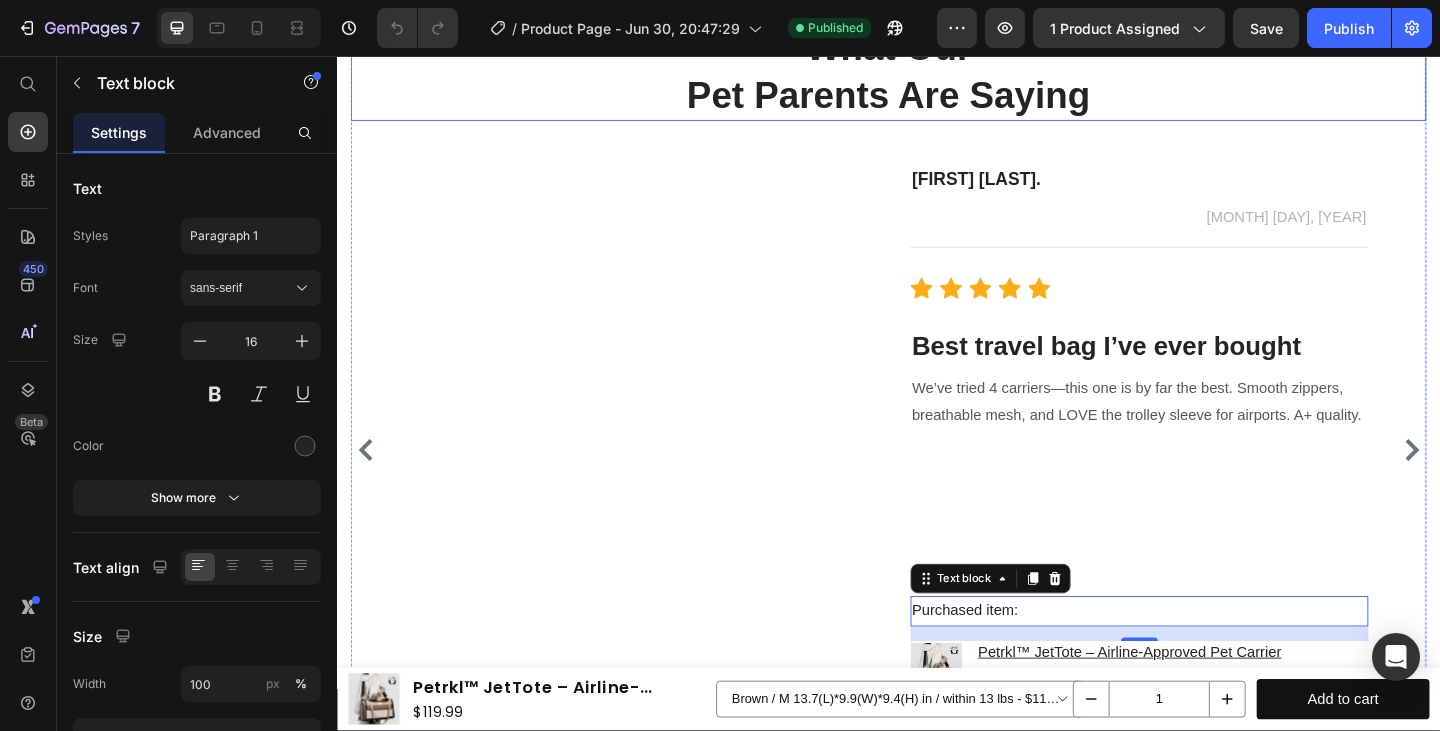 click on "What Our  Pet Parents Are Saying" at bounding box center (937, 73) 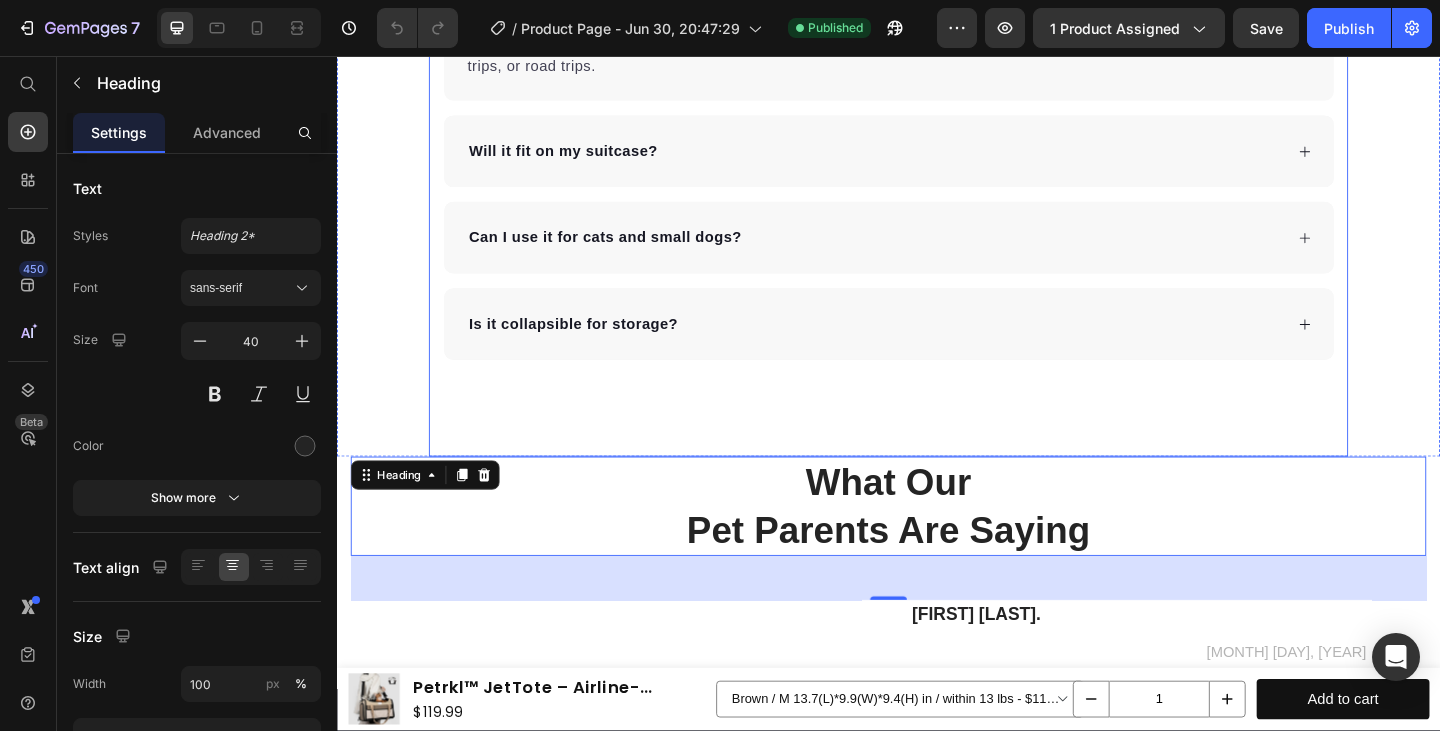 scroll, scrollTop: 6675, scrollLeft: 0, axis: vertical 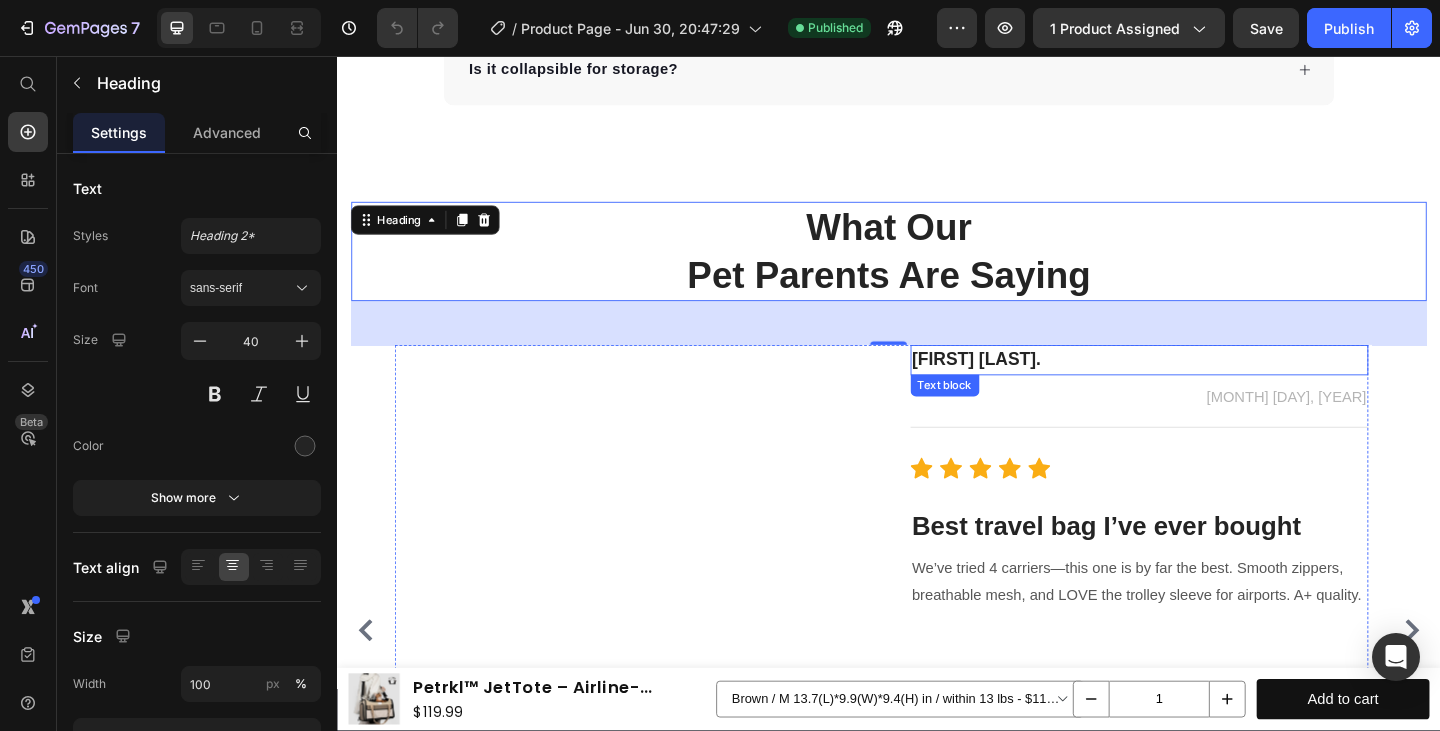 click on "[FIRST] [LAST]." at bounding box center (1210, 387) 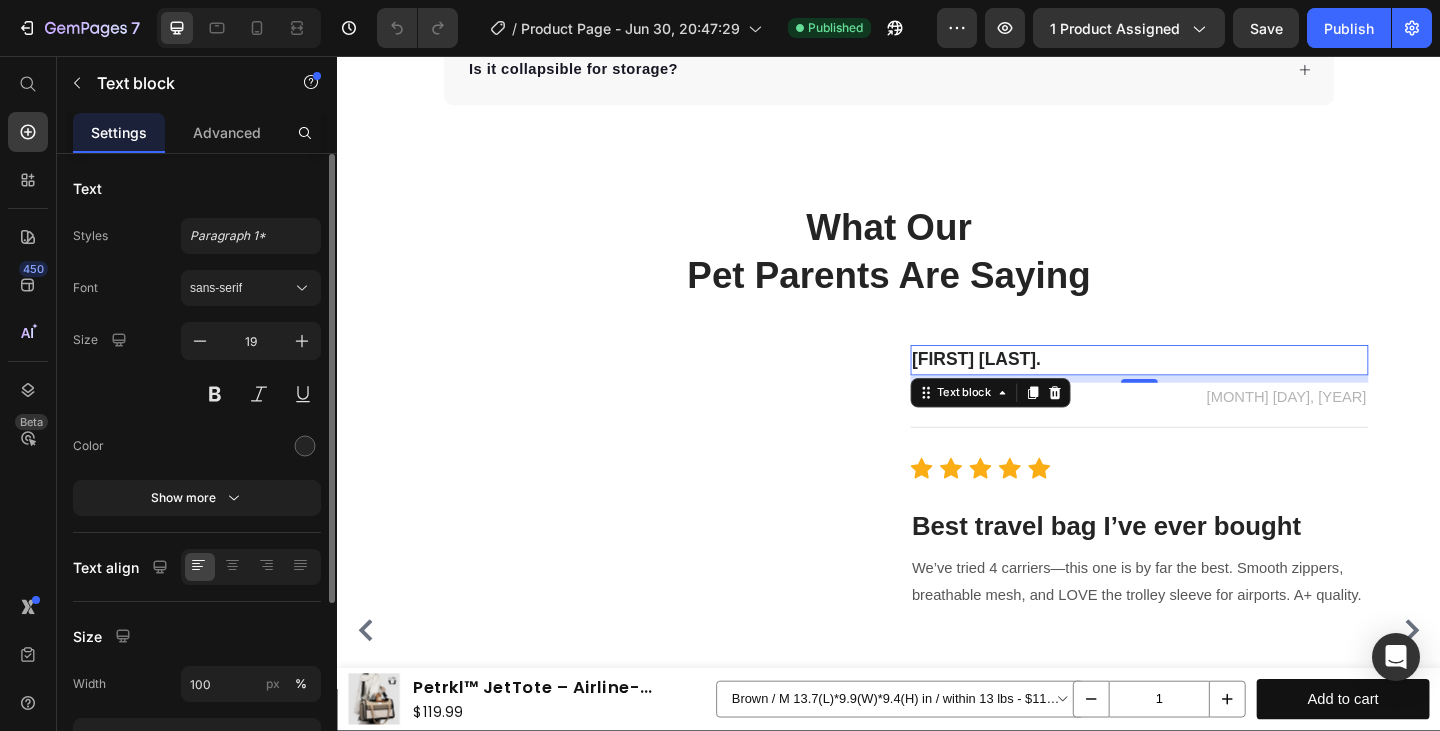 click on "Styles Paragraph 1* Font sans-serif Size 19 Color Show more" 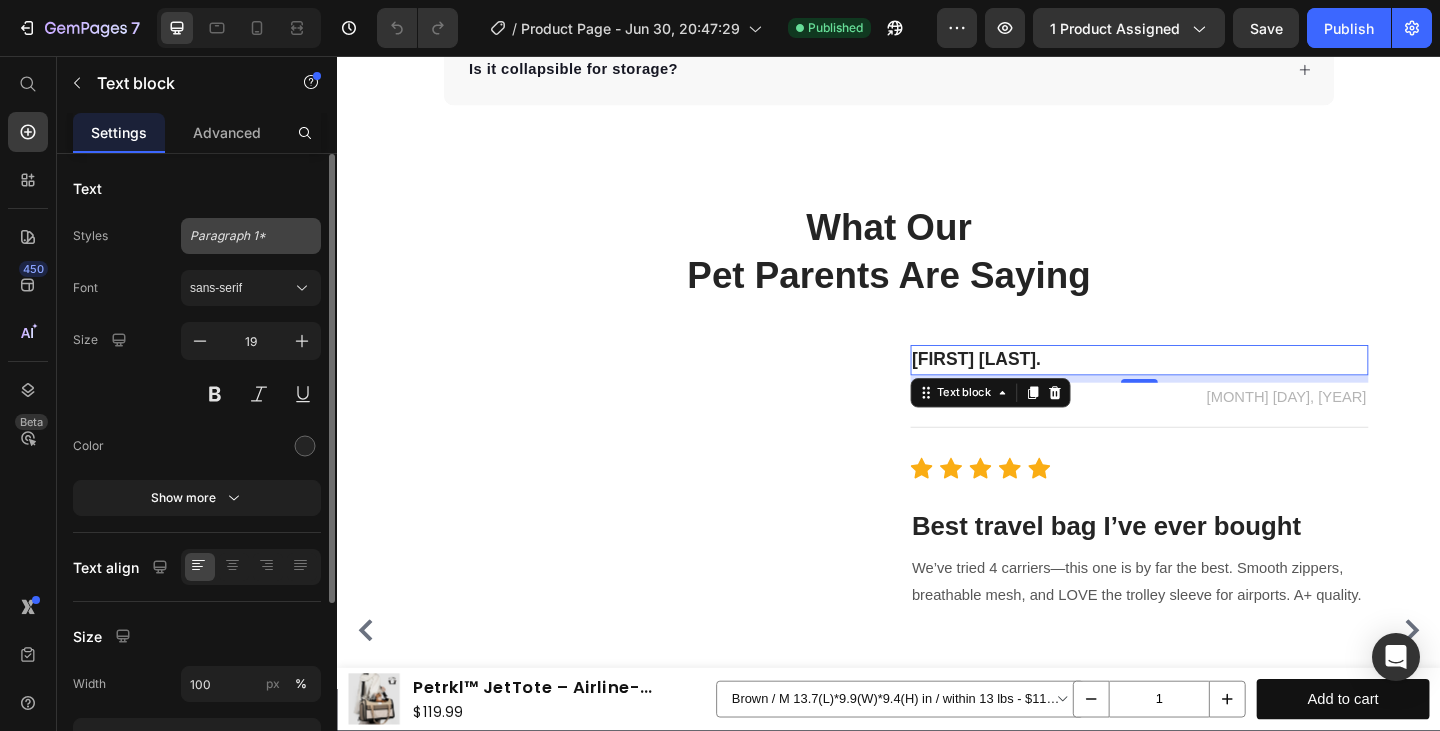 click on "Paragraph 1*" 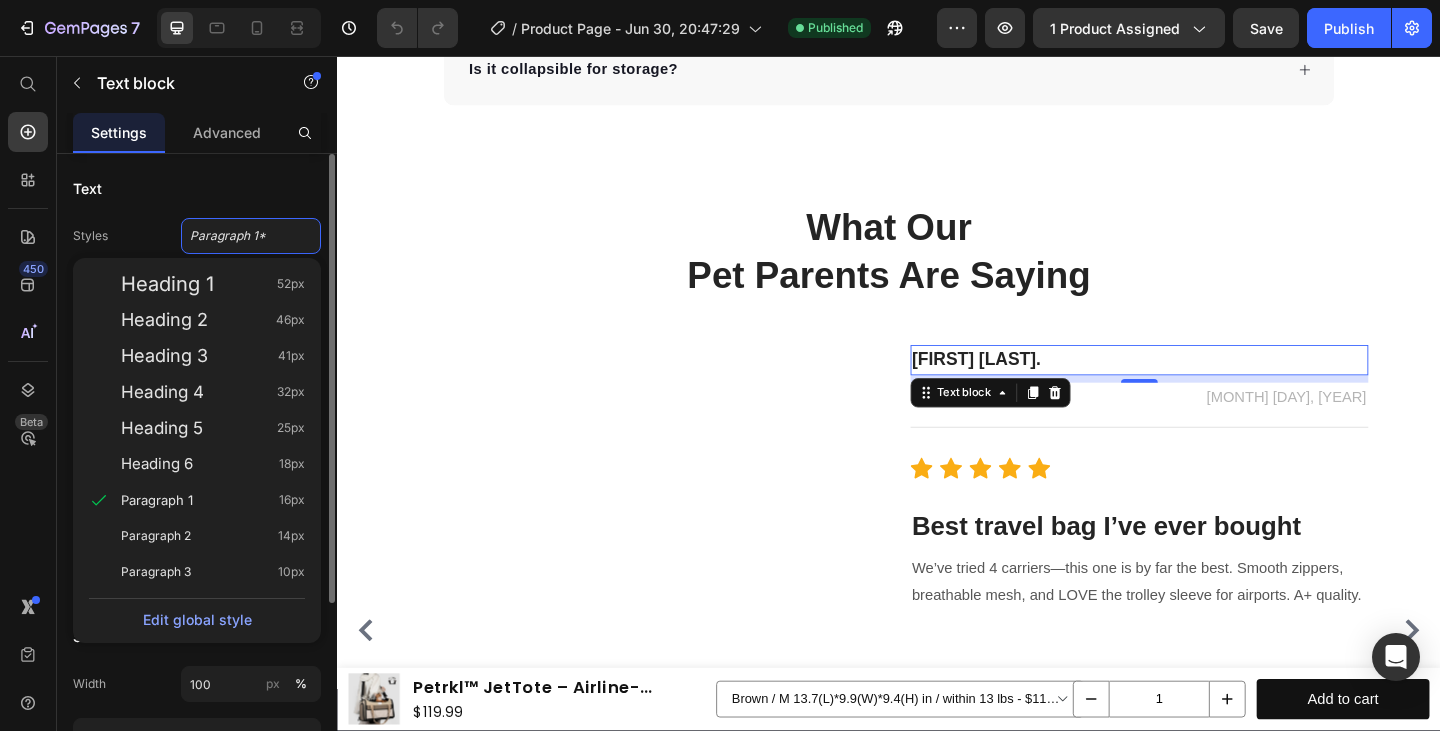 click on "Text" at bounding box center (197, 188) 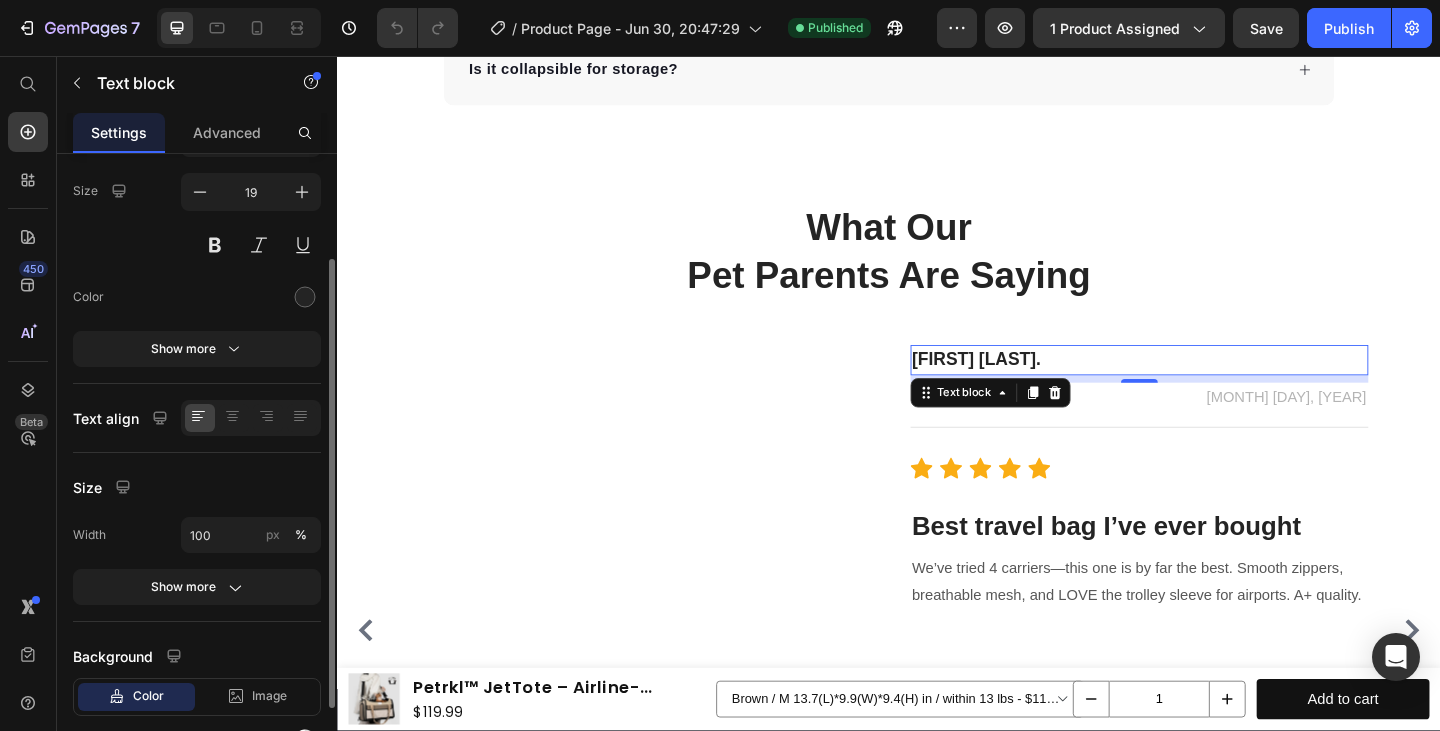 scroll, scrollTop: 261, scrollLeft: 0, axis: vertical 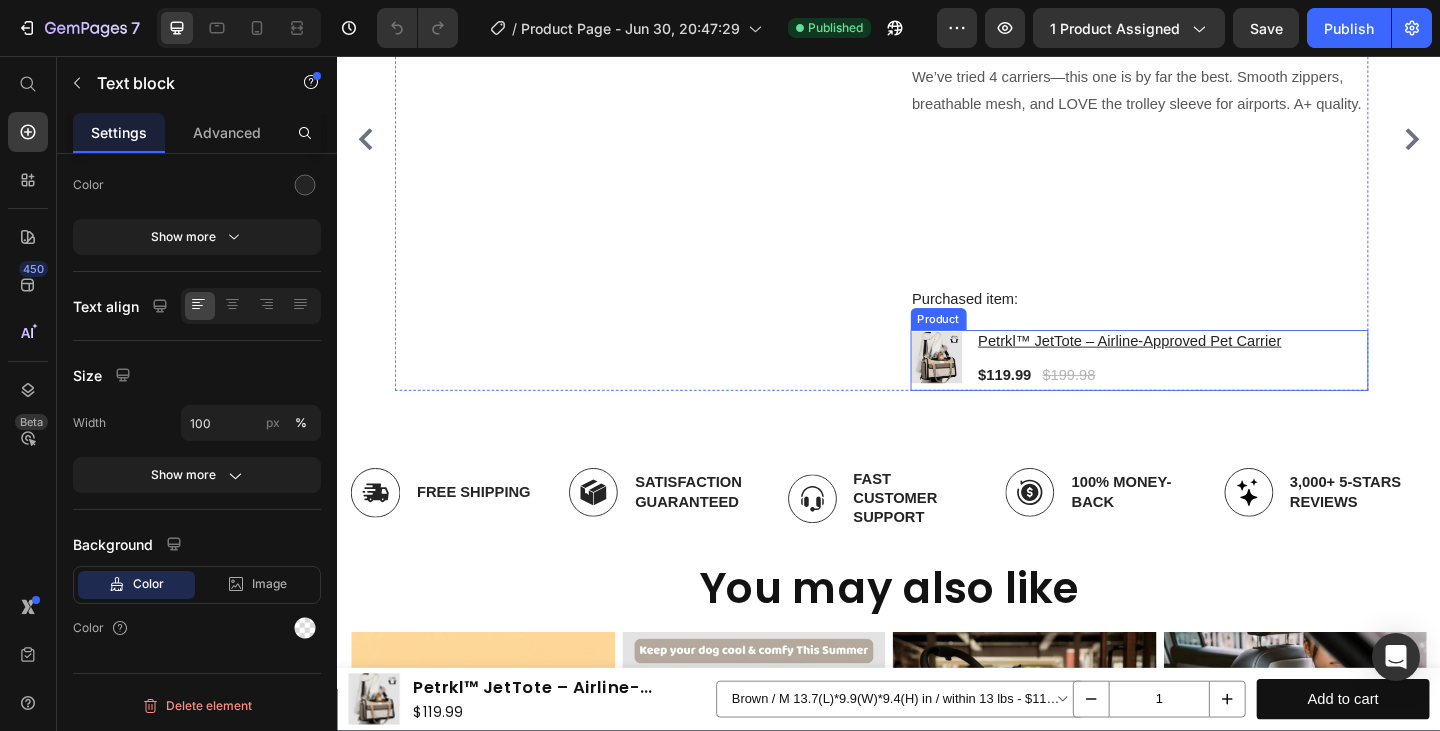click on "Product Images & Gallery Petrkl™ JetTote – Airline-Approved Pet Carrier Product Title $119.99 Product Price $199.98 Product Price Row Product" at bounding box center (1210, 388) 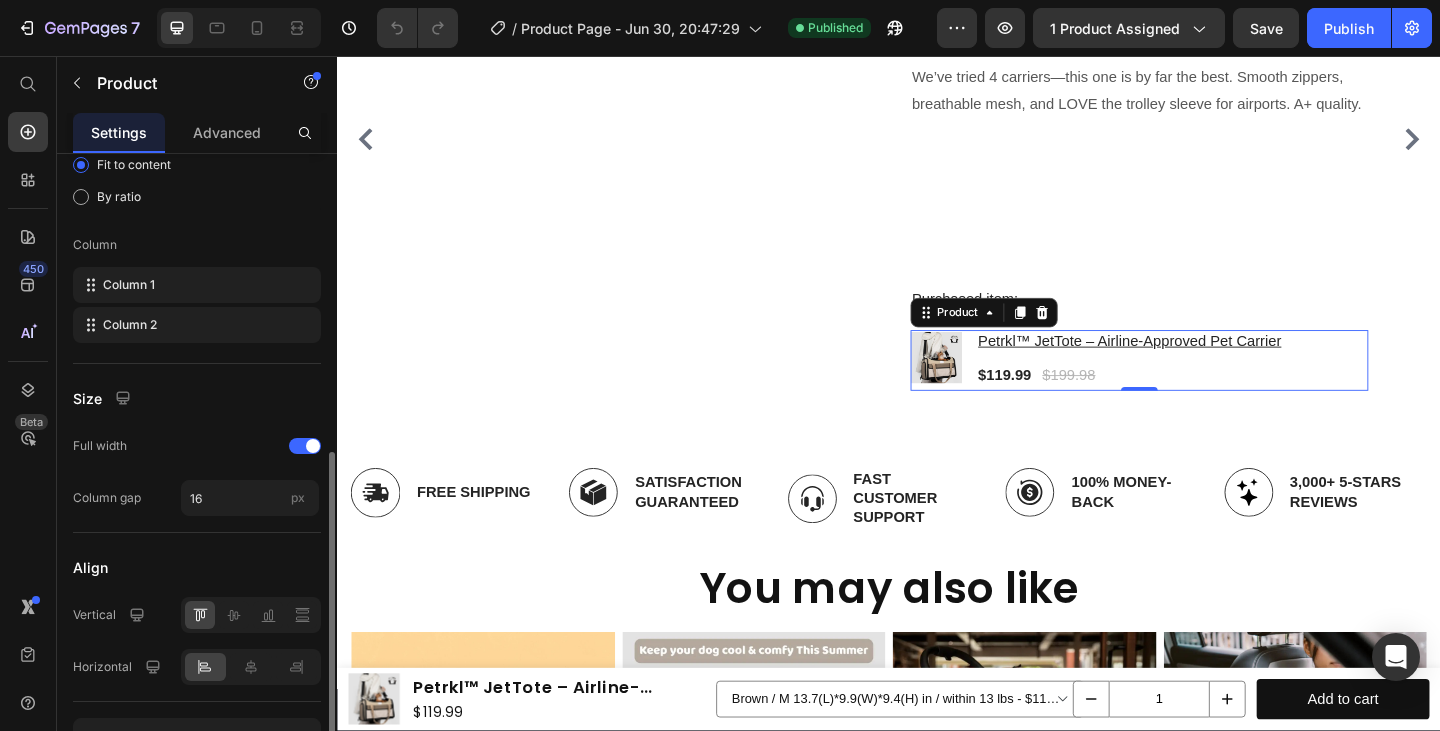 scroll, scrollTop: 777, scrollLeft: 0, axis: vertical 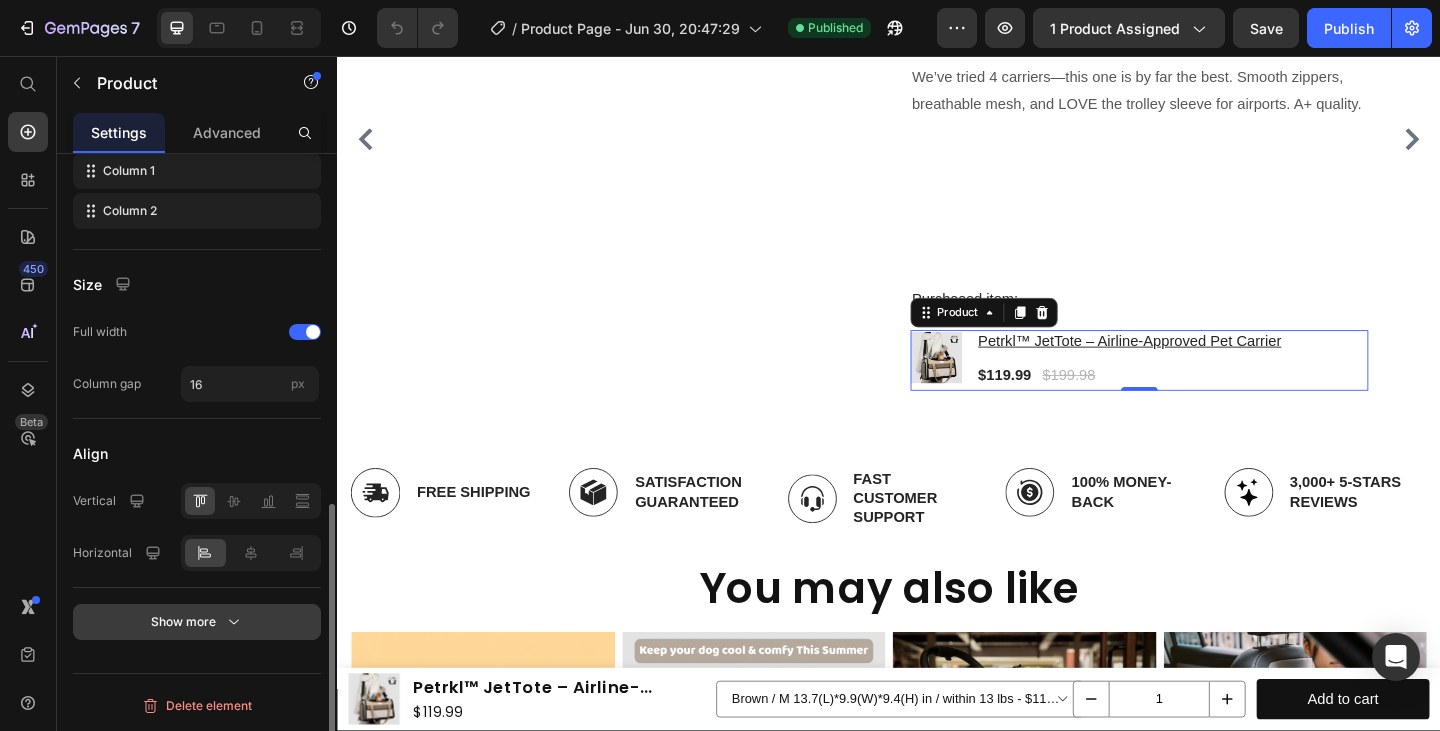 click on "Show more" at bounding box center (197, 622) 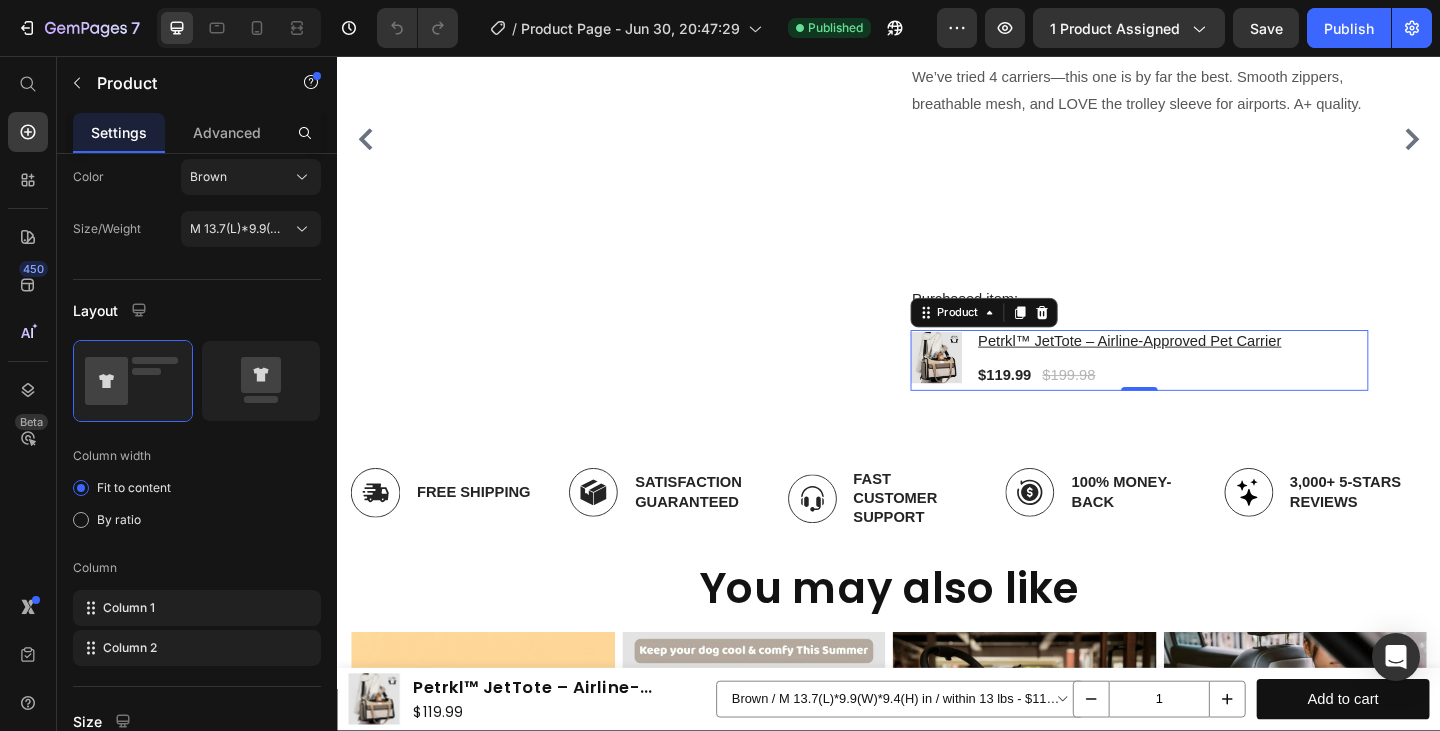 scroll, scrollTop: 0, scrollLeft: 0, axis: both 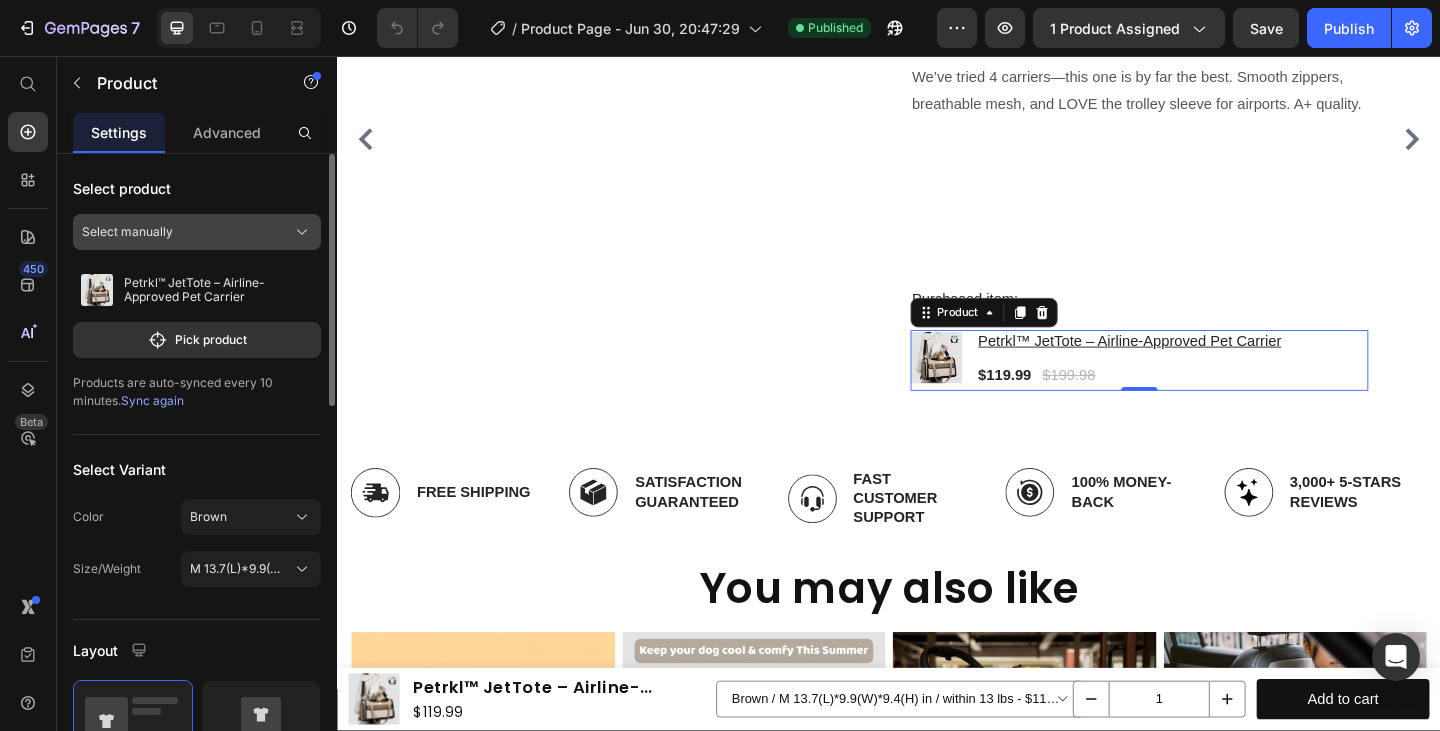 click on "Select manually" 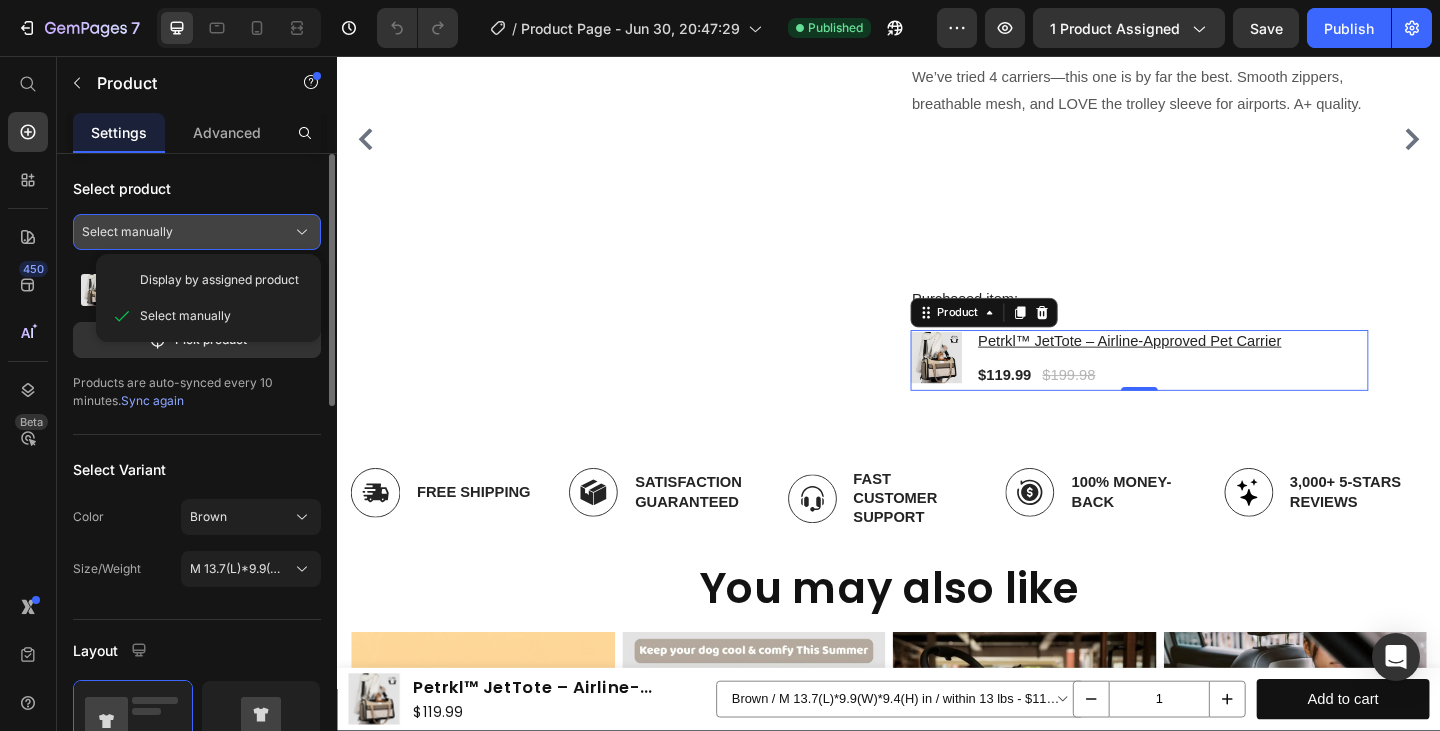 click on "Select manually" 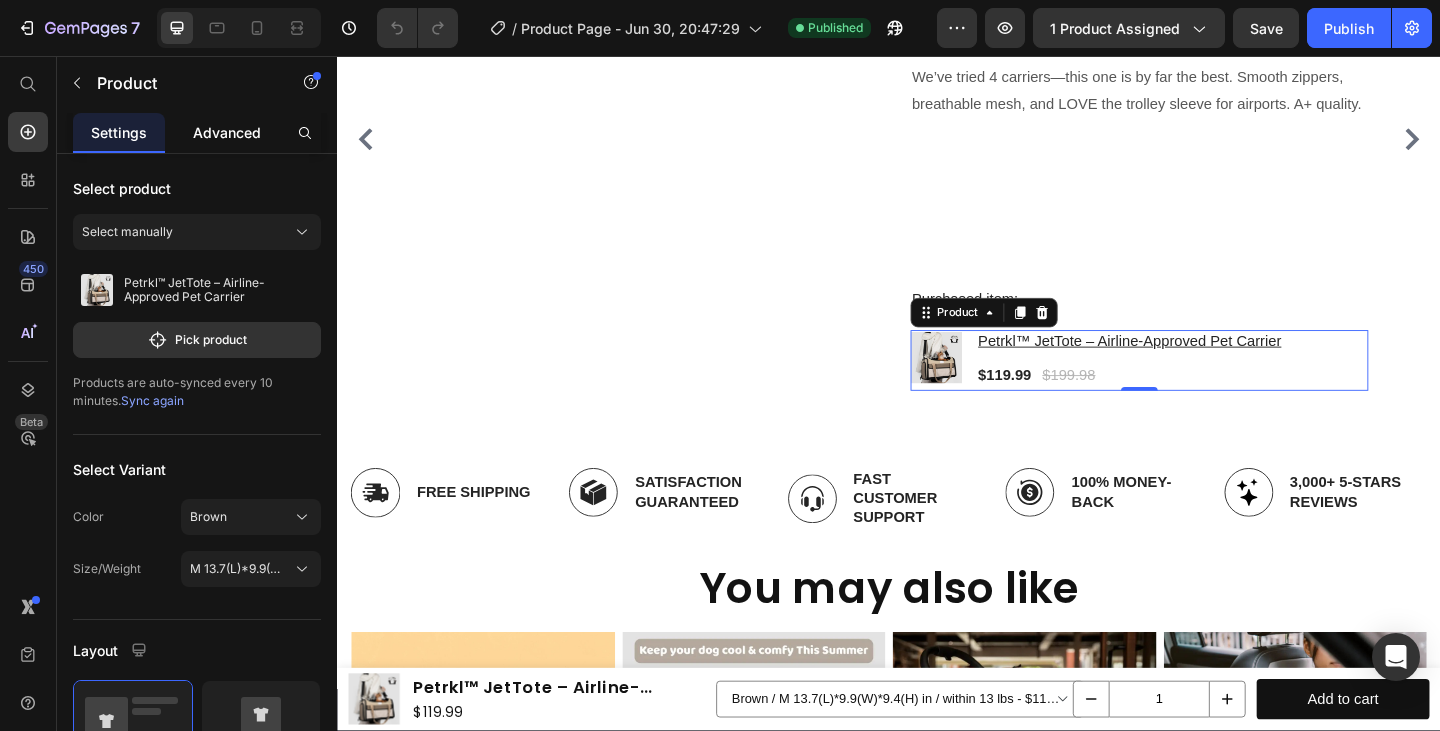 click on "Advanced" at bounding box center (227, 132) 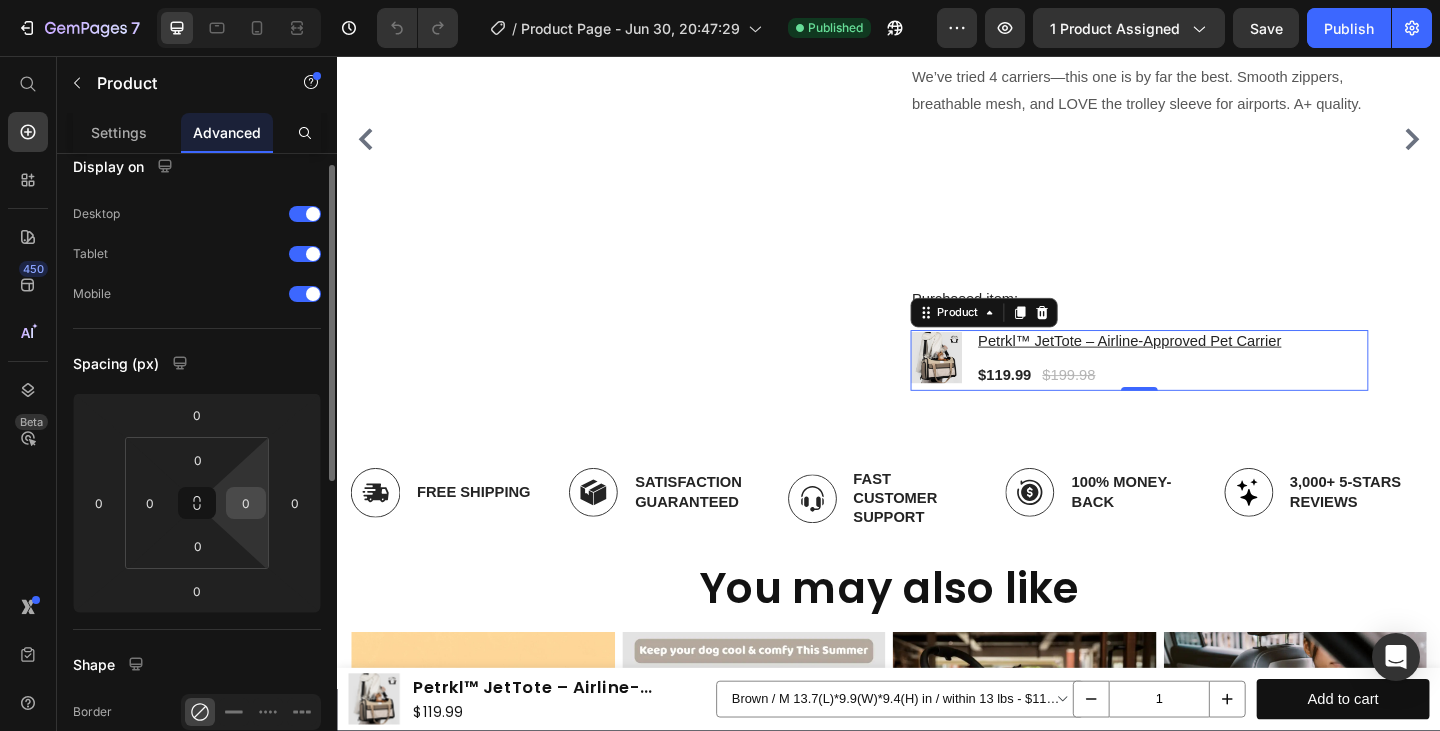 scroll, scrollTop: 0, scrollLeft: 0, axis: both 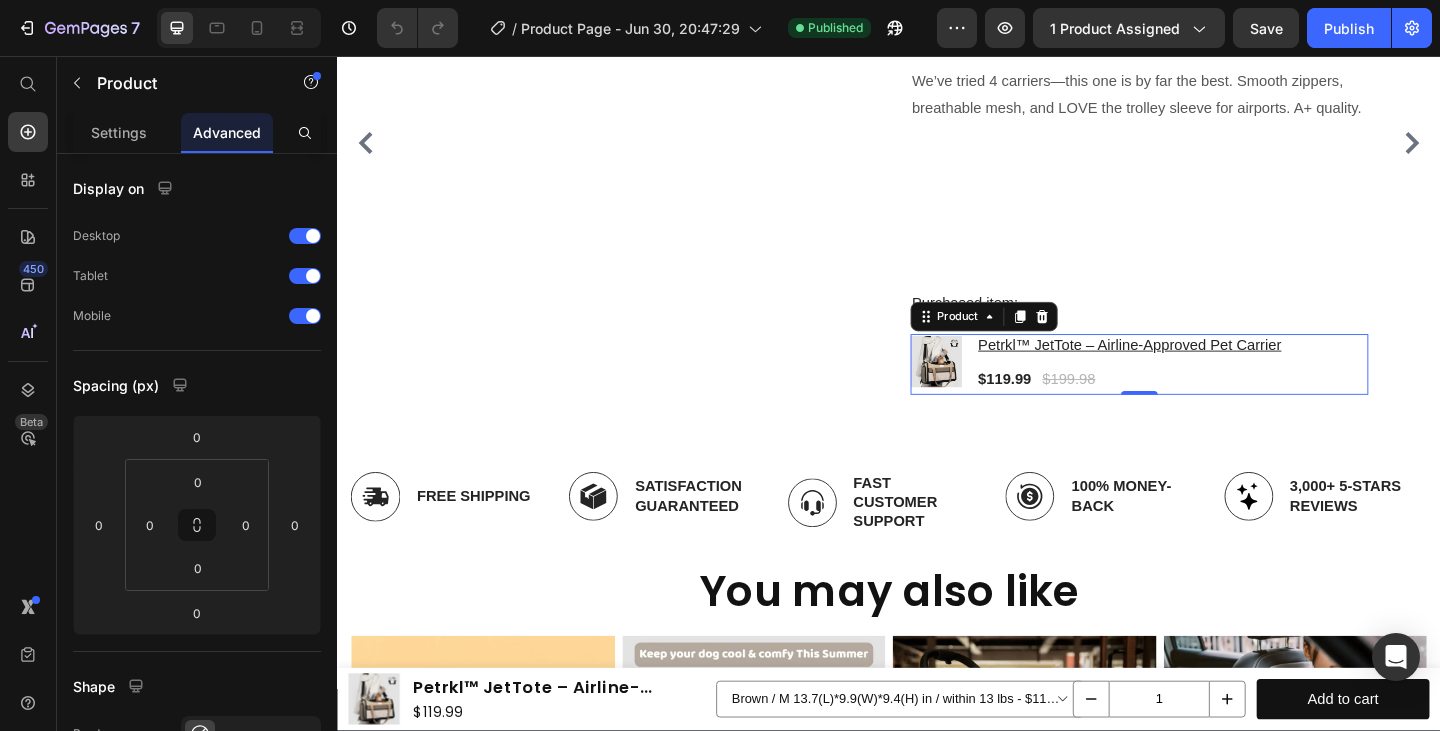 click on "Product Images & Gallery Petrkl™ JetTote – Airline-Approved Pet Carrier Product Title $119.99 Product Price $199.98 Product Price Row Product   0" at bounding box center [1210, 392] 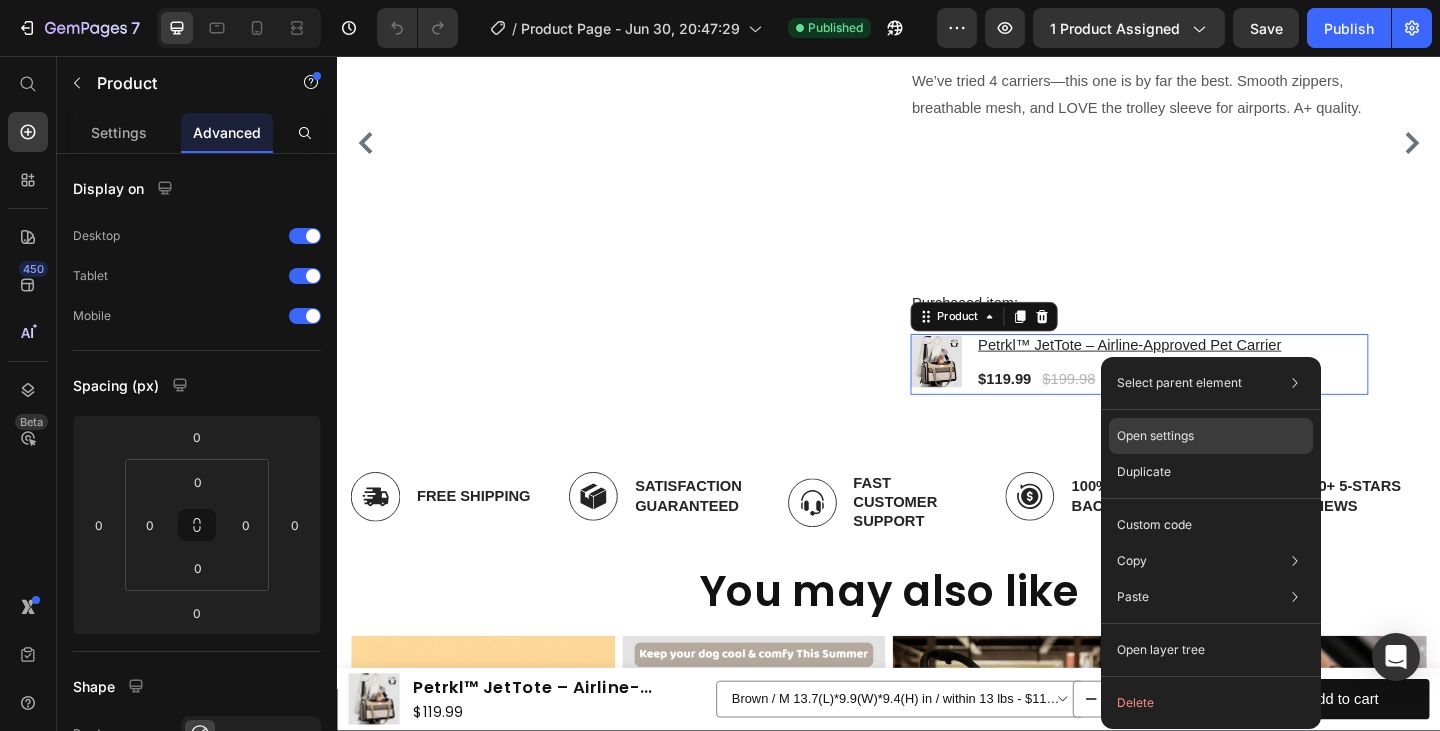 click on "Open settings" 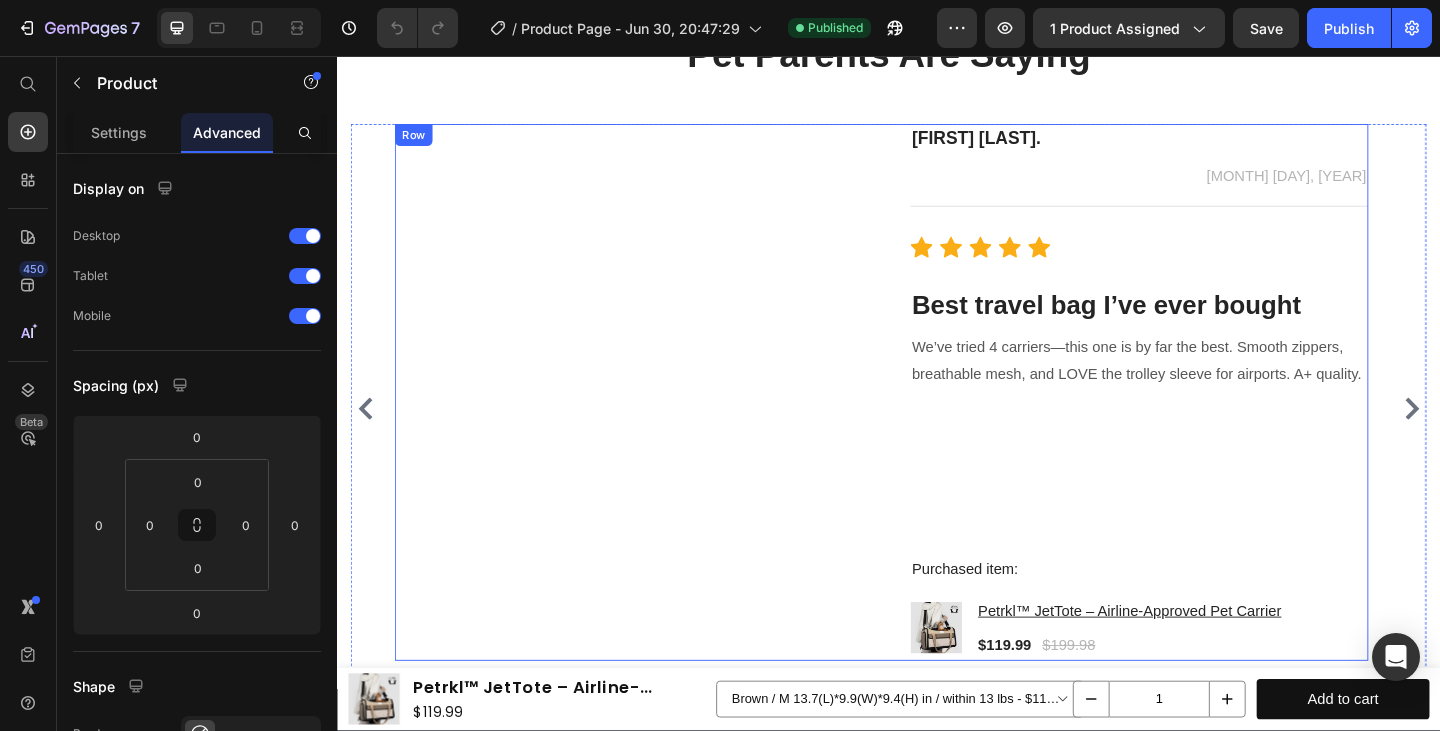 scroll, scrollTop: 7011, scrollLeft: 0, axis: vertical 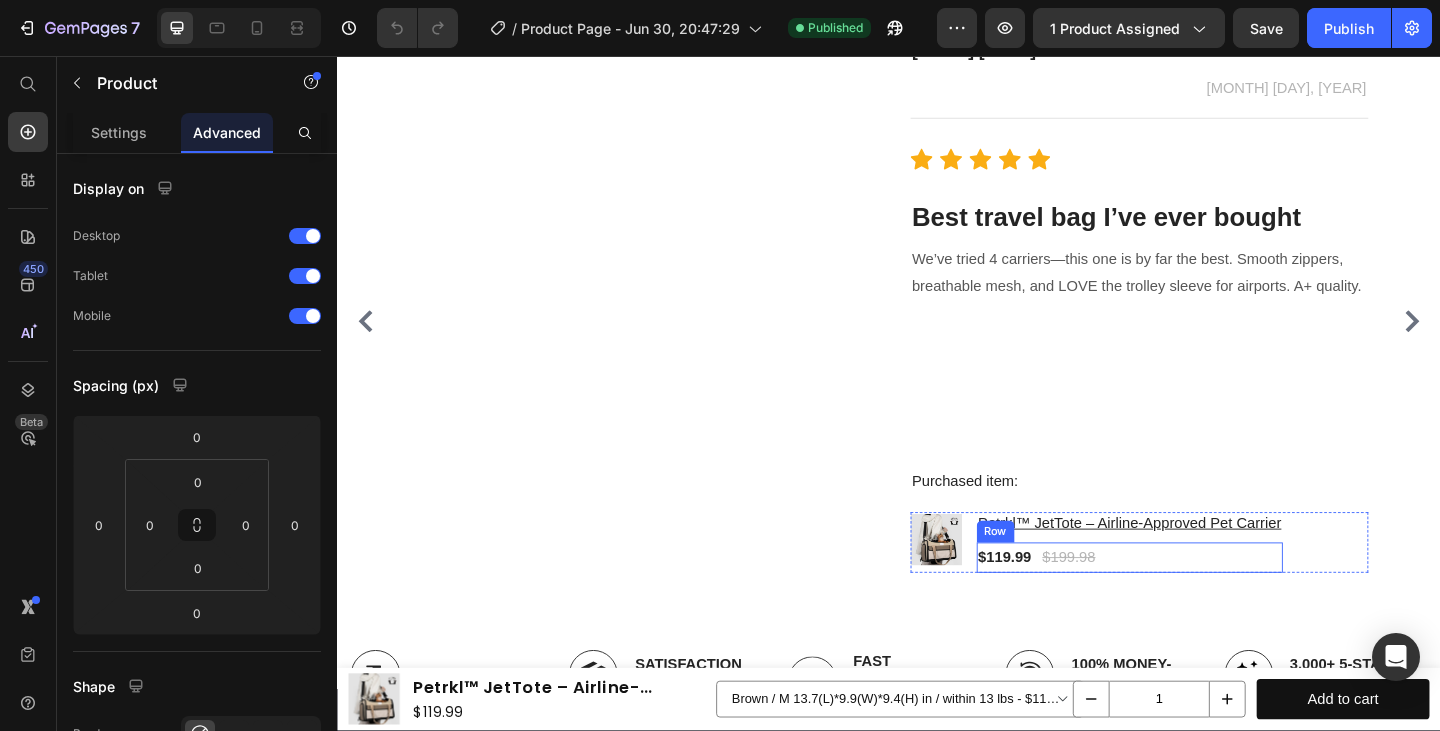 click on "$119.99 Product Price $199.98 Product Price Row" at bounding box center [1200, 602] 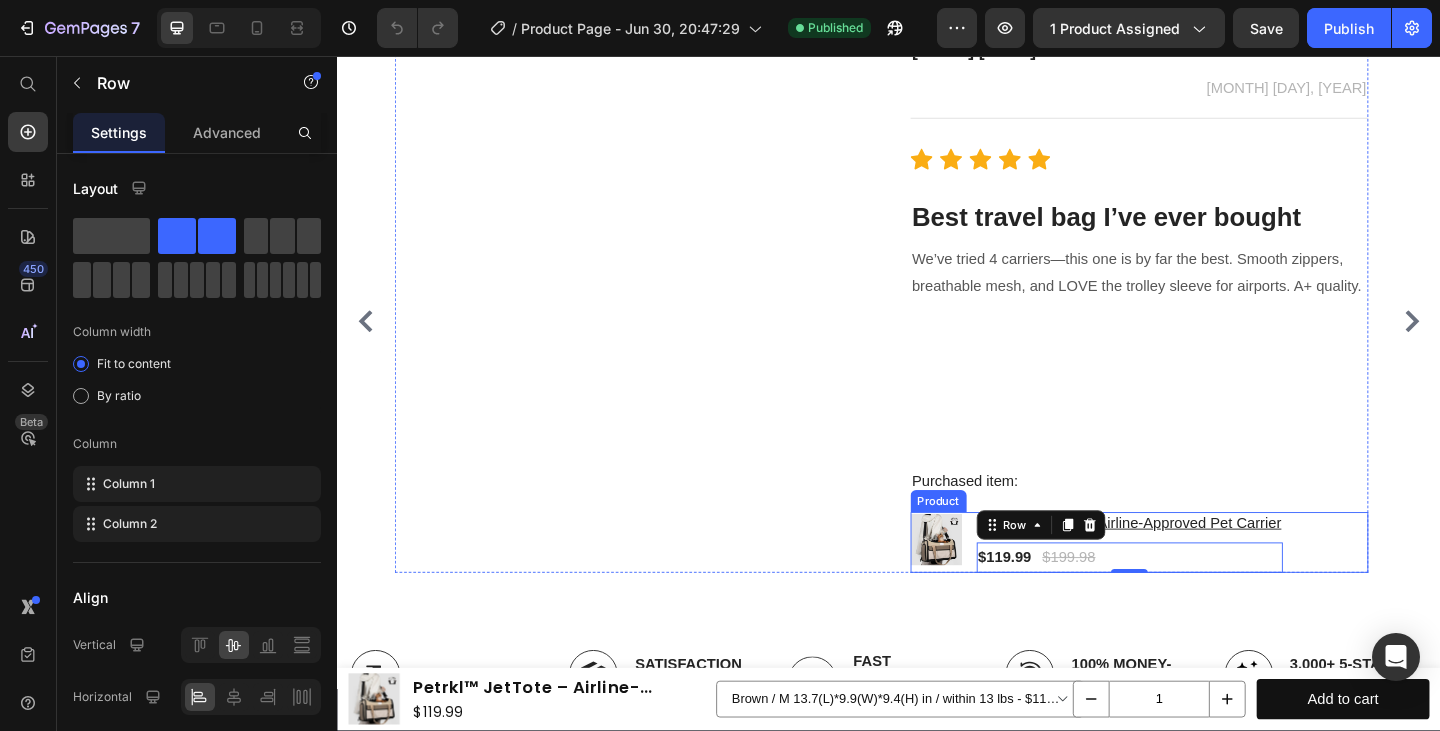 click on "Product Images & Gallery Petrkl™ JetTote – Airline-Approved Pet Carrier Product Title $119.99 Product Price $199.98 Product Price Row   0 Product" at bounding box center [1210, 586] 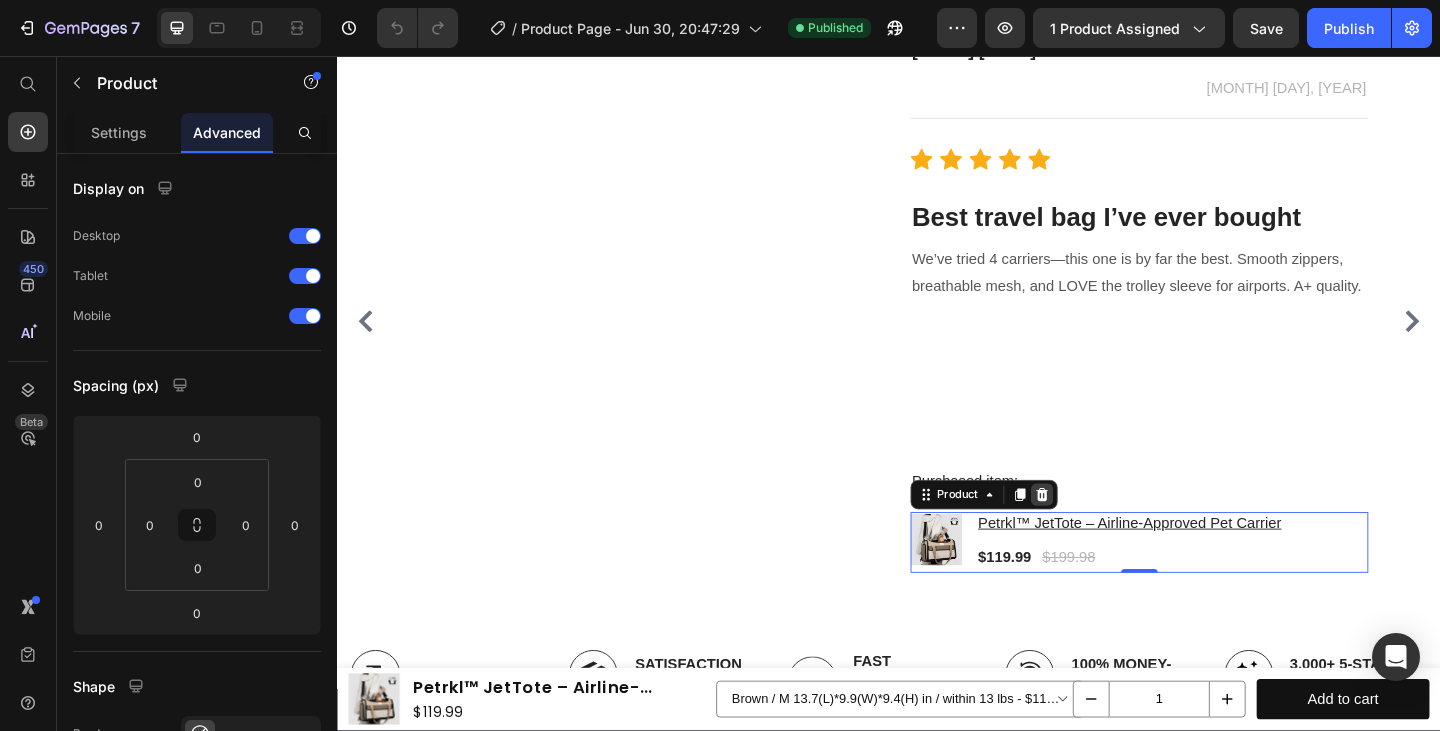 click 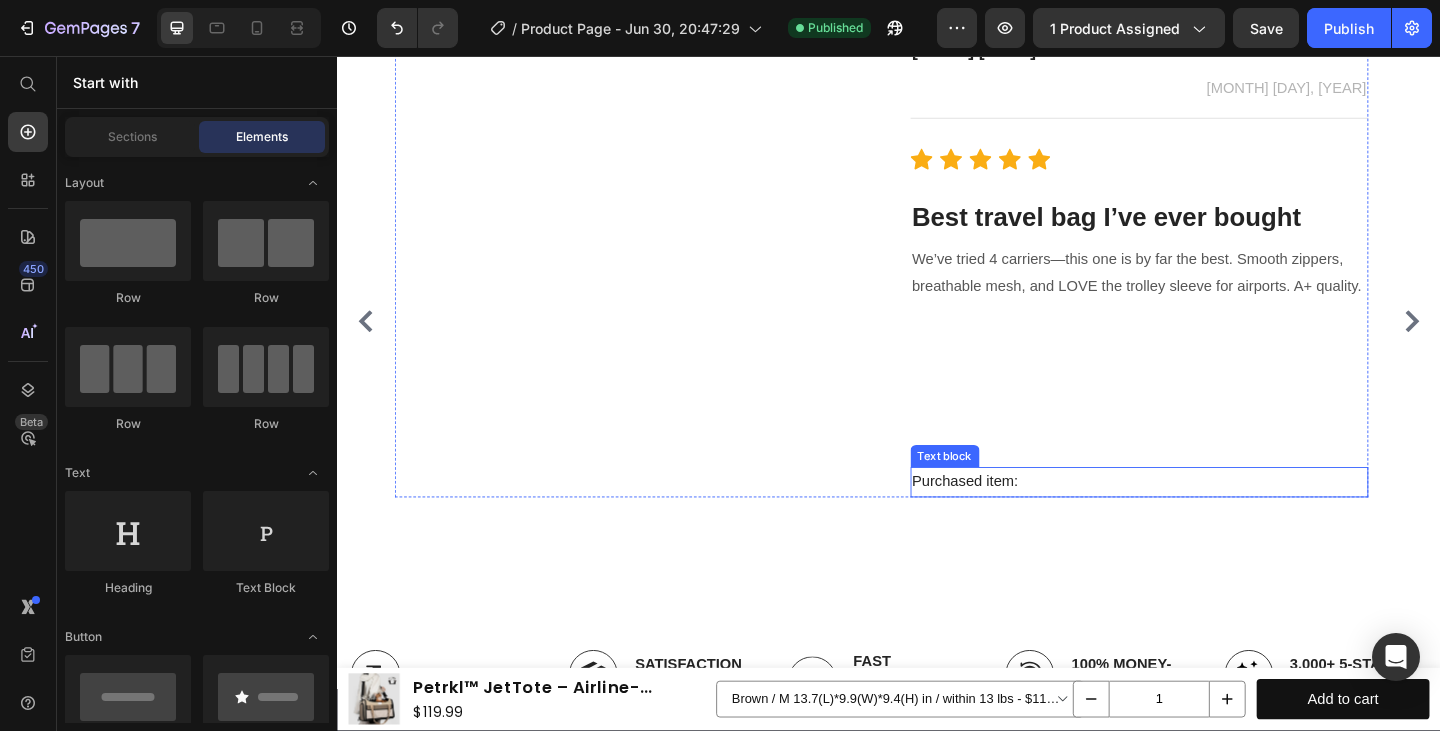 click on "Purchased item:" at bounding box center (1210, 520) 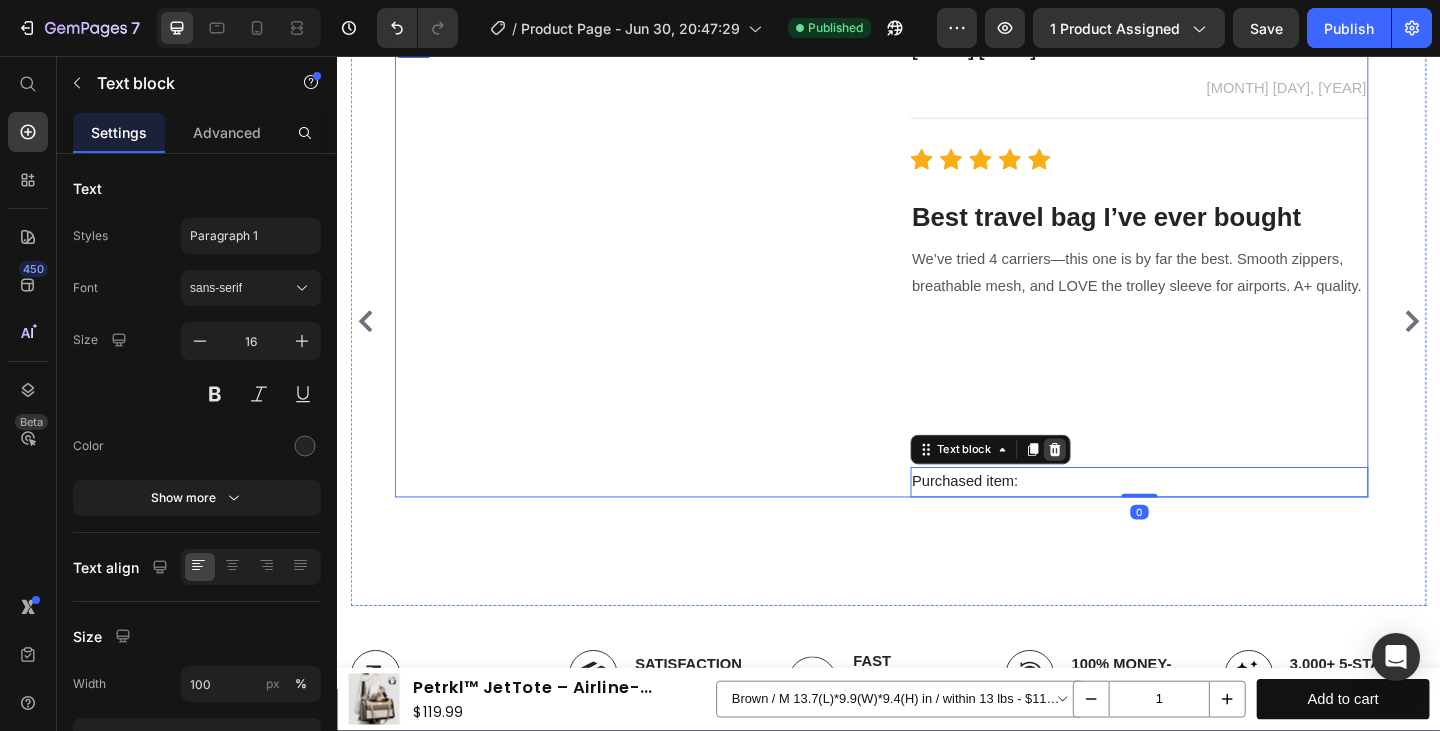 click 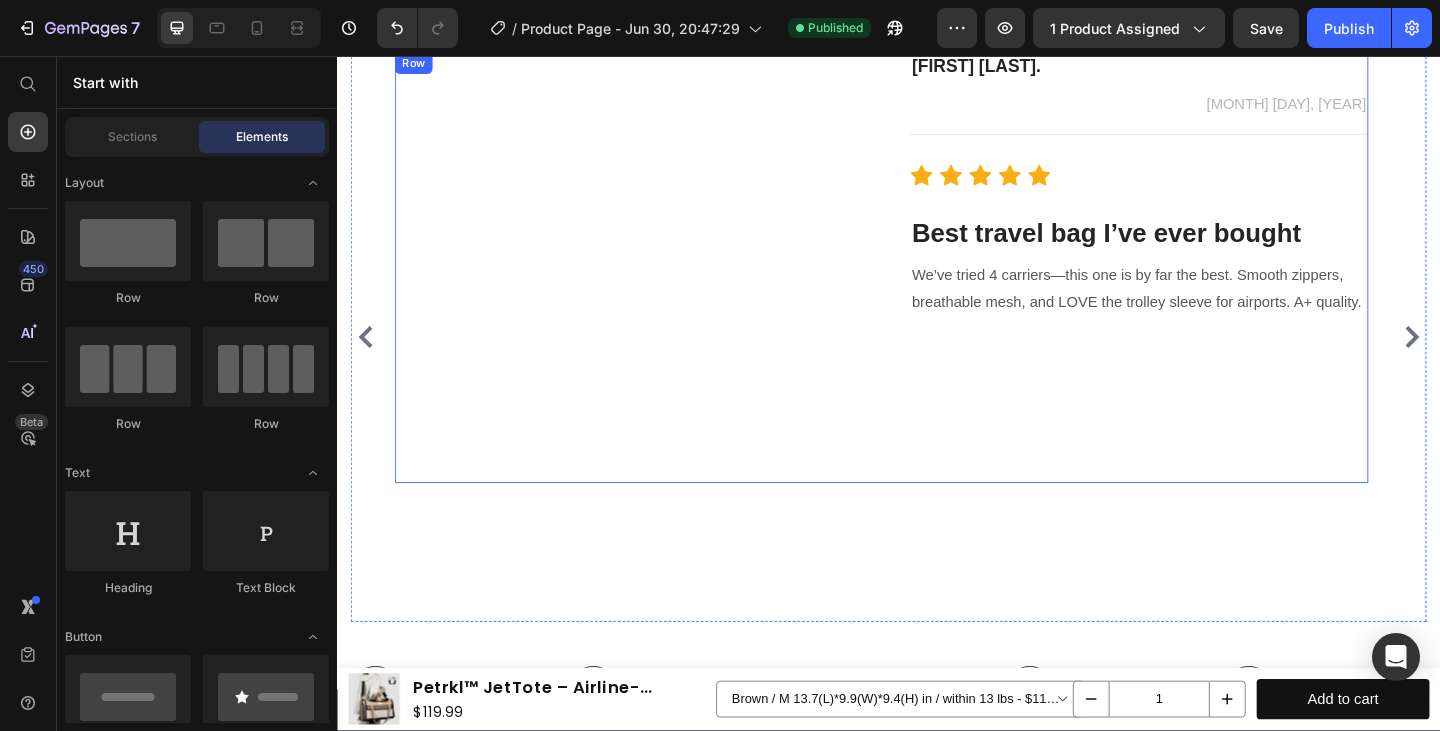 scroll, scrollTop: 6992, scrollLeft: 0, axis: vertical 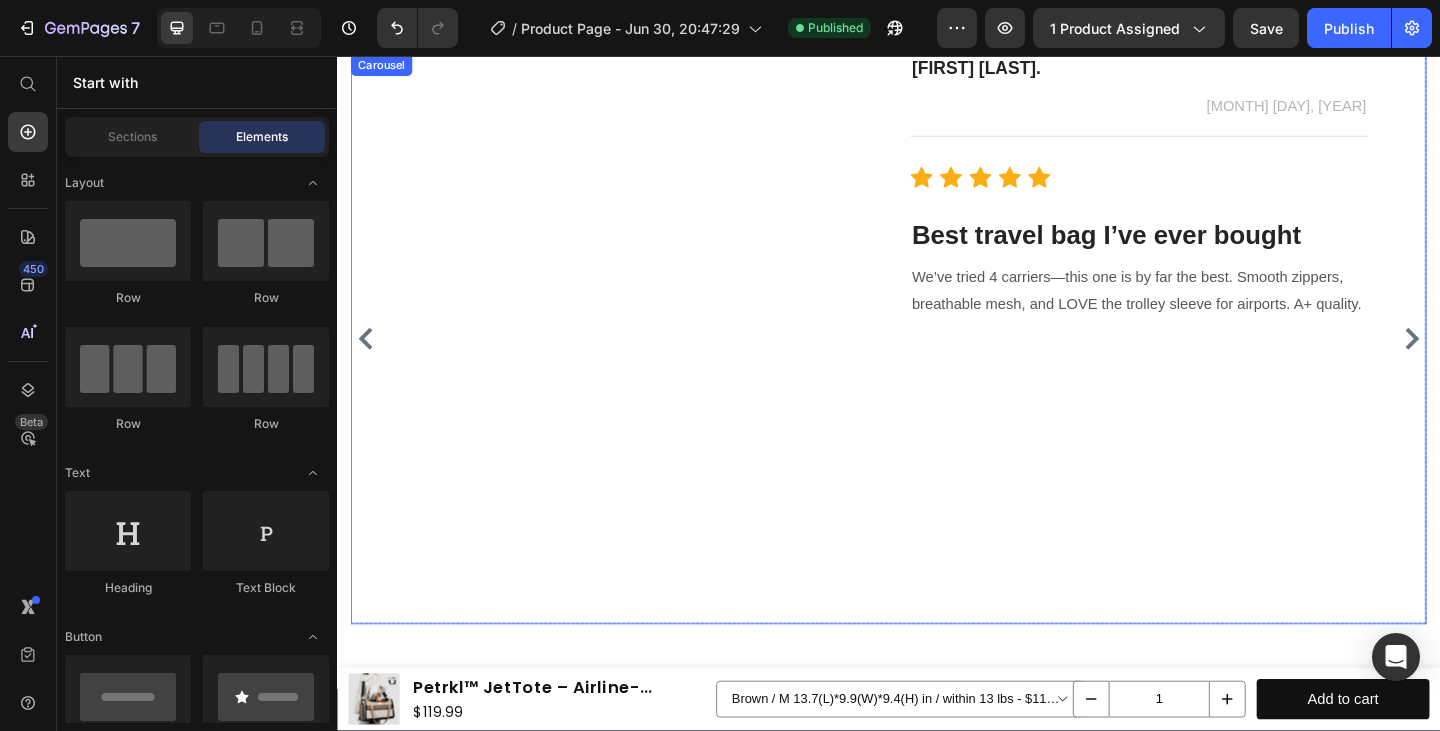 click 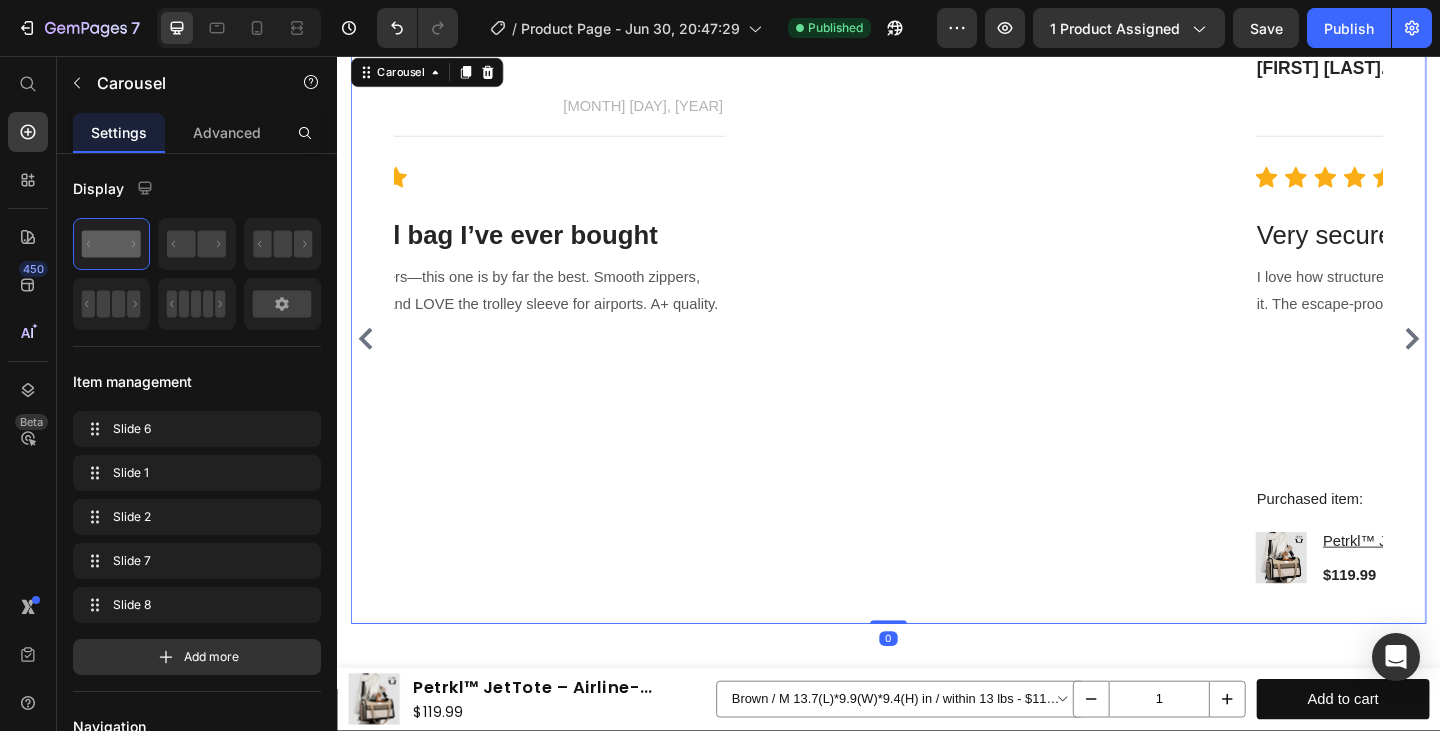 scroll, scrollTop: 7014, scrollLeft: 0, axis: vertical 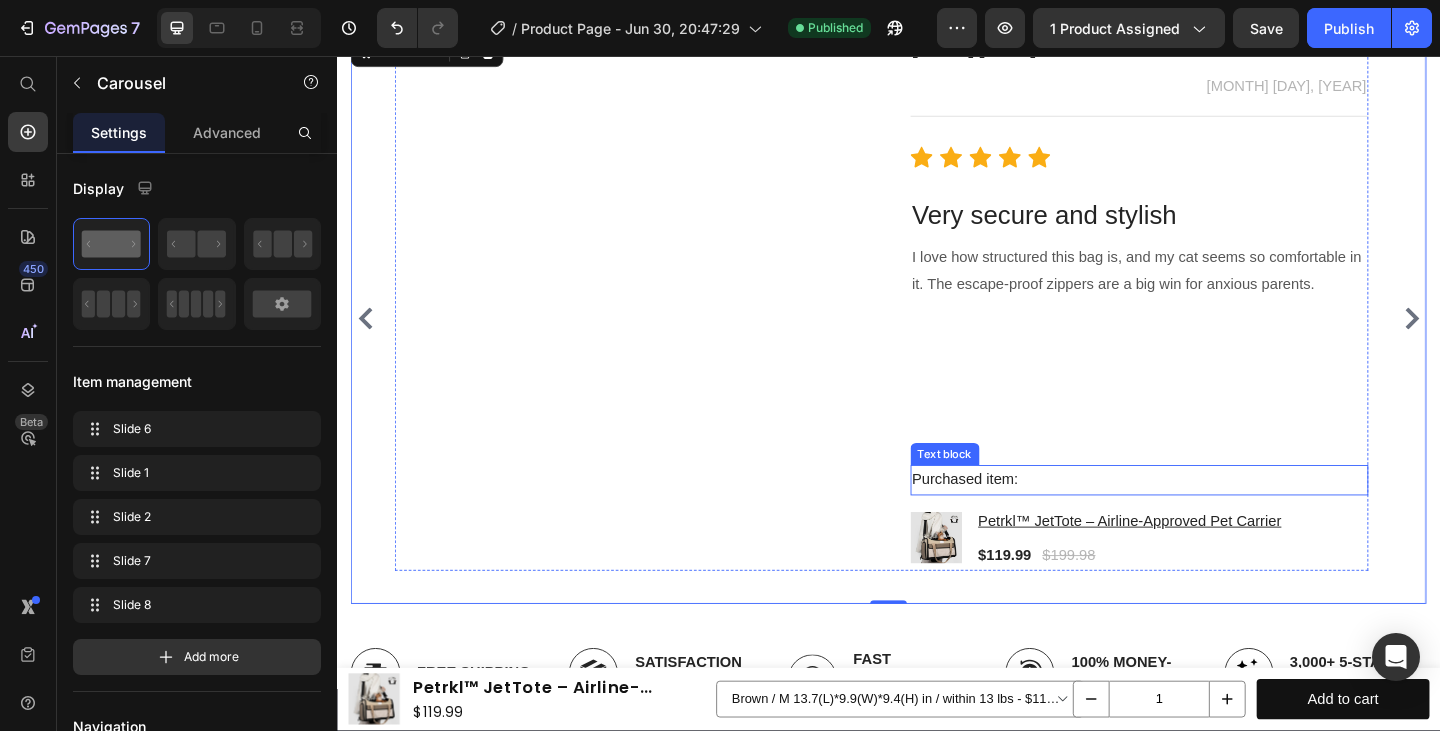 click on "Purchased item:" at bounding box center (1210, 517) 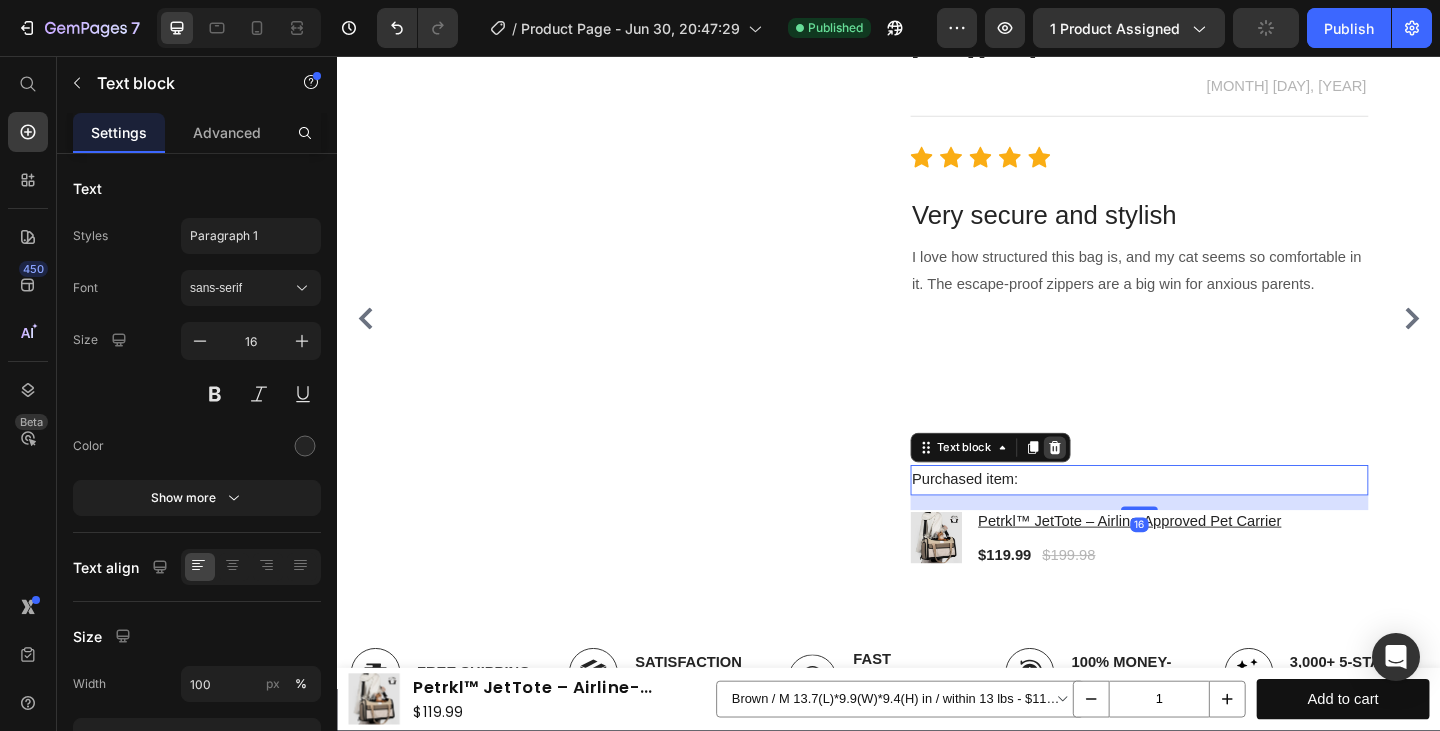 click at bounding box center [1118, 482] 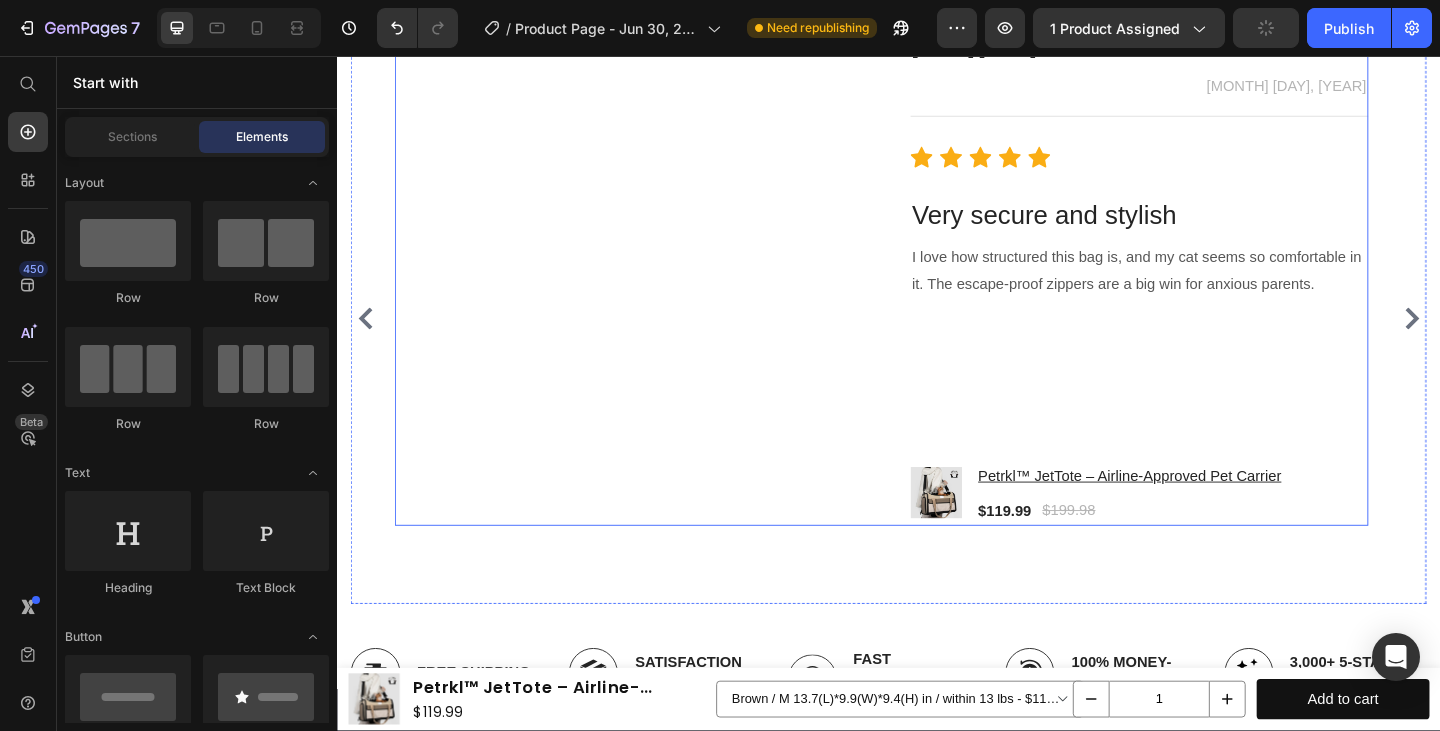 click on "$119.99 Product Price $199.98 Product Price Row" at bounding box center (1200, 550) 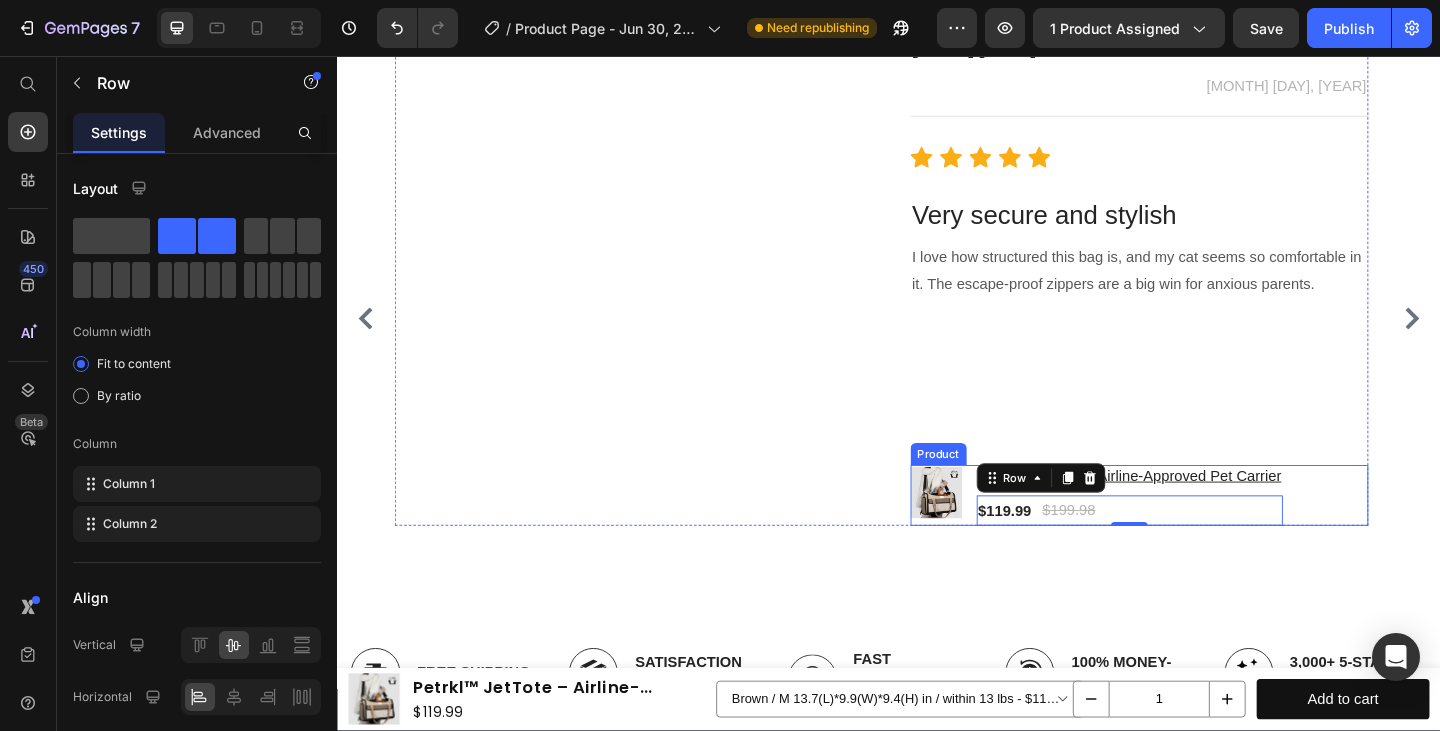 click on "Product Images & Gallery Petrkl™ JetTote – Airline-Approved Pet Carrier Product Title $119.99 Product Price $199.98 Product Price Row   0 Product" at bounding box center [1210, 534] 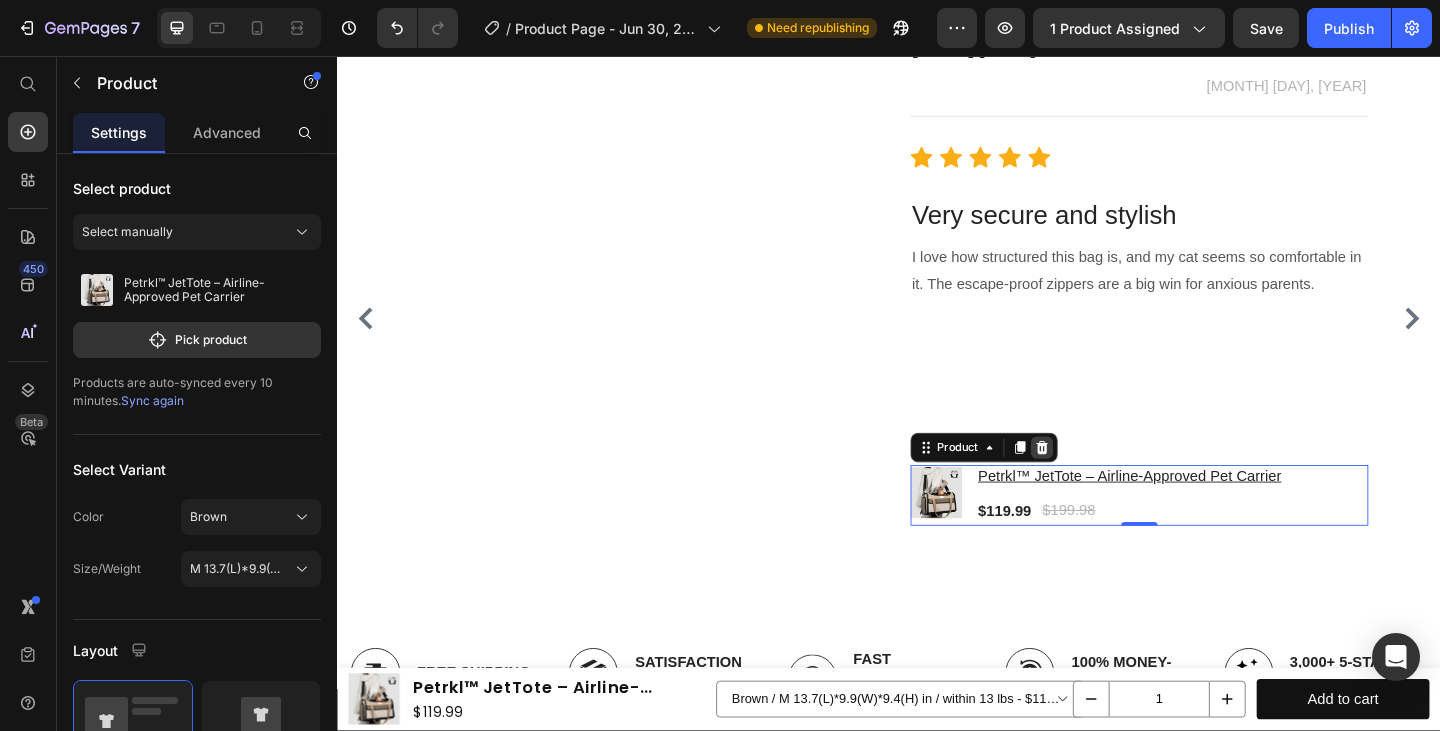 click 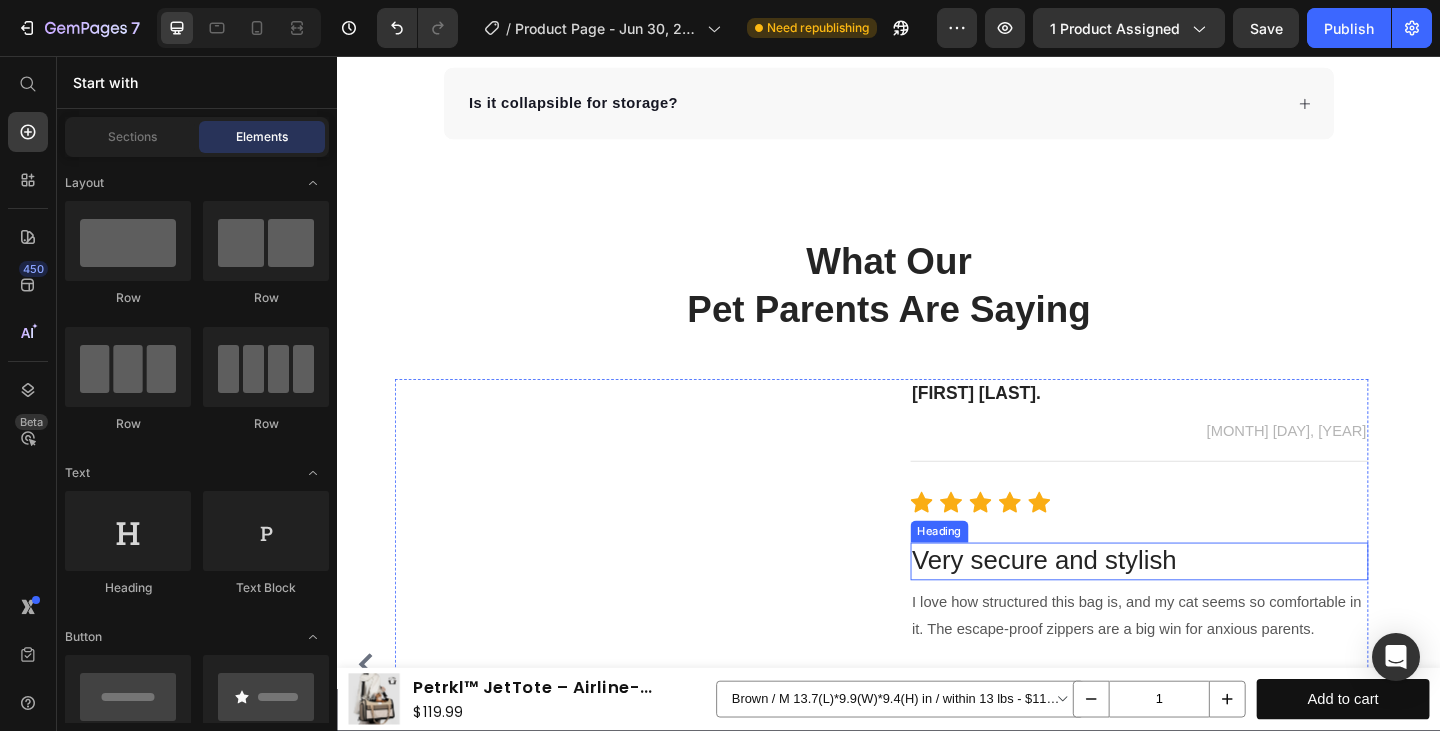 scroll, scrollTop: 6525, scrollLeft: 0, axis: vertical 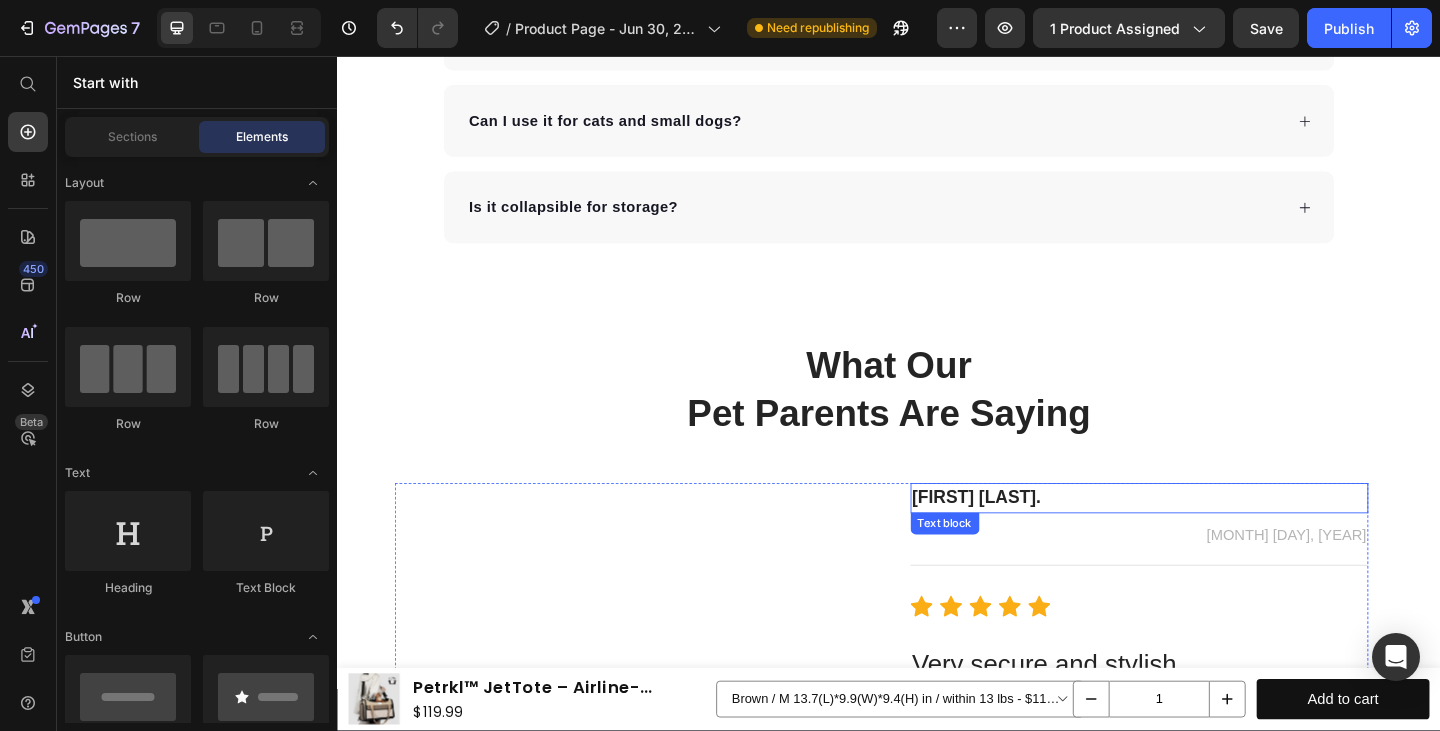 click on "[FIRST] [LAST]." at bounding box center (1210, 537) 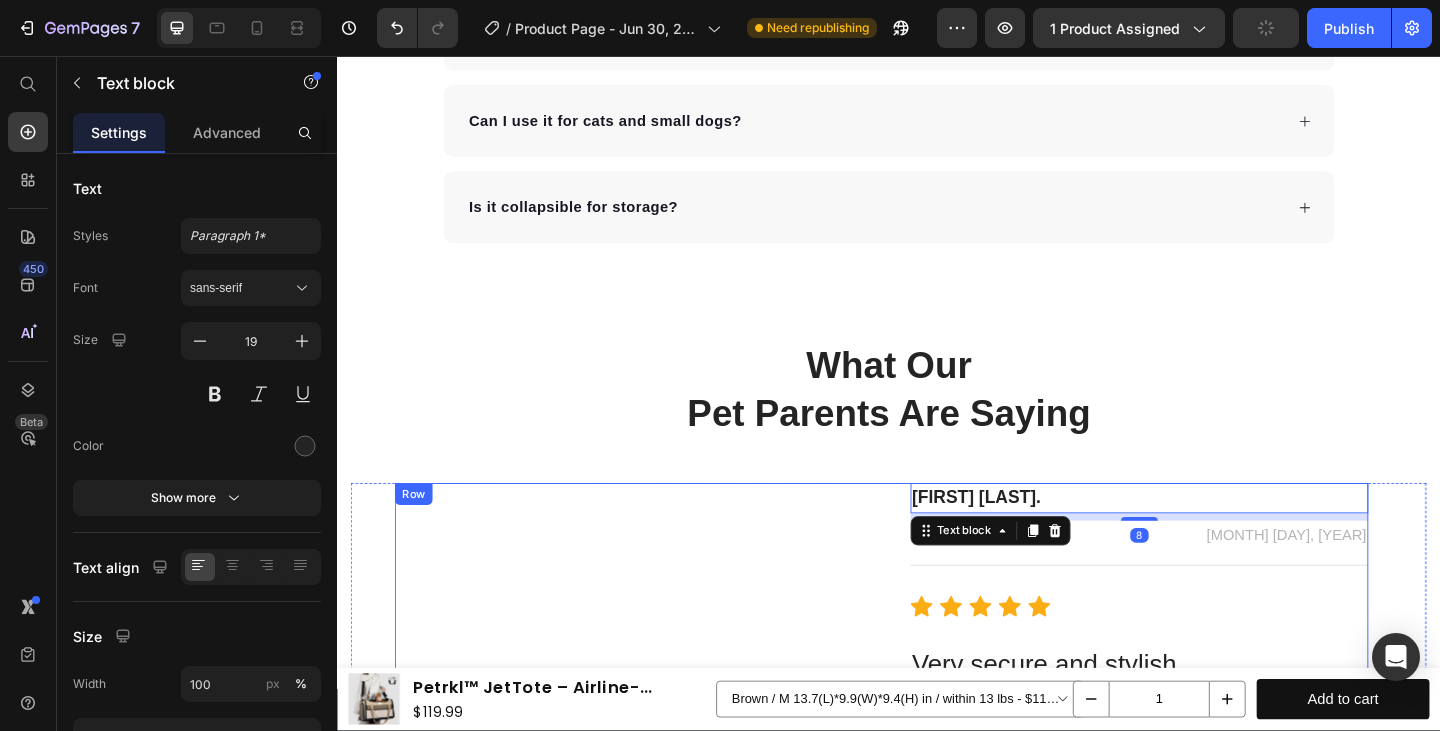 click on "Image [FIRST] [LAST]. Text block  [DATE] [DATE] Text block Row                Title Line                Icon                Icon                Icon                Icon                Icon Icon List Hoz Very secure and stylish Heading I love how structured this bag is, and my cat seems so comfortable in it. The escape-proof zippers are a big win for anxious parents. Text block Row" at bounding box center (929, 755) 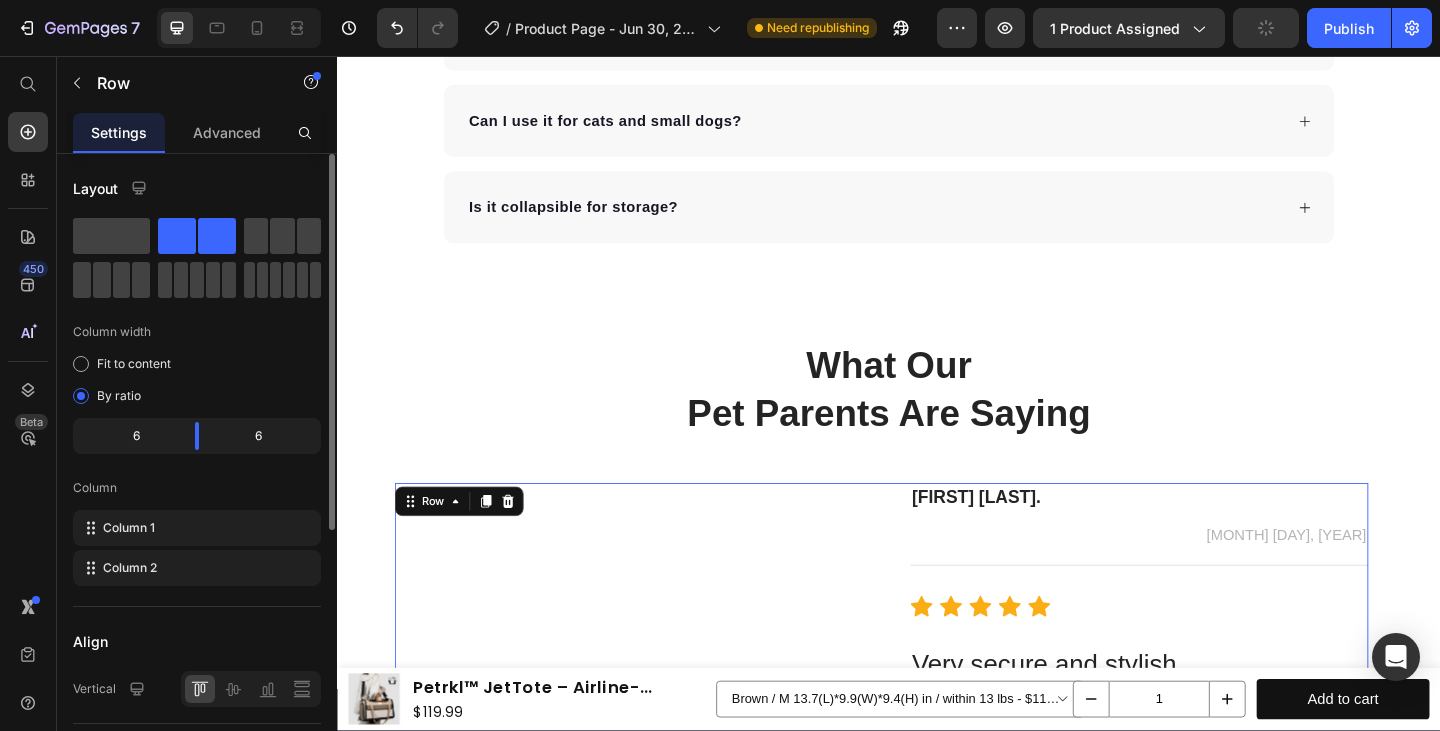 click on "Layout Column width Fit to content By ratio 6 6 Column Column 1 Column 2" 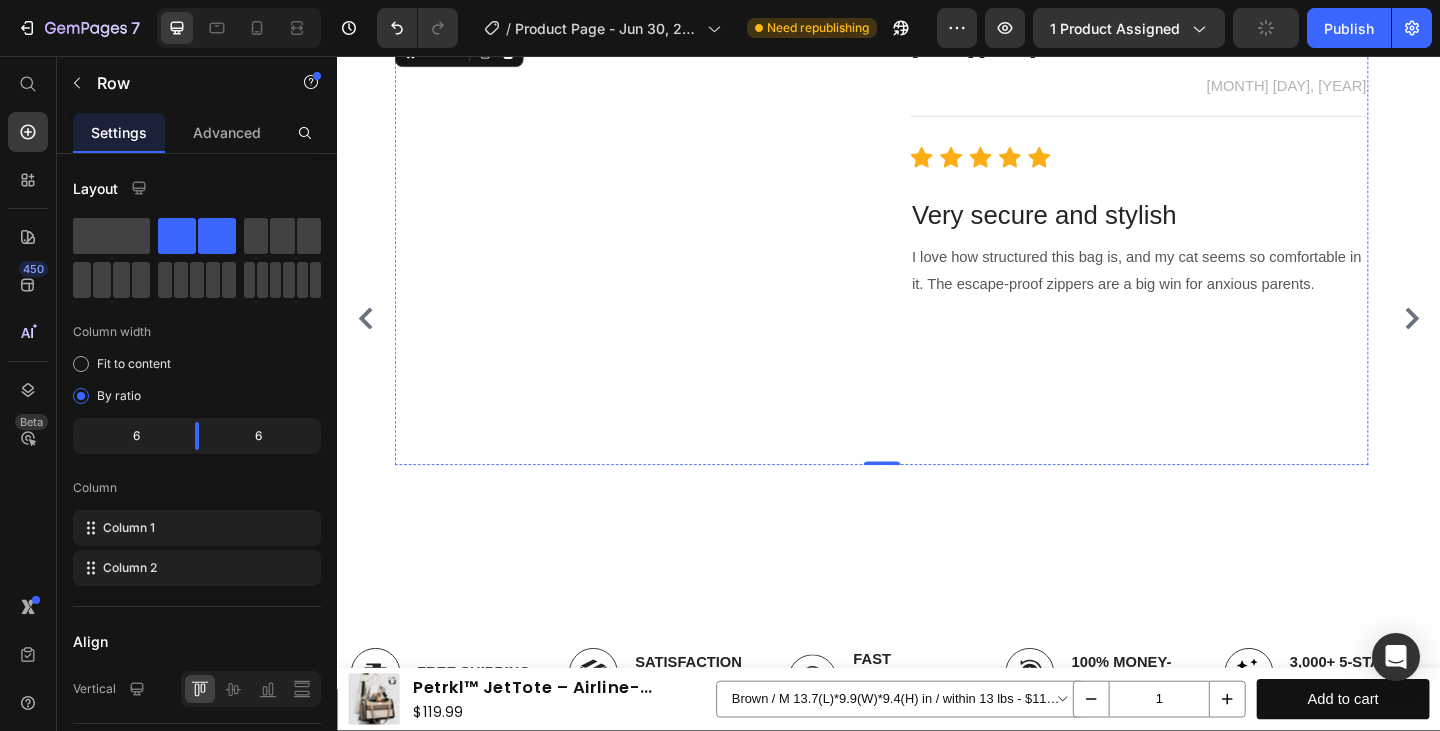 scroll, scrollTop: 7090, scrollLeft: 0, axis: vertical 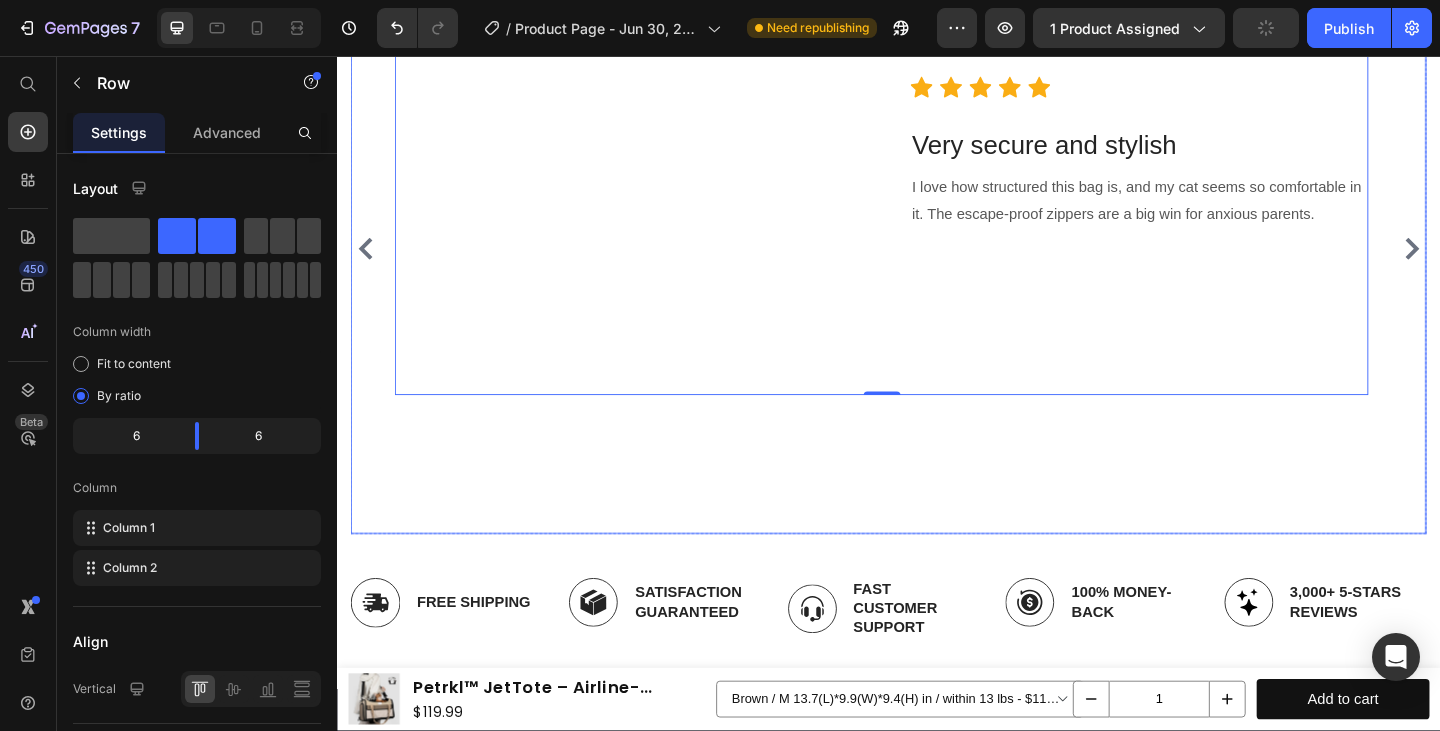 click 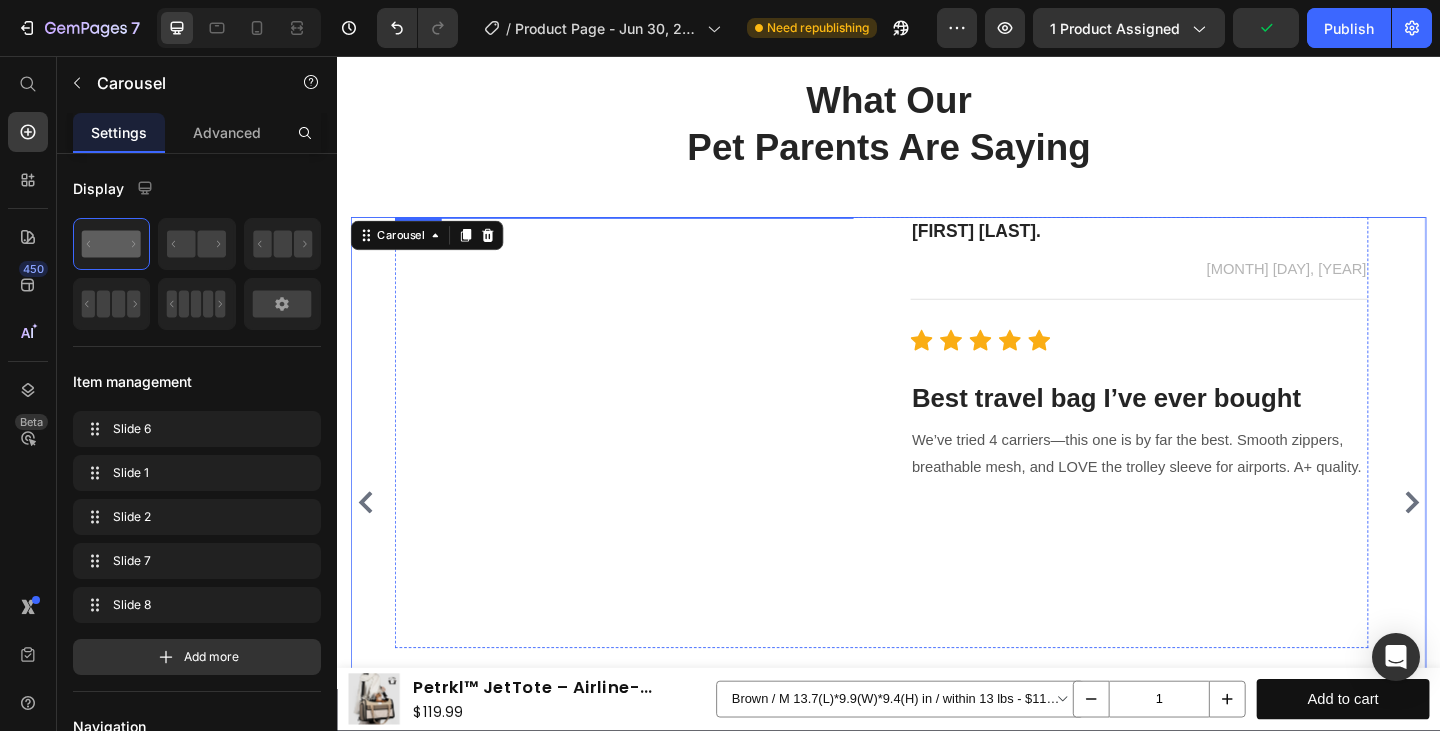 scroll, scrollTop: 6645, scrollLeft: 0, axis: vertical 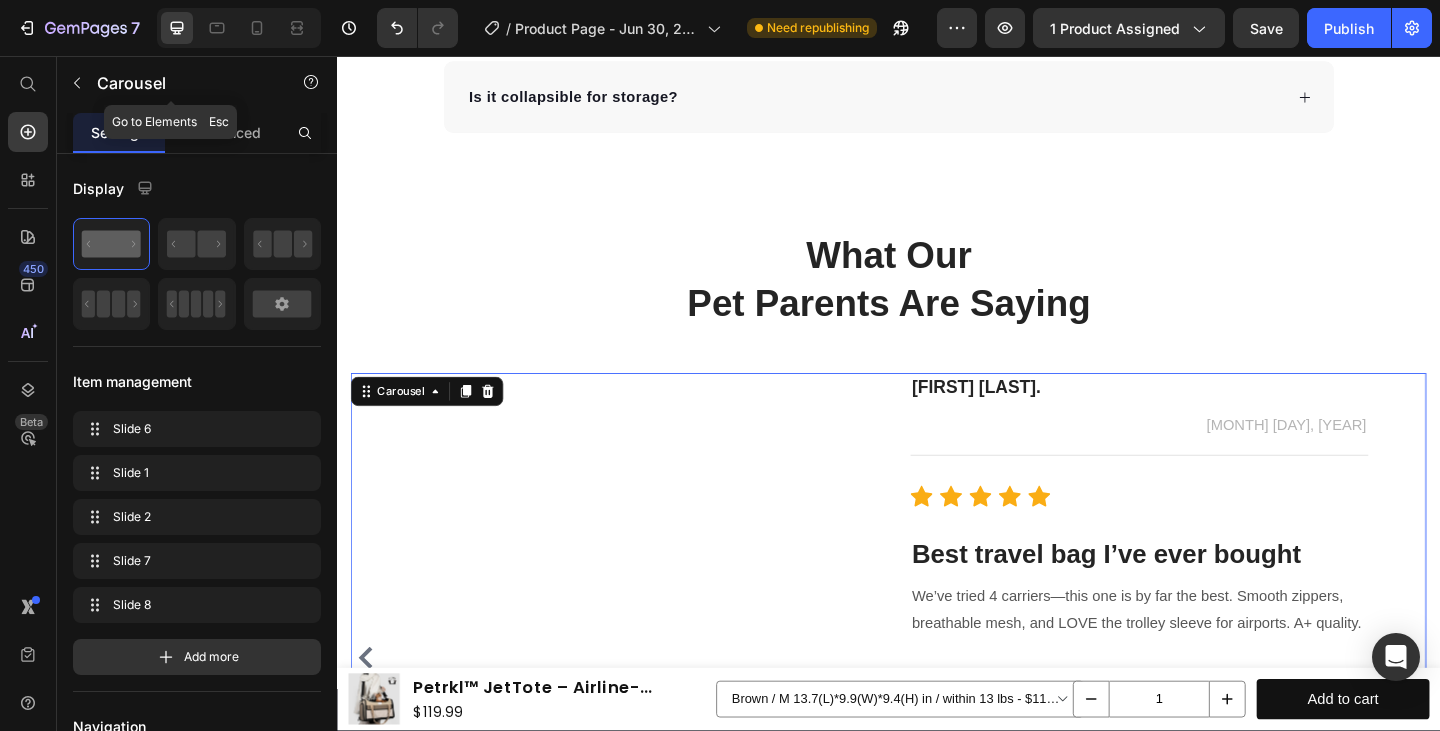 click at bounding box center (77, 83) 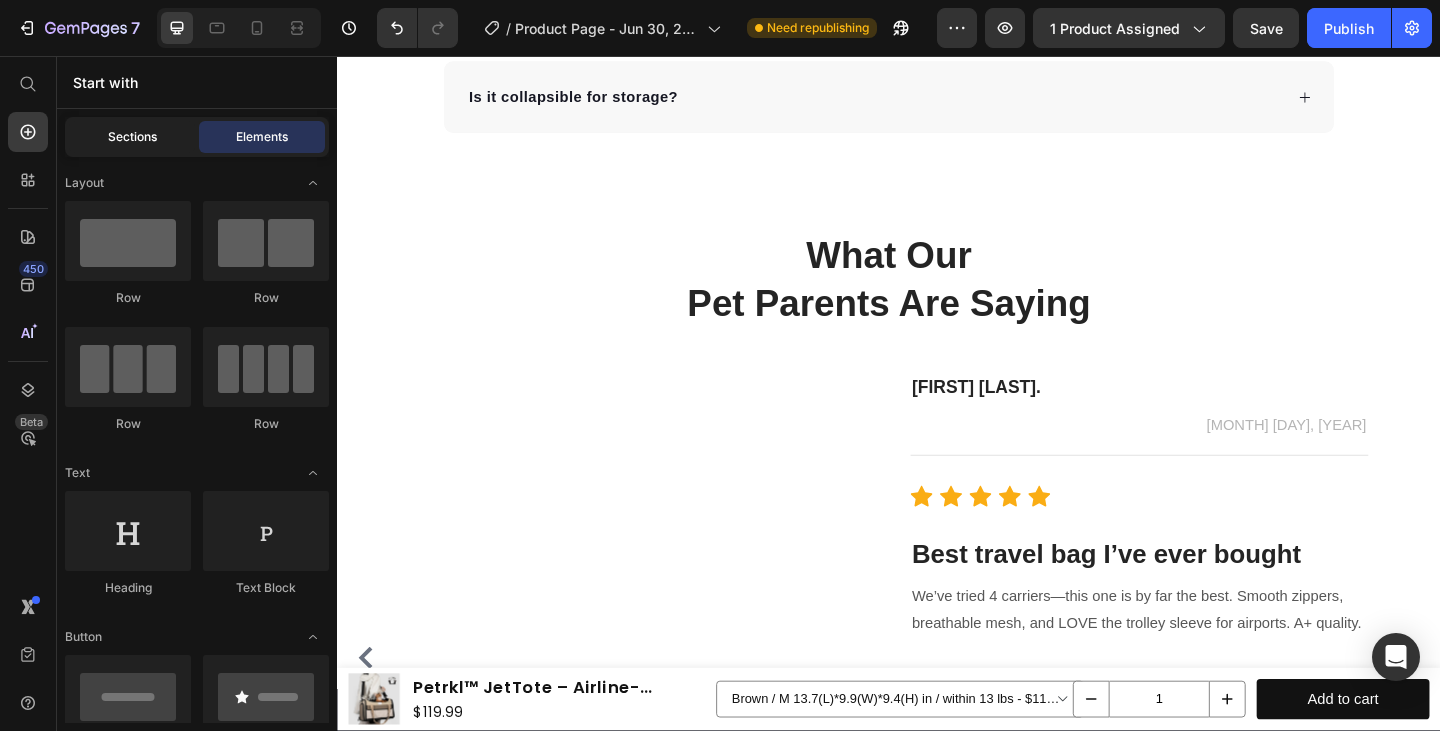 click on "Sections" 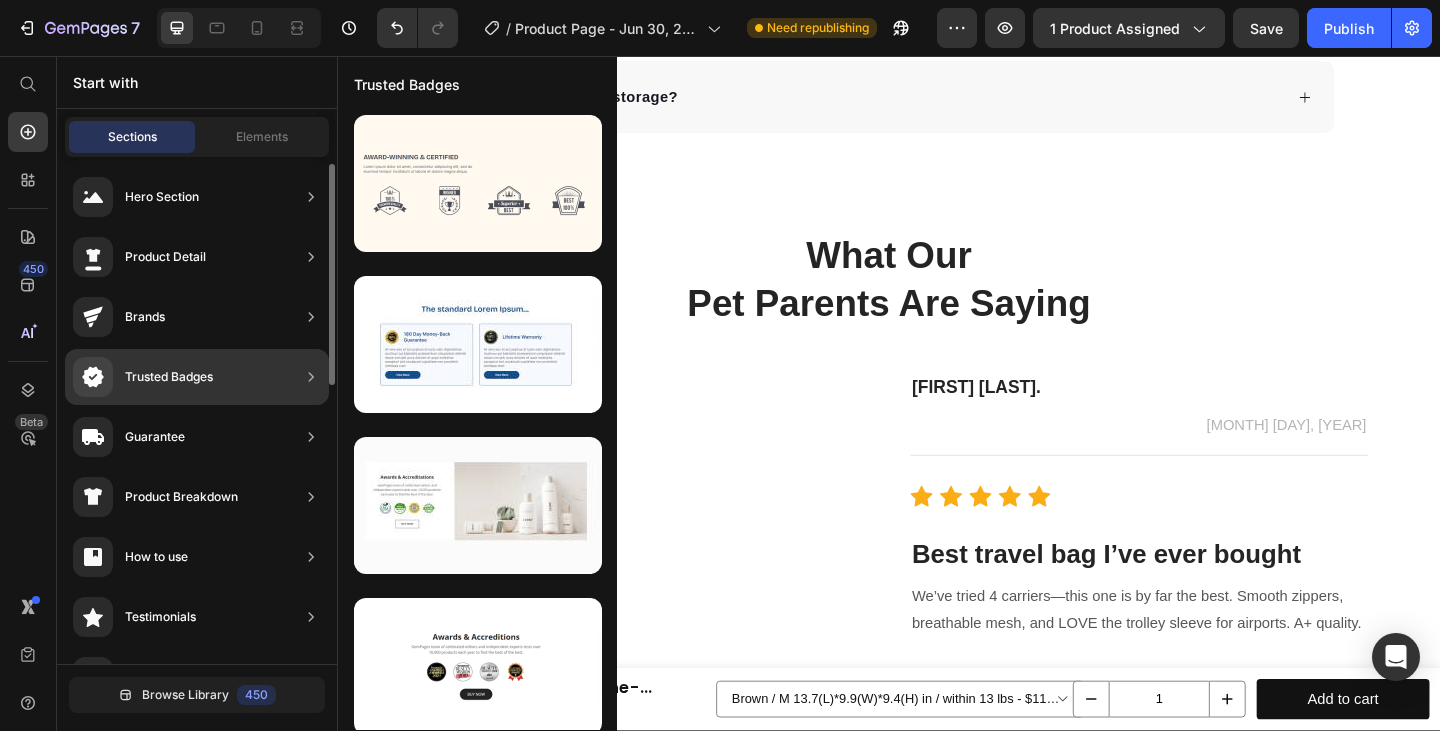 scroll, scrollTop: 8, scrollLeft: 0, axis: vertical 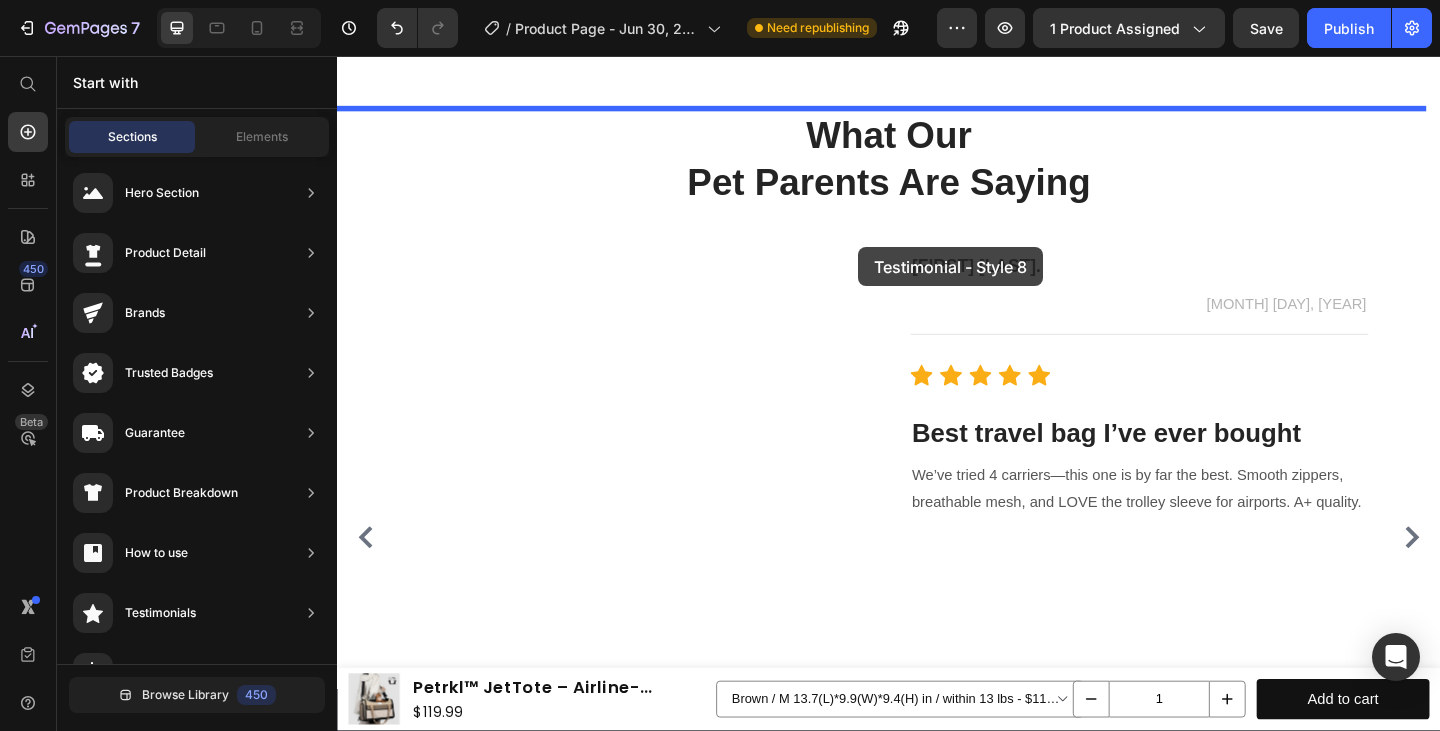 drag, startPoint x: 833, startPoint y: 683, endPoint x: 904, endPoint y: 264, distance: 424.97293 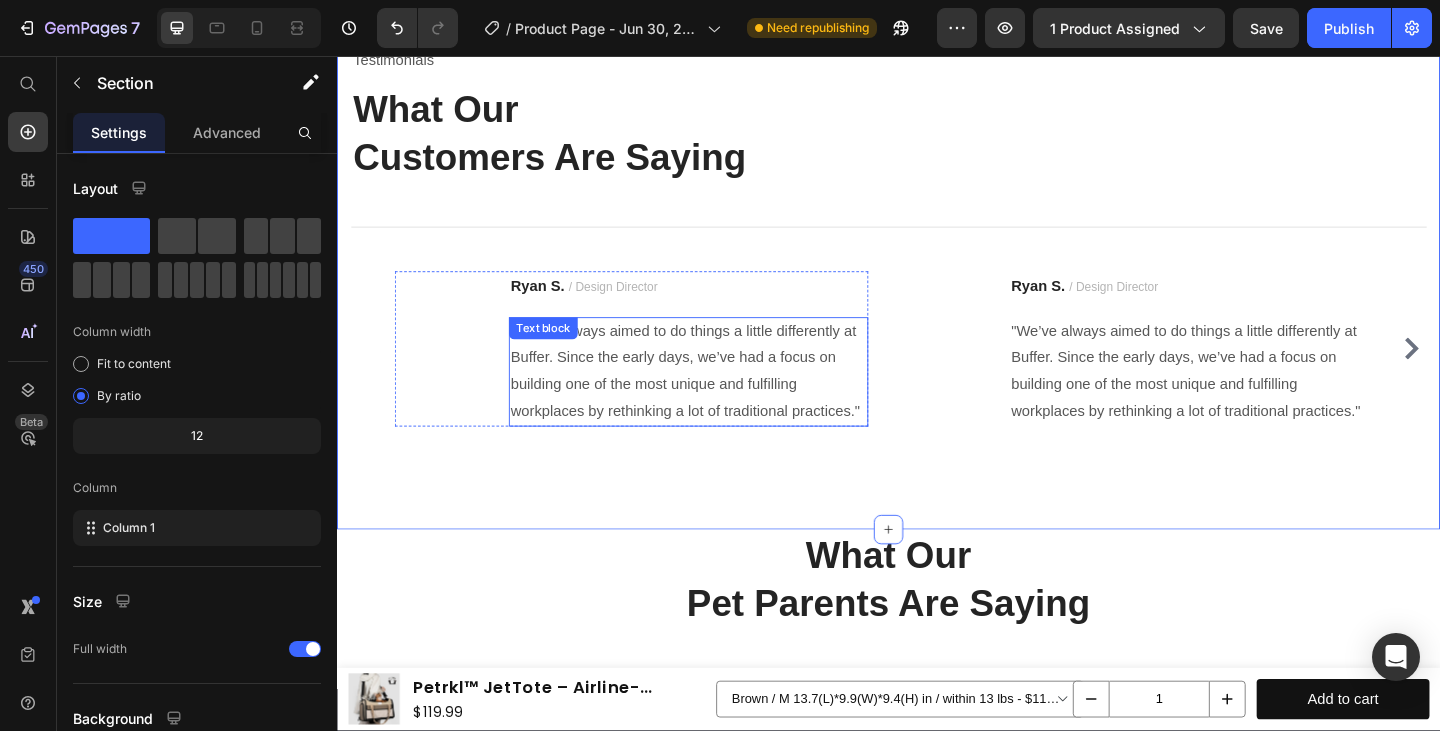 scroll, scrollTop: 6924, scrollLeft: 0, axis: vertical 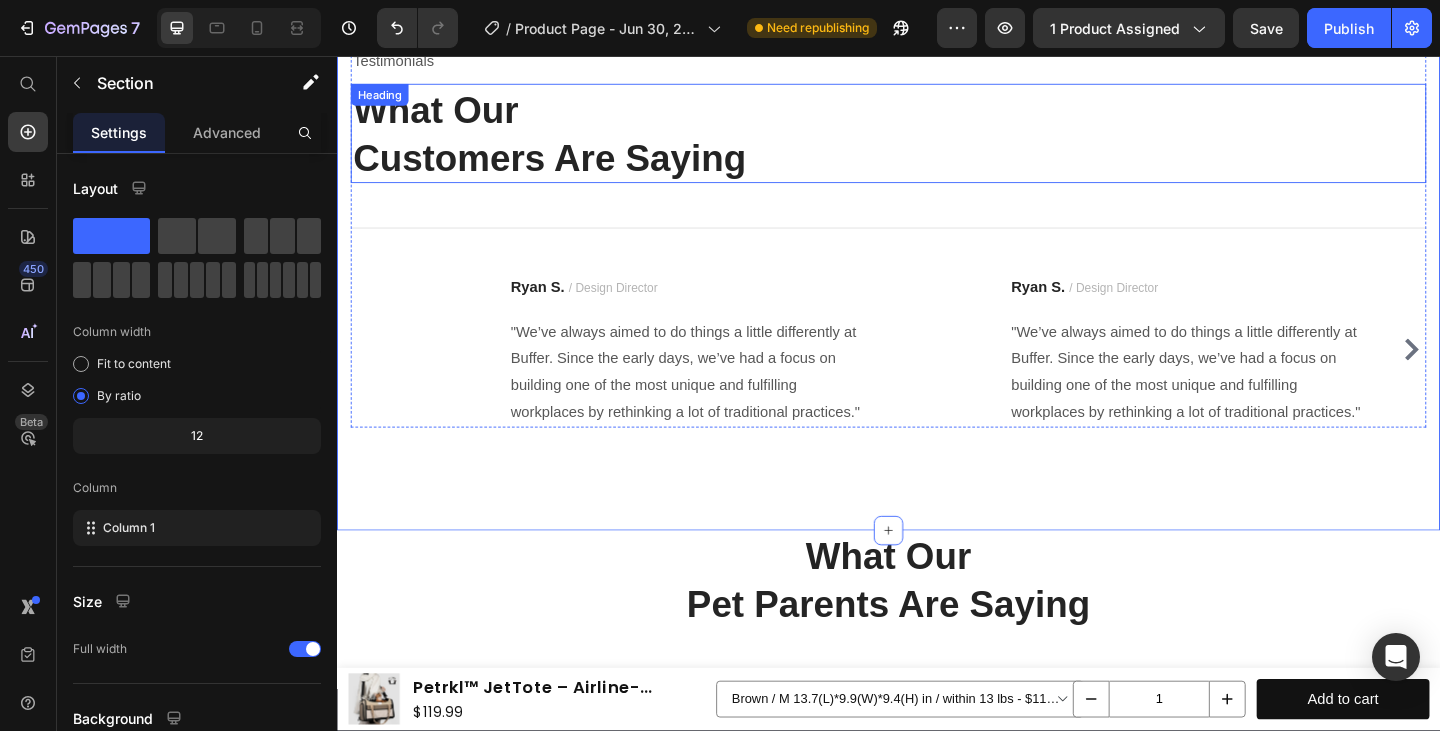 click on "What Our  Customers Are Saying" at bounding box center [937, 141] 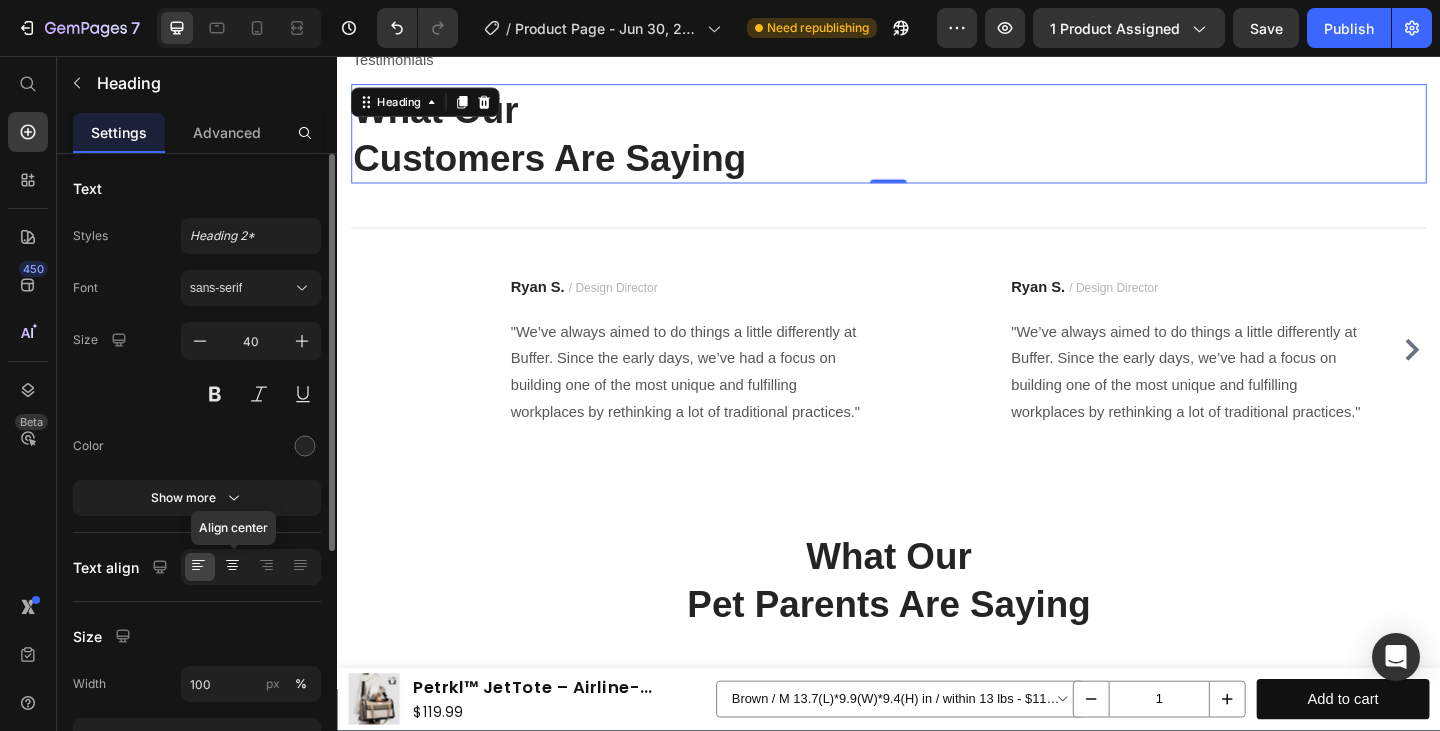click 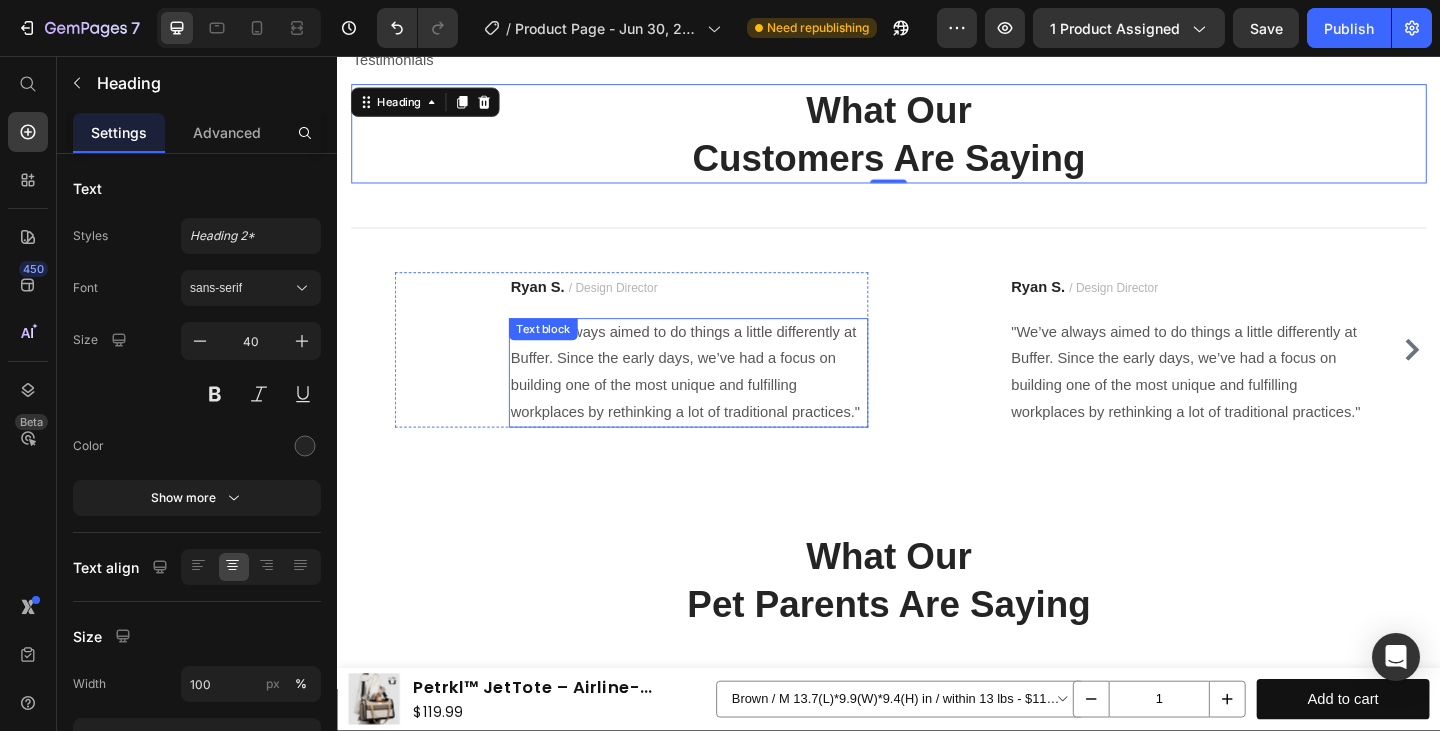 click on ""We’ve always aimed to do things a little differently at Buffer. Since the early days, we’ve had a focus on building one of the most unique and fulfilling workplaces by rethinking a lot of traditional practices."" at bounding box center [719, 401] 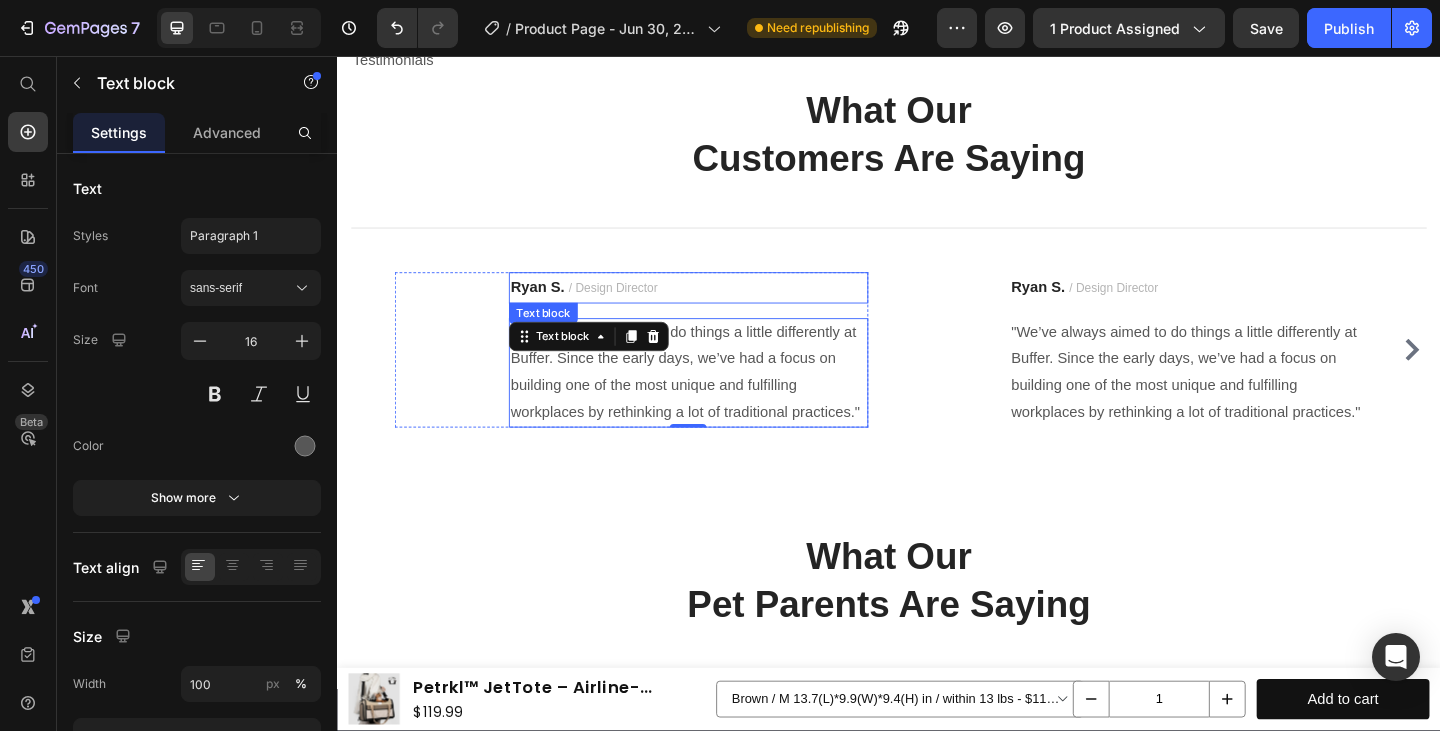 click on "/ Design Director" at bounding box center (637, 308) 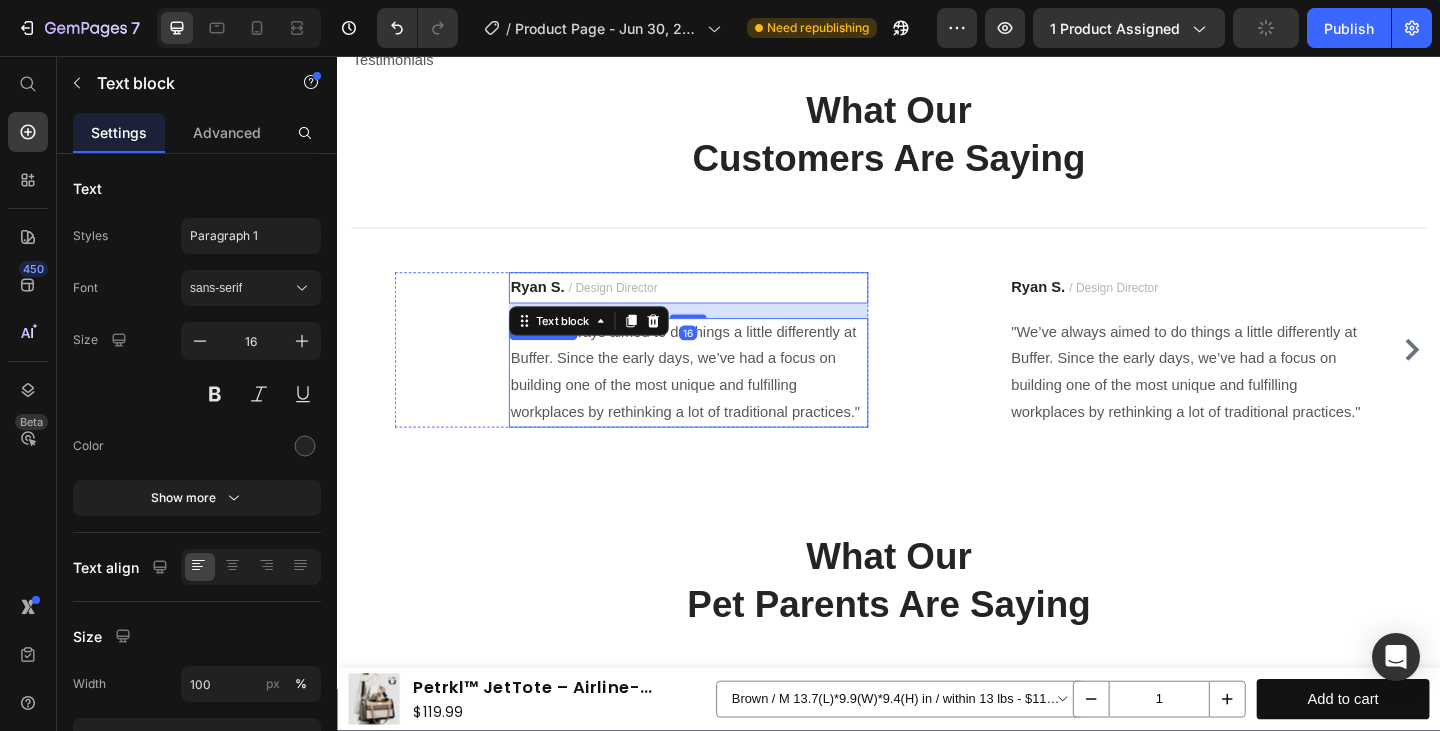 click on ""We’ve always aimed to do things a little differently at Buffer. Since the early days, we’ve had a focus on building one of the most unique and fulfilling workplaces by rethinking a lot of traditional practices."" at bounding box center (719, 401) 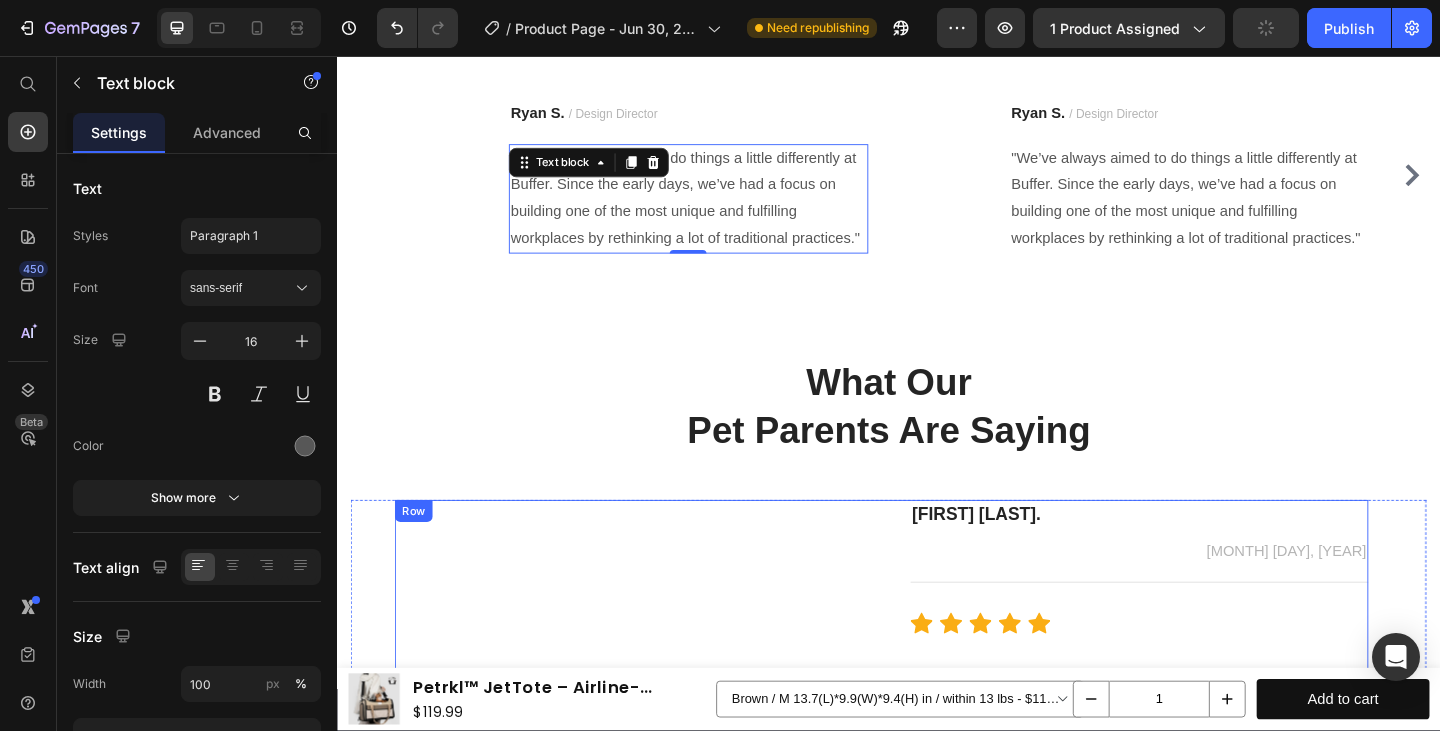 scroll, scrollTop: 7033, scrollLeft: 0, axis: vertical 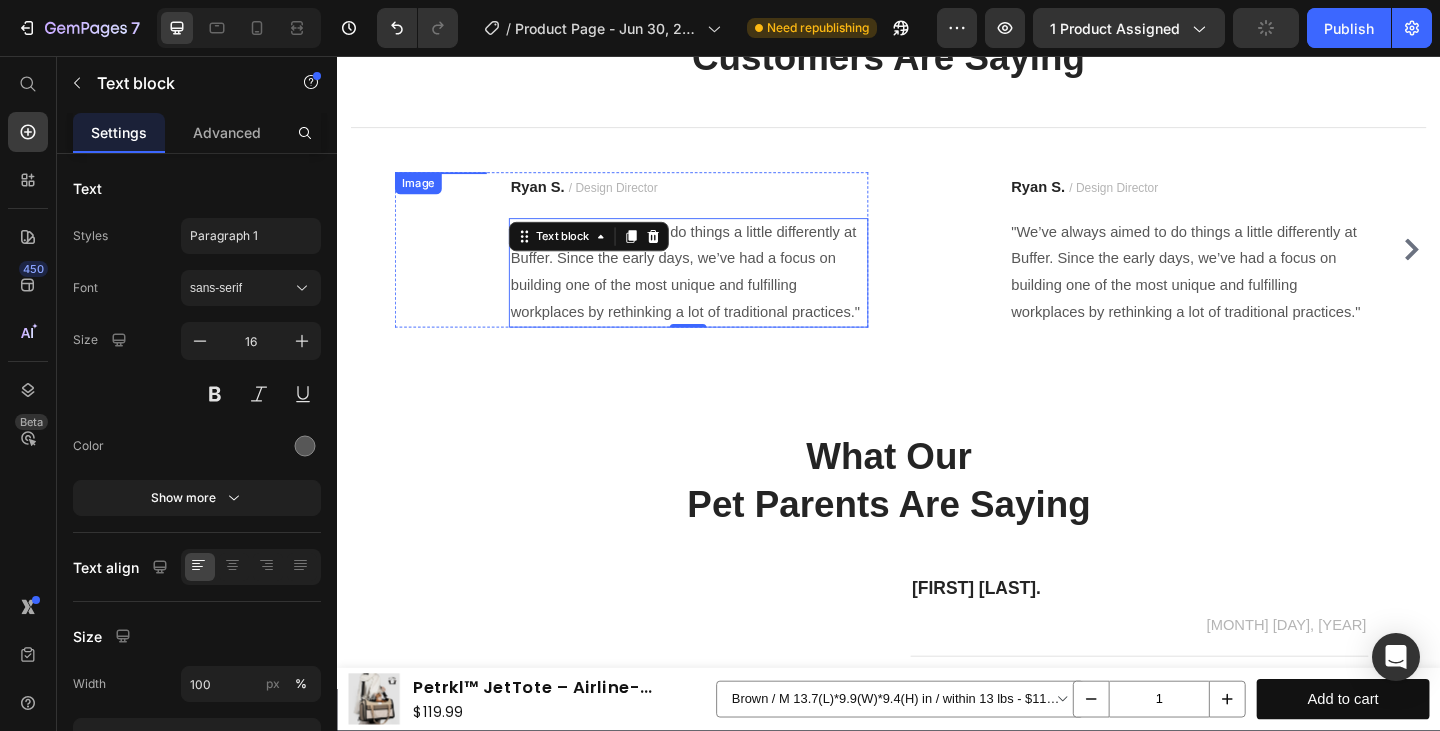 click at bounding box center [450, 183] 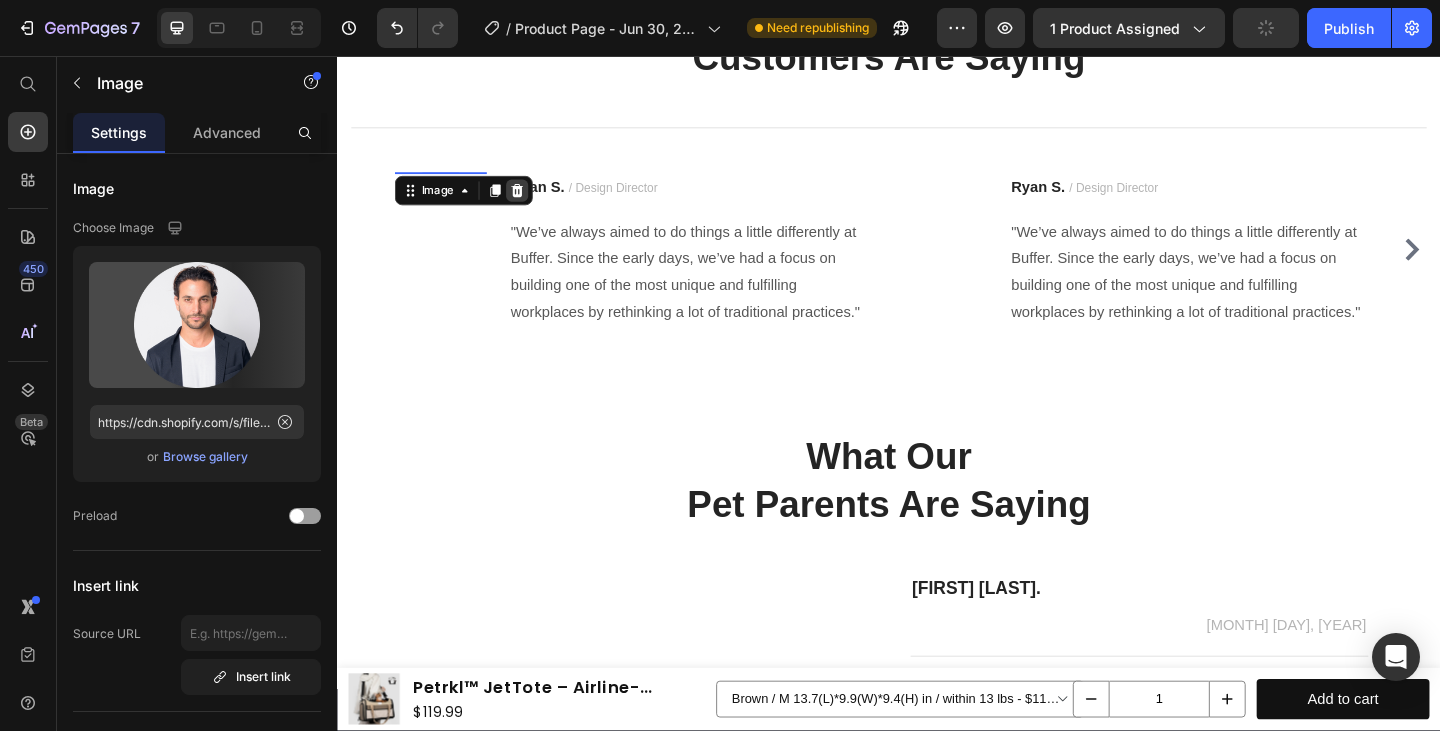 click 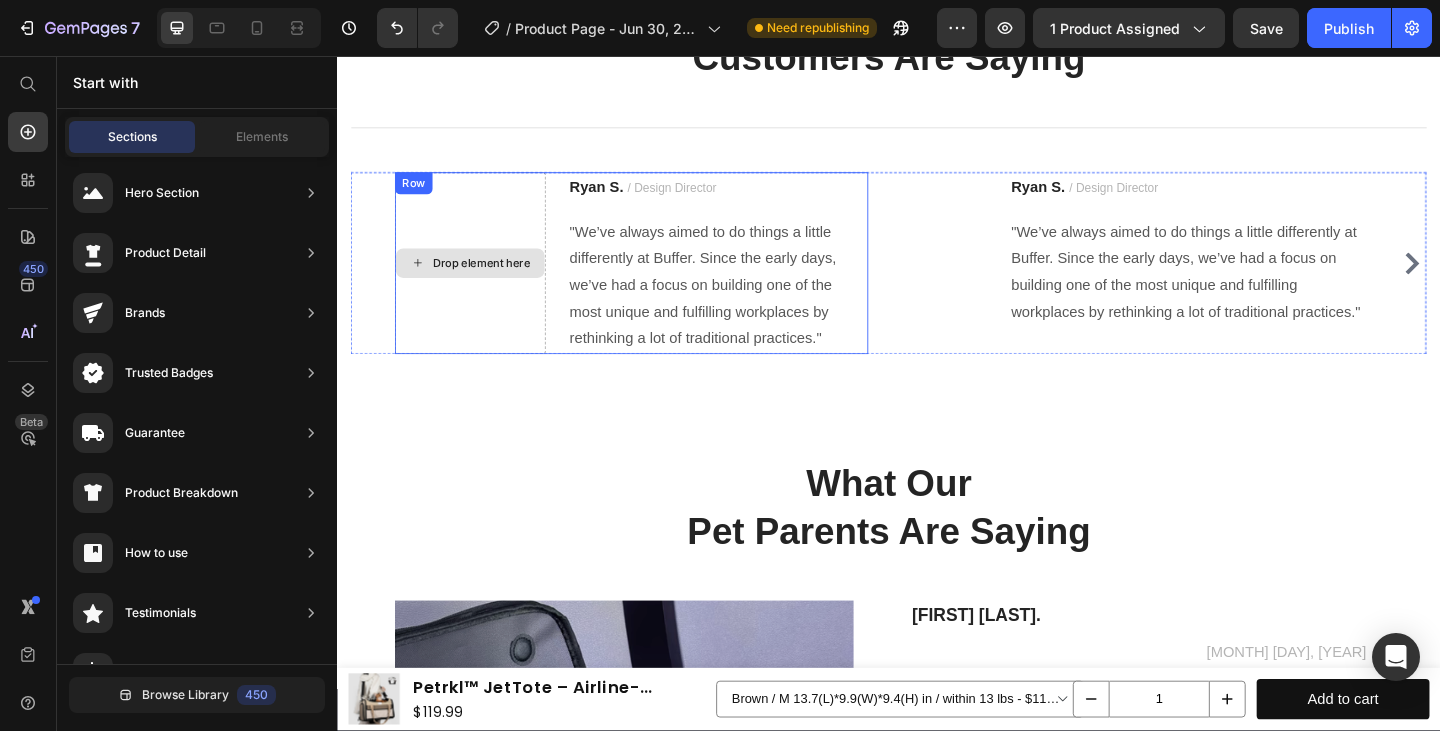 click on "Drop element here" at bounding box center [482, 282] 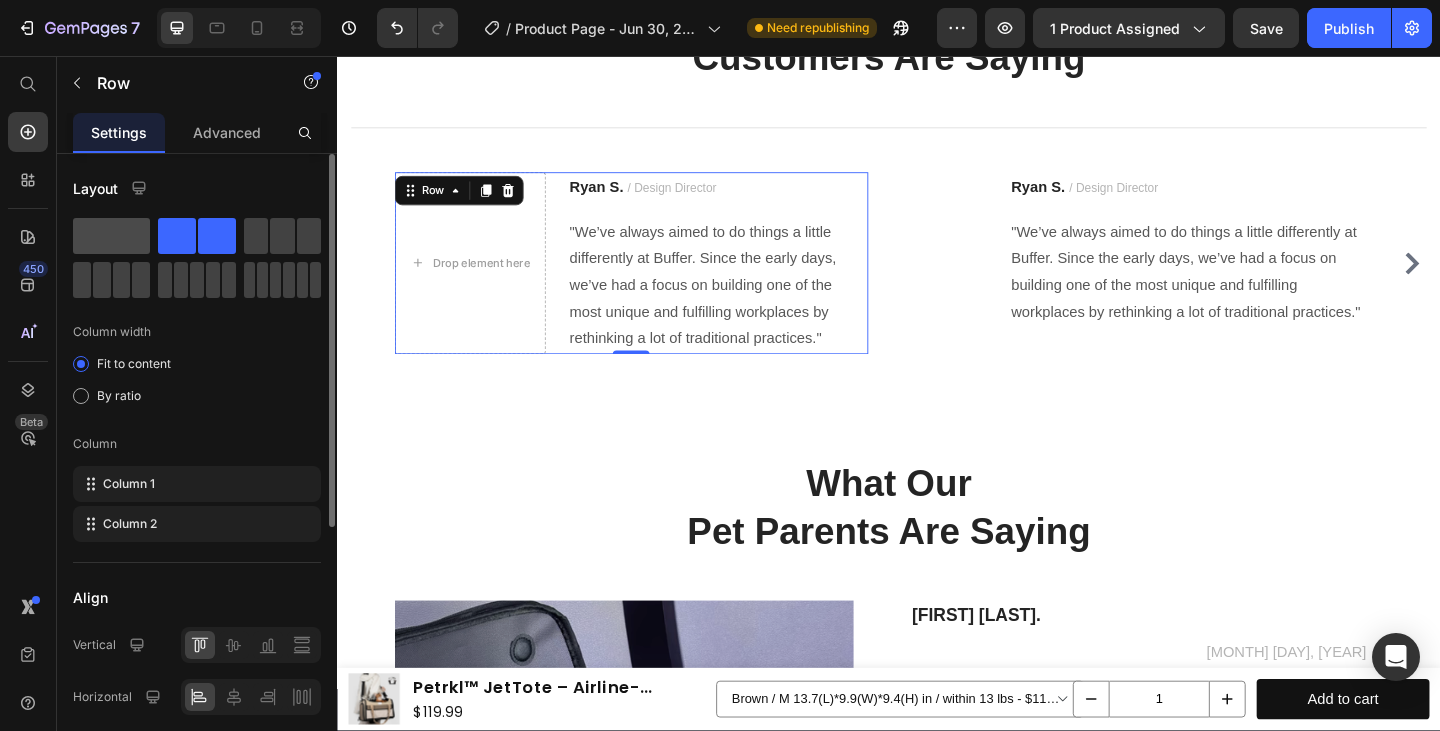 click 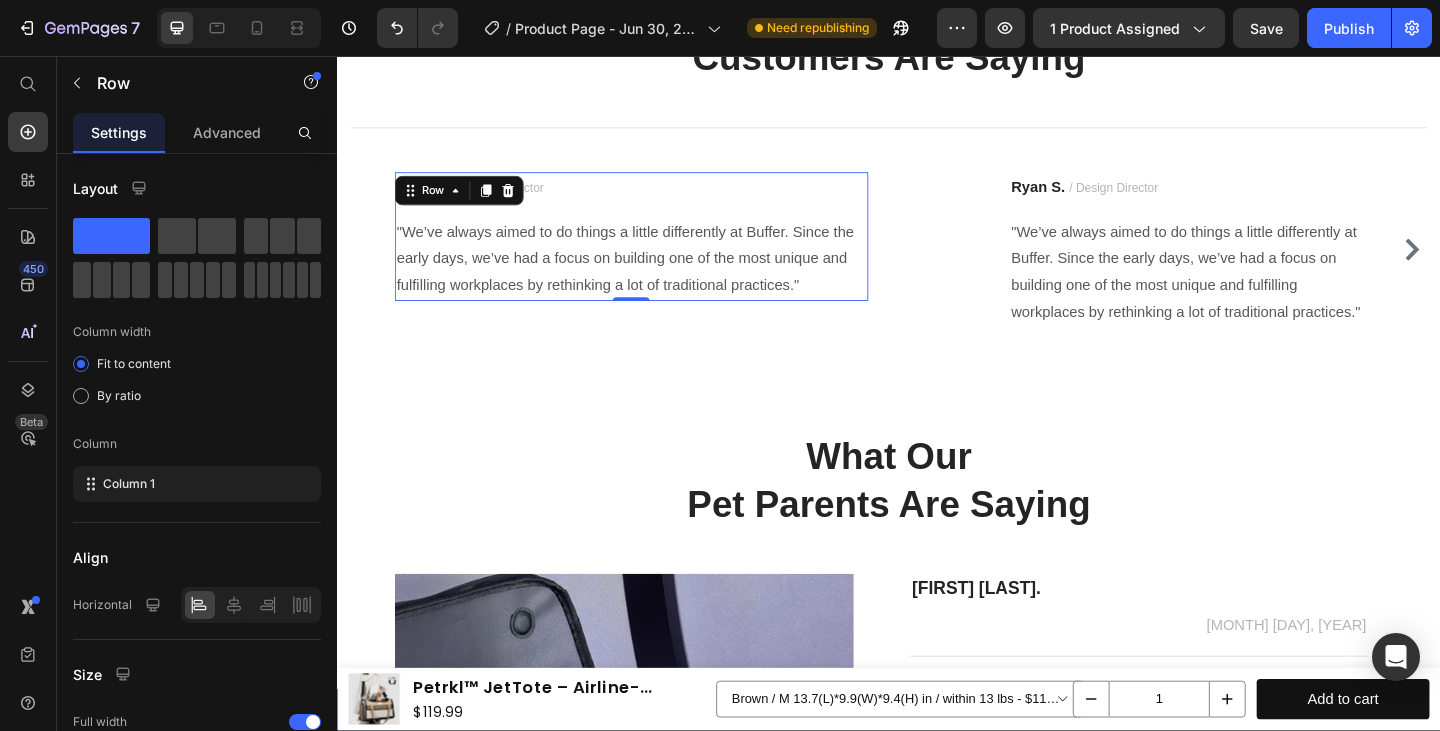 click on "What Our  Pet Parents Are Saying" at bounding box center (937, 518) 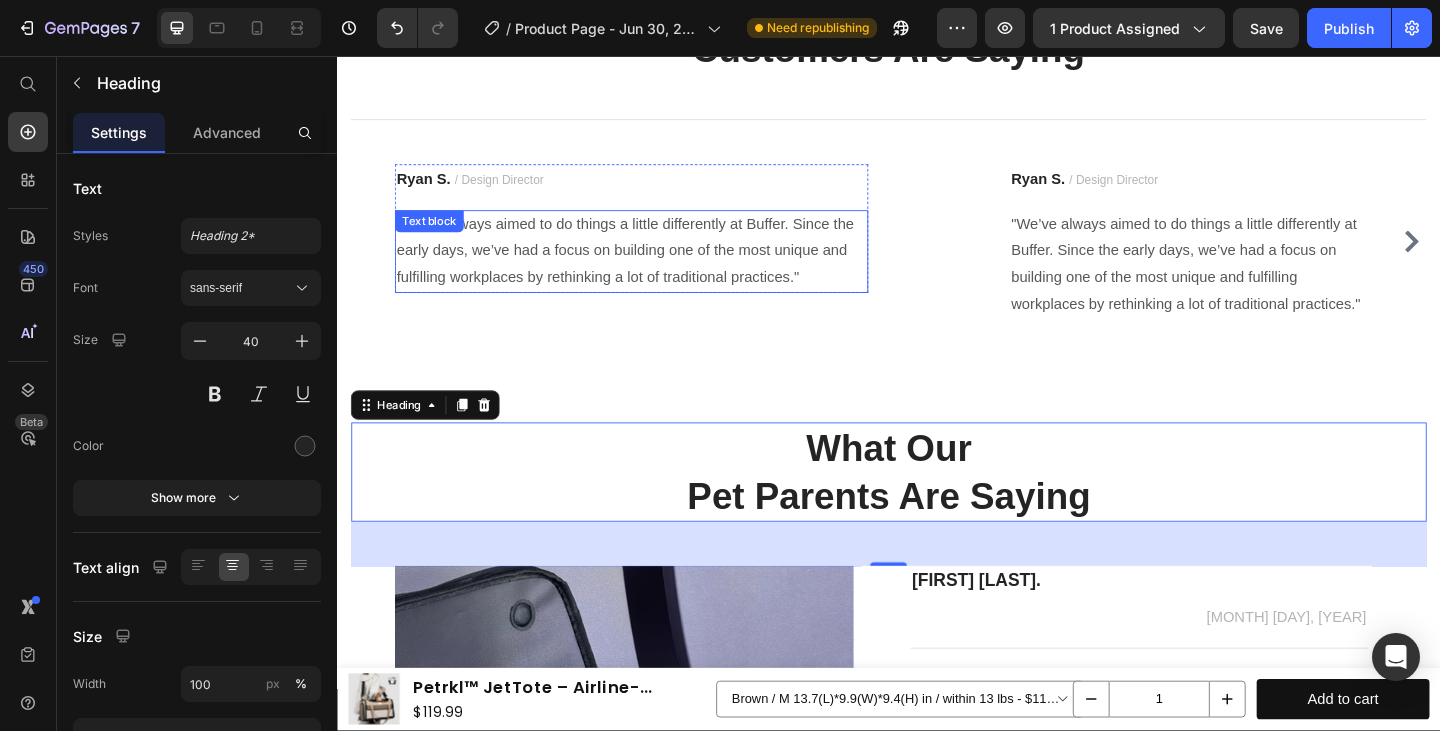 scroll, scrollTop: 6871, scrollLeft: 0, axis: vertical 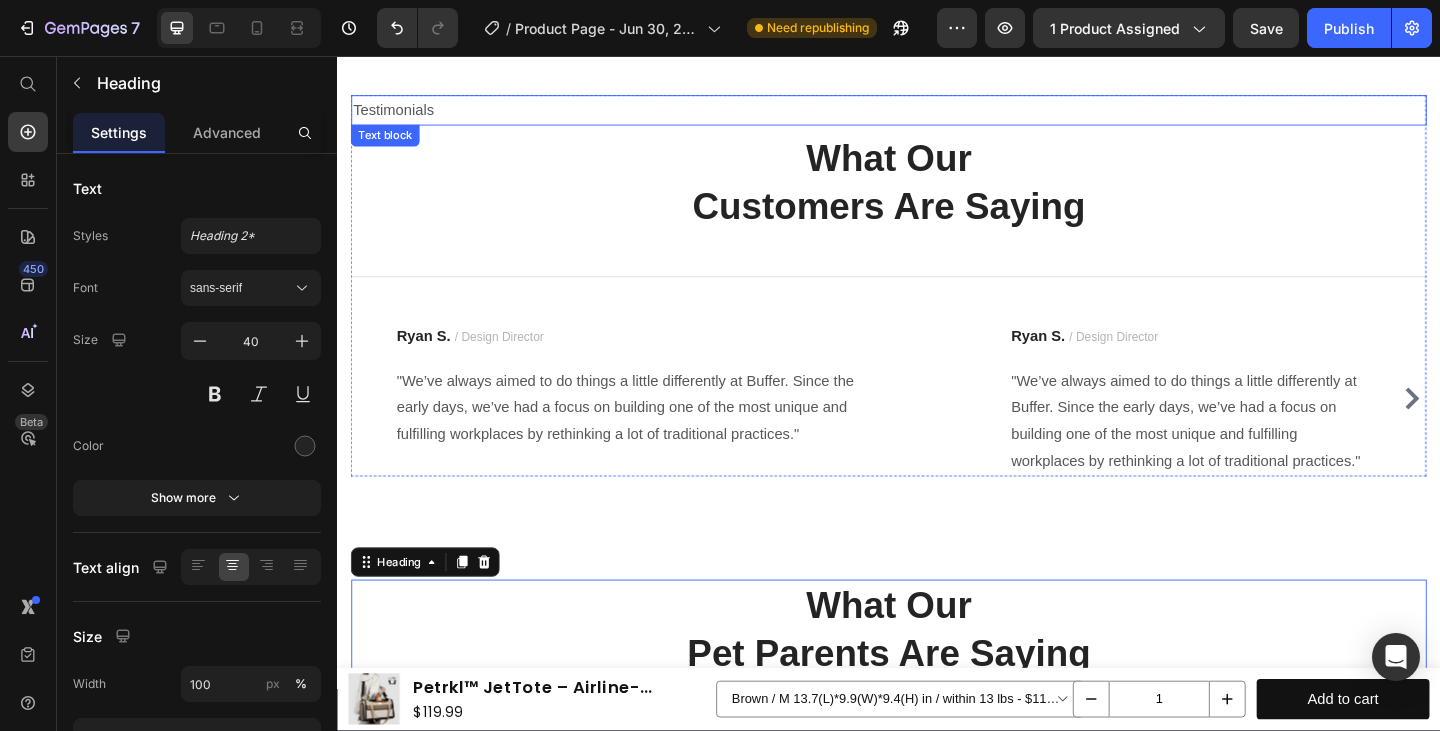 click on "Testimonials" at bounding box center [937, 115] 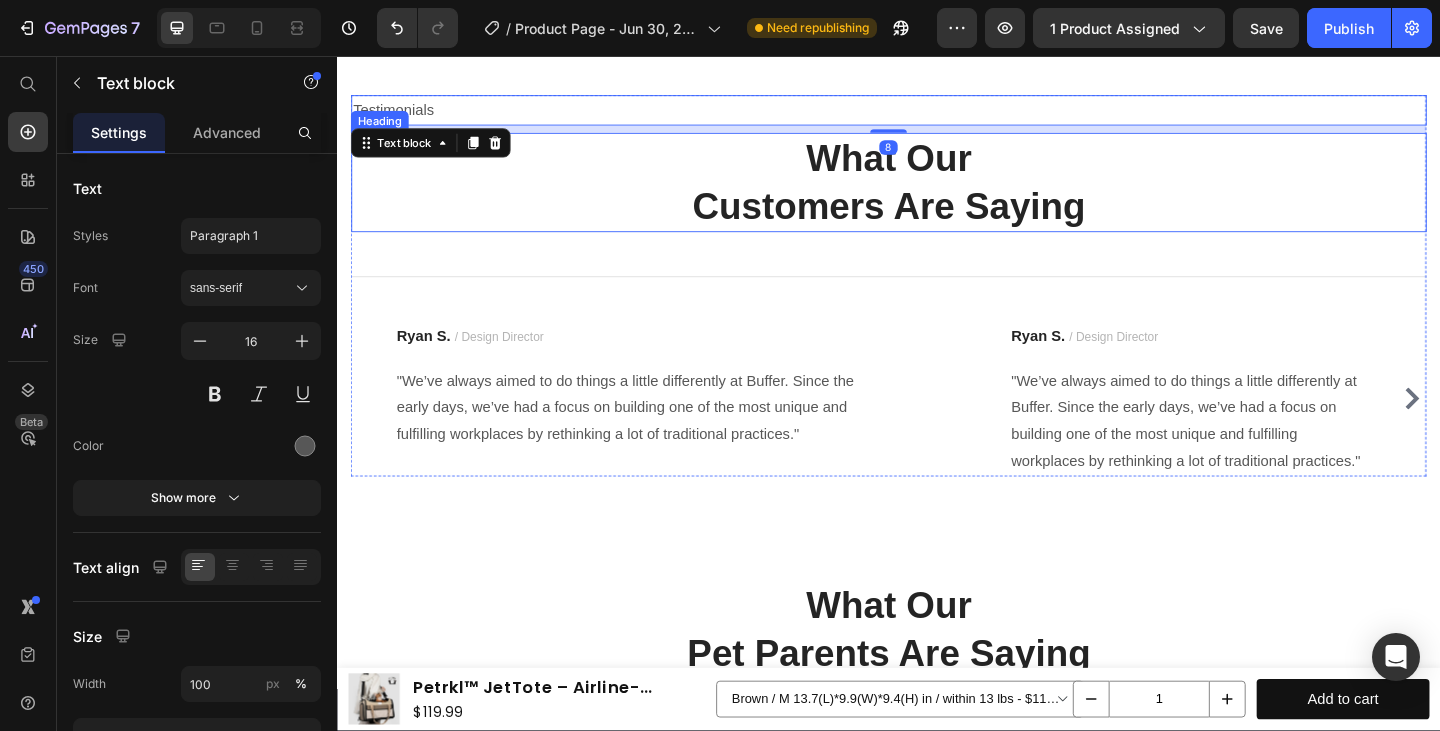 click on "What Our  Customers Are Saying" at bounding box center [937, 194] 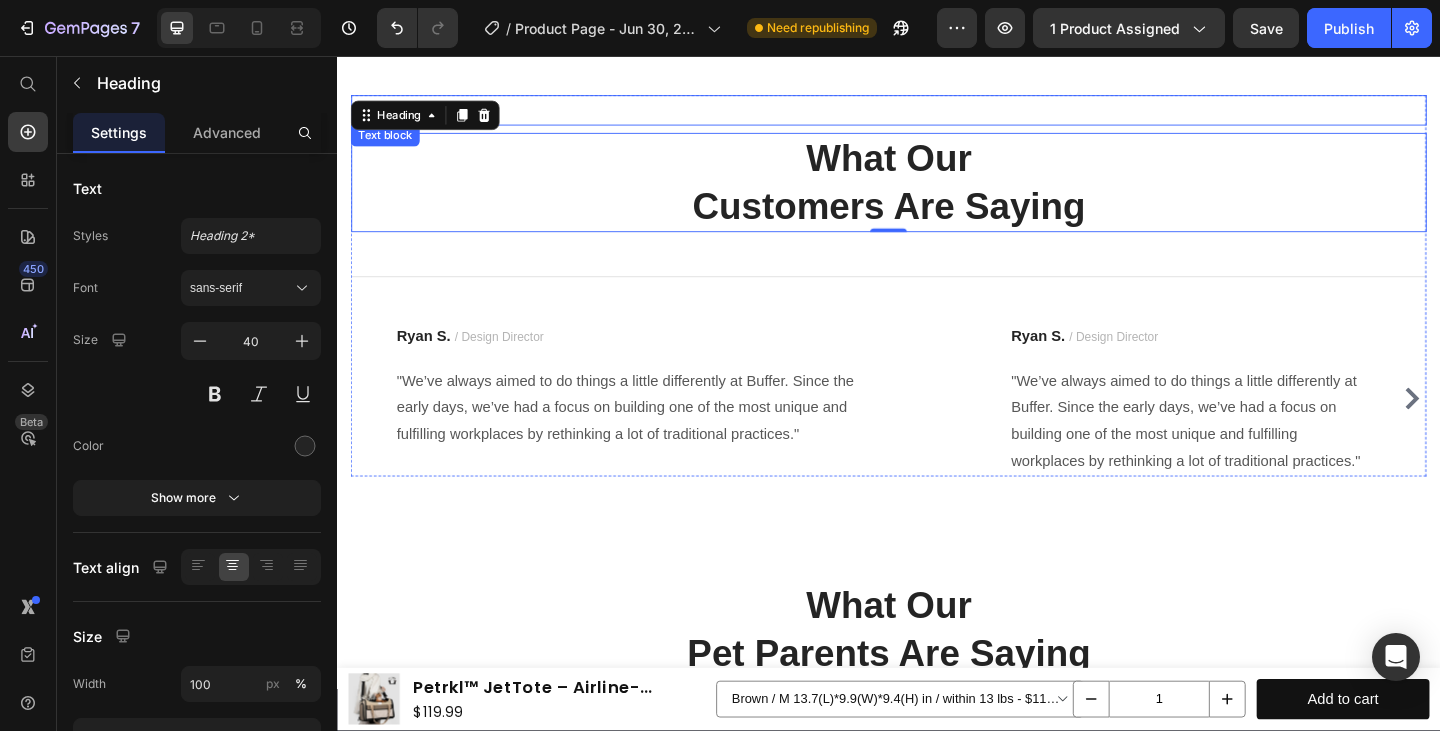 click on "Testimonials" at bounding box center (937, 115) 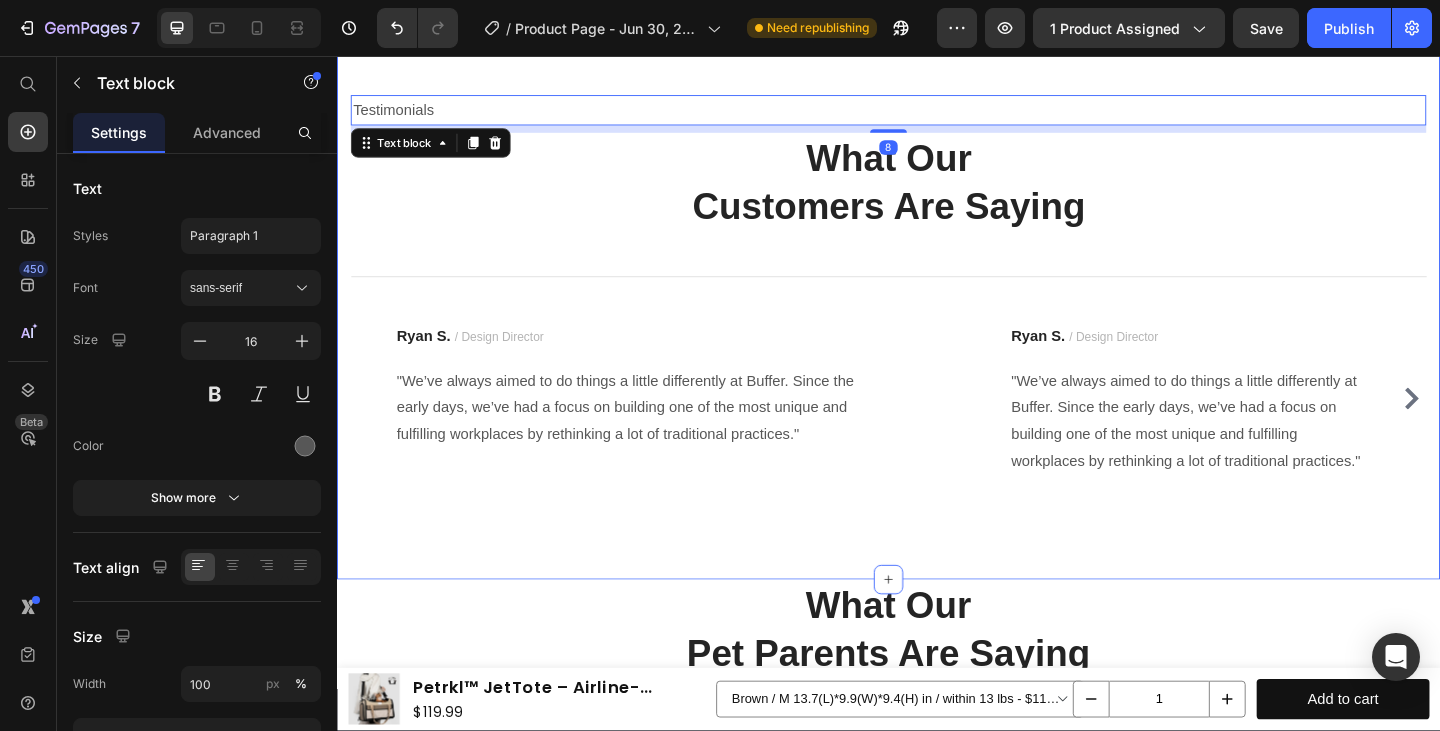 click on "Testimonials Text block   8 What Our  Customers Are Saying Heading                Title Line [FIRST] [LAST].   / Design Director Text block "We’ve always aimed to do things a little differently at Buffer. Since the early days, we’ve had a focus on building one of the most unique and fulfilling workplaces by rethinking a lot of traditional practices." Text block Row Image [FIRST] [LAST].   / Design Director Text block "We’ve always aimed to do things a little differently at Buffer. Since the early days, we’ve had a focus on building one of the most unique and fulfilling workplaces by rethinking a lot of traditional practices." Text block Row Image [FIRST] [LAST].   / Design Director Text block "We’ve always aimed to do things a little differently at Buffer. Since the early days, we’ve had a focus on building one of the most unique and fulfilling workplaces by rethinking a lot of traditional practices." Text block Row Image [FIRST] [LAST].   / Design Director Text block Text block Row Carousel Row Section 9" at bounding box center [937, 322] 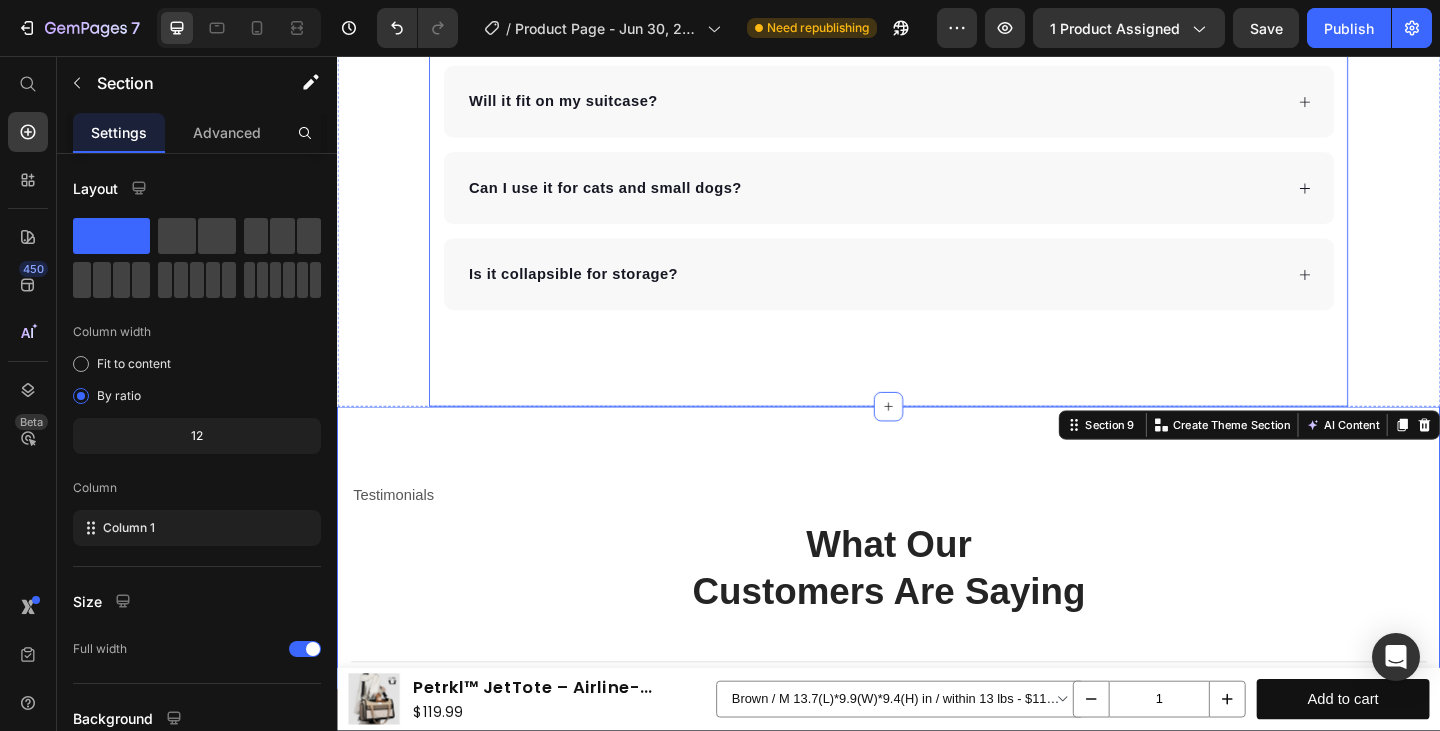 scroll, scrollTop: 6439, scrollLeft: 0, axis: vertical 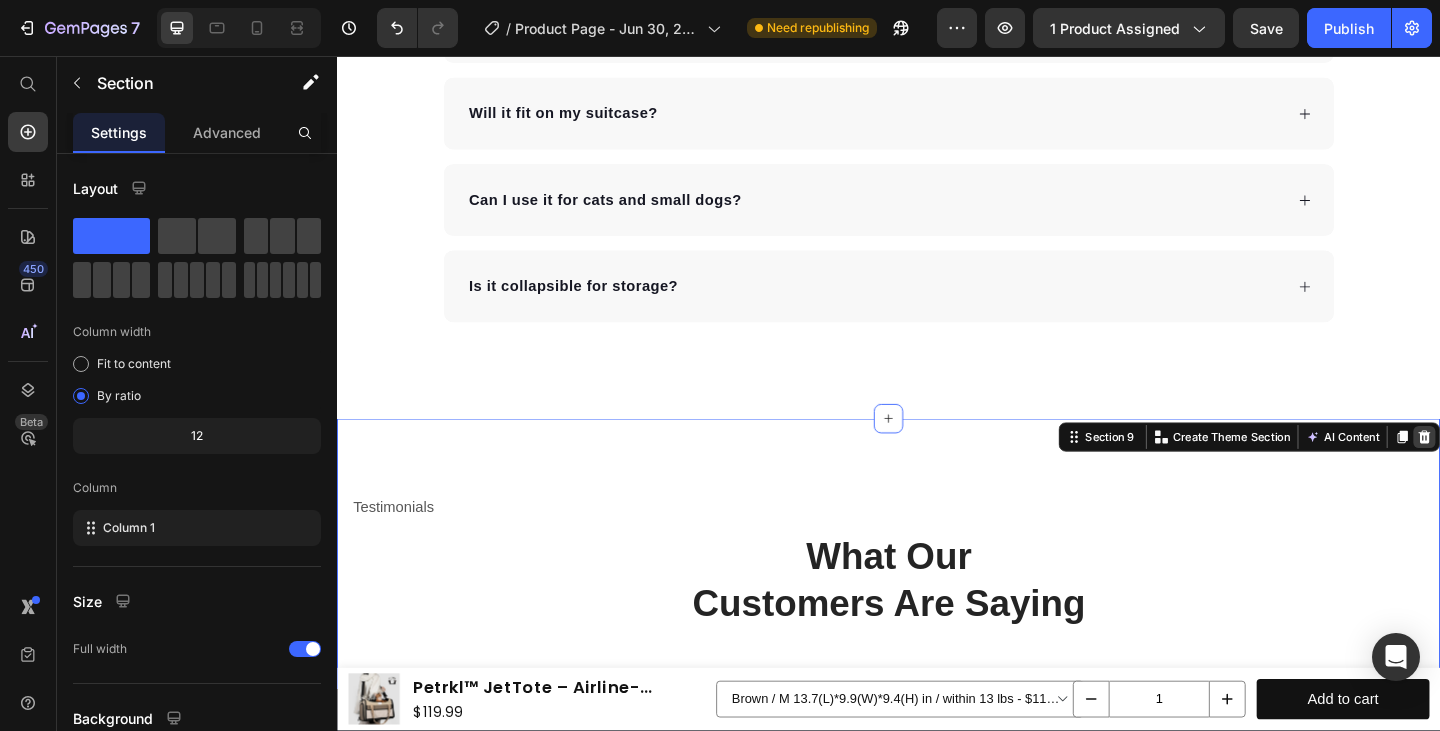 click 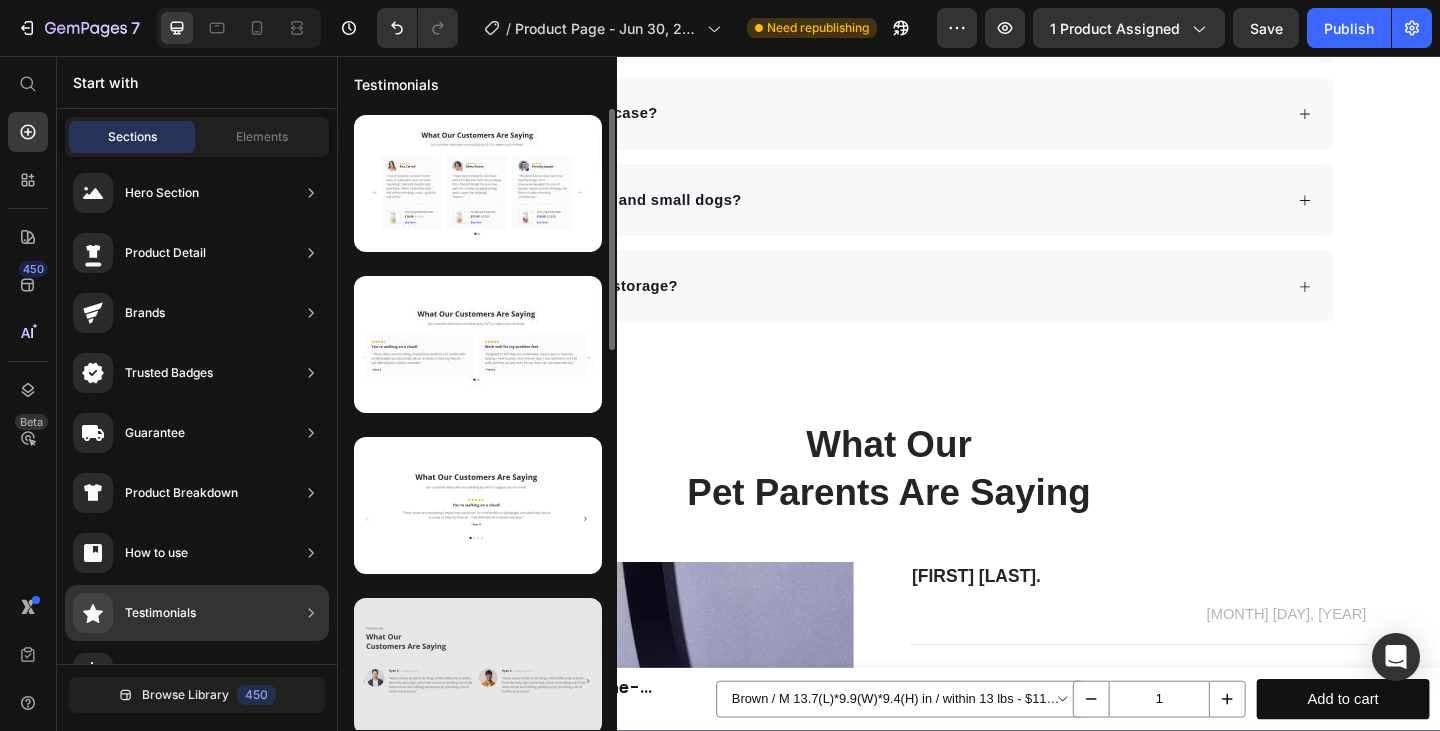 scroll, scrollTop: 4, scrollLeft: 0, axis: vertical 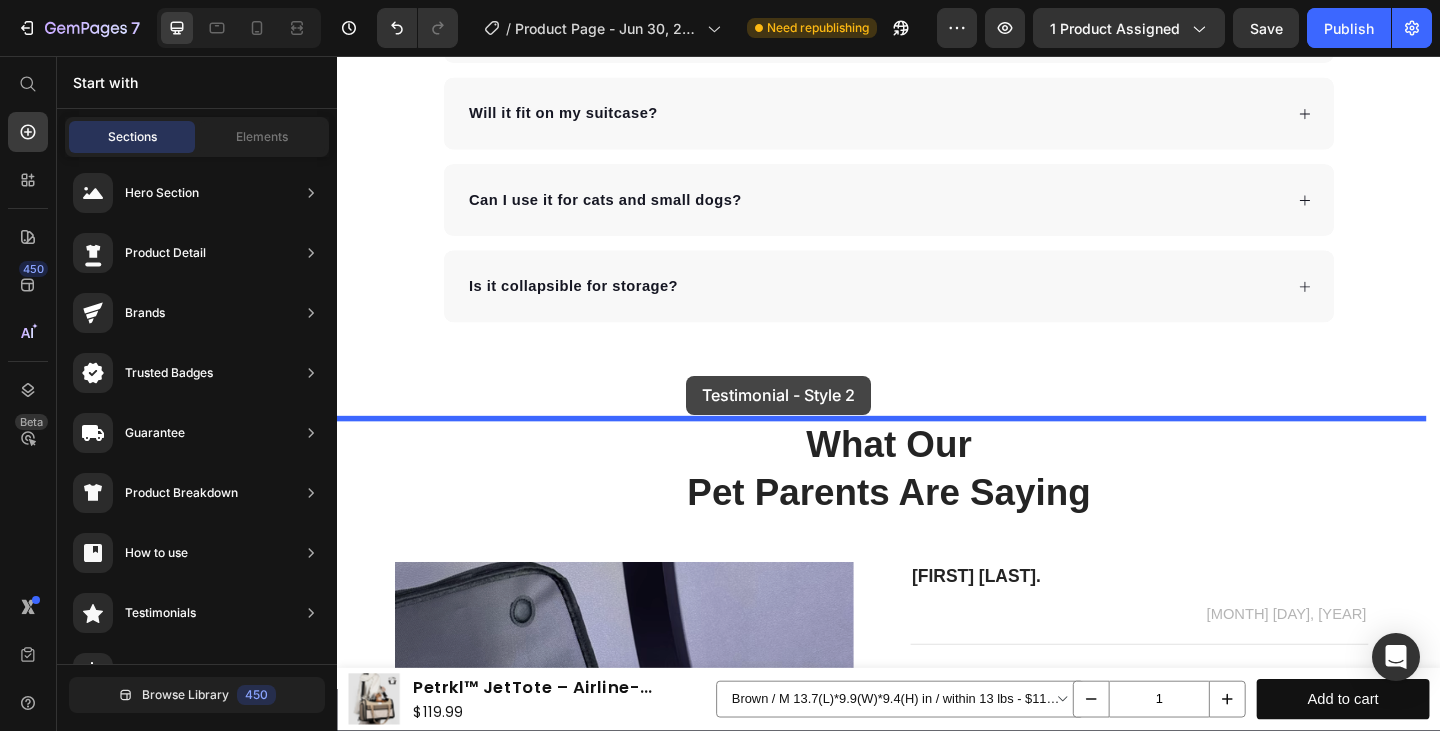 drag, startPoint x: 777, startPoint y: 423, endPoint x: 717, endPoint y: 404, distance: 62.936478 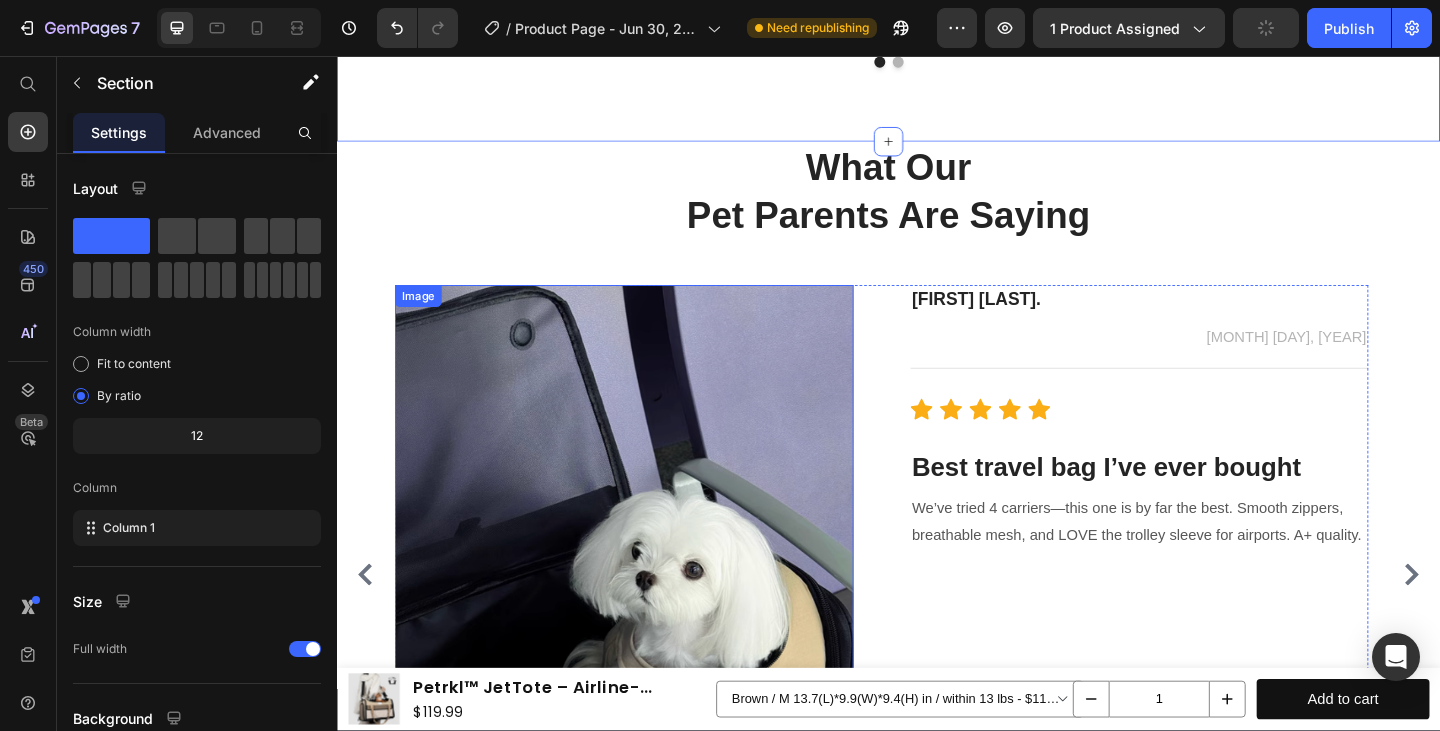 scroll, scrollTop: 7386, scrollLeft: 0, axis: vertical 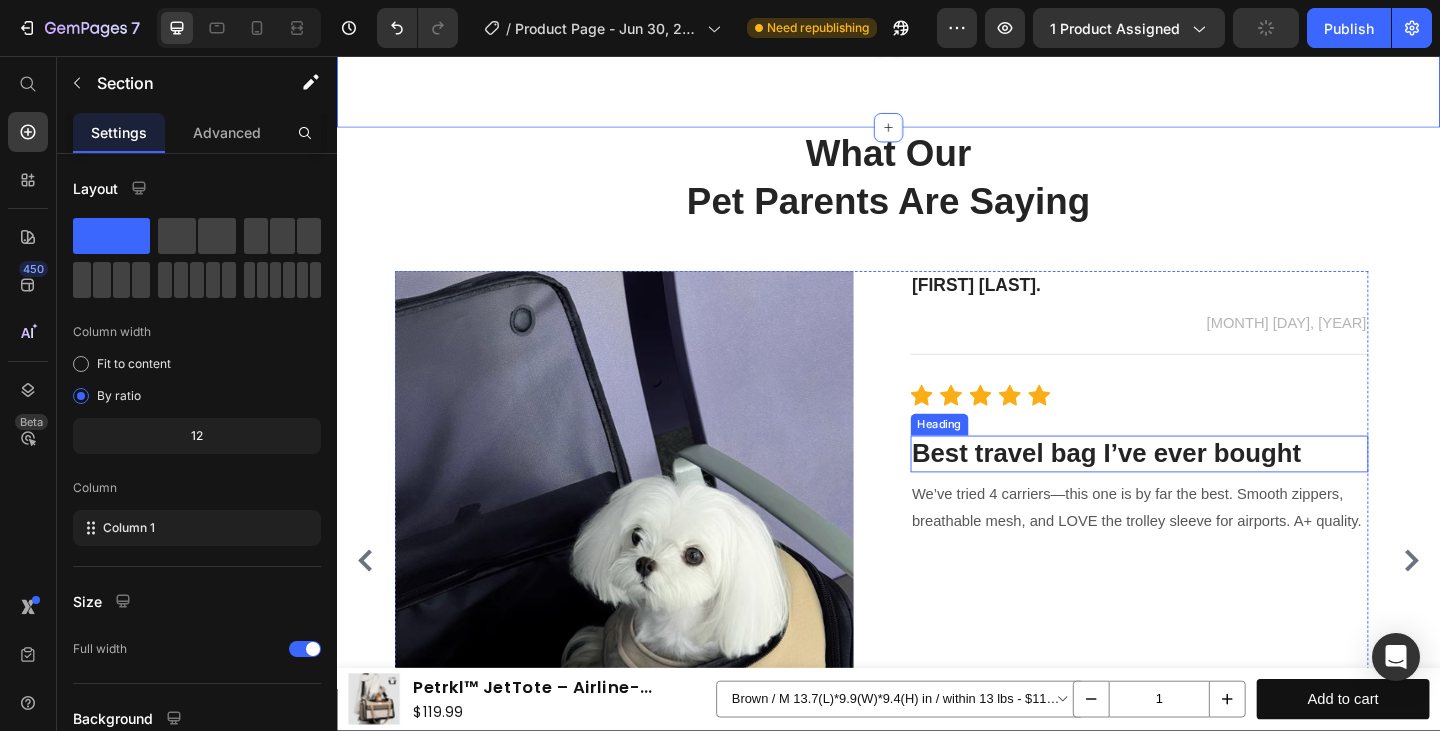 click on "Best travel bag I’ve ever bought" at bounding box center (1210, 489) 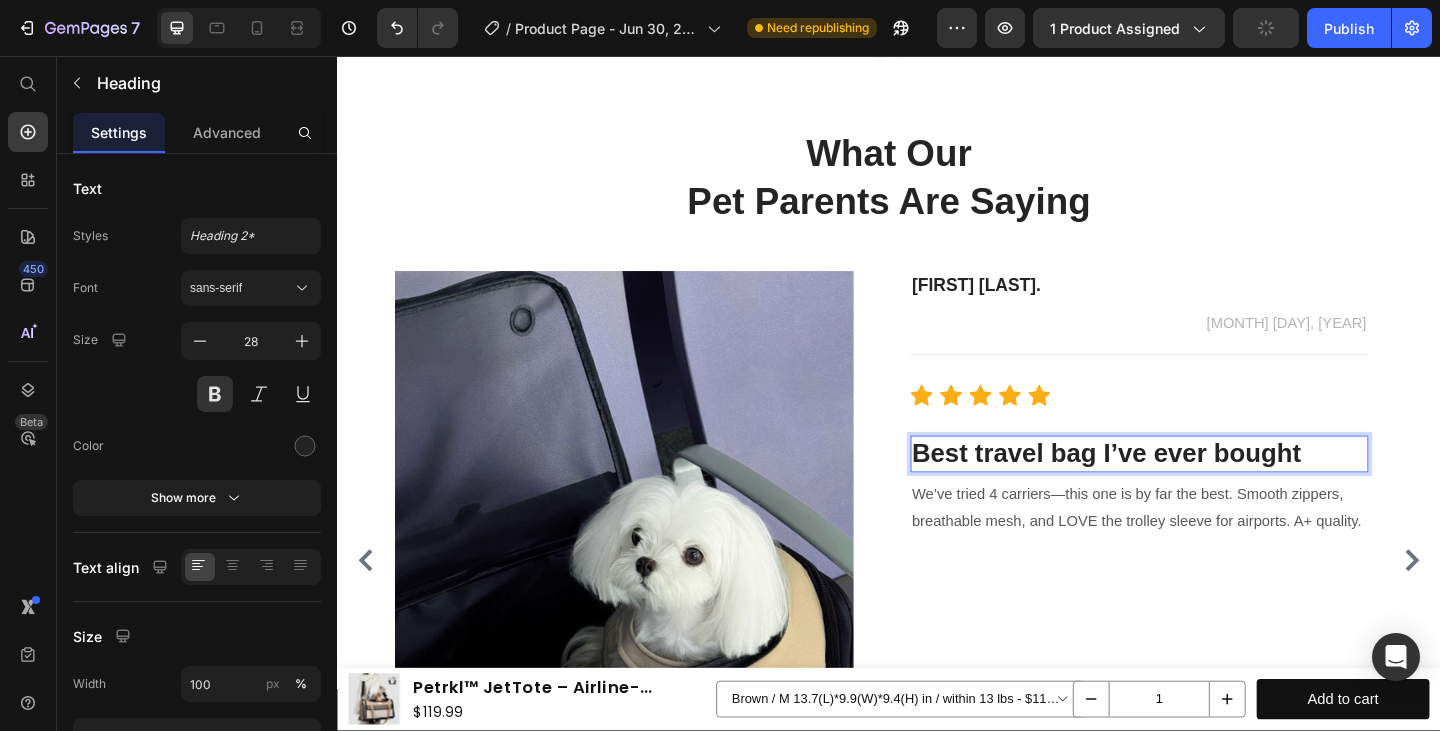 click on "Best travel bag I’ve ever bought" at bounding box center [1210, 489] 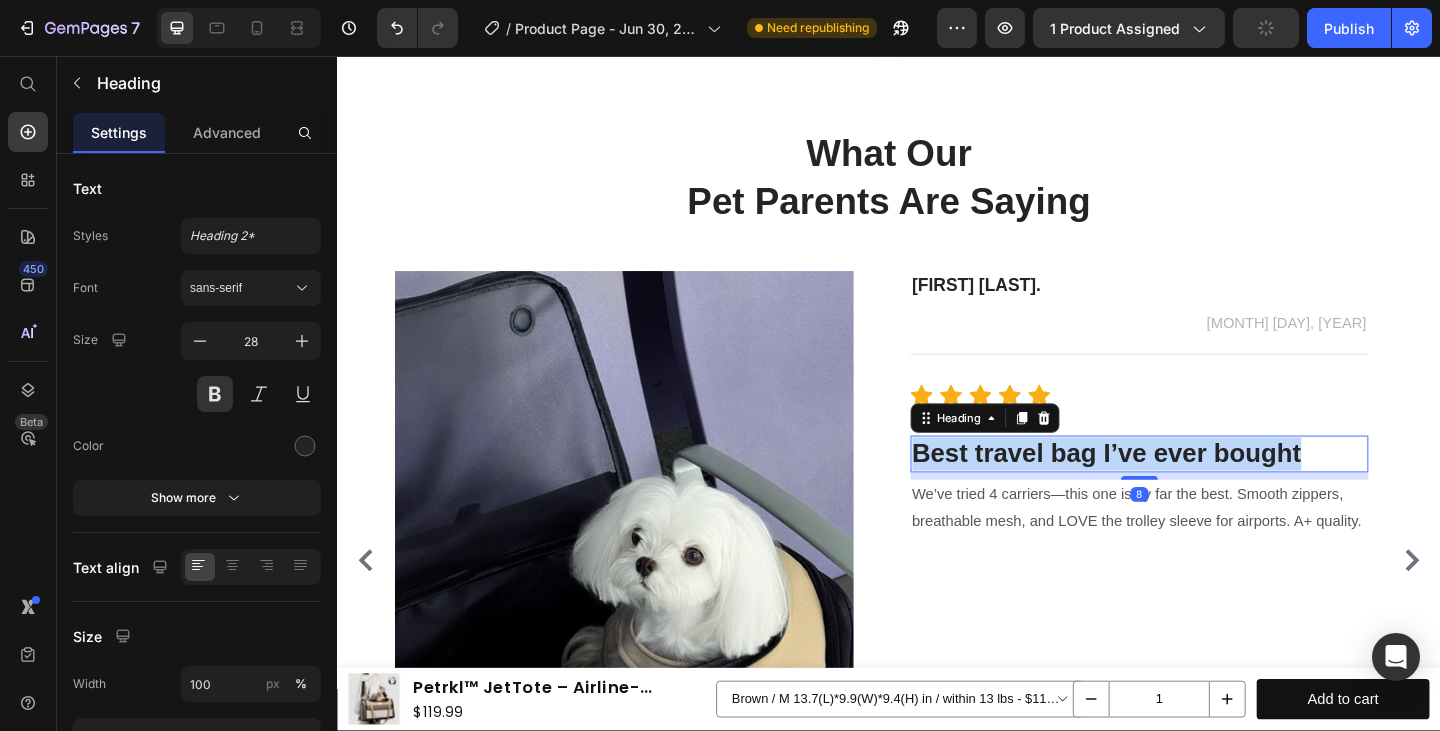 click on "Best travel bag I’ve ever bought" at bounding box center (1210, 489) 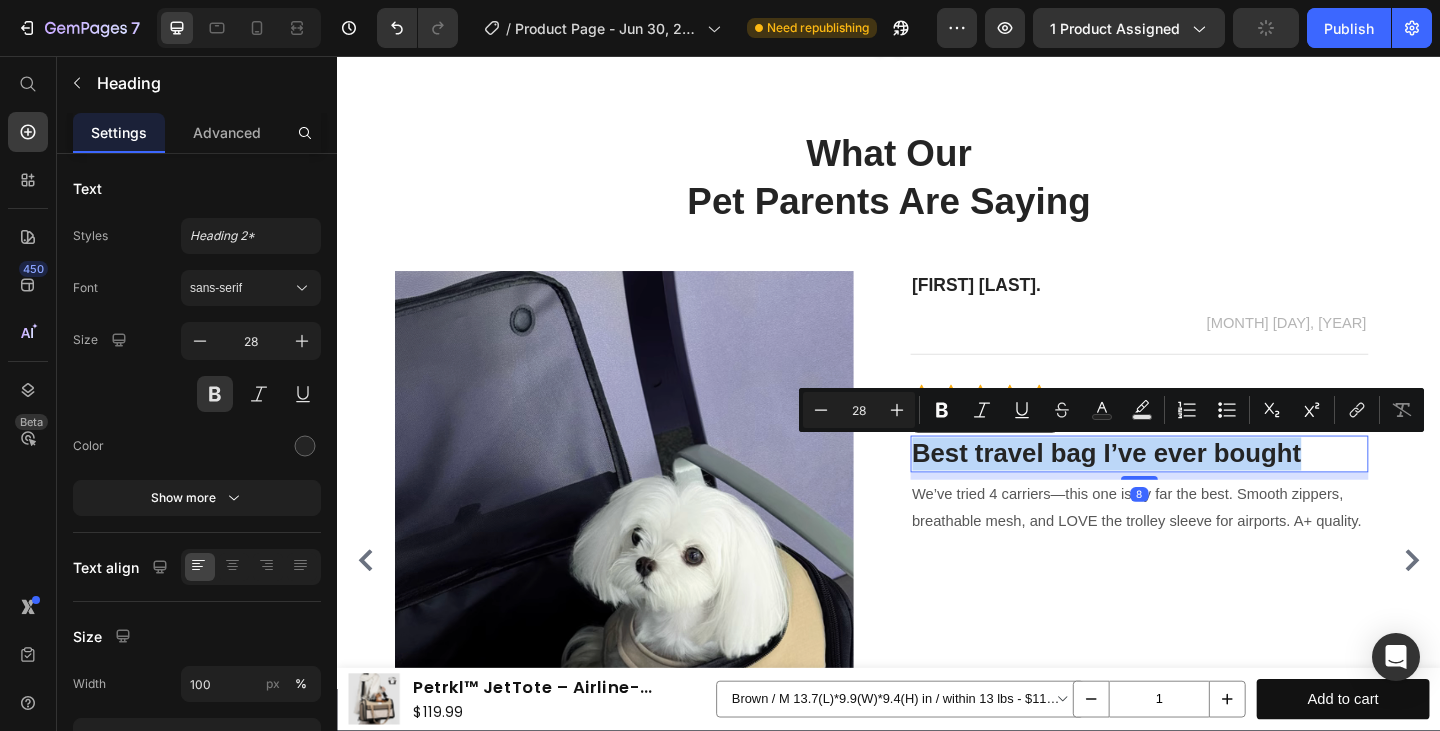 click on "Best travel bag I’ve ever bought" at bounding box center [1210, 489] 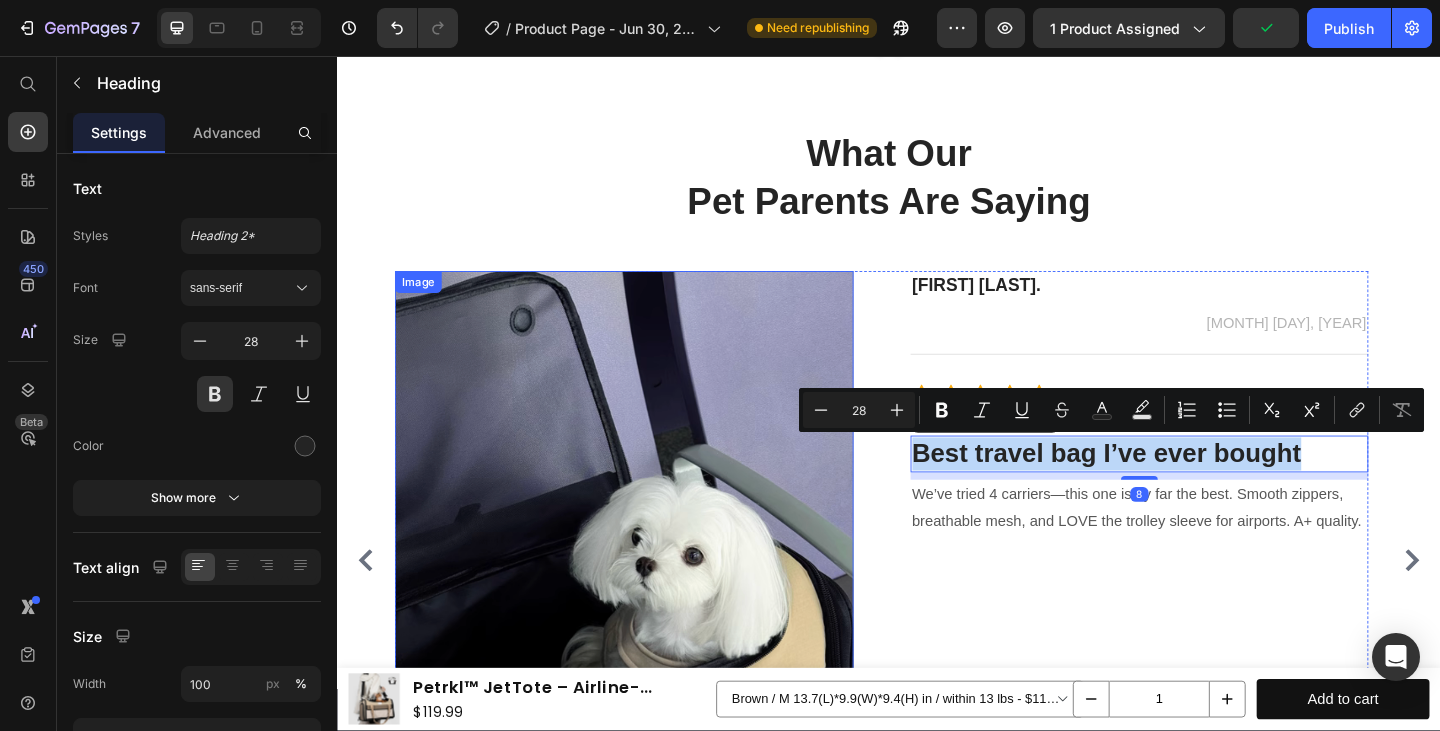 copy on "Best travel bag I’ve ever bought" 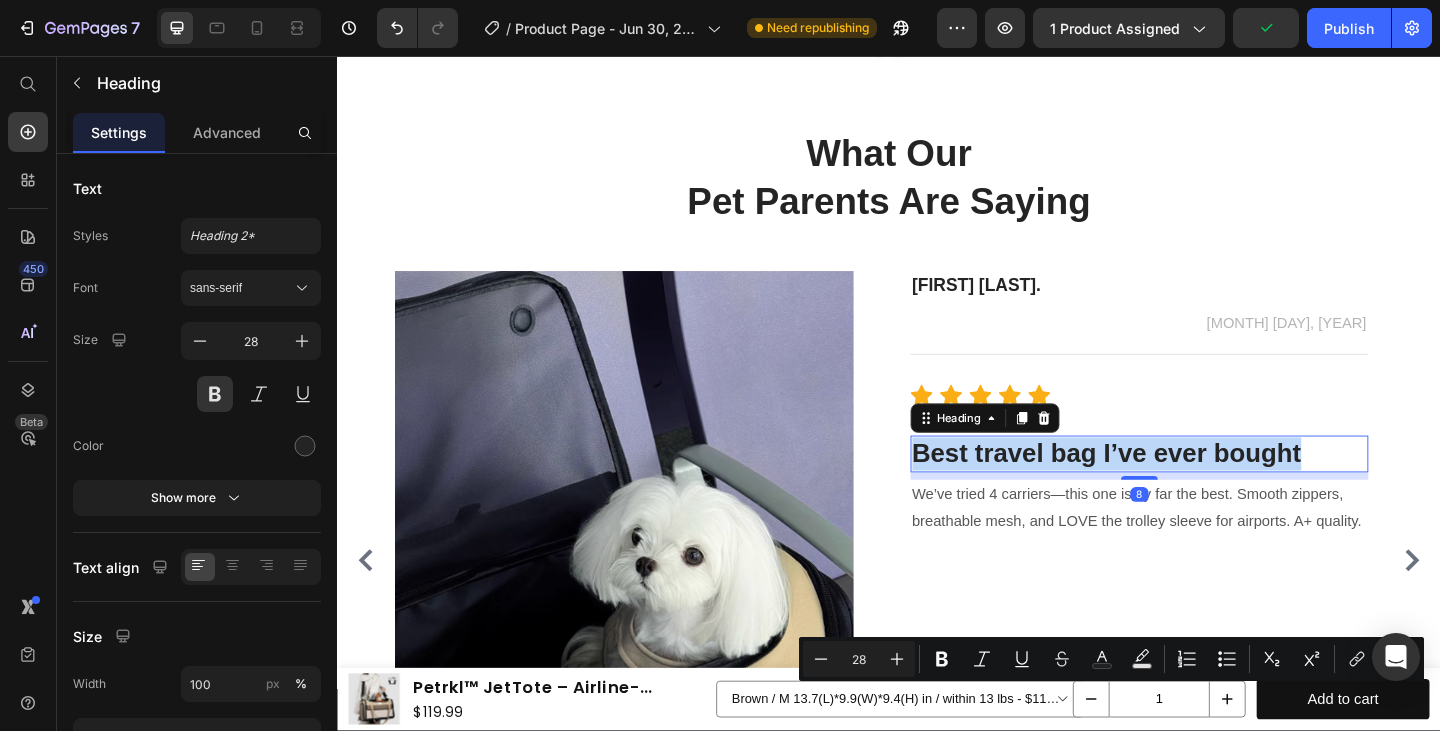 scroll, scrollTop: 6925, scrollLeft: 0, axis: vertical 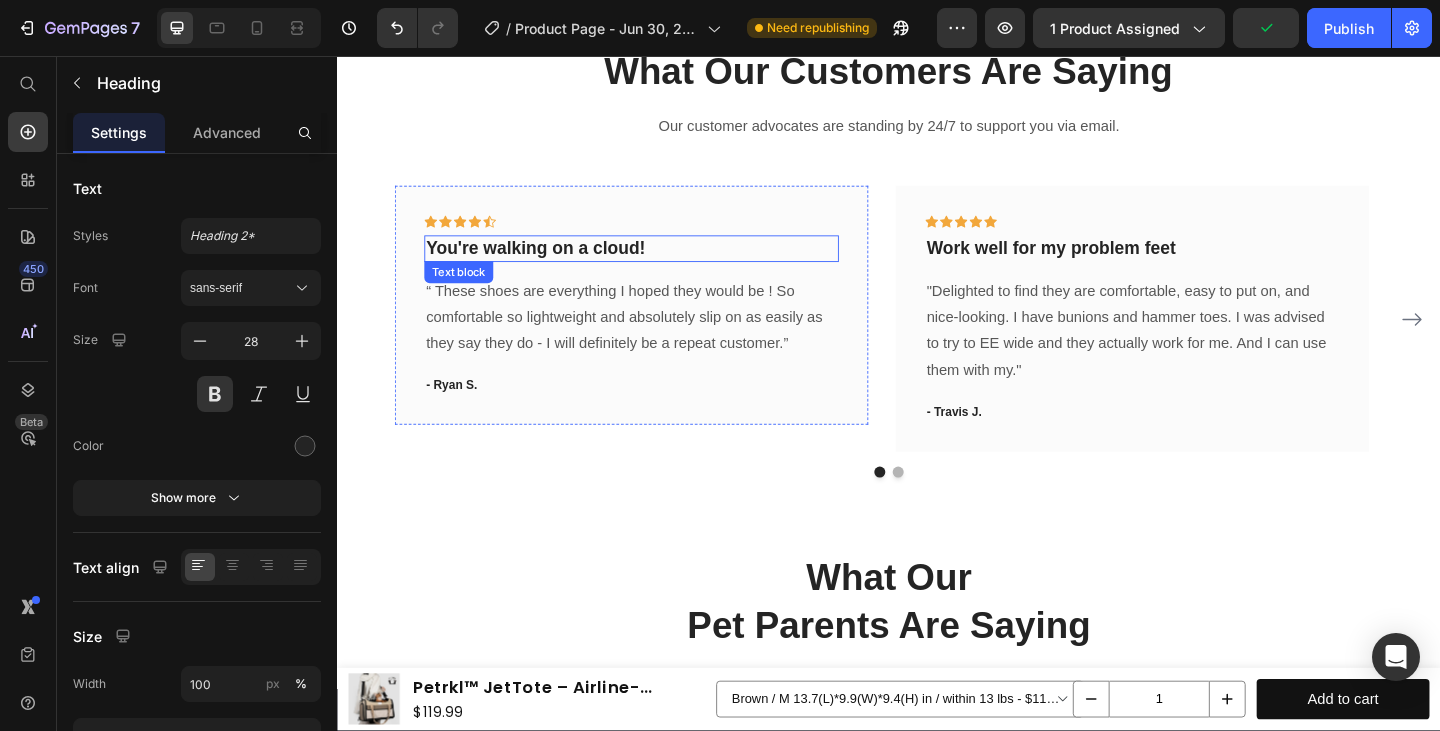 click on "You're walking on a cloud!" at bounding box center [657, 266] 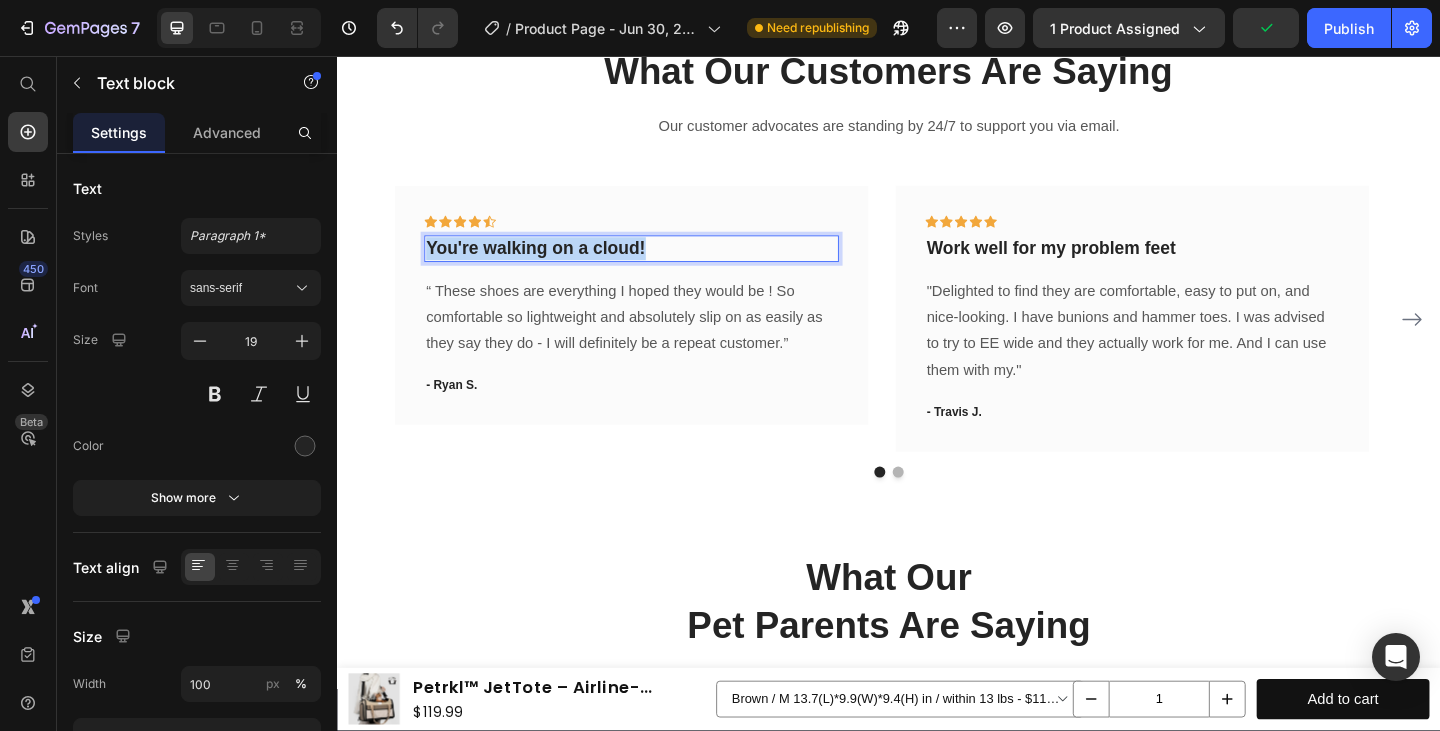 click on "You're walking on a cloud!" at bounding box center [657, 266] 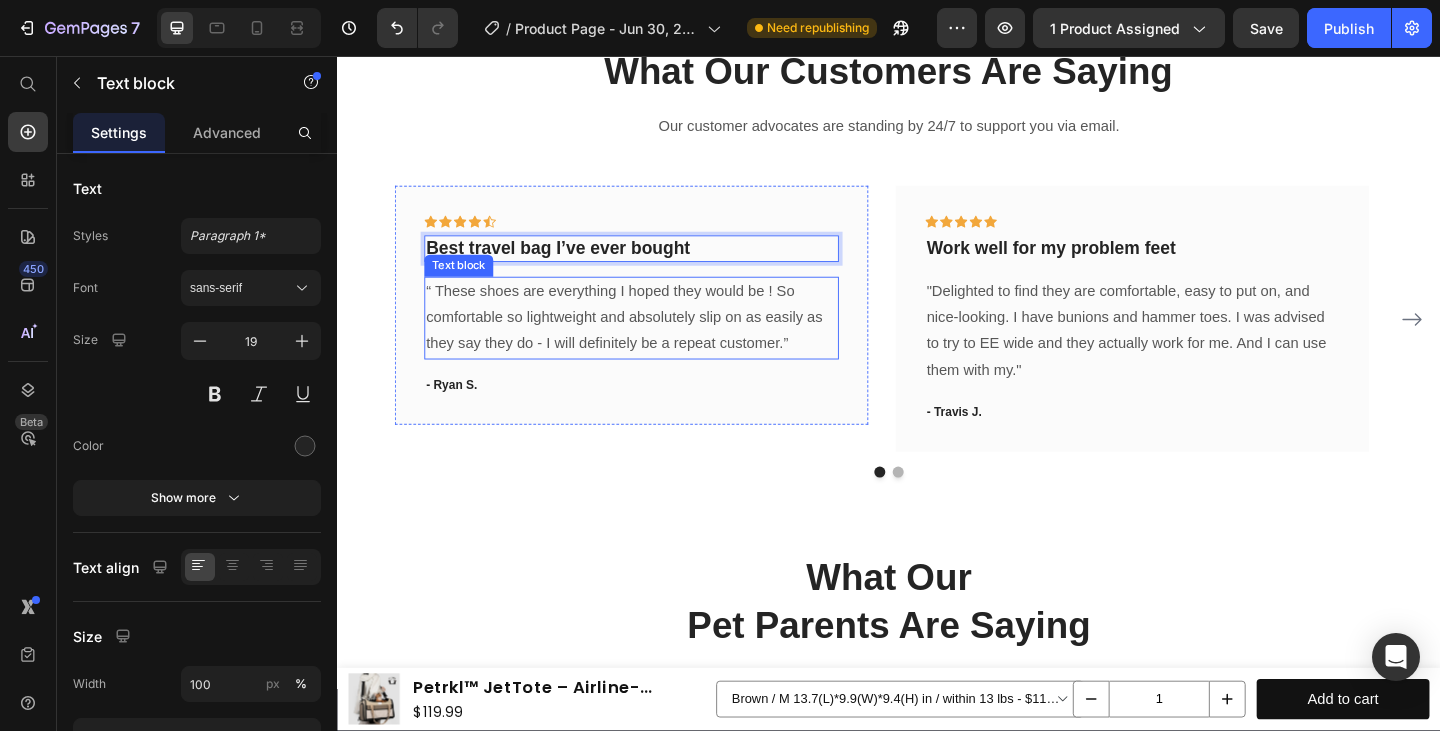 click on "“ These shoes are everything I hoped they would be ! So comfortable so lightweight and absolutely slip on as easily as they say they do - I will definitely be a repeat customer.”" at bounding box center (657, 342) 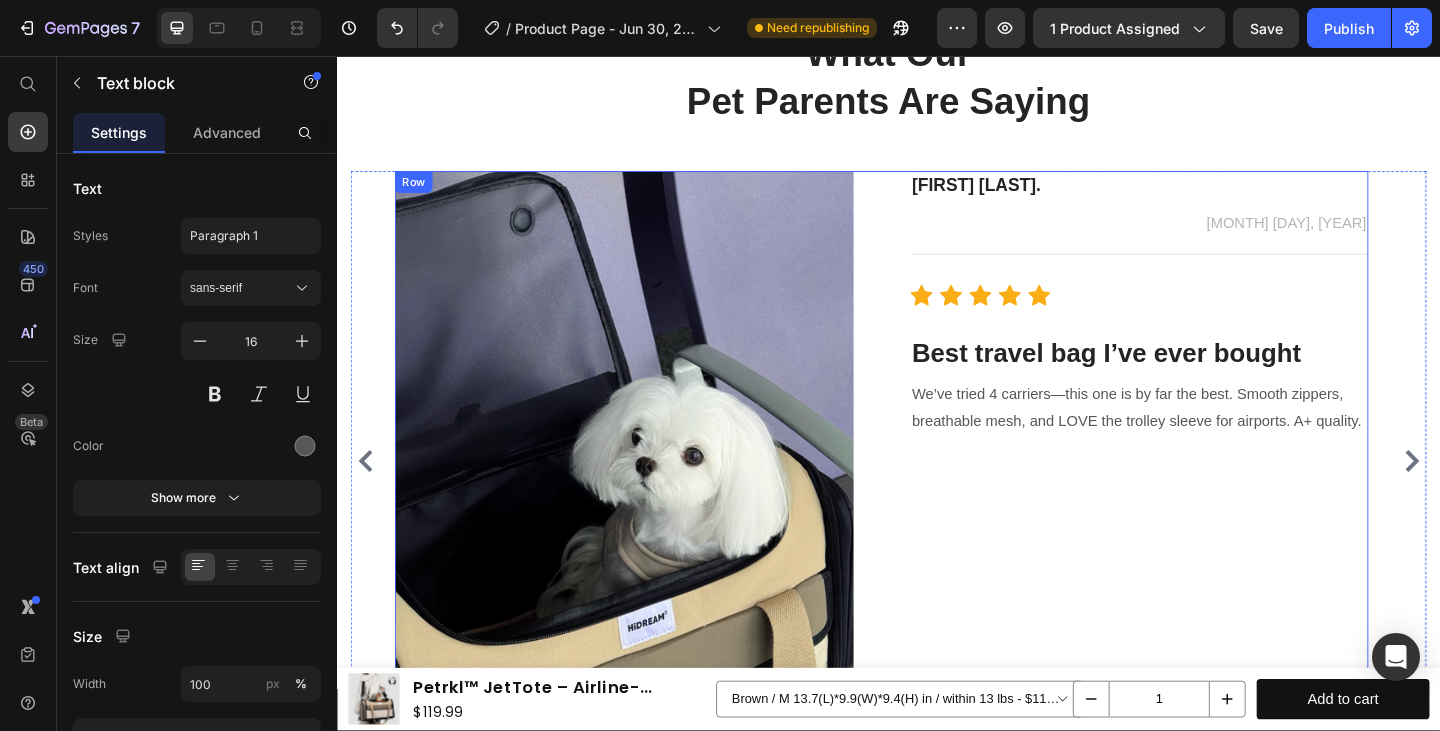 scroll, scrollTop: 7508, scrollLeft: 0, axis: vertical 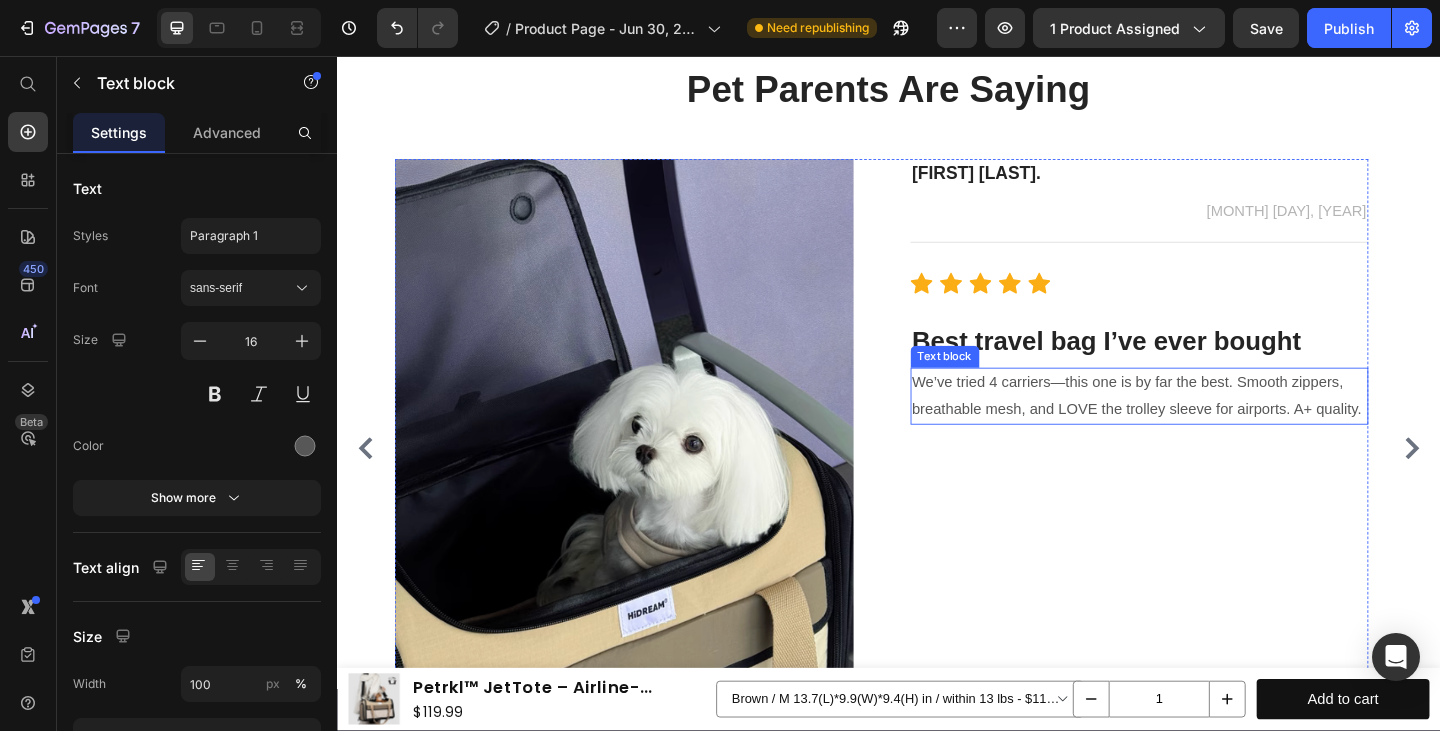 click on "We’ve tried 4 carriers—this one is by far the best. Smooth zippers, breathable mesh, and LOVE the trolley sleeve for airports. A+ quality." at bounding box center [1210, 426] 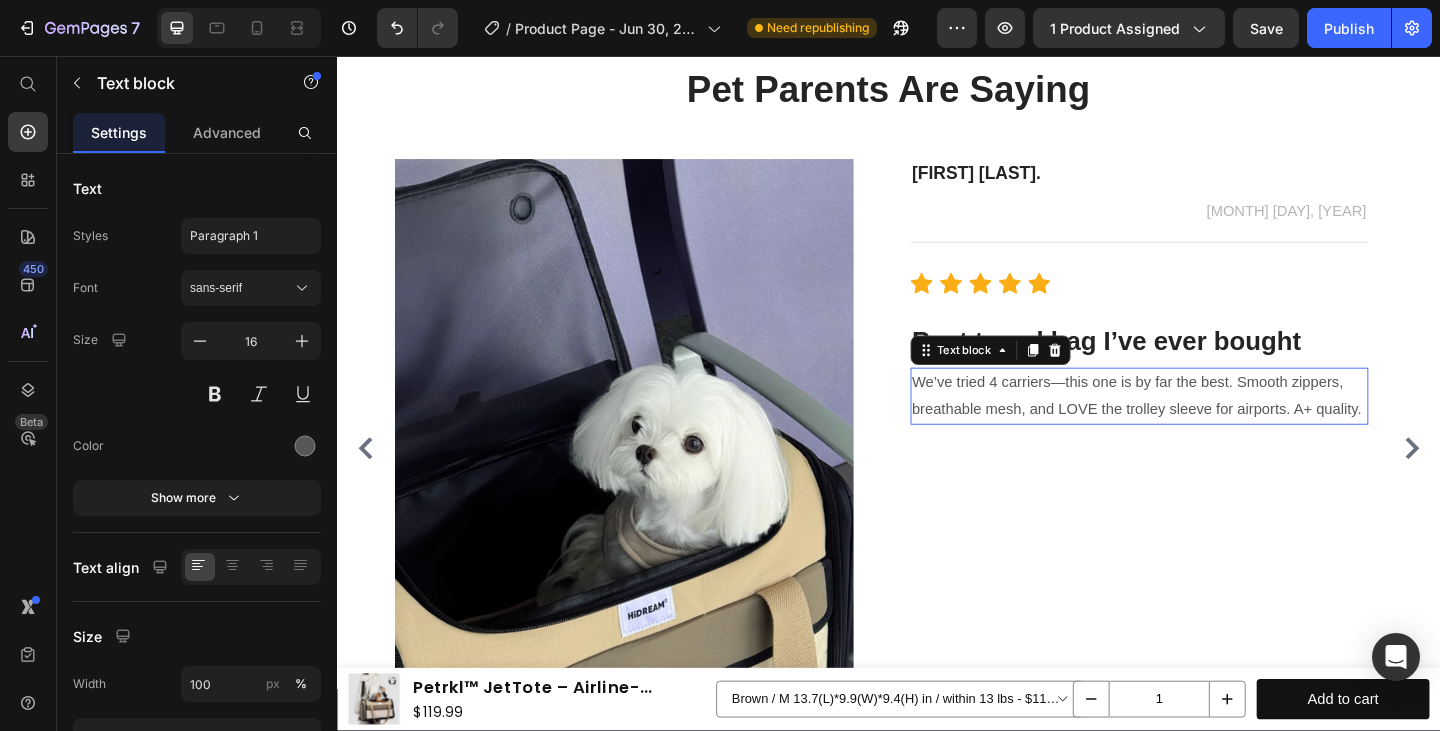 click on "We’ve tried 4 carriers—this one is by far the best. Smooth zippers, breathable mesh, and LOVE the trolley sleeve for airports. A+ quality." at bounding box center [1210, 426] 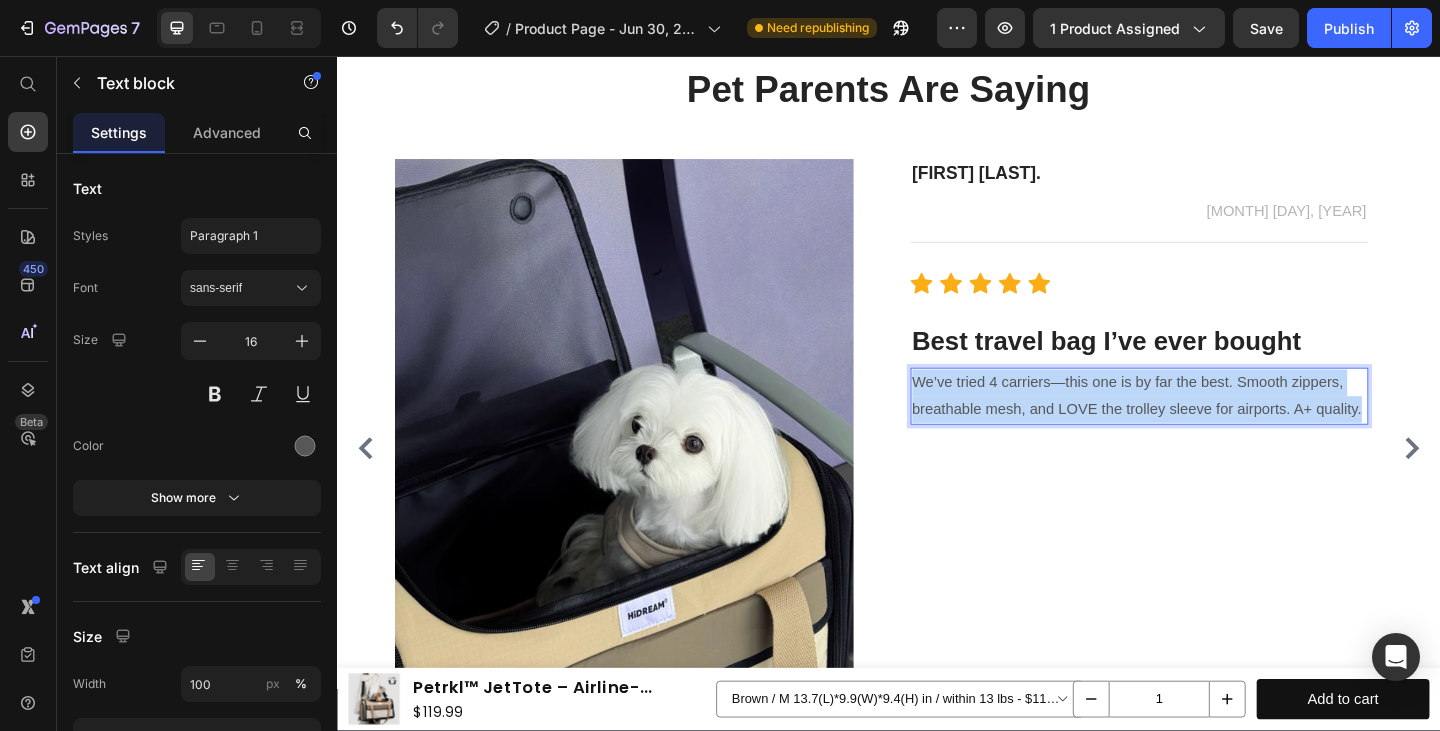 click on "We’ve tried 4 carriers—this one is by far the best. Smooth zippers, breathable mesh, and LOVE the trolley sleeve for airports. A+ quality." at bounding box center (1210, 426) 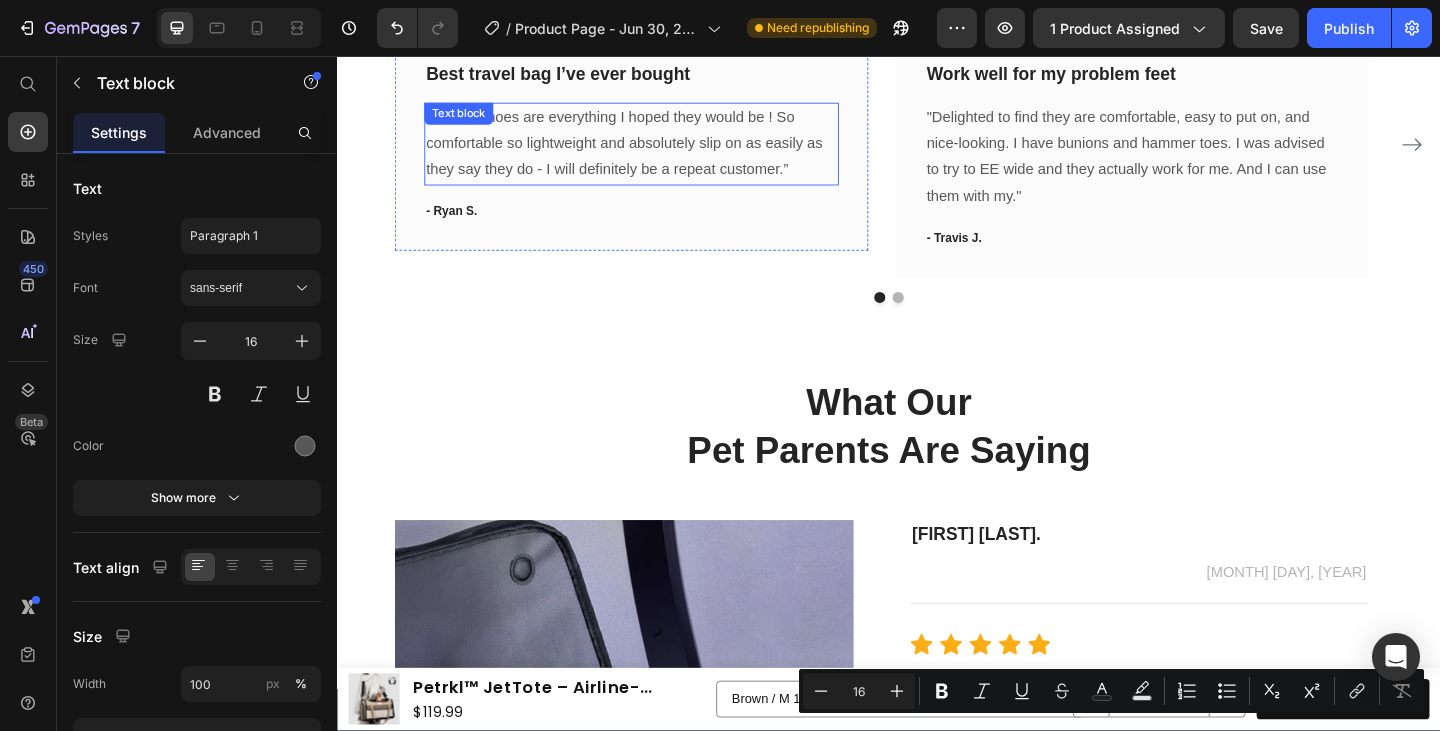 scroll, scrollTop: 7105, scrollLeft: 0, axis: vertical 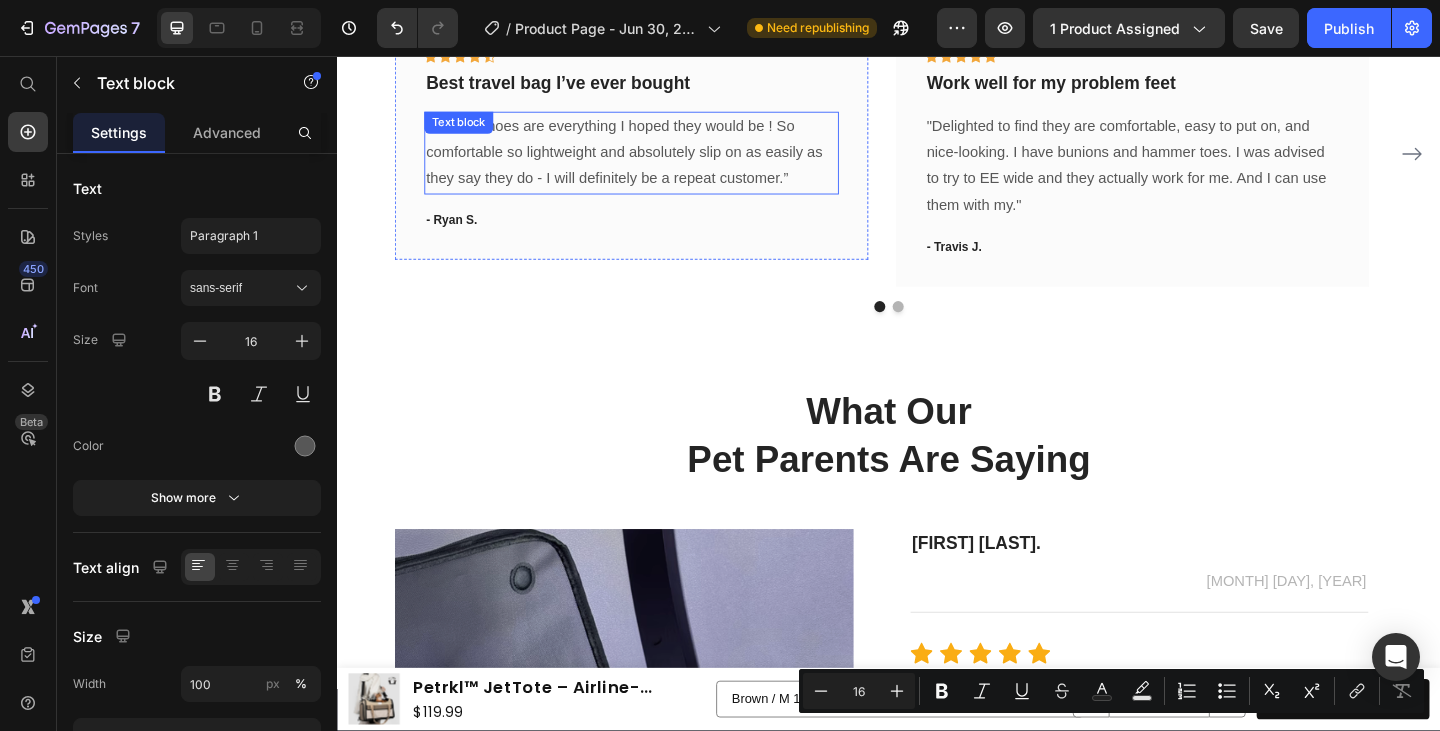 click on "“ These shoes are everything I hoped they would be ! So comfortable so lightweight and absolutely slip on as easily as they say they do - I will definitely be a repeat customer.”" at bounding box center [657, 162] 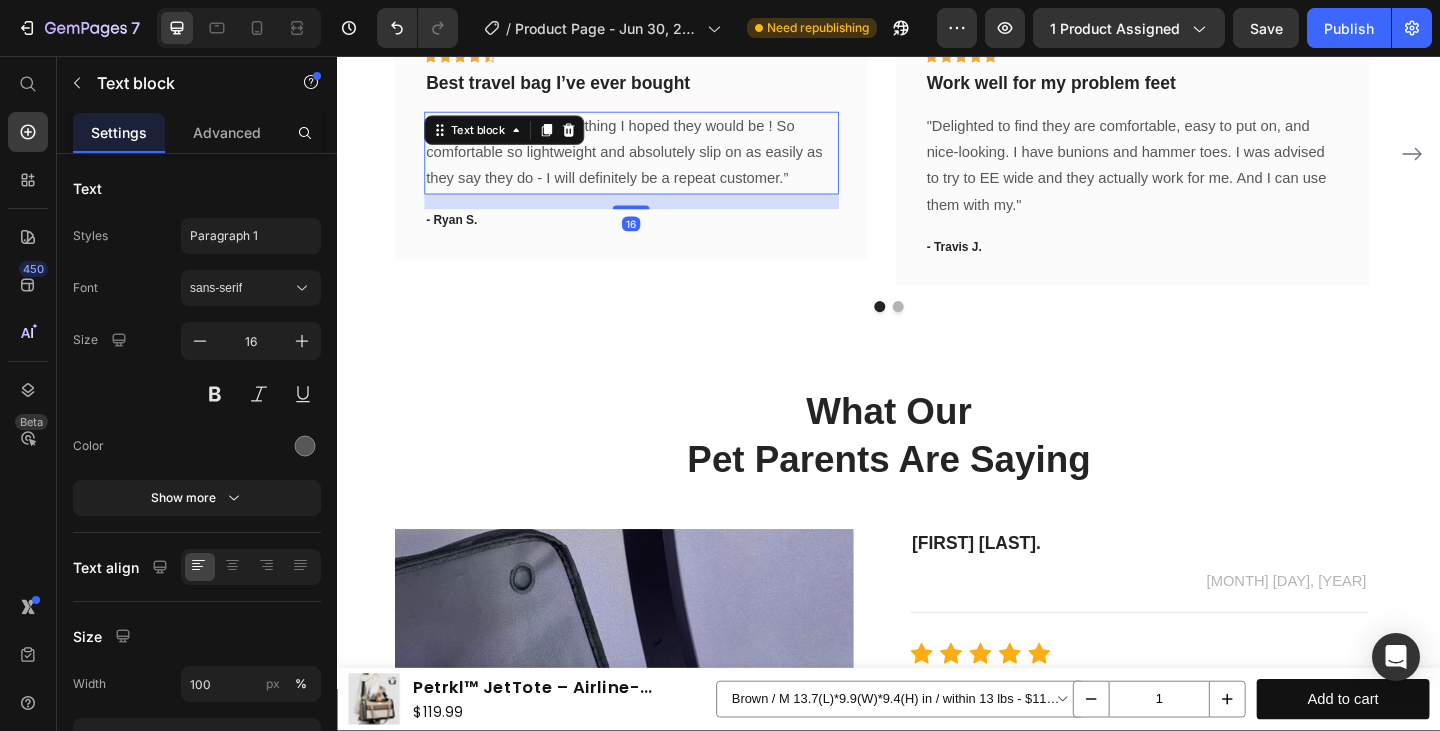 click on "“ These shoes are everything I hoped they would be ! So comfortable so lightweight and absolutely slip on as easily as they say they do - I will definitely be a repeat customer.”" at bounding box center [657, 162] 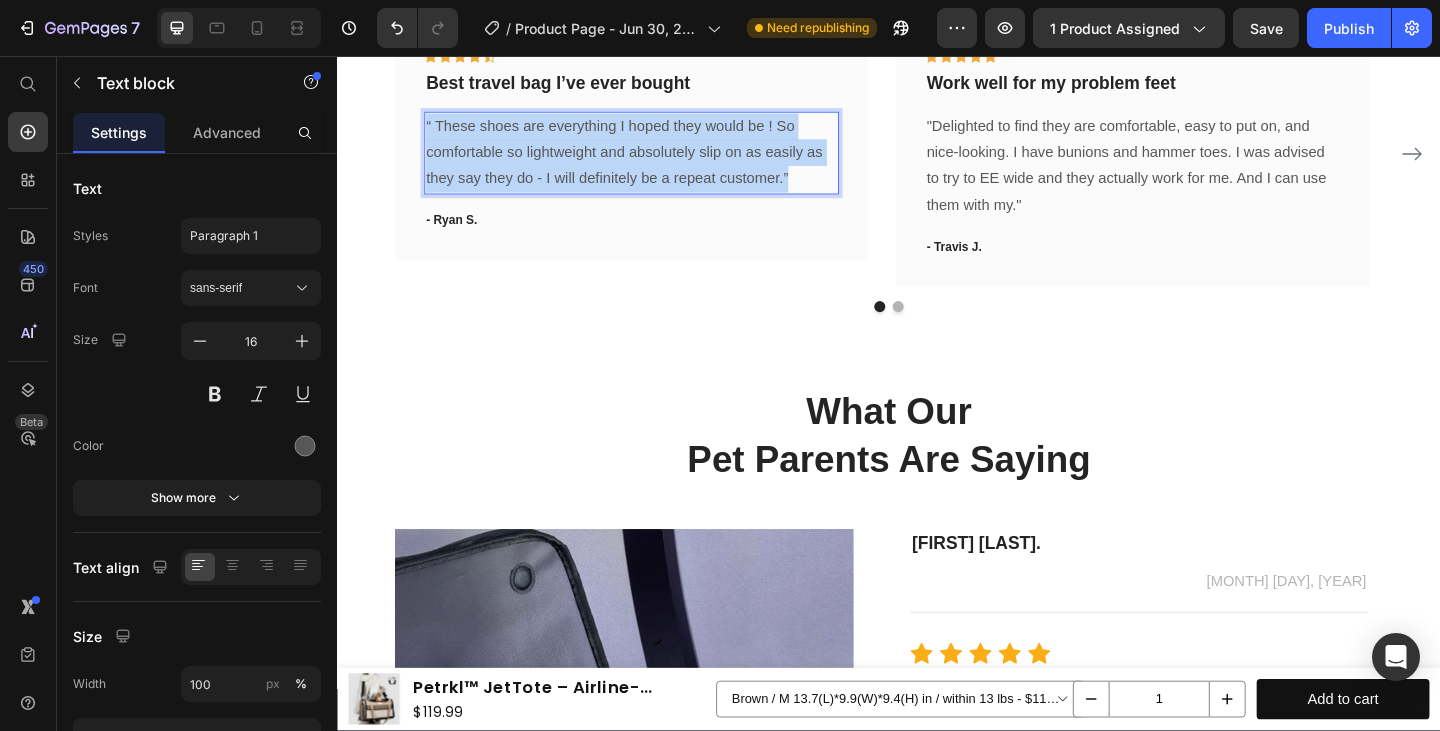 click on "“ These shoes are everything I hoped they would be ! So comfortable so lightweight and absolutely slip on as easily as they say they do - I will definitely be a repeat customer.”" at bounding box center (657, 162) 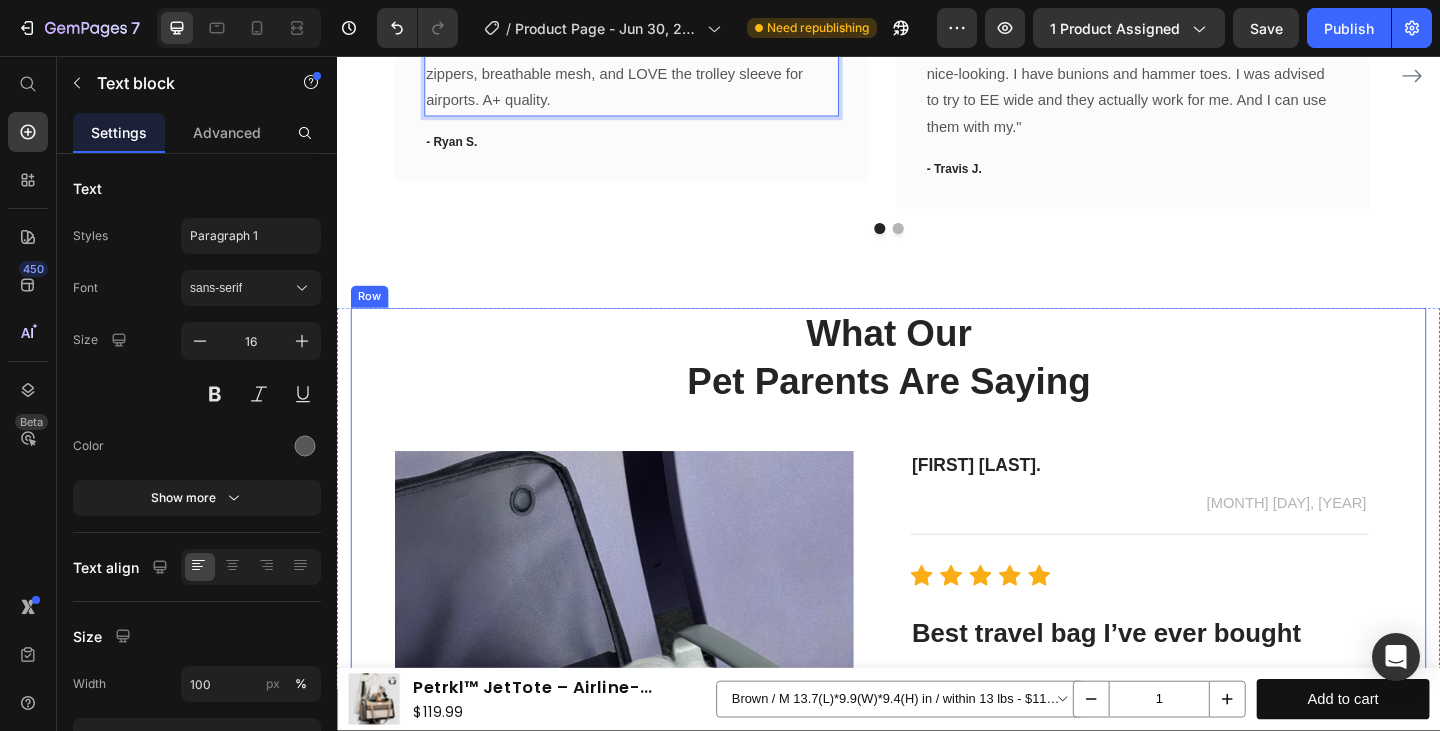 scroll, scrollTop: 7491, scrollLeft: 0, axis: vertical 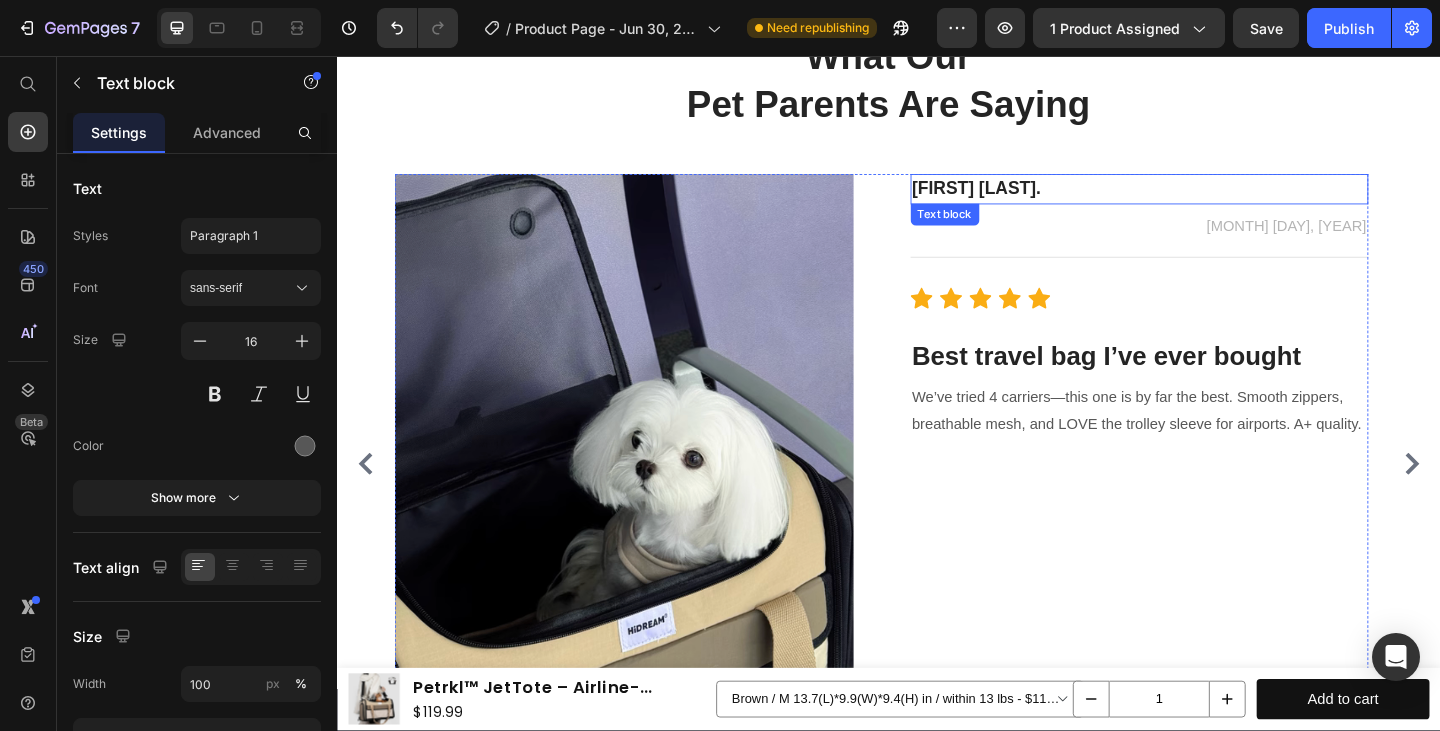 click on "[FIRST] [LAST]." at bounding box center (1210, 201) 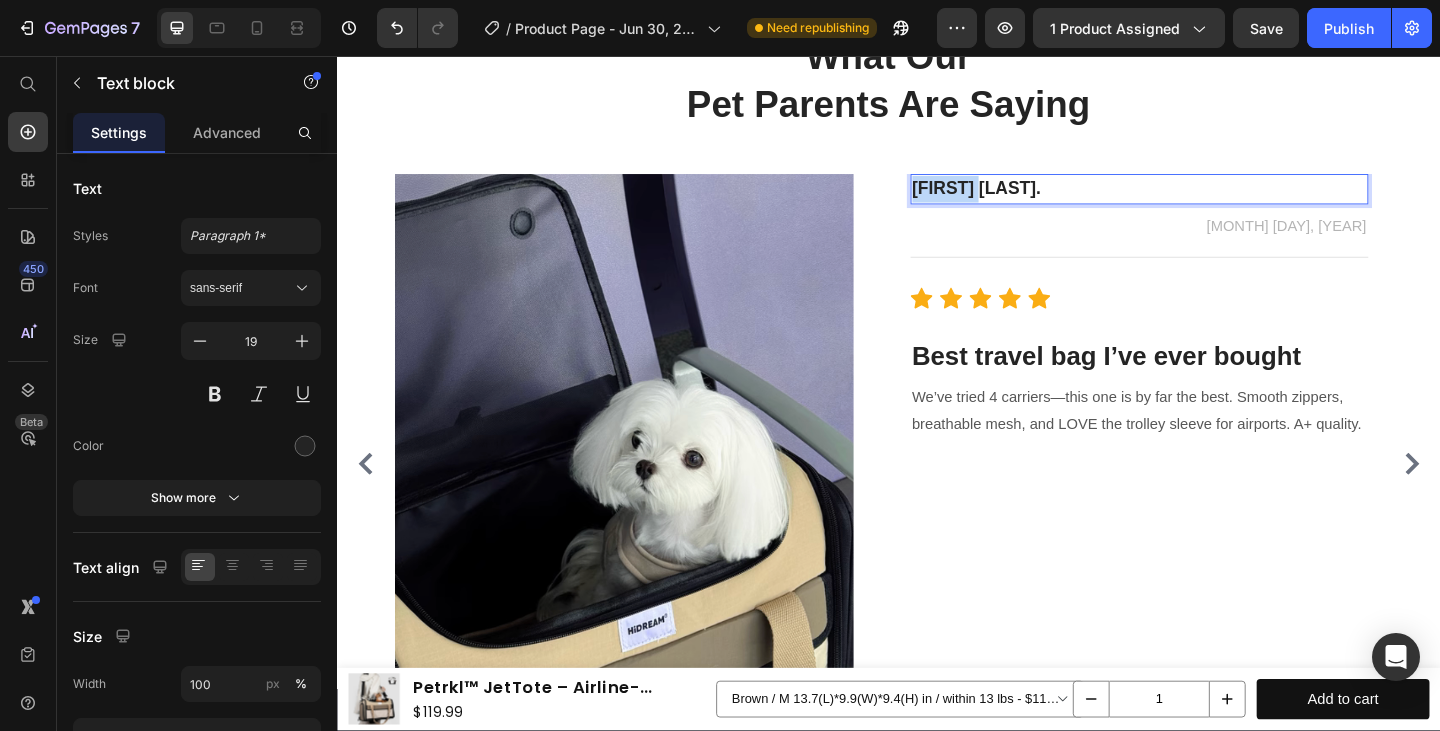 click on "[FIRST] [LAST]." at bounding box center [1210, 201] 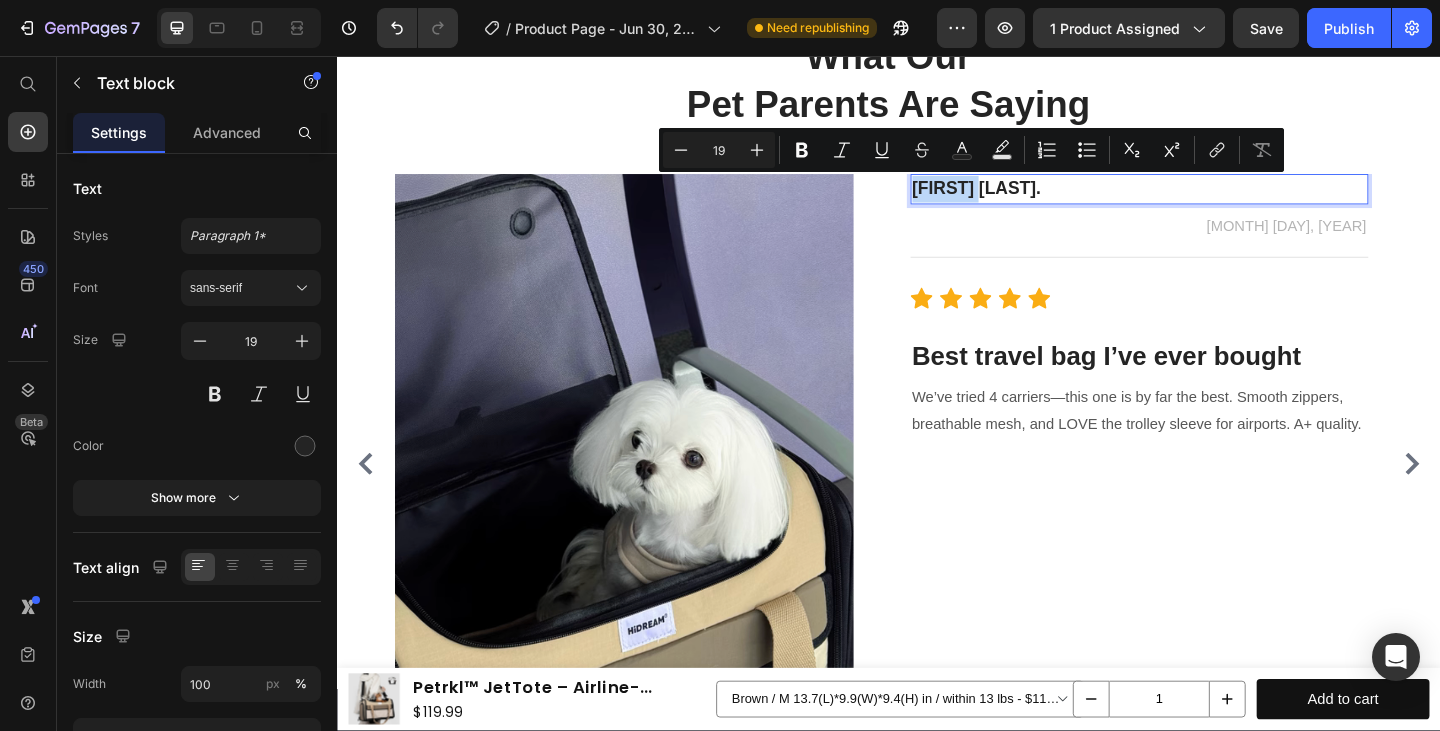 copy on "[FIRST] [LAST]." 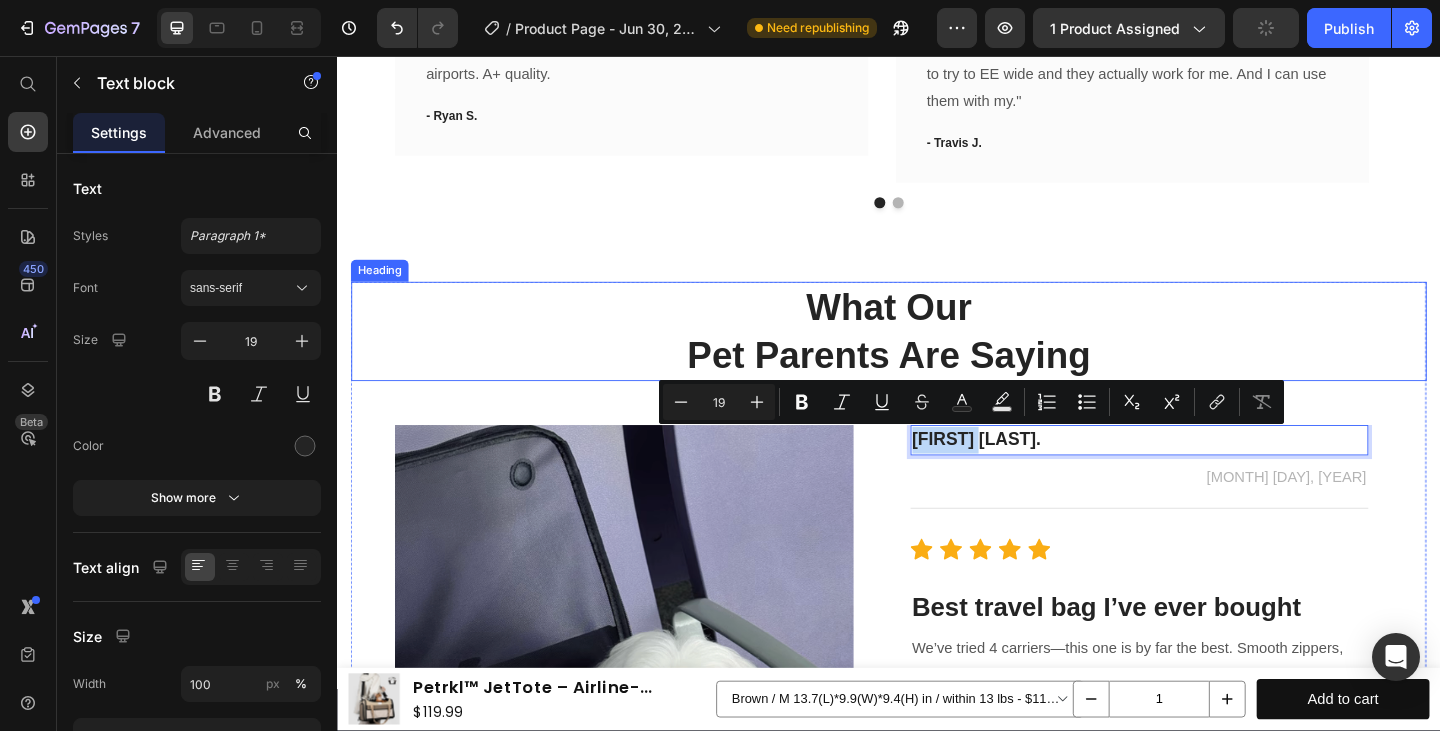 scroll, scrollTop: 6984, scrollLeft: 0, axis: vertical 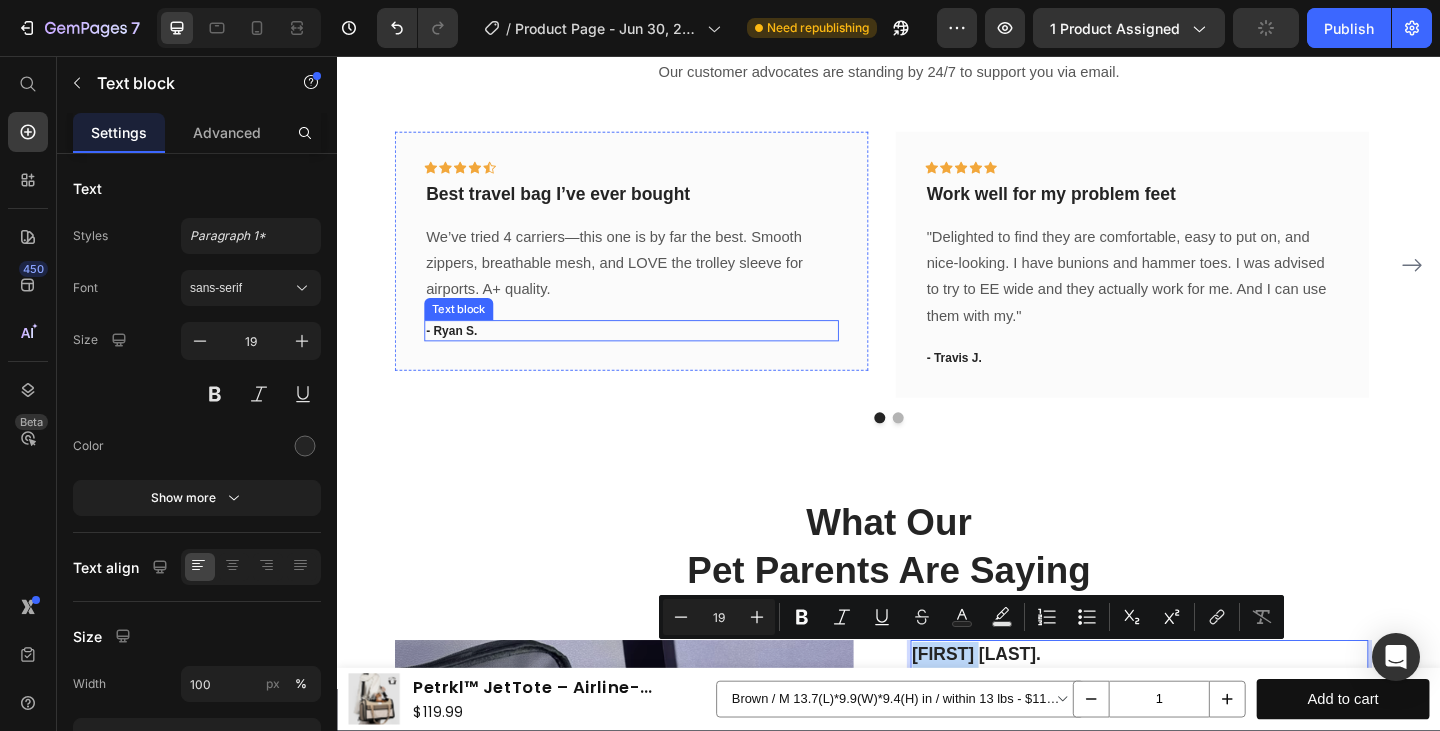 click on "- Ryan S." at bounding box center [657, 356] 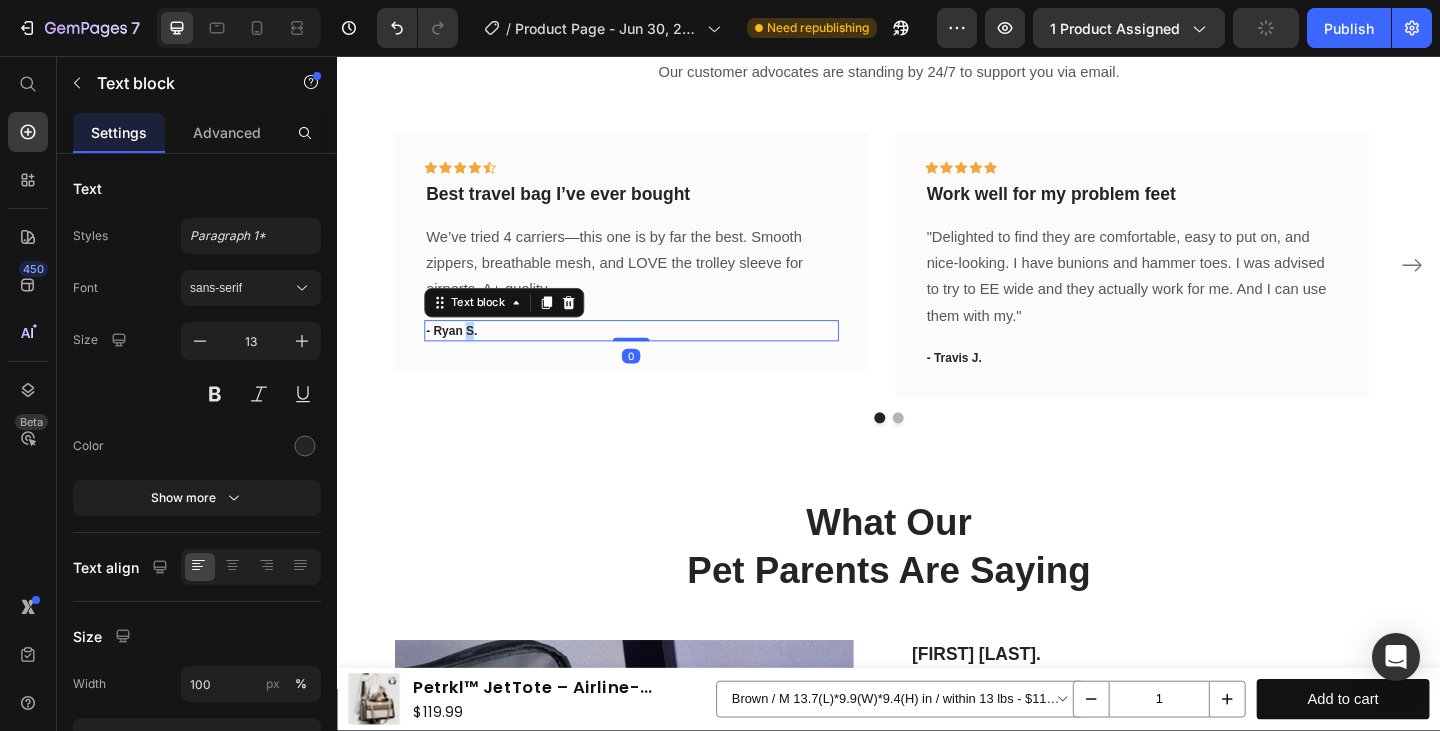 click on "- Ryan S." at bounding box center (657, 356) 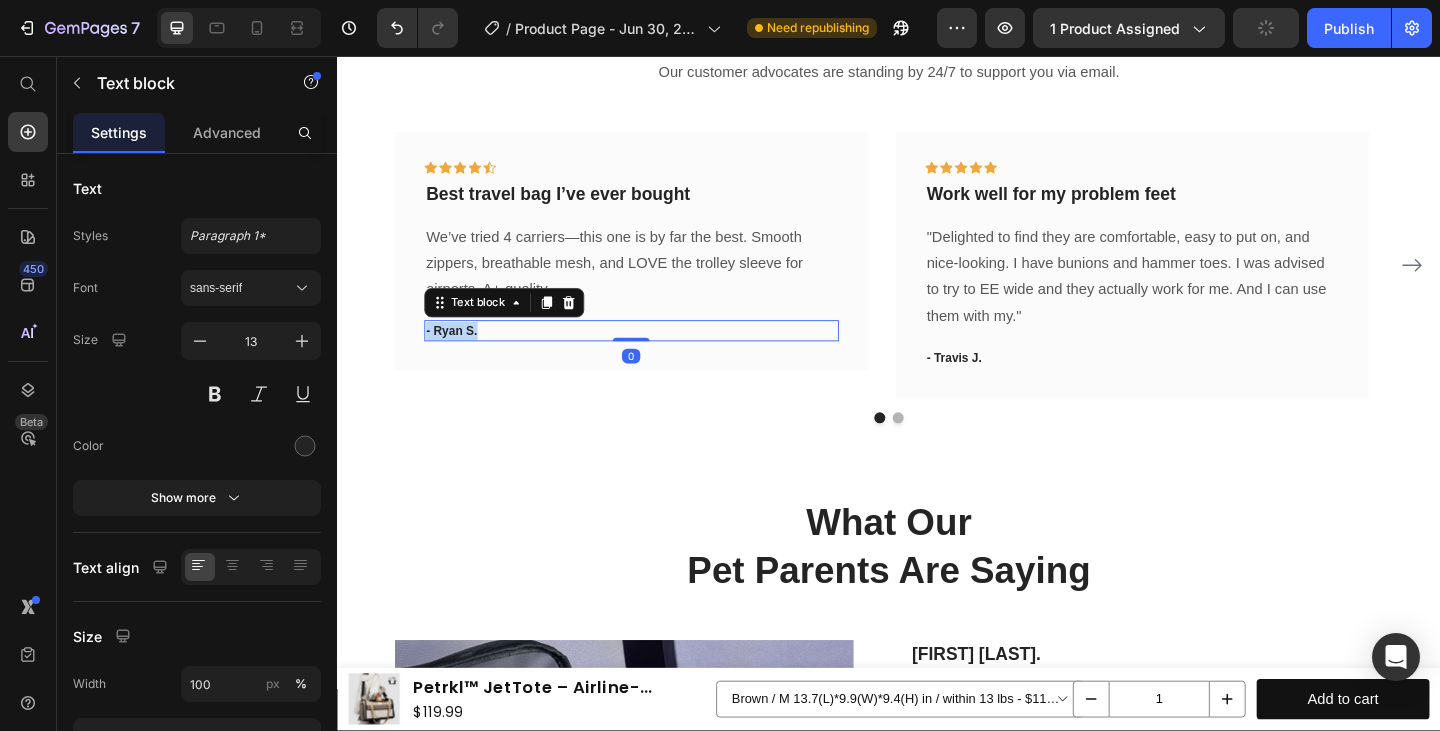 click on "- Ryan S." at bounding box center [657, 356] 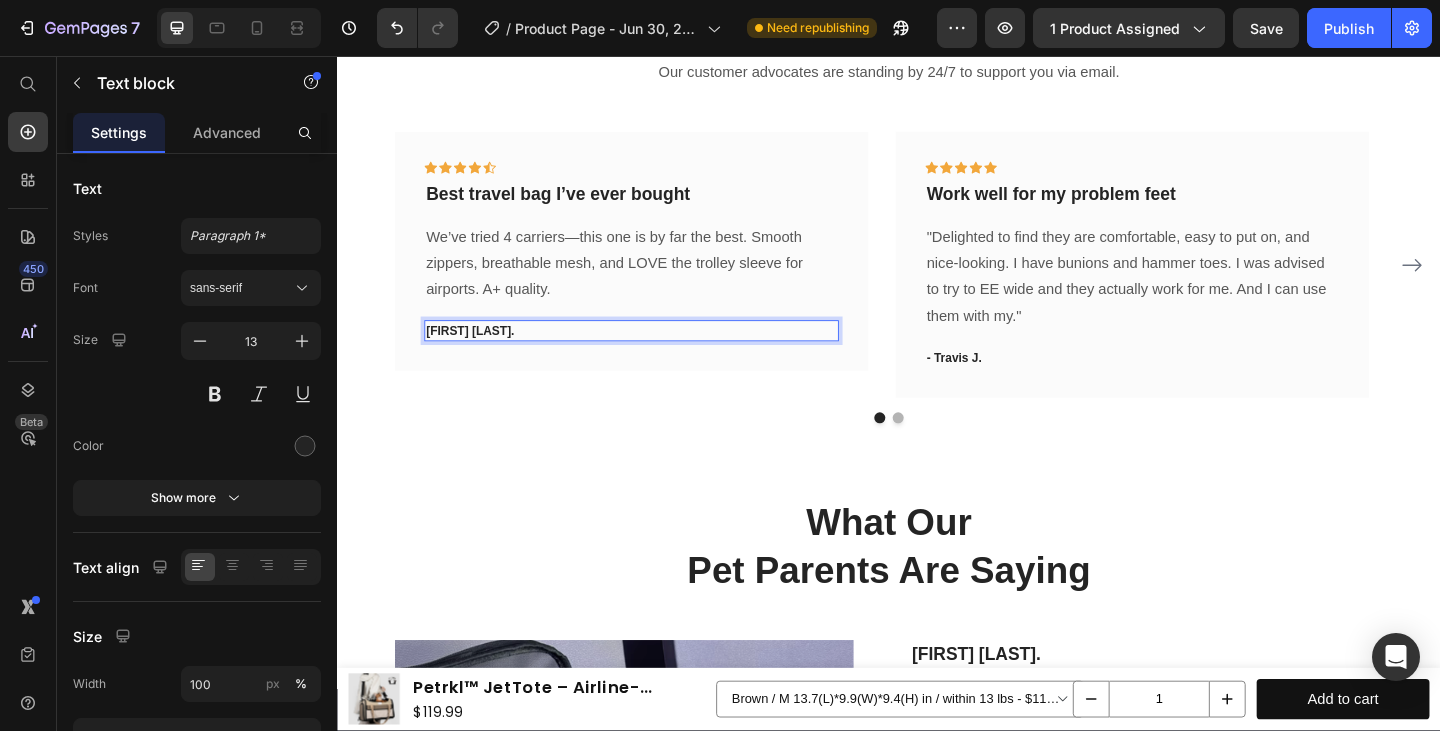 click on "[FIRST] [LAST]." at bounding box center (657, 356) 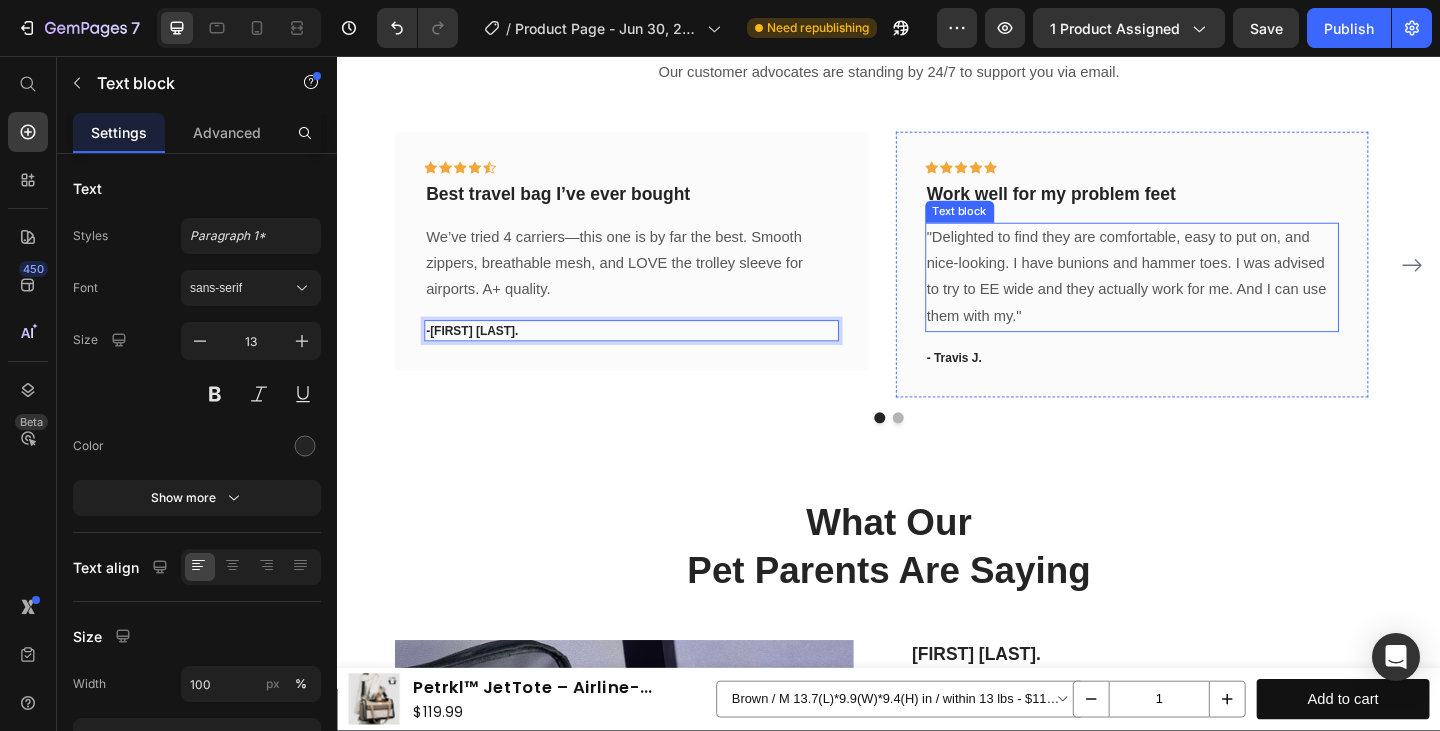 click on ""Delighted to find they are comfortable, easy to put on, and nice-looking. I have bunions and hammer toes. I was advised to try to EE wide and they actually work for me. And I can use them with my."" at bounding box center [1202, 297] 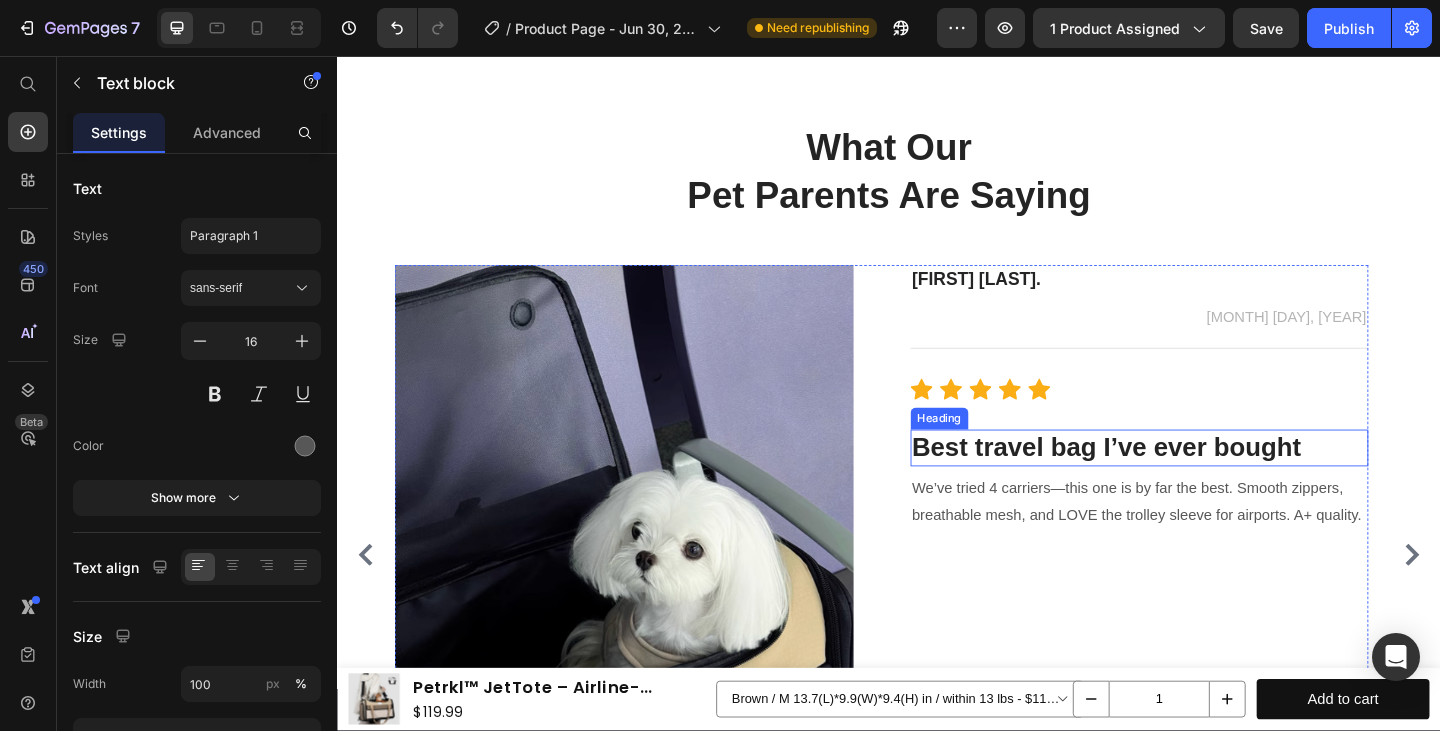 scroll, scrollTop: 7414, scrollLeft: 0, axis: vertical 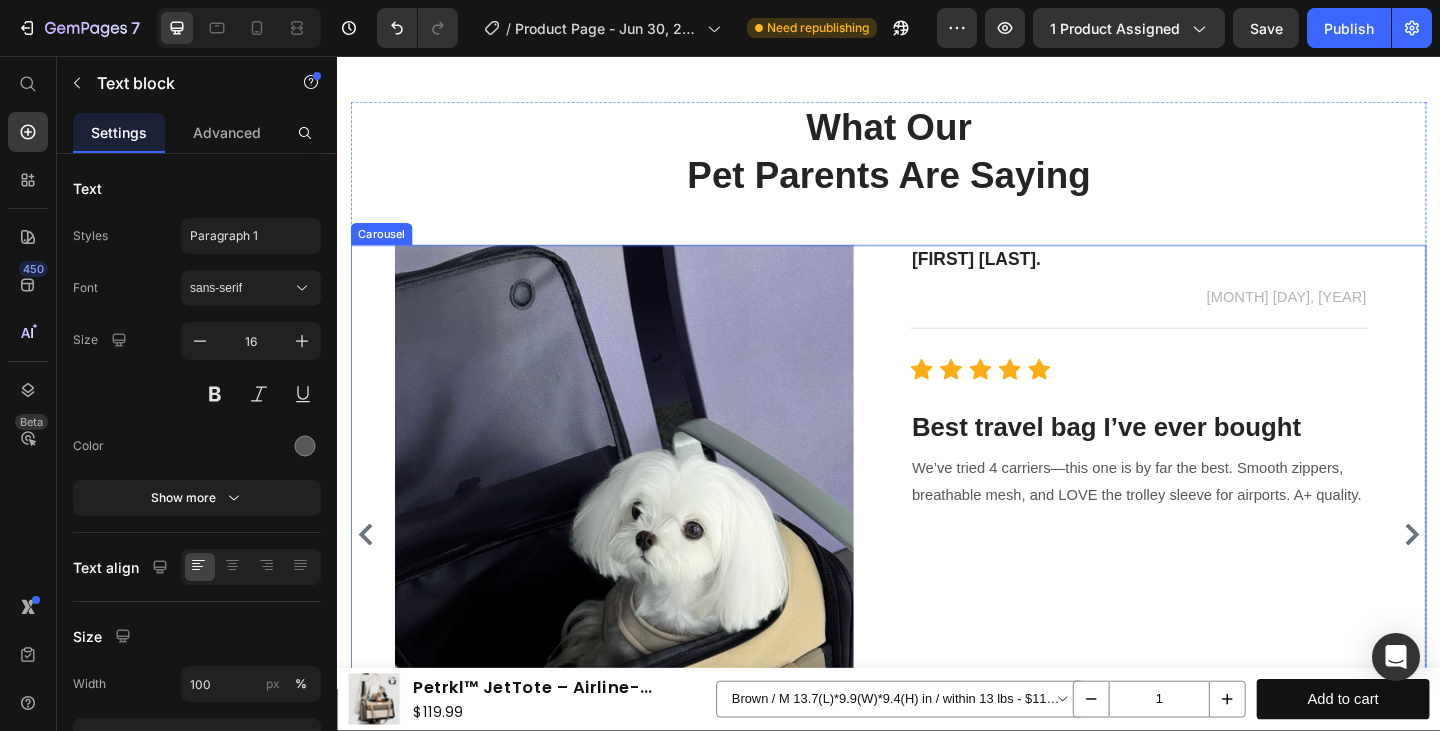 click 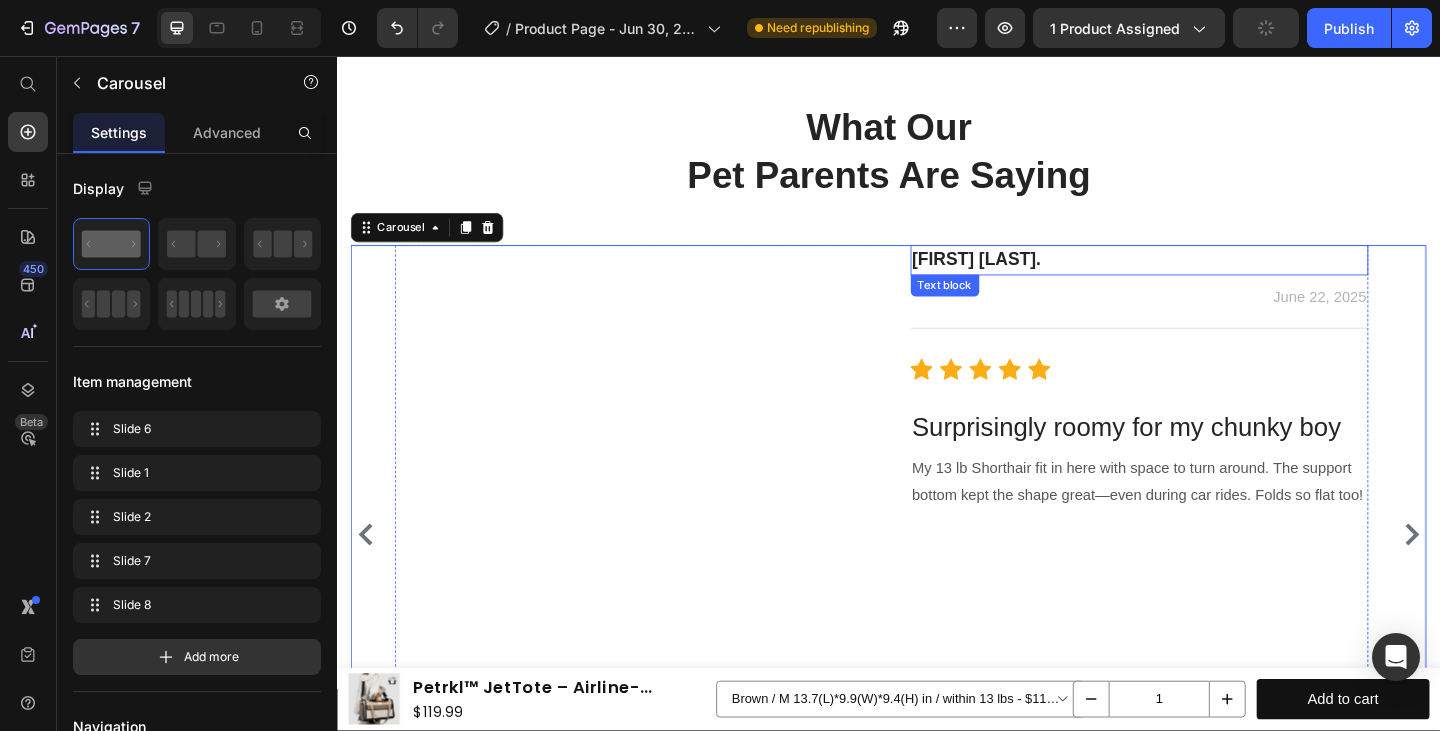 click on "[FIRST] [LAST]." at bounding box center [1210, 278] 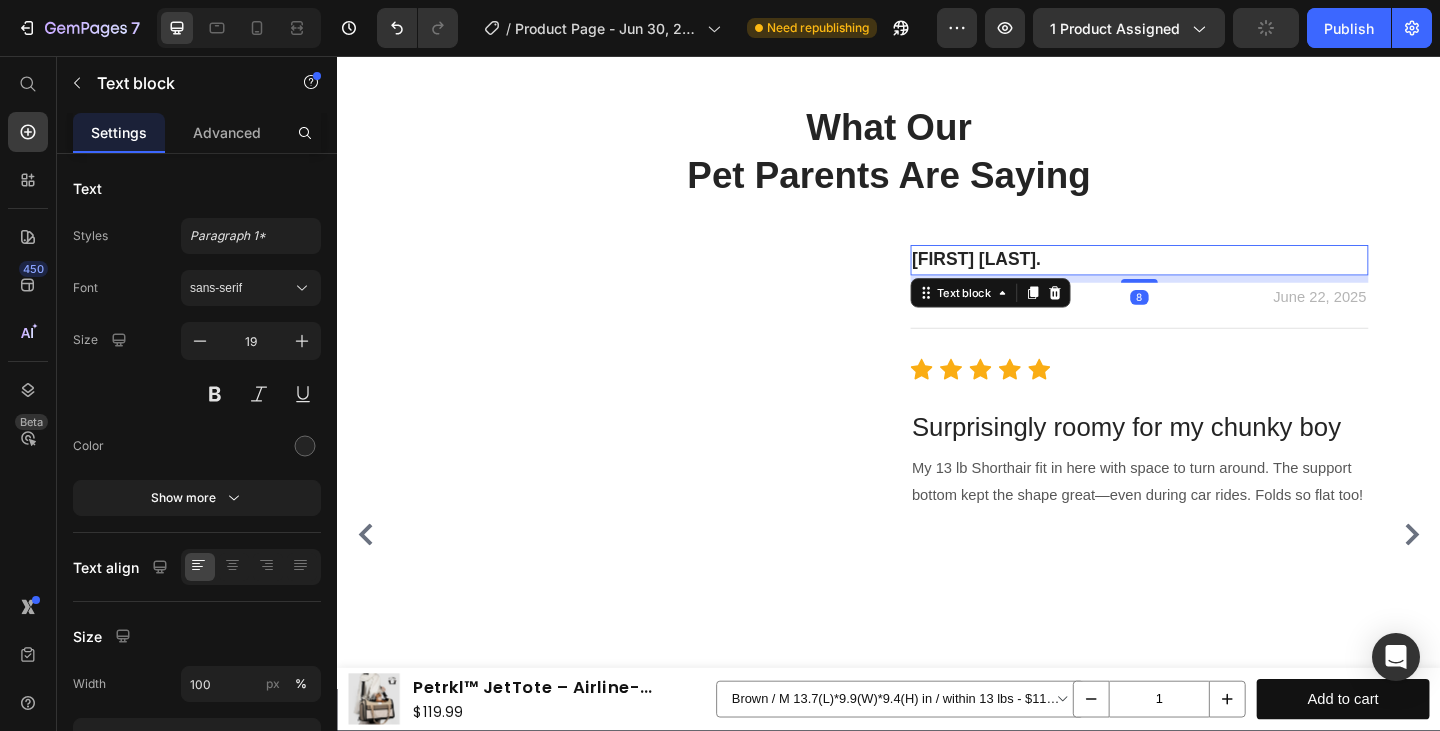 click on "[FIRST] [LAST]." at bounding box center [1210, 278] 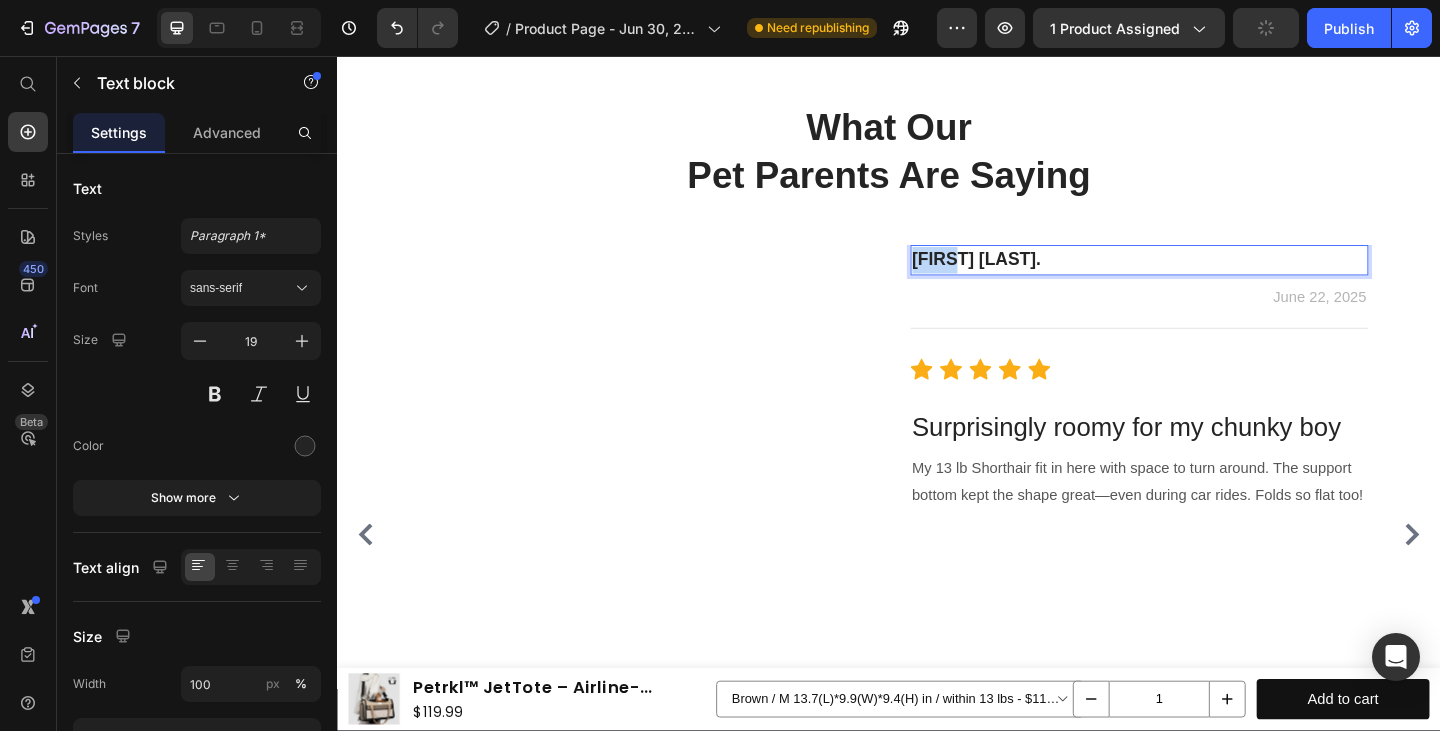 click on "[FIRST] [LAST]." at bounding box center (1210, 278) 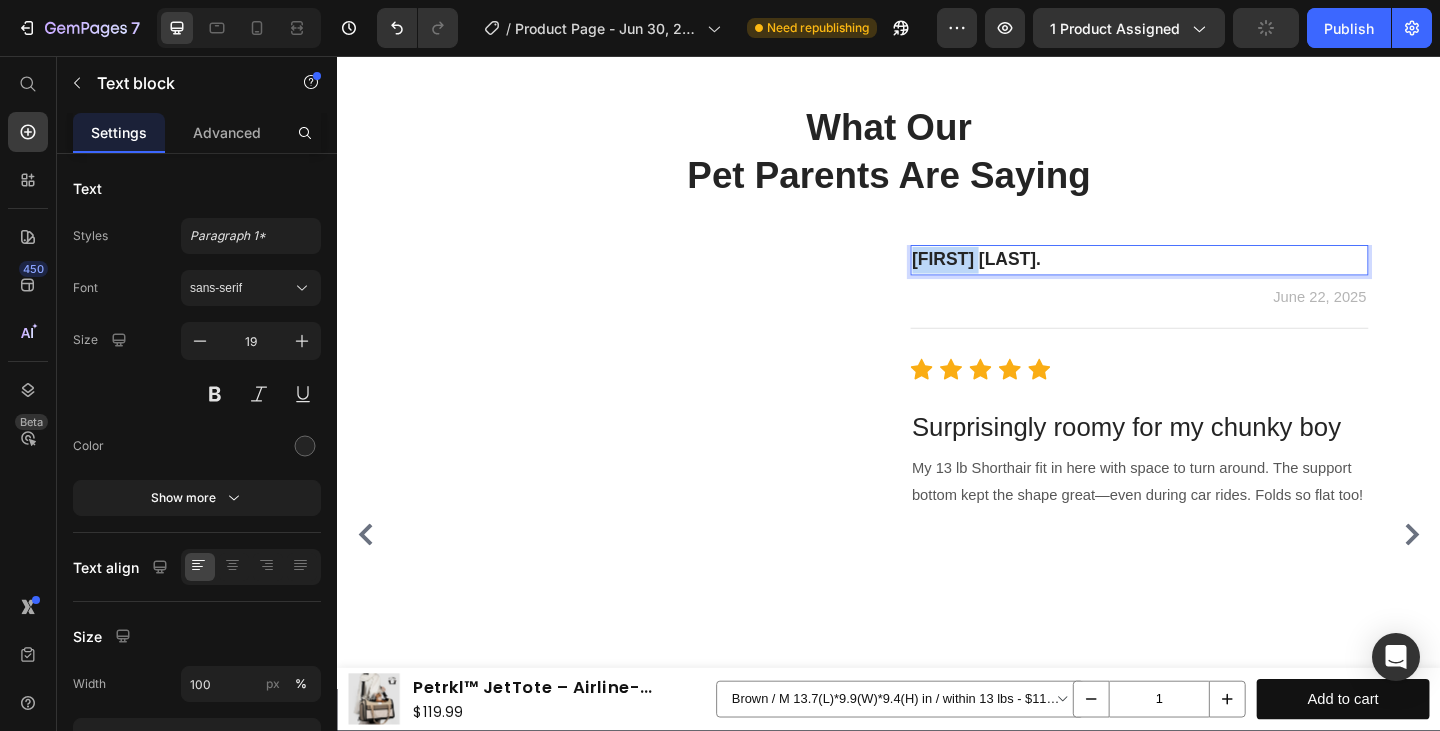click on "[FIRST] [LAST]." at bounding box center (1210, 278) 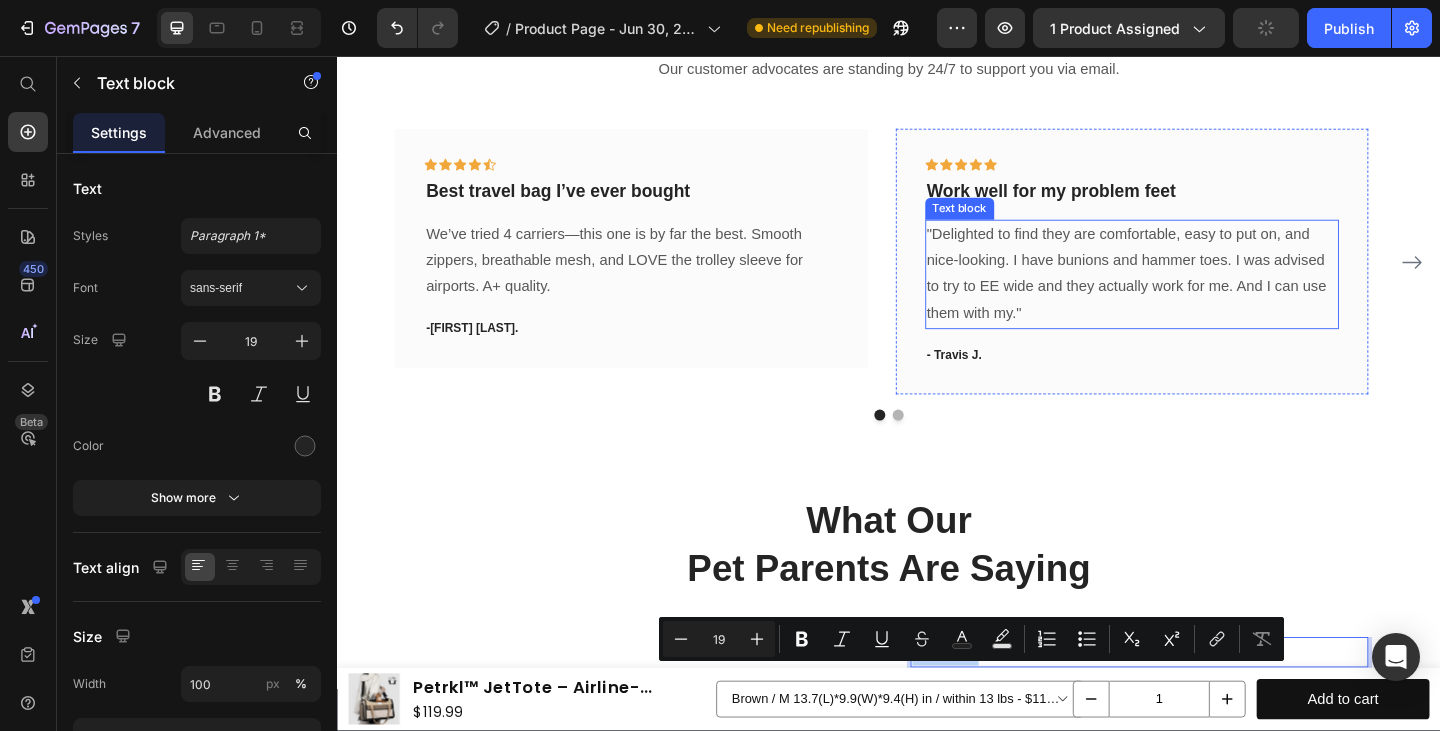 scroll, scrollTop: 6875, scrollLeft: 0, axis: vertical 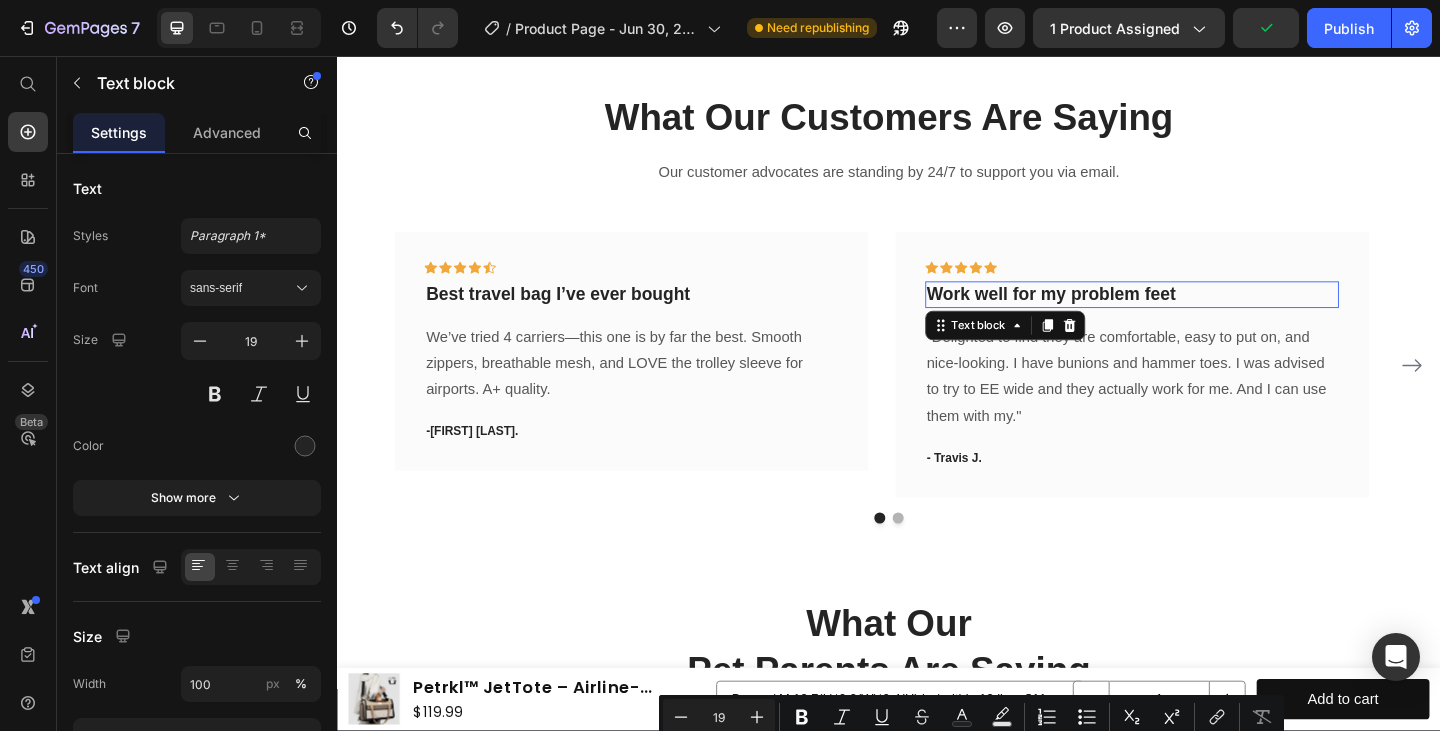 click on "Work well for my problem feet" at bounding box center (1202, 316) 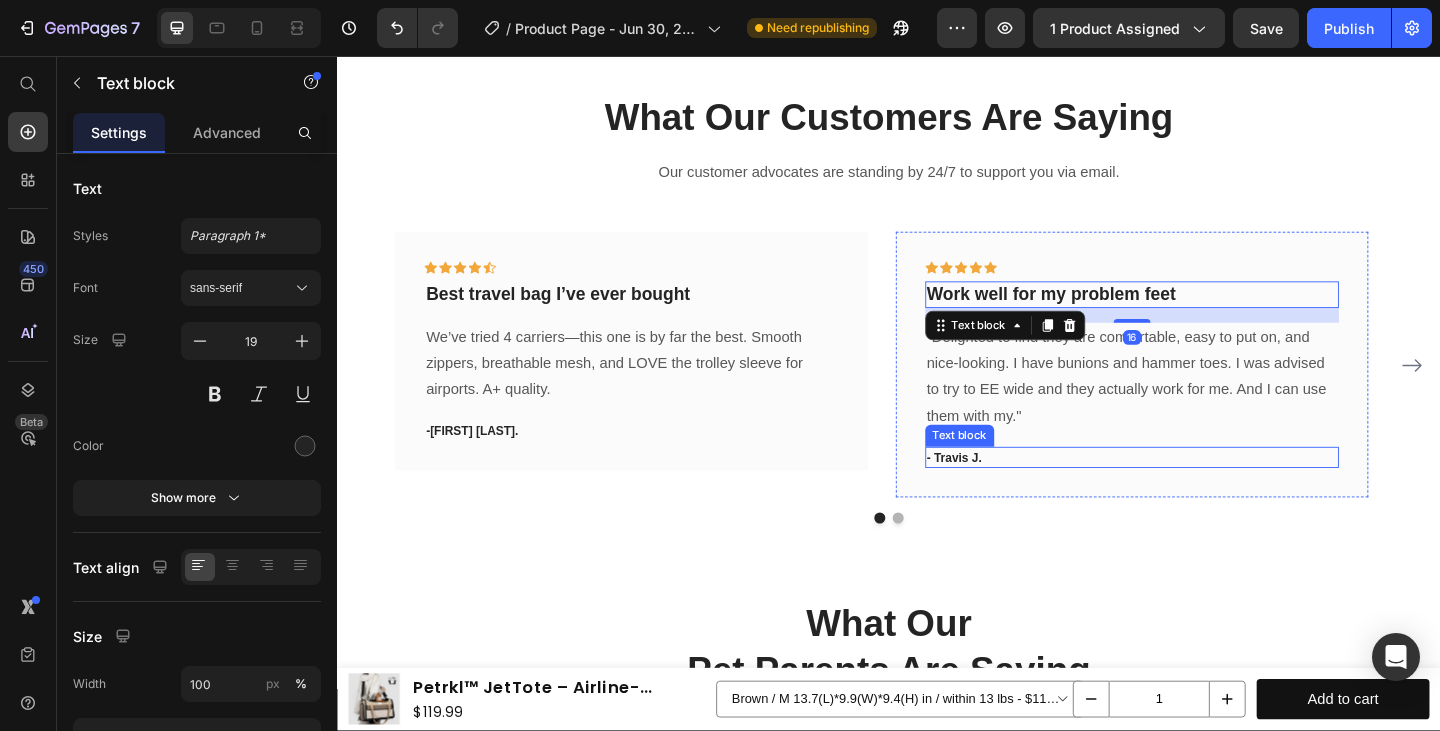 click on "- Travis J." at bounding box center [1202, 494] 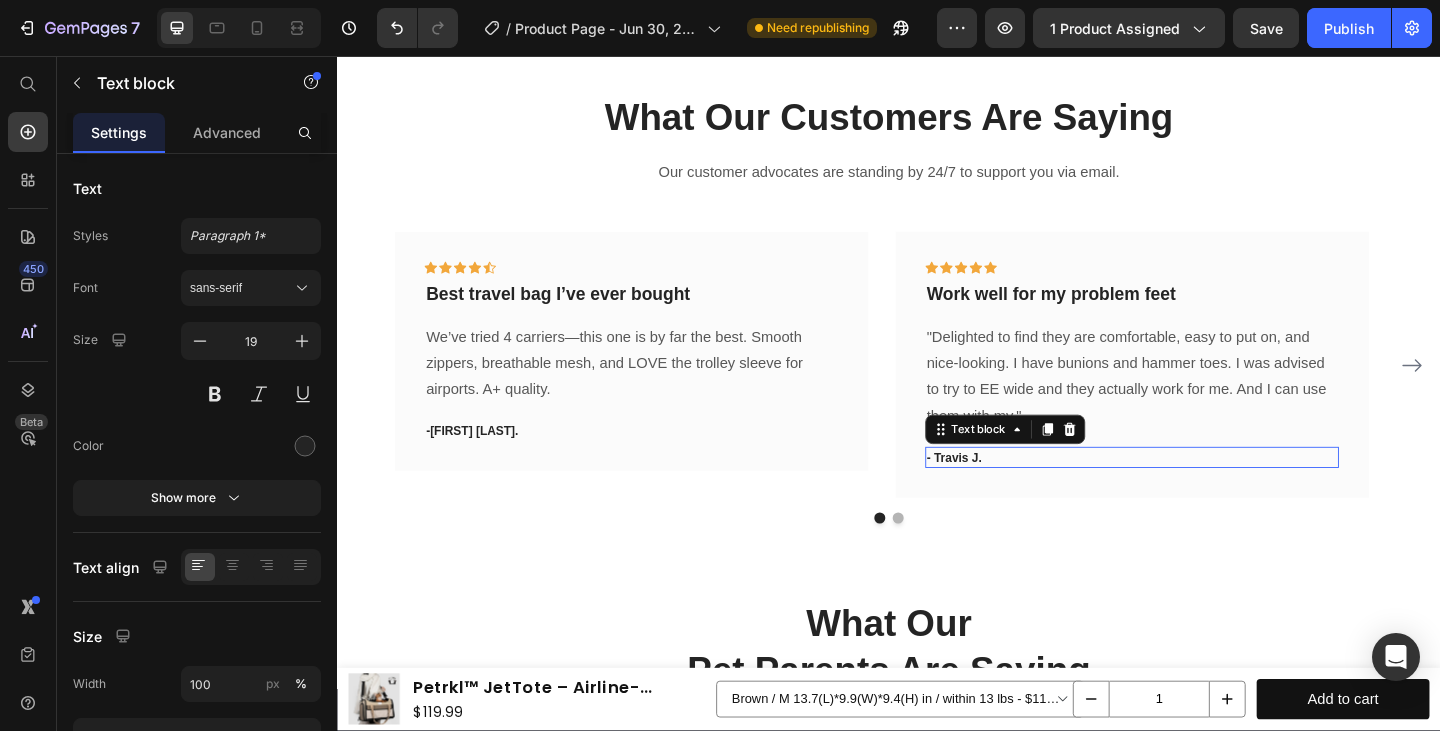 click on "- Travis J." at bounding box center (1202, 494) 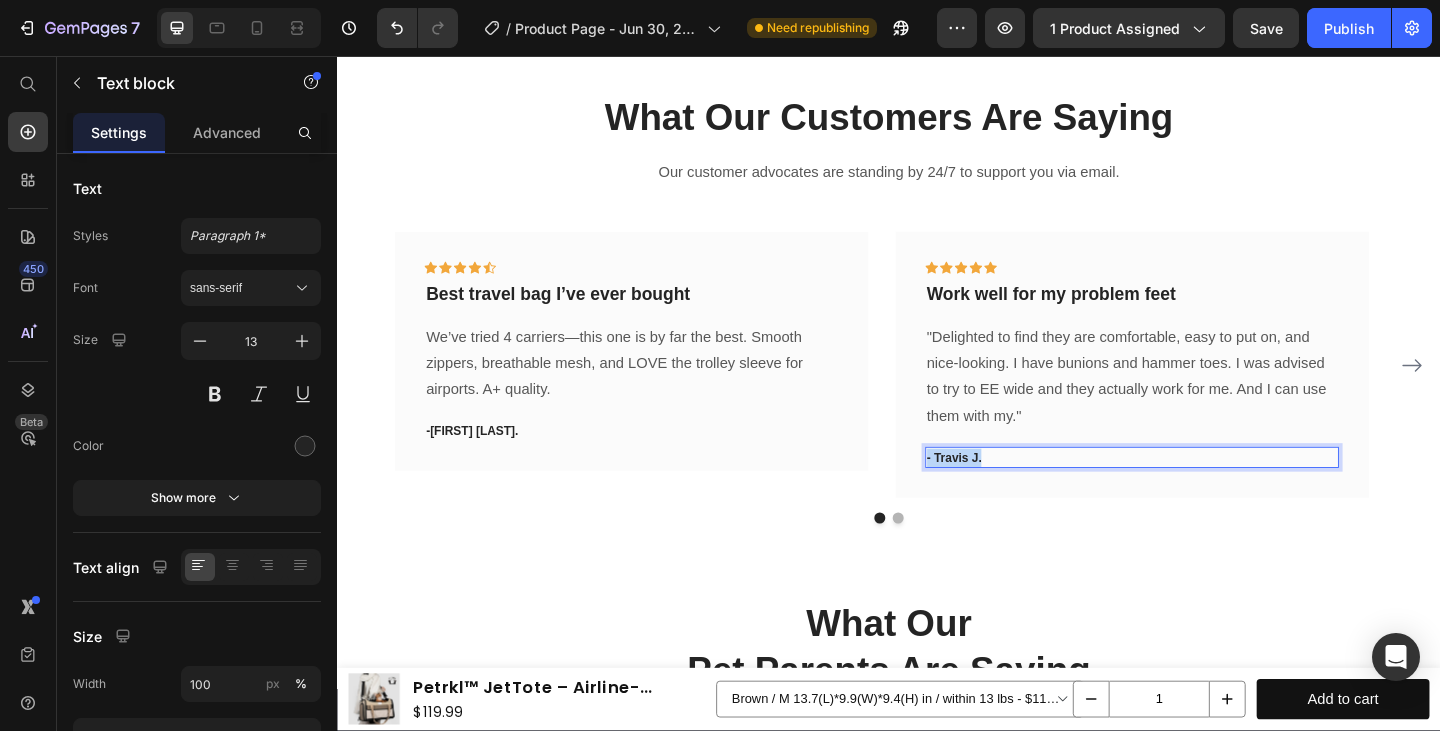click on "- Travis J." at bounding box center (1202, 494) 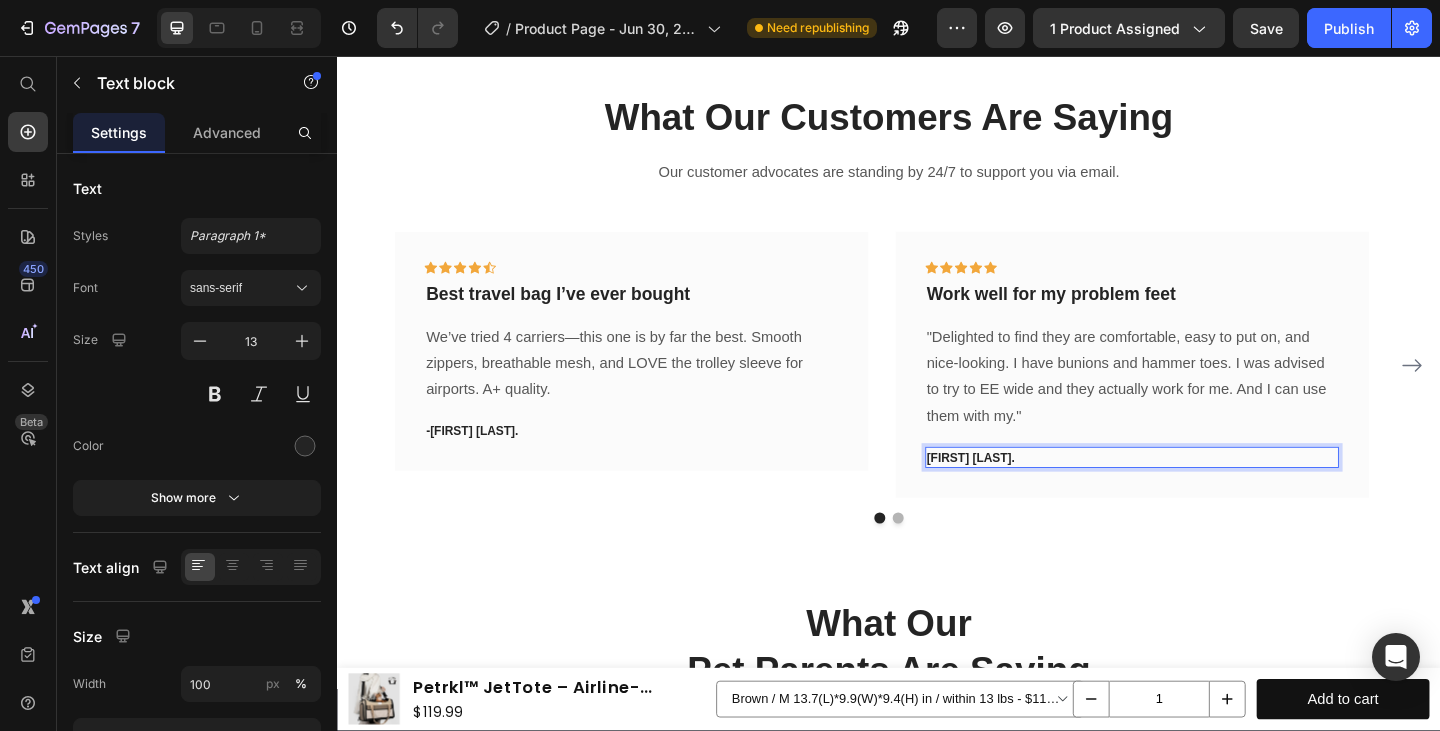 click on "[FIRST] [LAST]." at bounding box center [1202, 494] 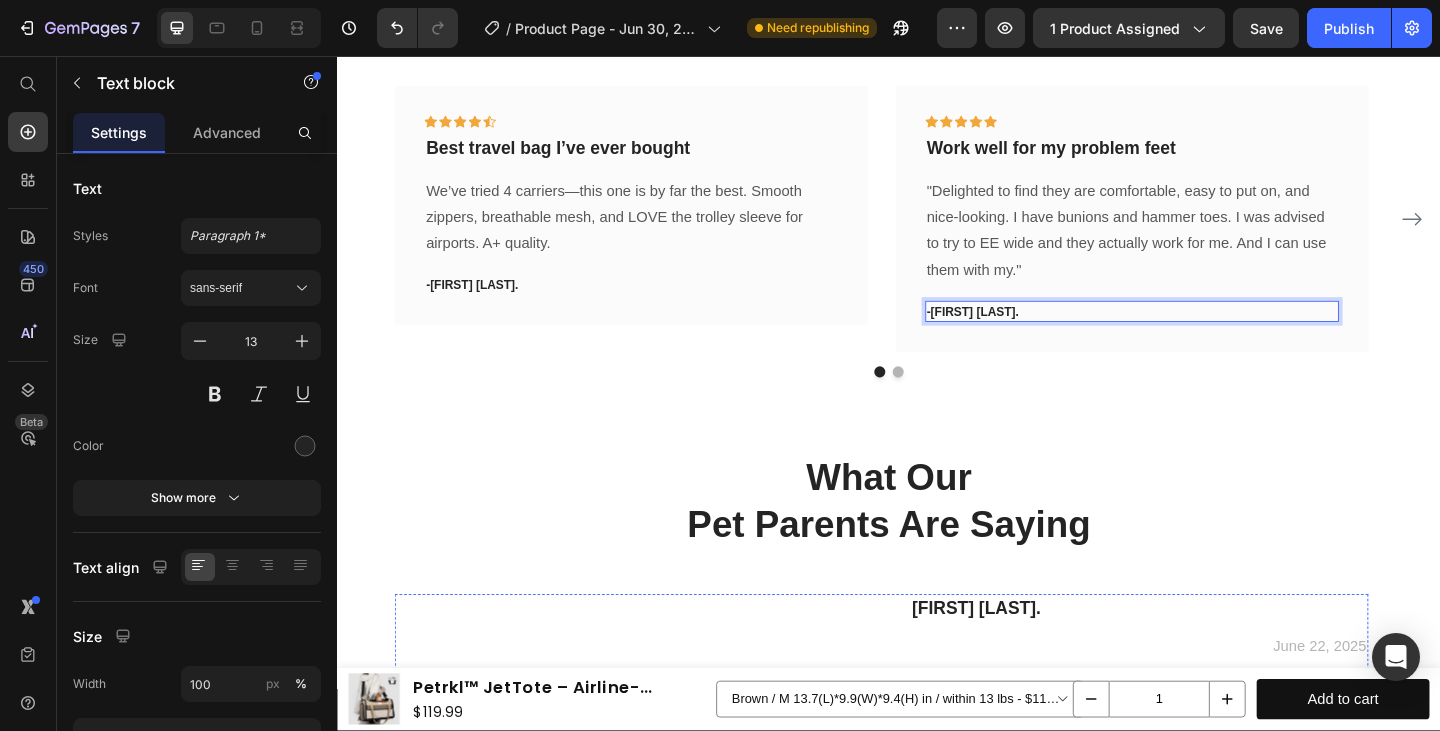 scroll, scrollTop: 7392, scrollLeft: 0, axis: vertical 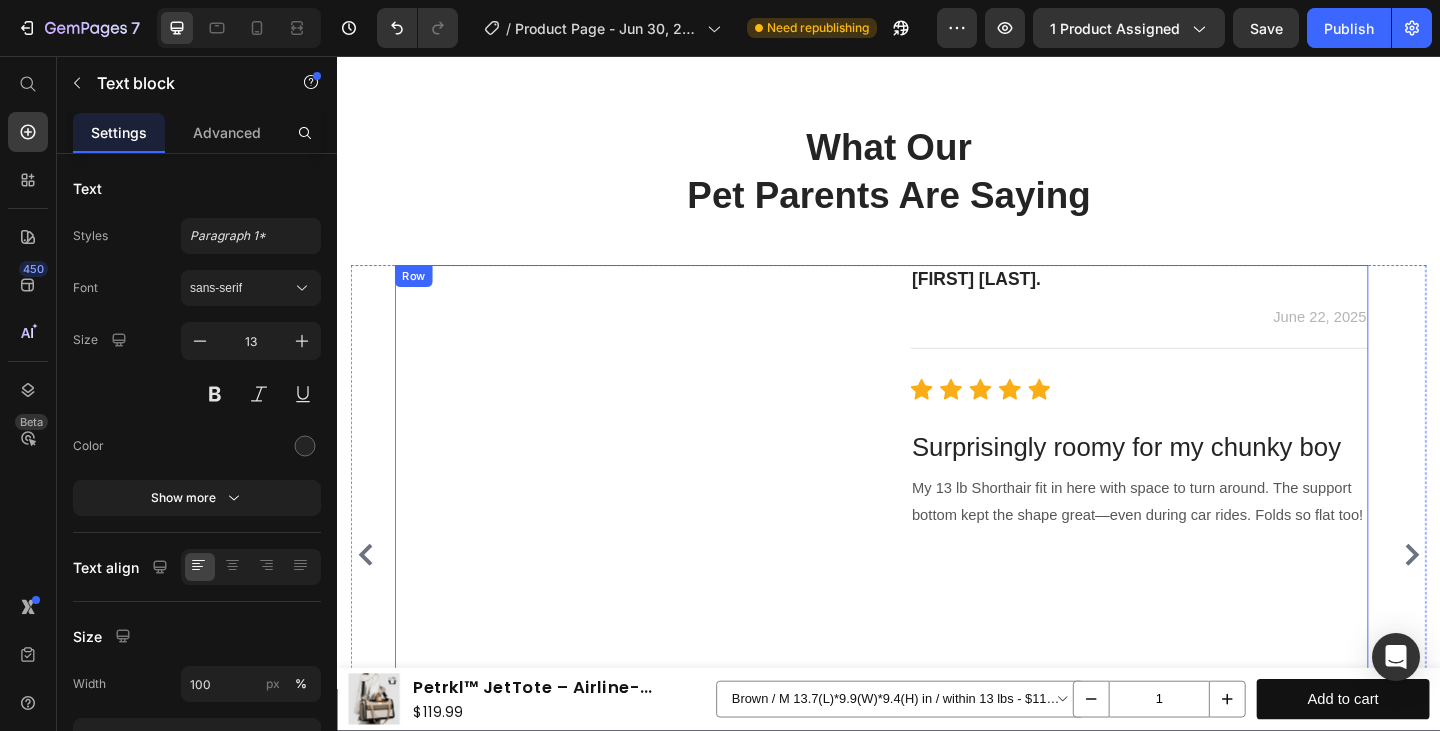 click on "My 13 lb Shorthair fit in here with space to turn around. The support bottom kept the shape great—even during car rides. Folds so flat too!" at bounding box center (1210, 542) 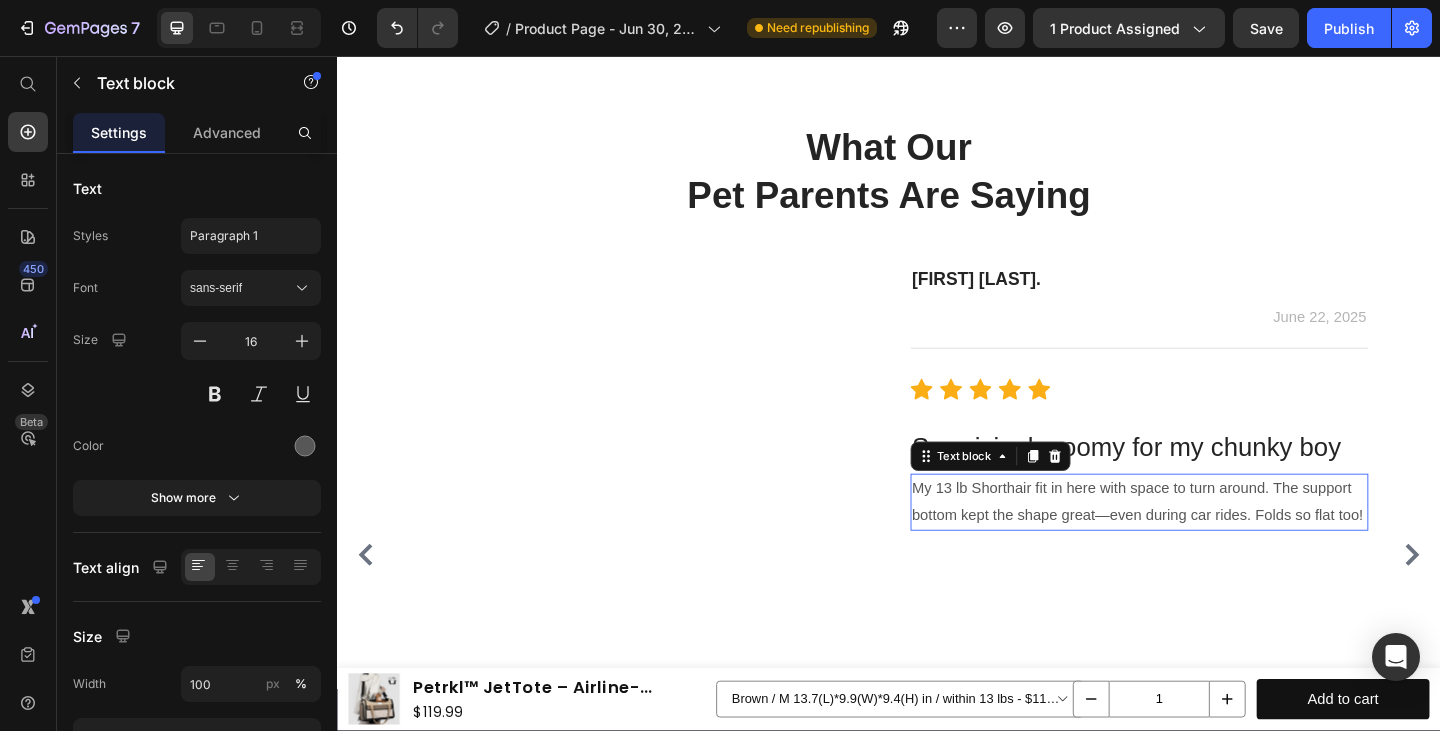click on "My 13 lb Shorthair fit in here with space to turn around. The support bottom kept the shape great—even during car rides. Folds so flat too!" at bounding box center [1210, 542] 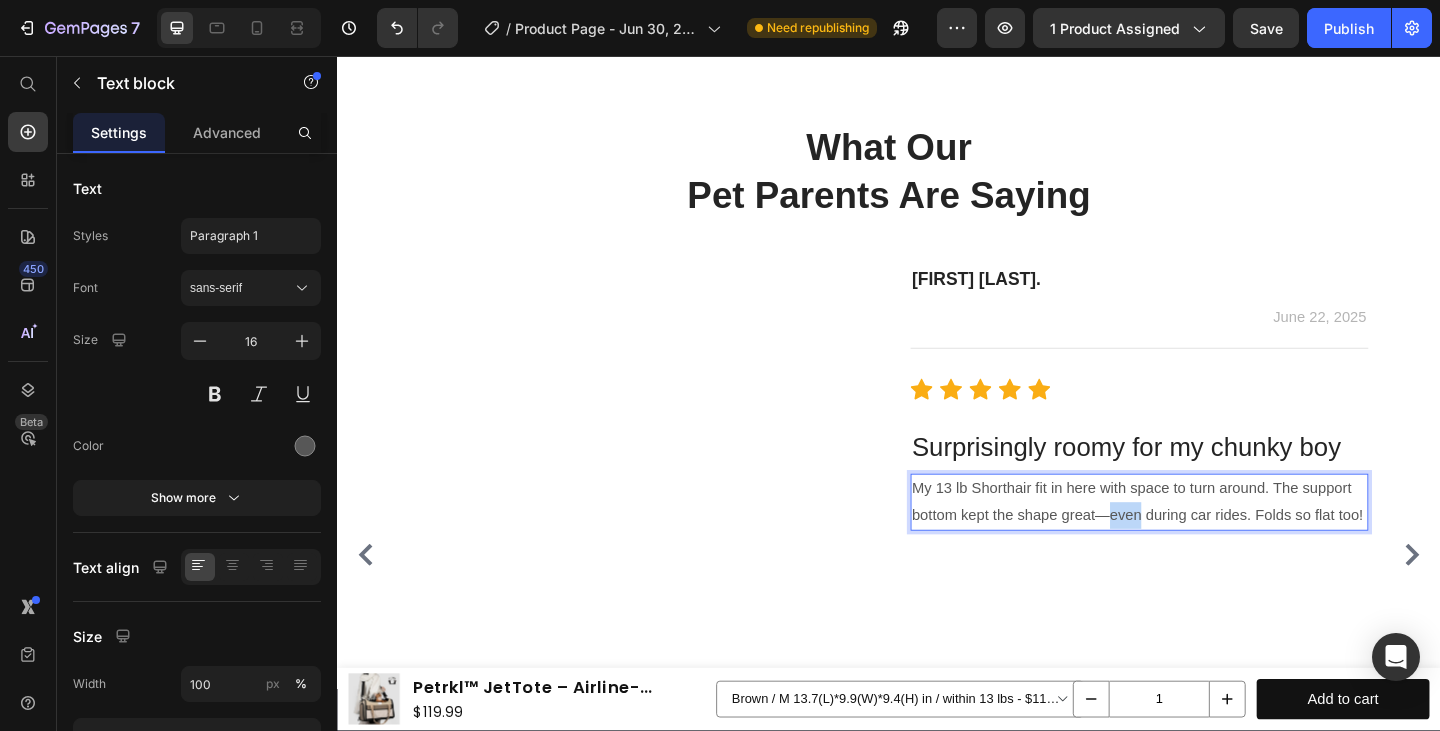 click on "My 13 lb Shorthair fit in here with space to turn around. The support bottom kept the shape great—even during car rides. Folds so flat too!" at bounding box center (1210, 542) 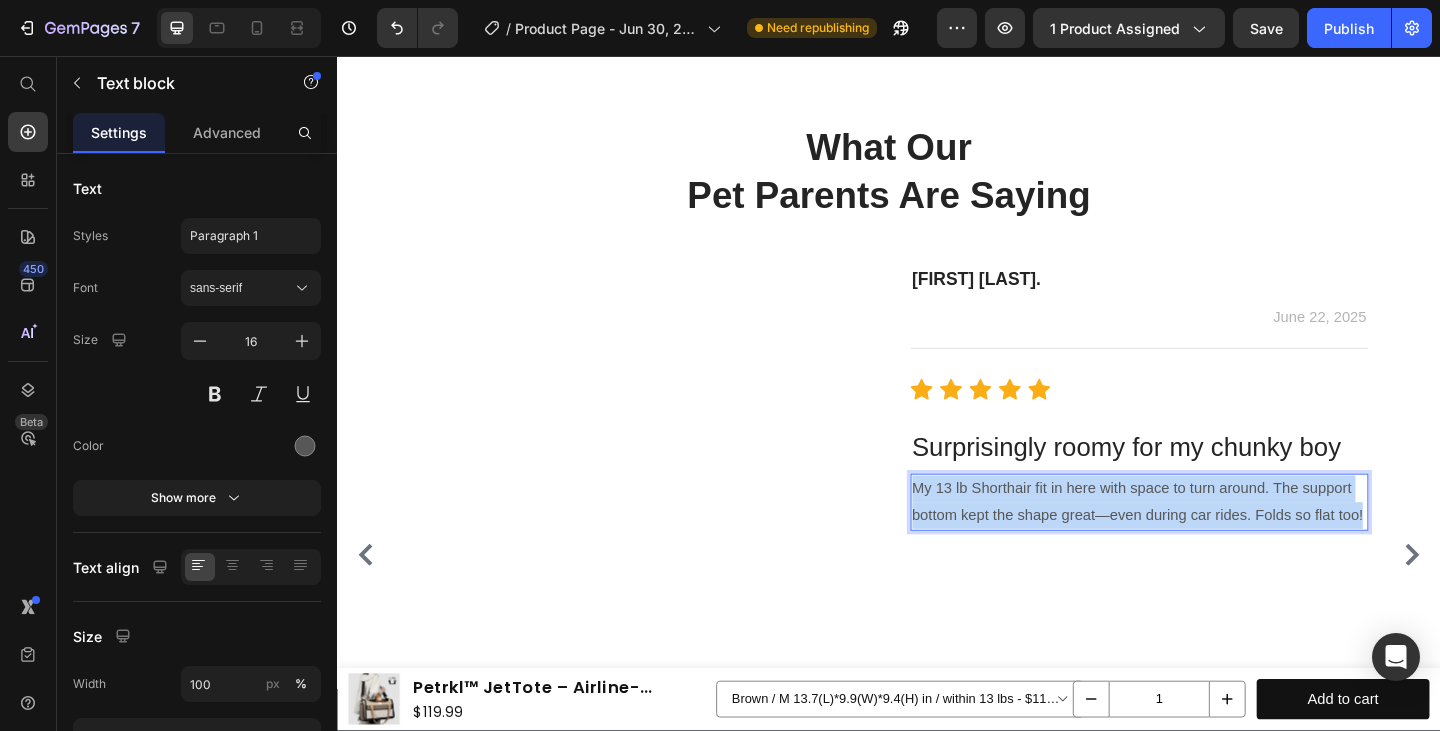 click on "My 13 lb Shorthair fit in here with space to turn around. The support bottom kept the shape great—even during car rides. Folds so flat too!" at bounding box center [1210, 542] 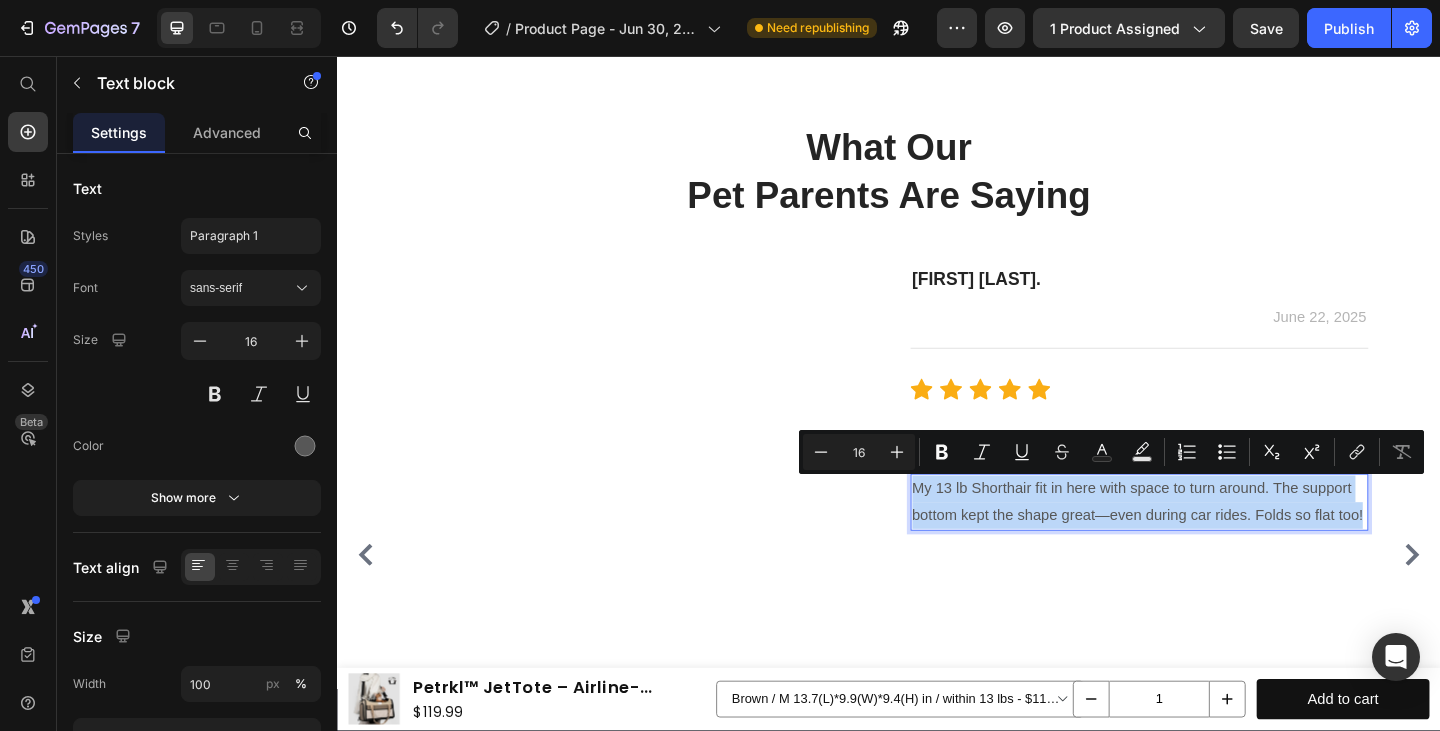 copy on "My 13 lb Shorthair fit in here with space to turn around. The support bottom kept the shape great—even during car rides. Folds so flat too!" 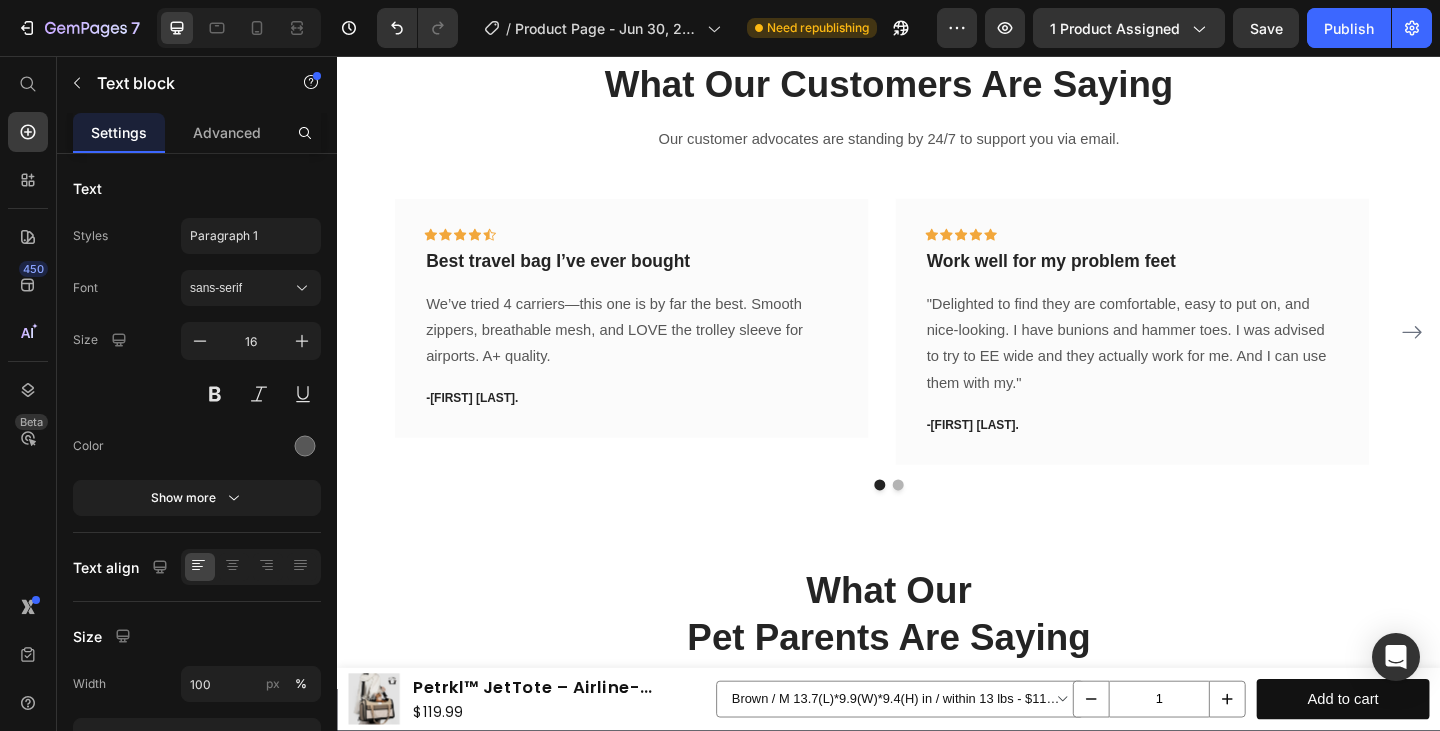 scroll, scrollTop: 6703, scrollLeft: 0, axis: vertical 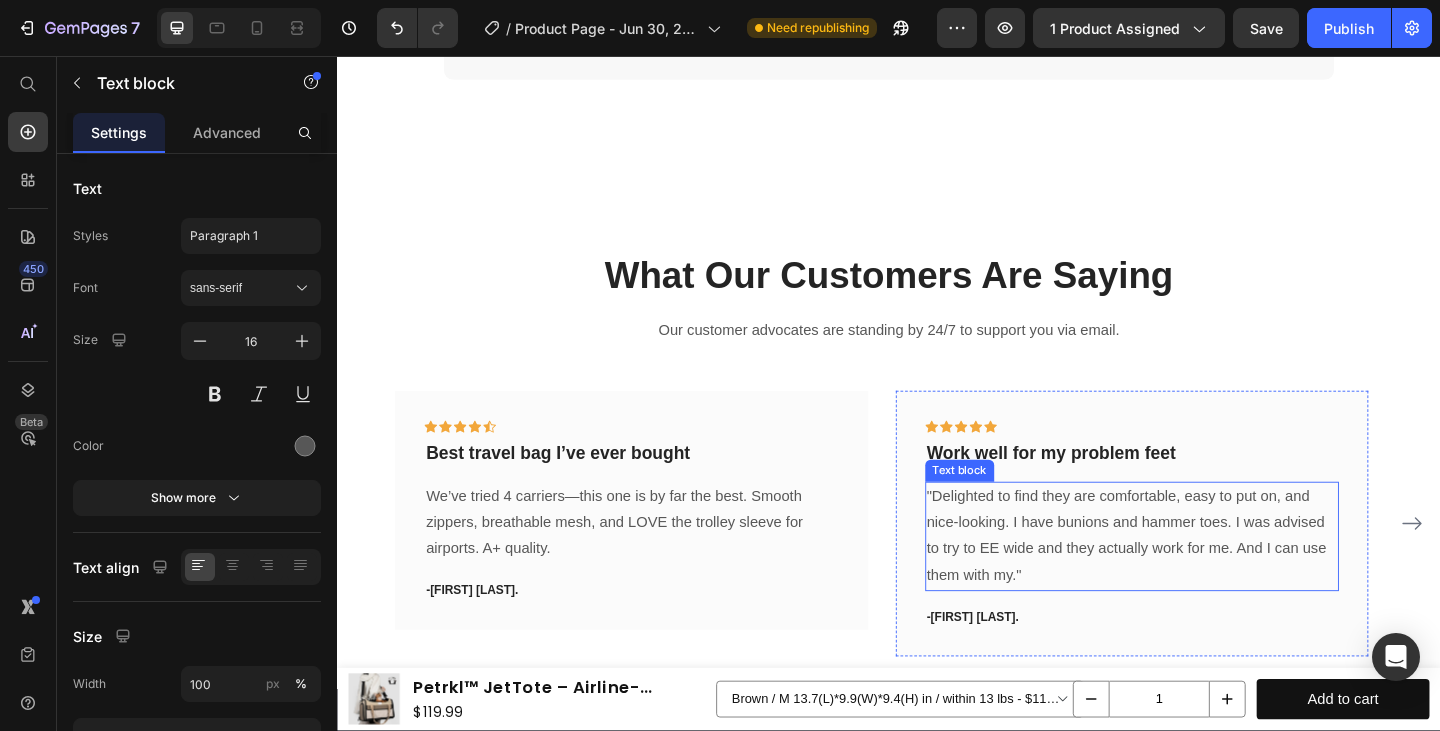 click on ""Delighted to find they are comfortable, easy to put on, and nice-looking. I have bunions and hammer toes. I was advised to try to EE wide and they actually work for me. And I can use them with my."" at bounding box center [1202, 578] 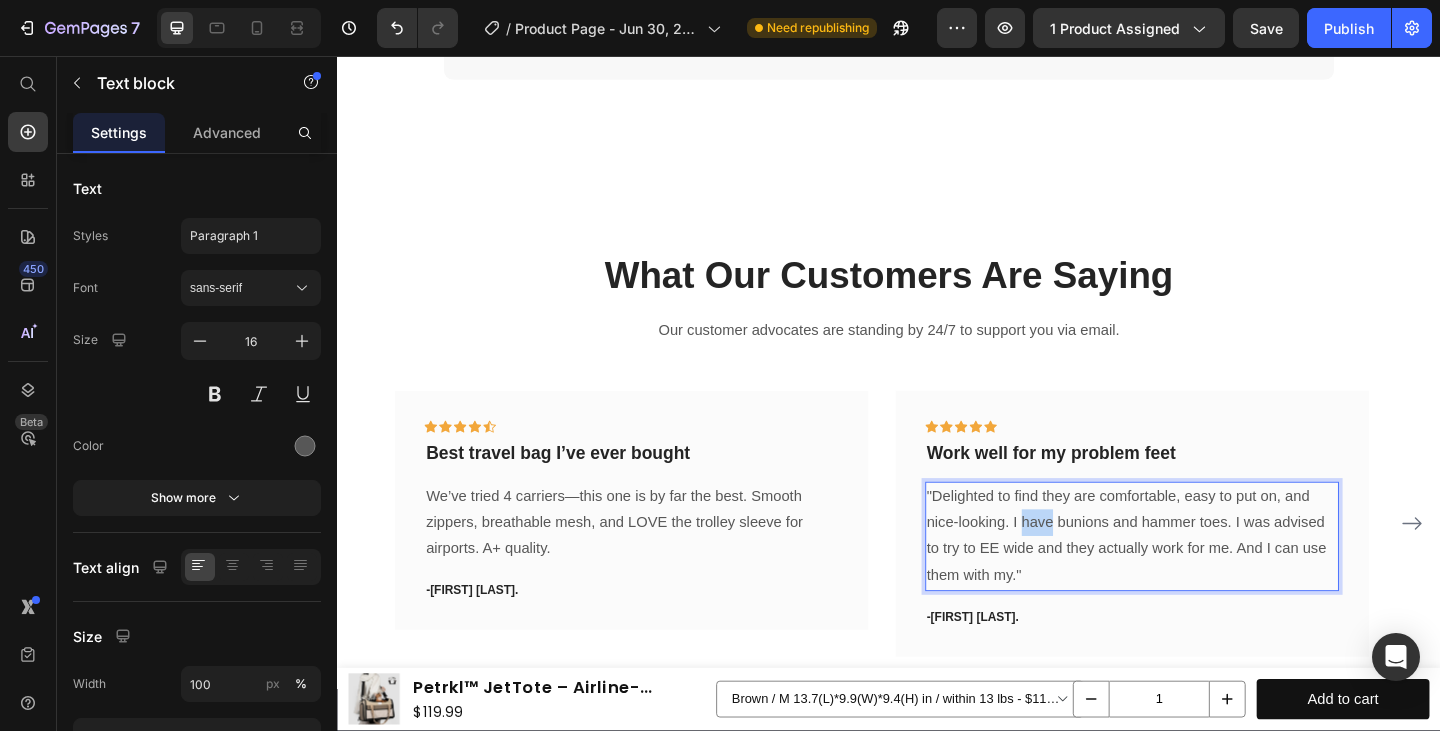 click on ""Delighted to find they are comfortable, easy to put on, and nice-looking. I have bunions and hammer toes. I was advised to try to EE wide and they actually work for me. And I can use them with my."" at bounding box center [1202, 578] 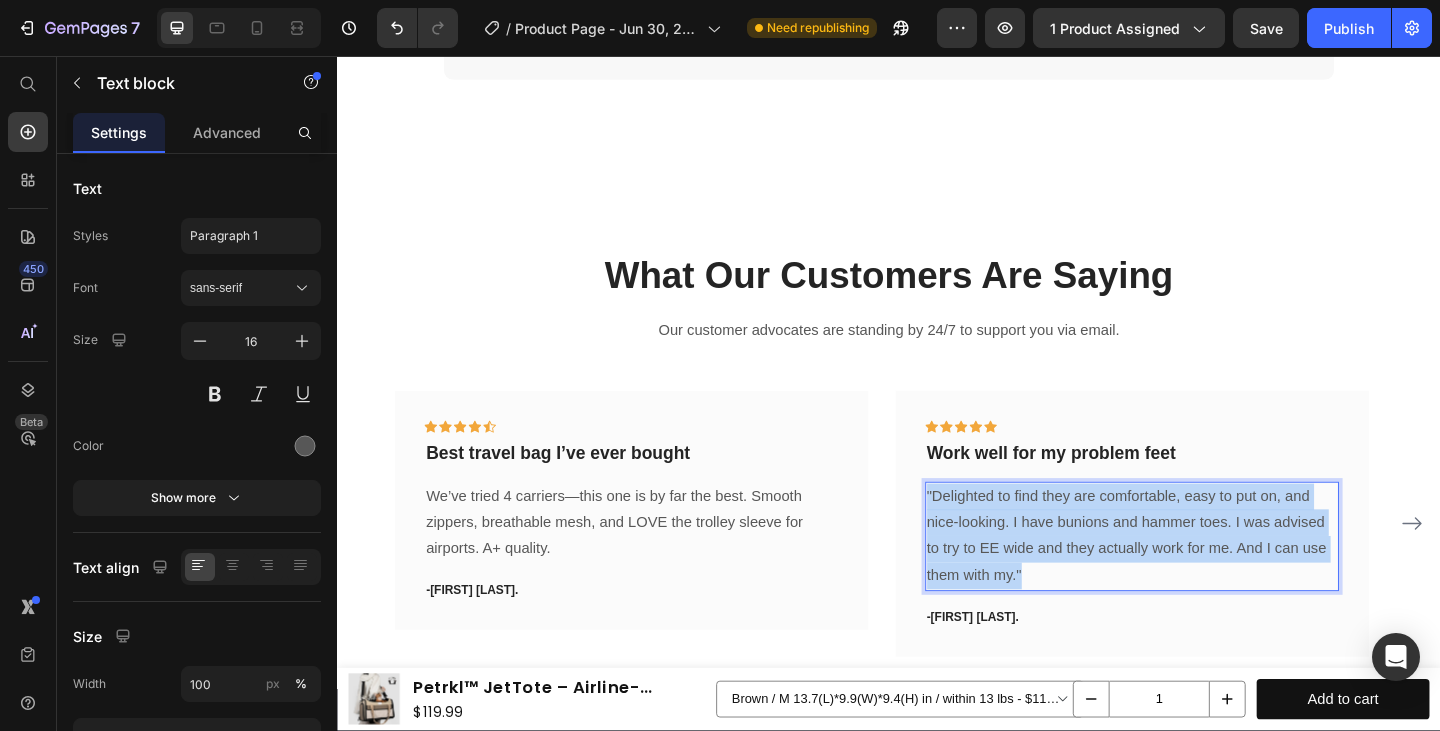 click on ""Delighted to find they are comfortable, easy to put on, and nice-looking. I have bunions and hammer toes. I was advised to try to EE wide and they actually work for me. And I can use them with my."" at bounding box center [1202, 578] 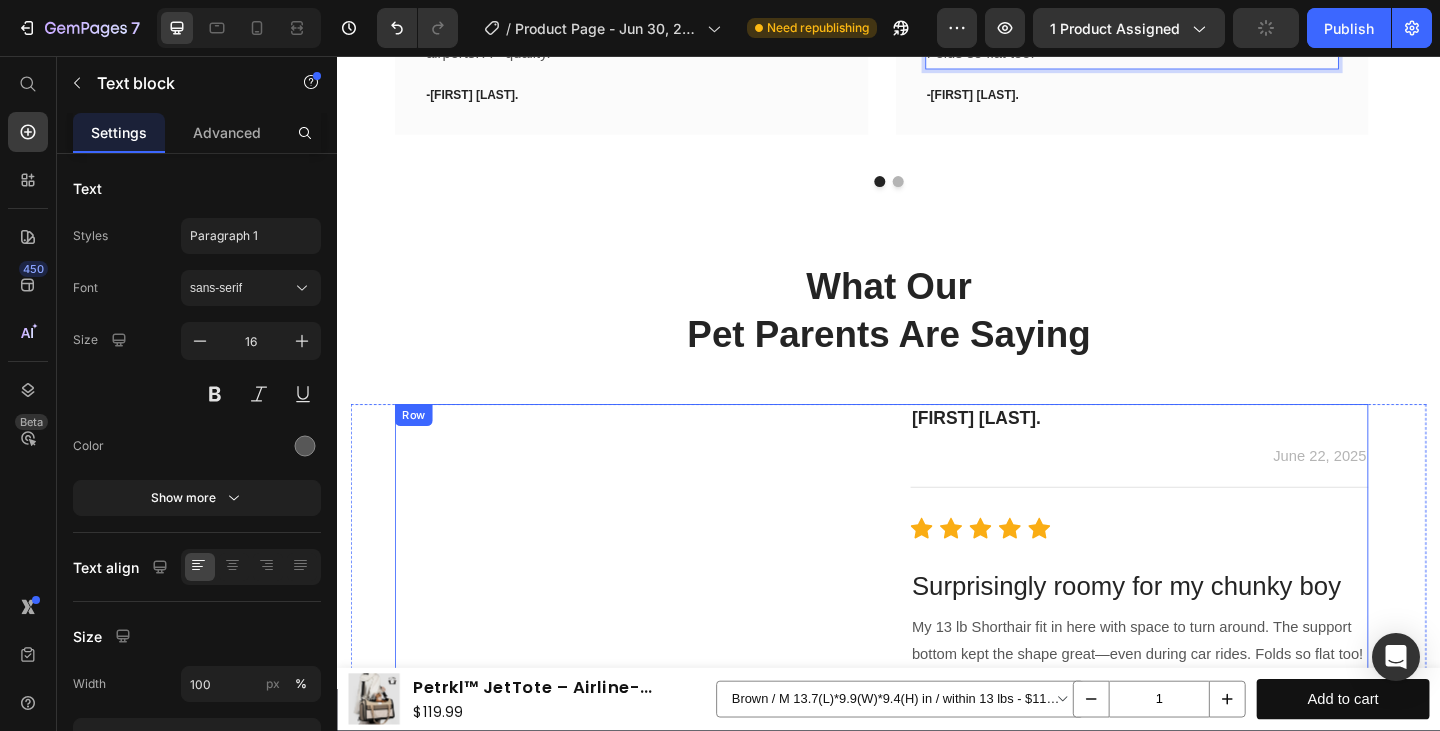 scroll, scrollTop: 7242, scrollLeft: 0, axis: vertical 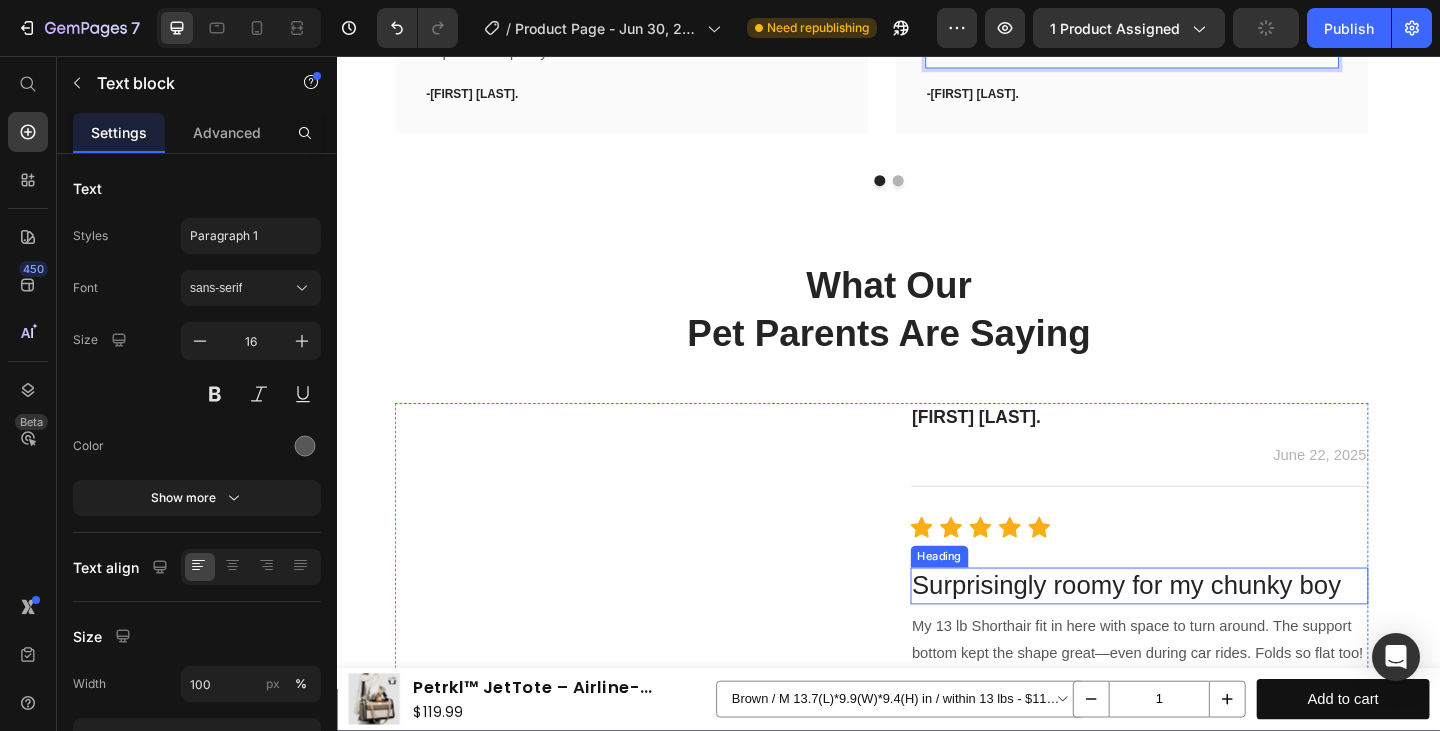 click on "Surprisingly roomy for my chunky boy" at bounding box center [1210, 633] 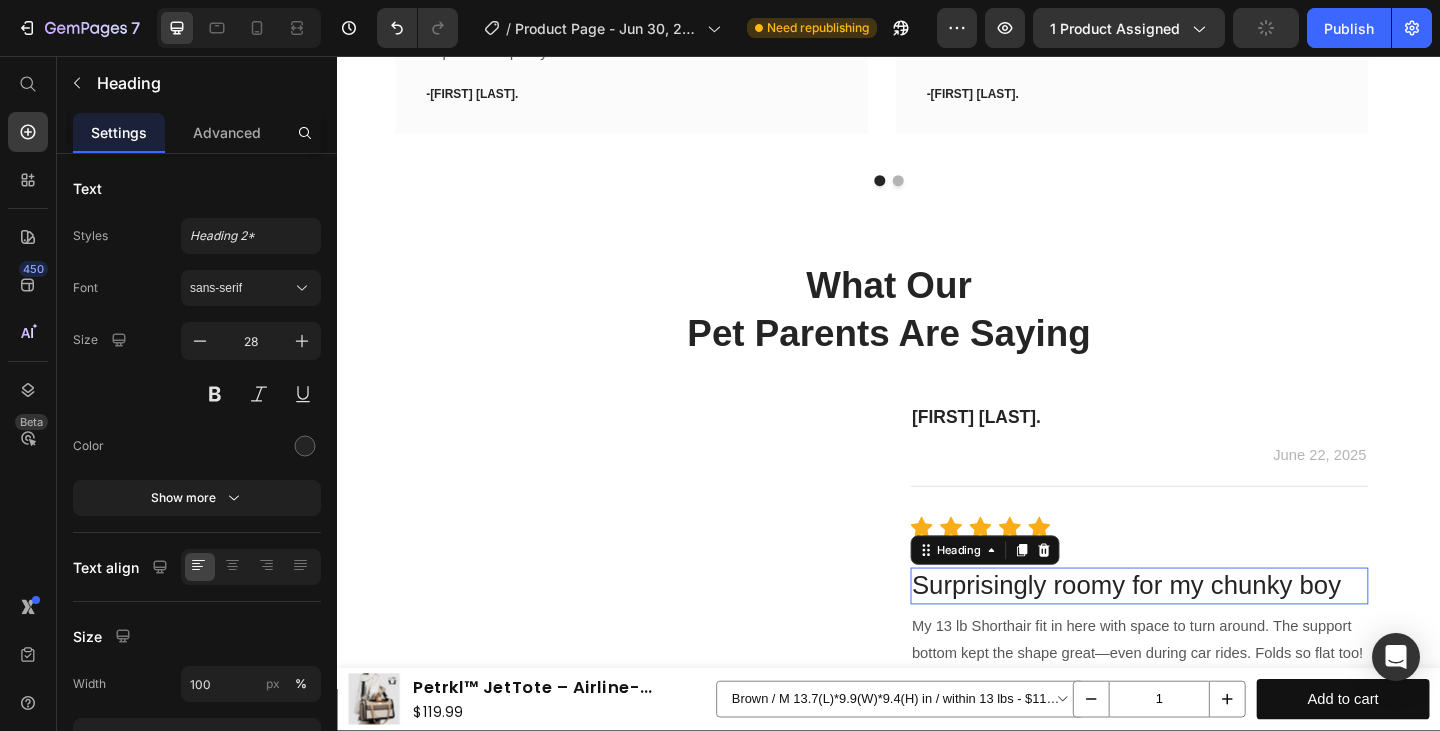 click on "Surprisingly roomy for my chunky boy" at bounding box center (1210, 633) 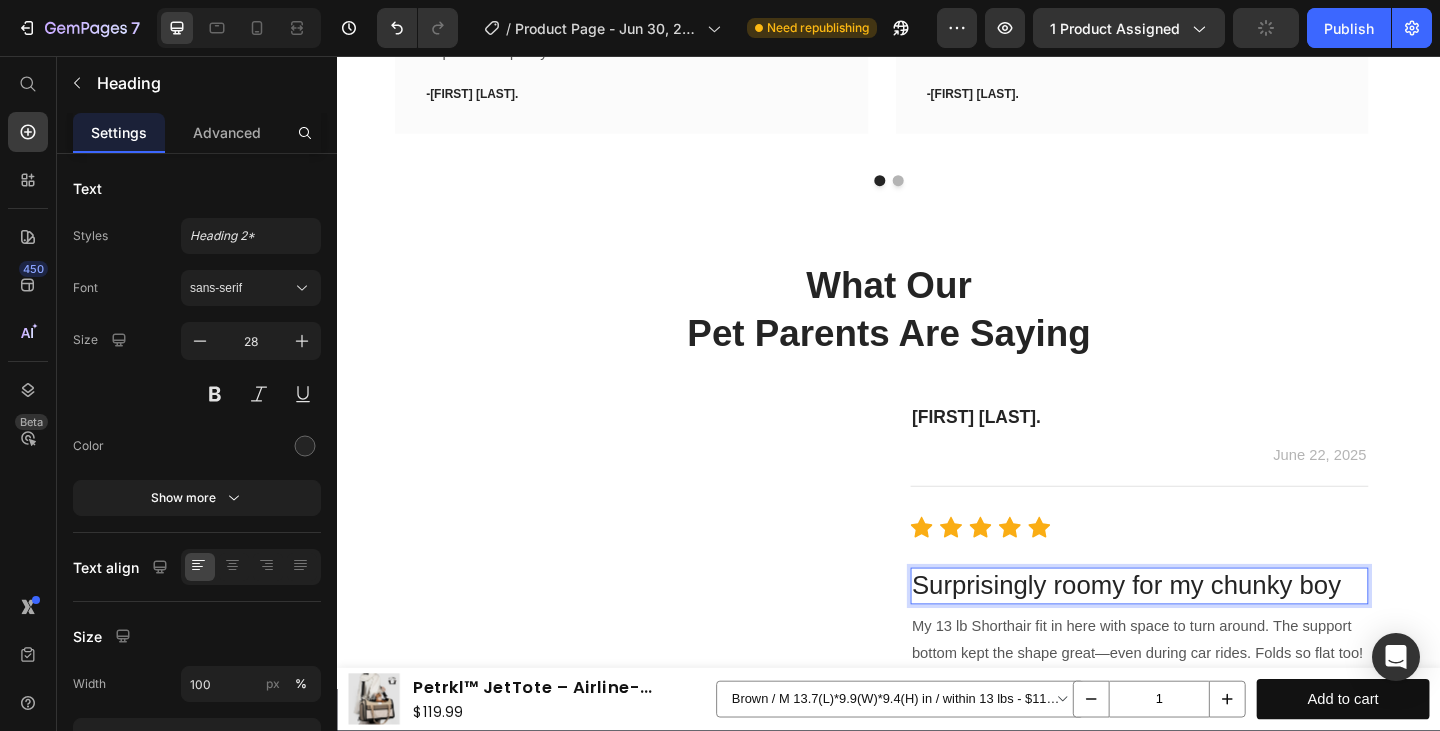 click on "Surprisingly roomy for my chunky boy" at bounding box center [1210, 633] 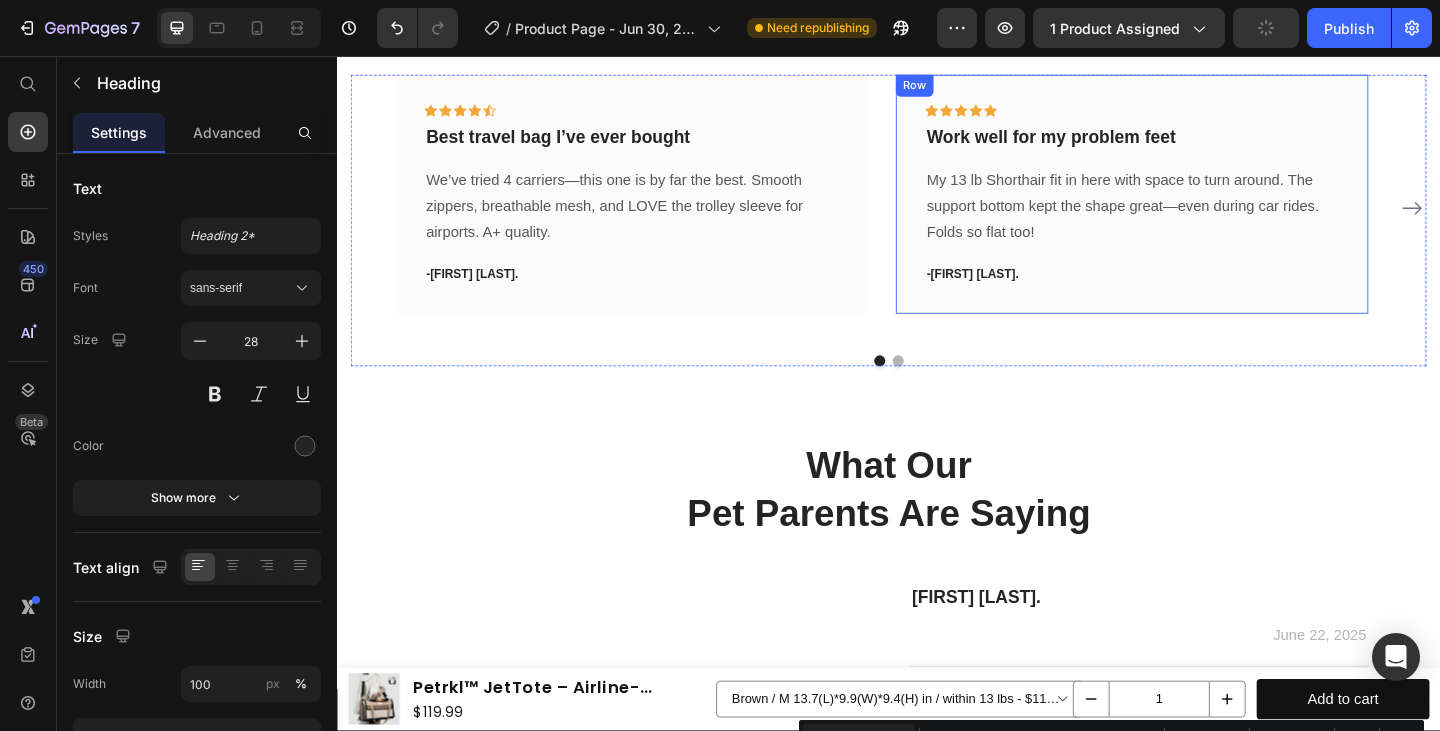 scroll, scrollTop: 7025, scrollLeft: 0, axis: vertical 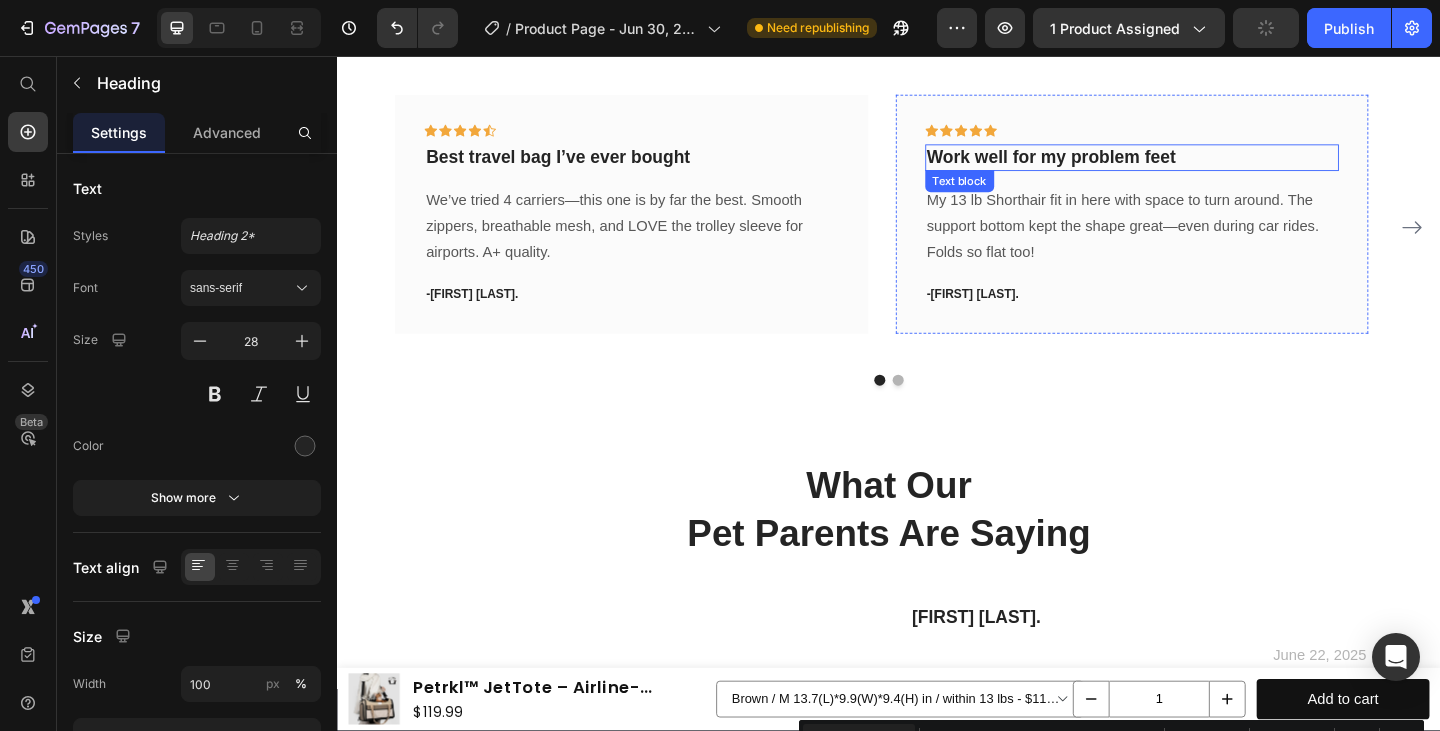 click on "Work well for my problem feet" at bounding box center (1202, 166) 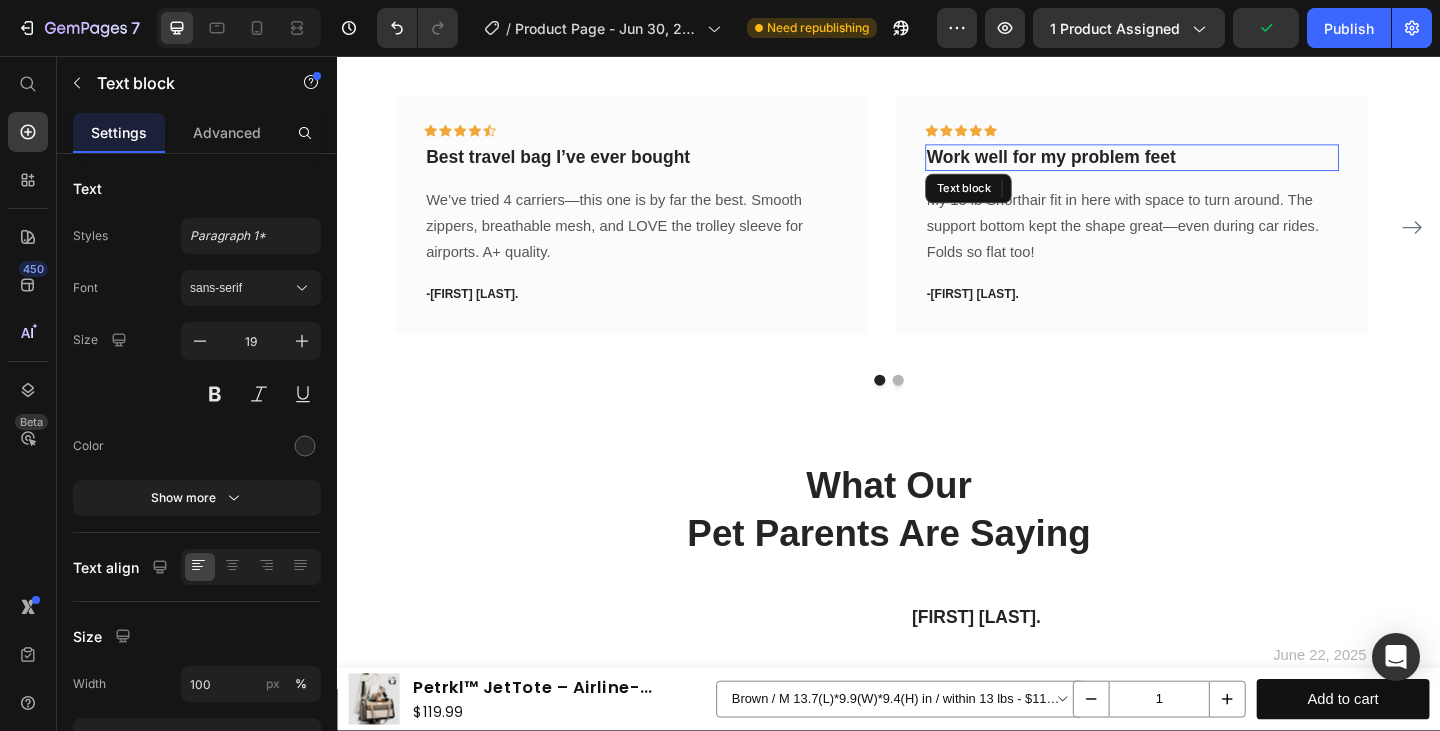 click on "Work well for my problem feet" at bounding box center [1202, 166] 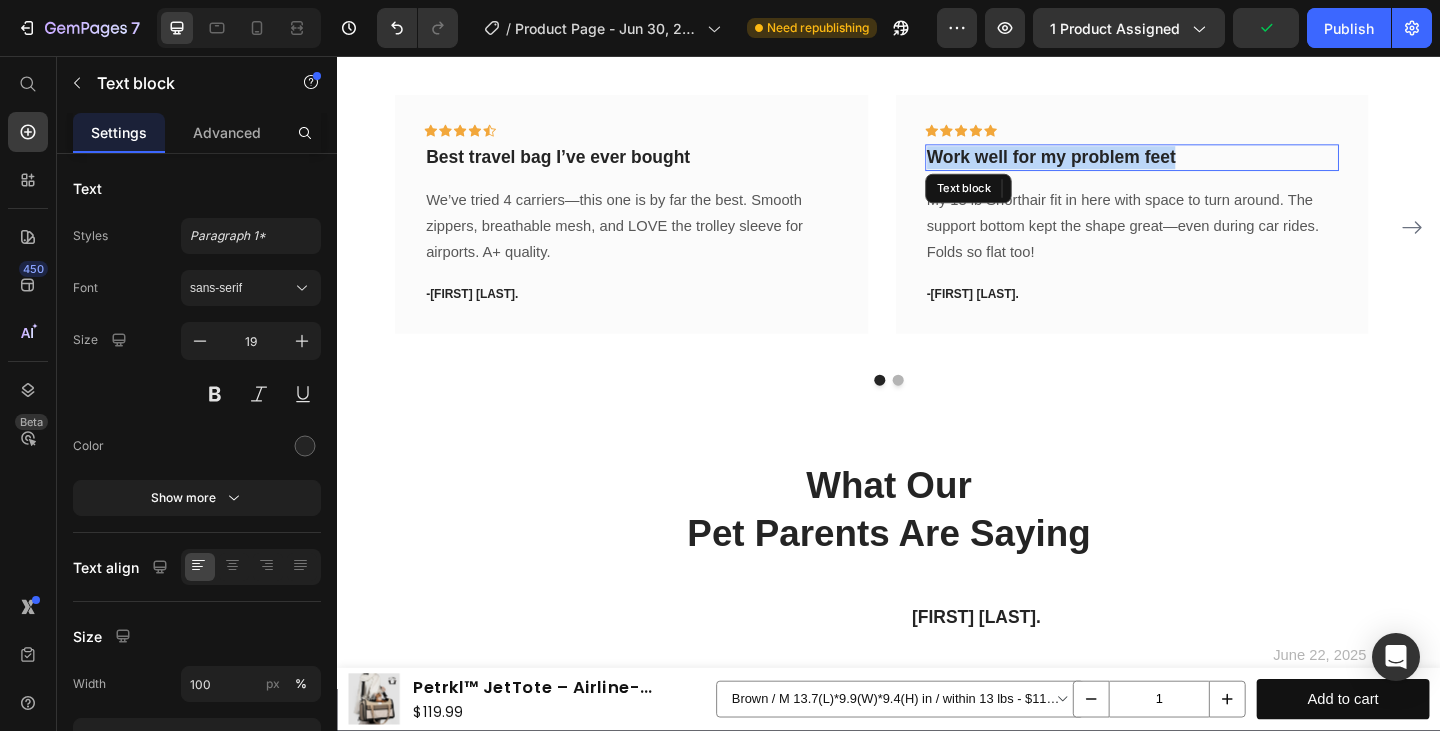 click on "Work well for my problem feet" at bounding box center (1202, 166) 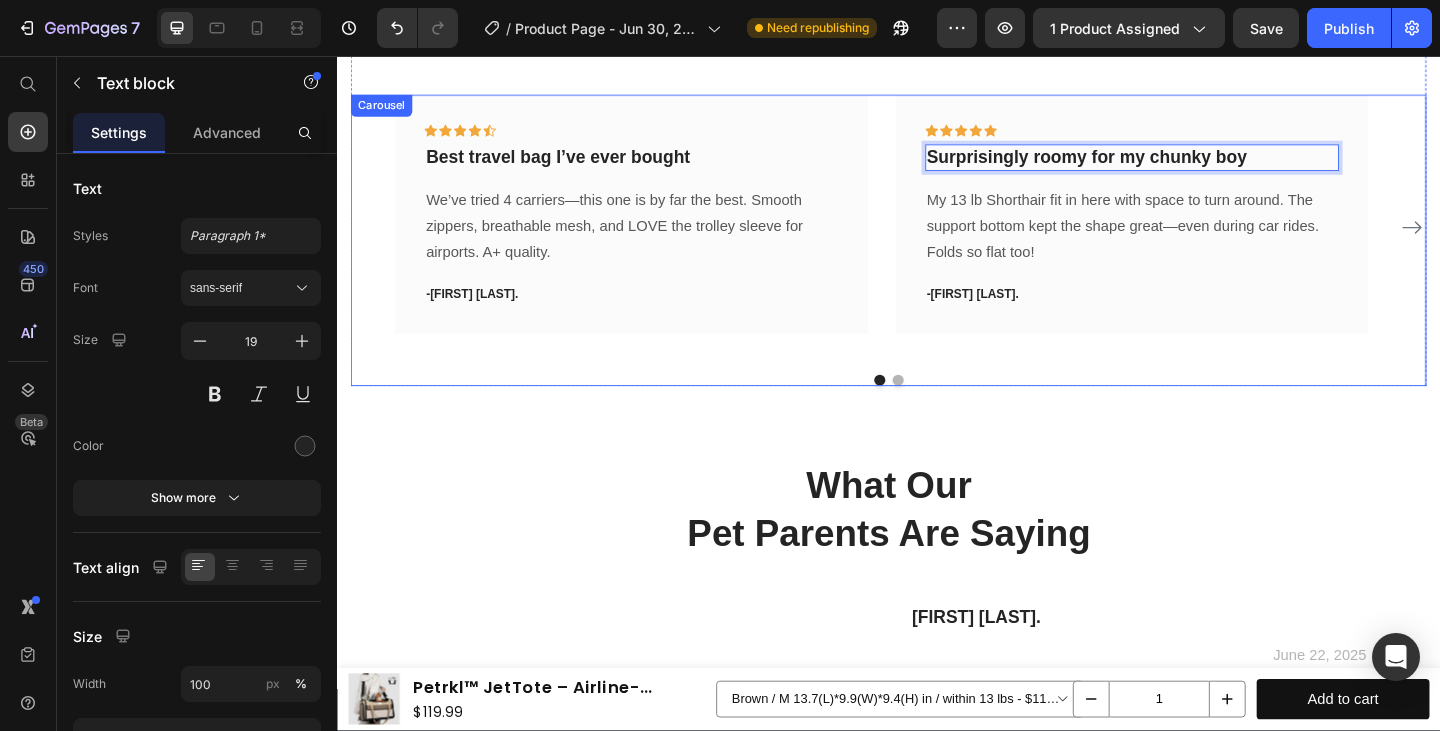 click 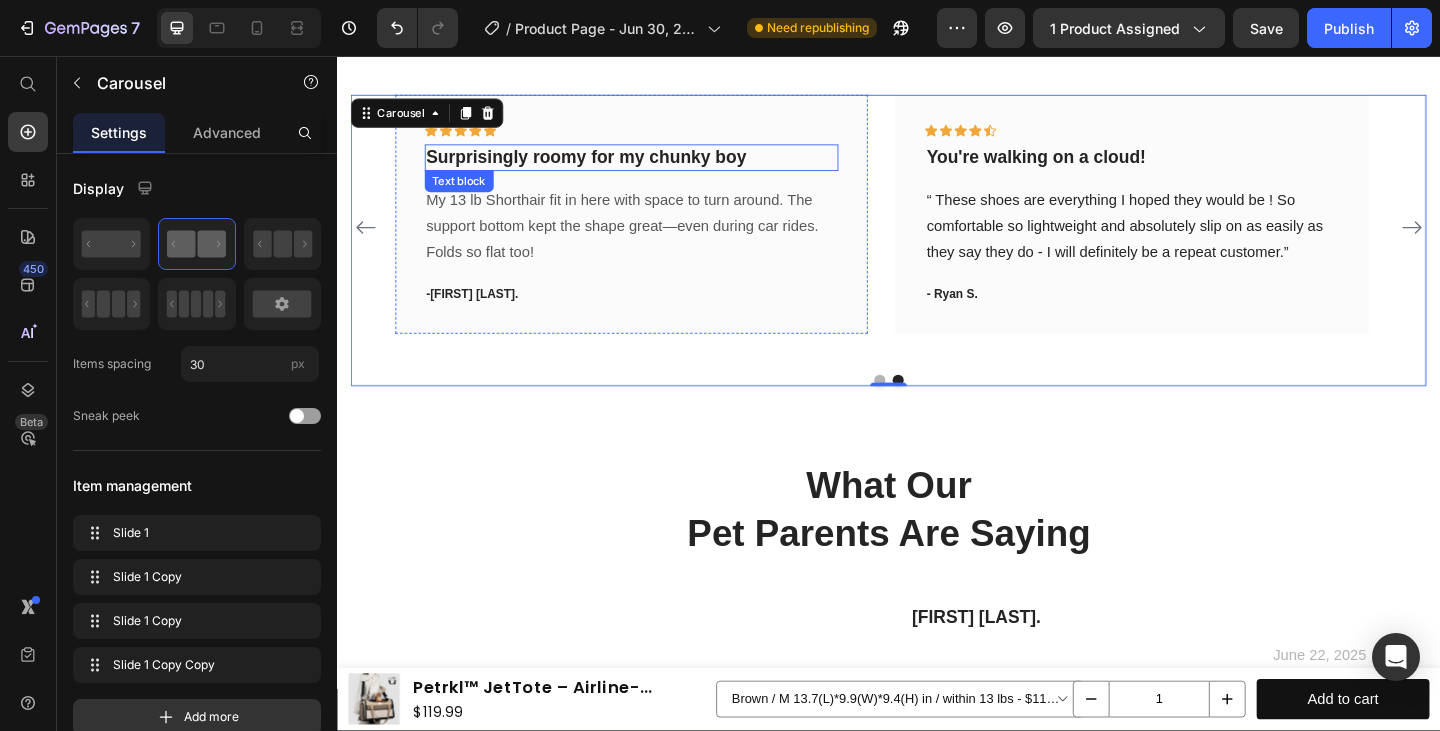 click on "Surprisingly roomy for my chunky boy" at bounding box center [657, 166] 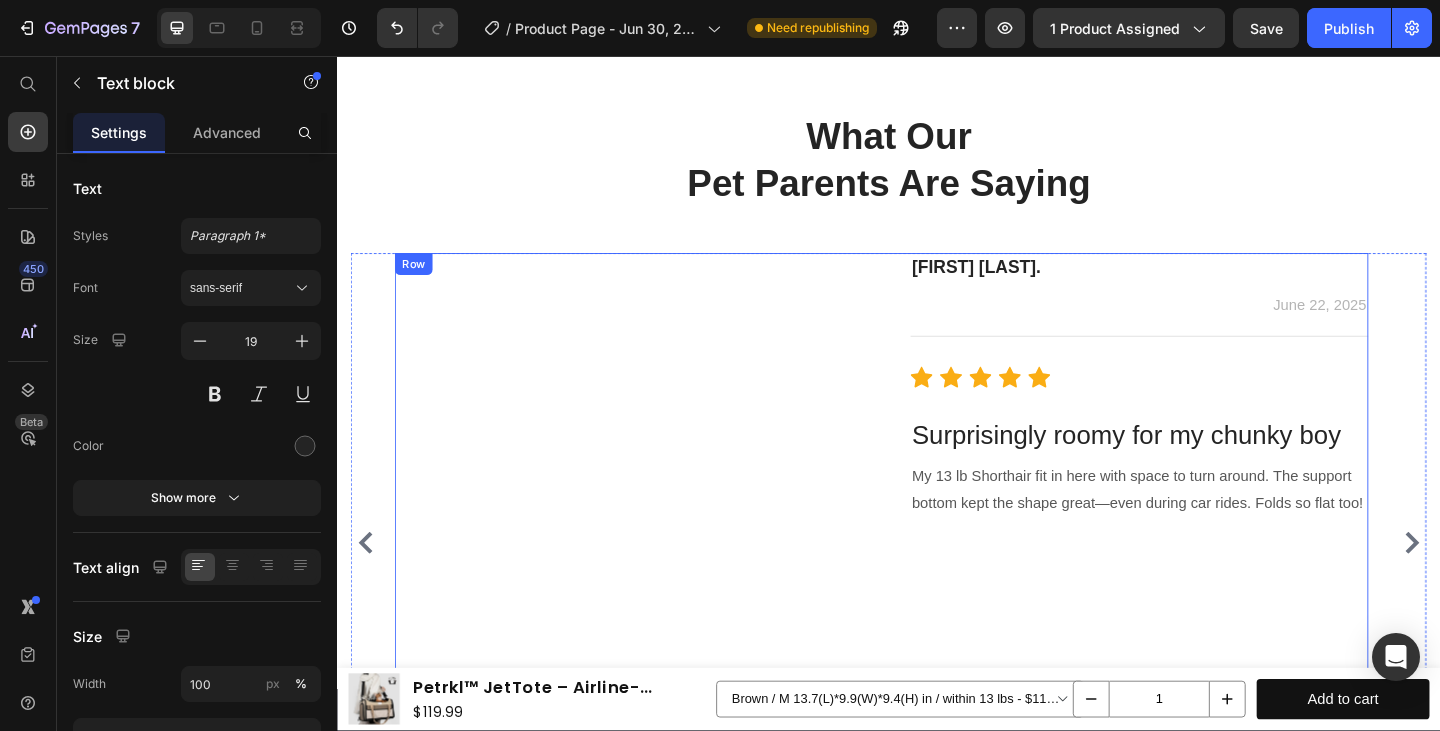 scroll, scrollTop: 7591, scrollLeft: 0, axis: vertical 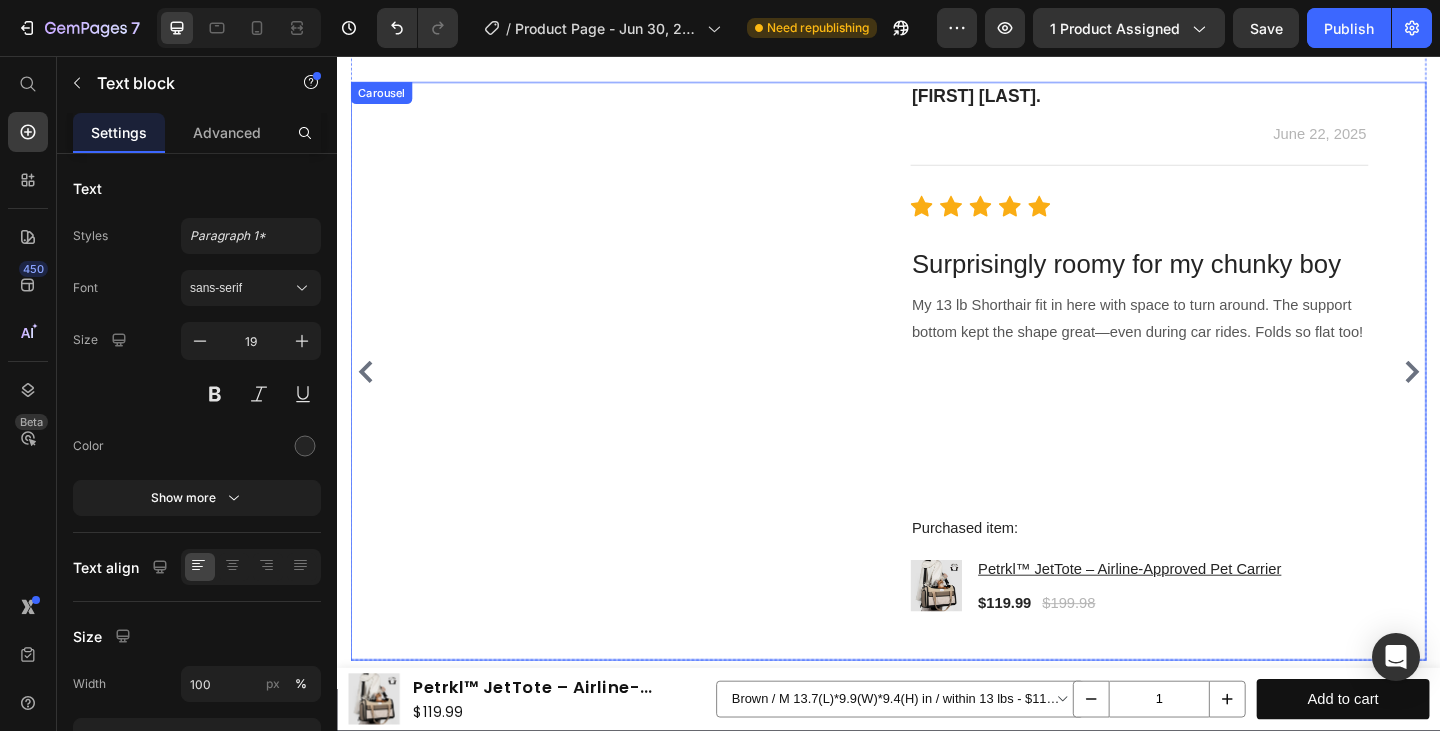 click 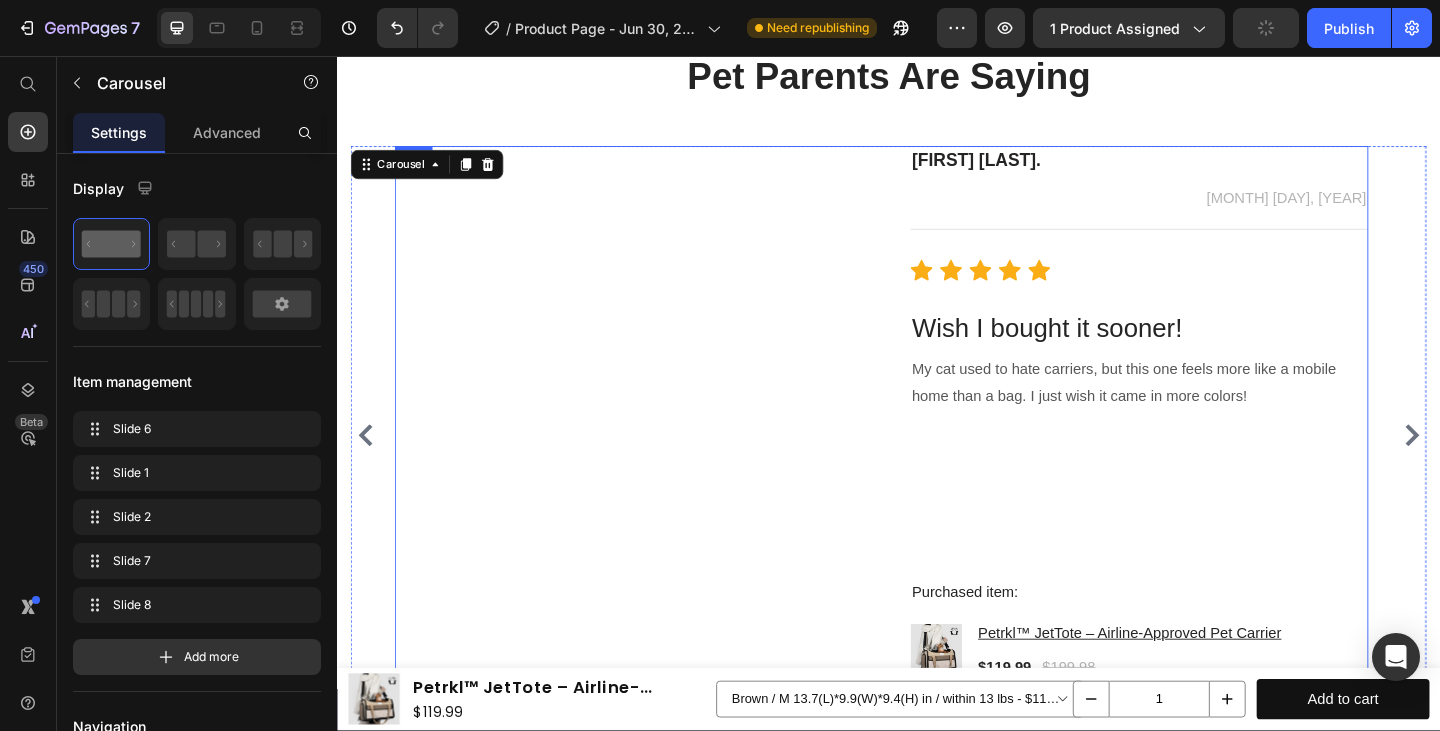 scroll, scrollTop: 7514, scrollLeft: 0, axis: vertical 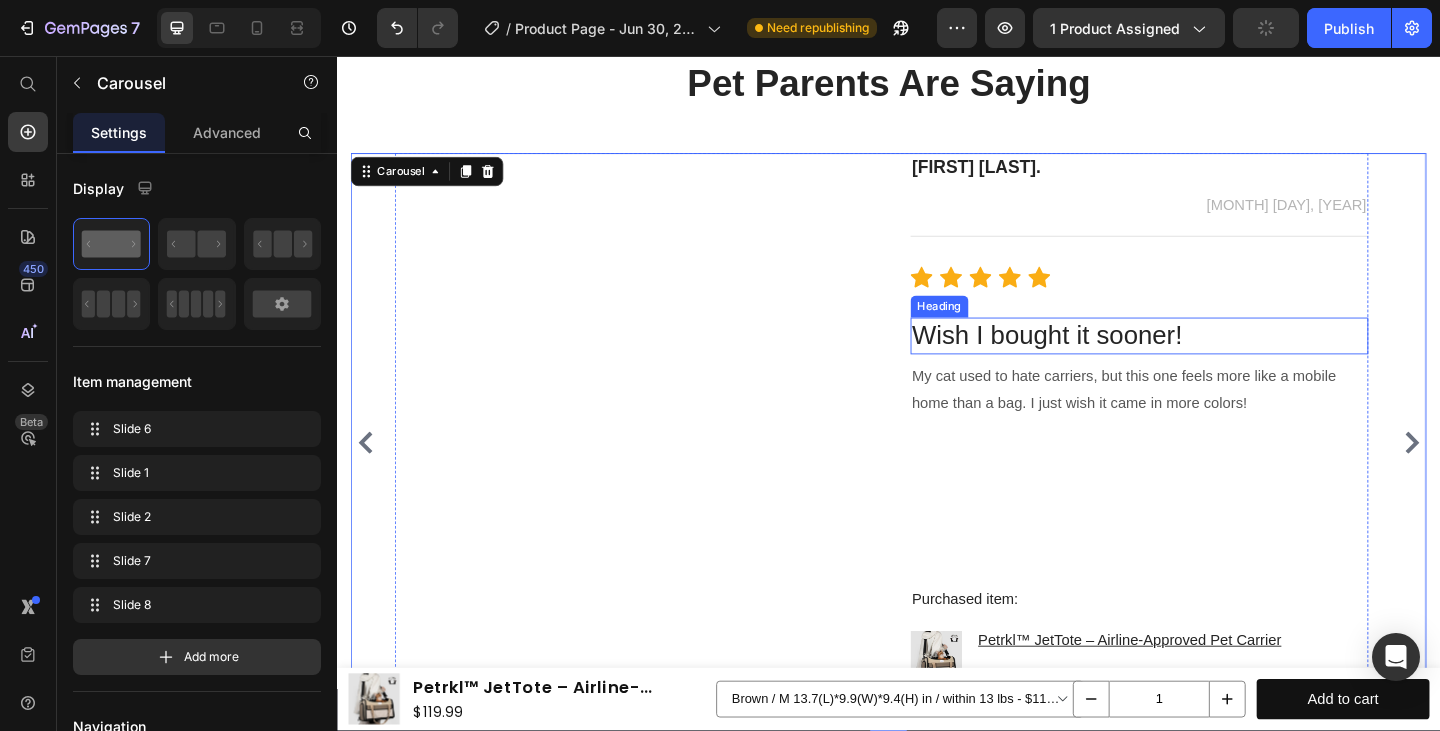 click on "Wish I bought it sooner!" at bounding box center [1210, 361] 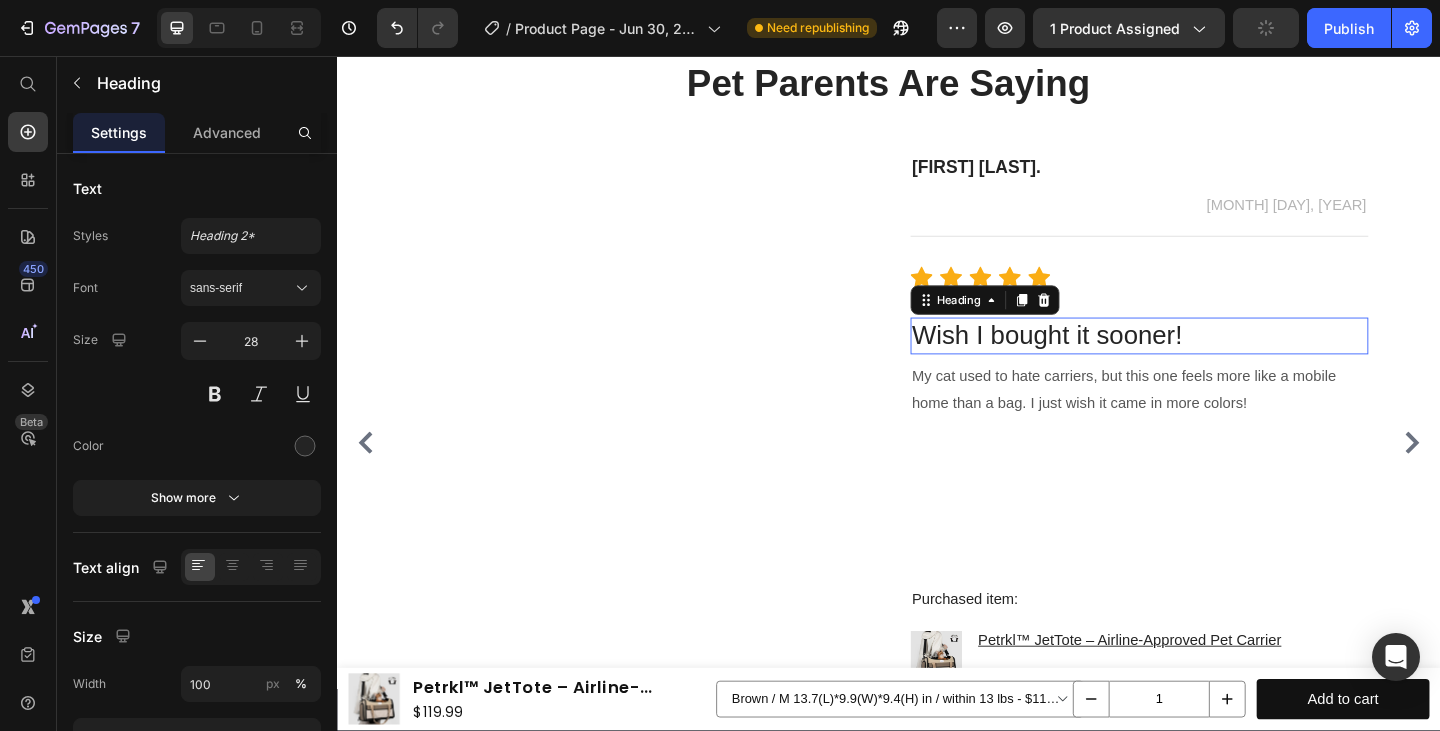 click on "Wish I bought it sooner!" at bounding box center [1210, 361] 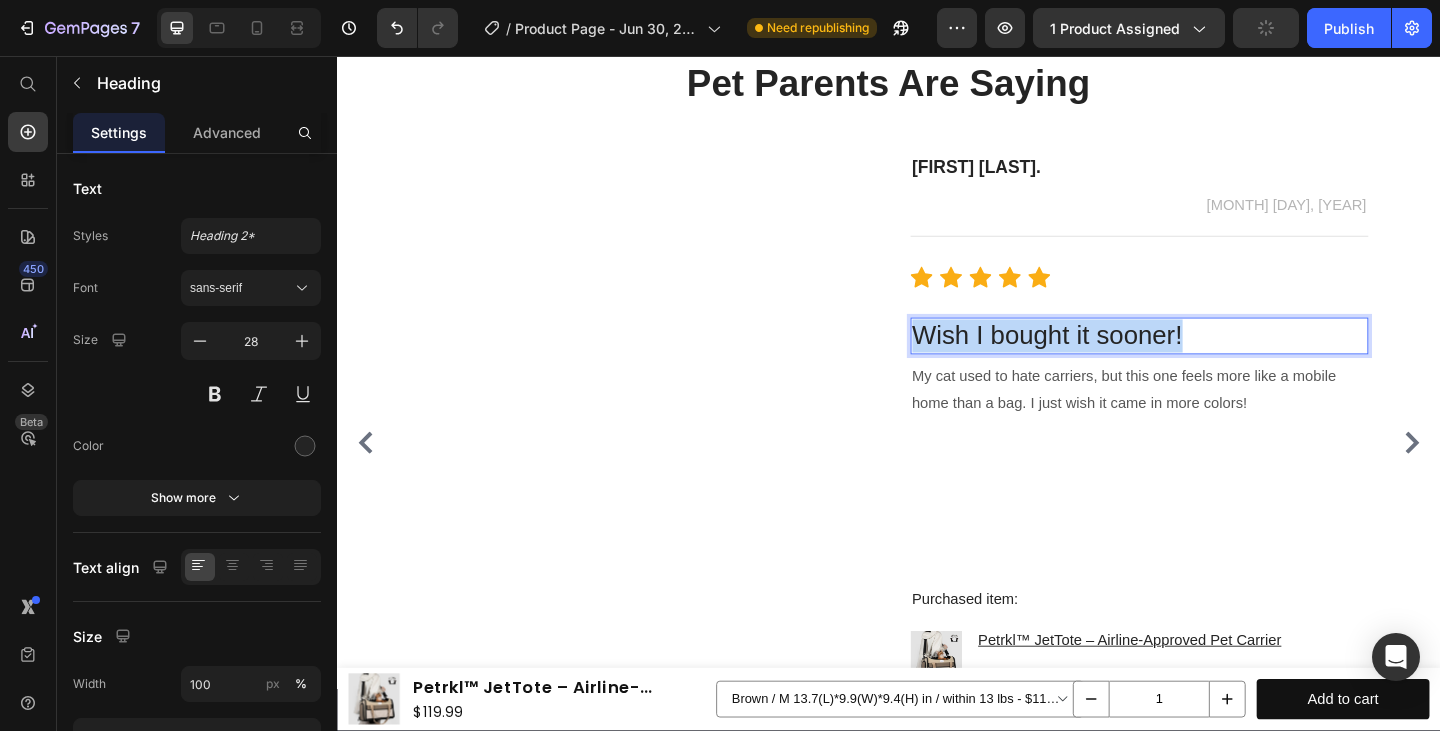 click on "Wish I bought it sooner!" at bounding box center (1210, 361) 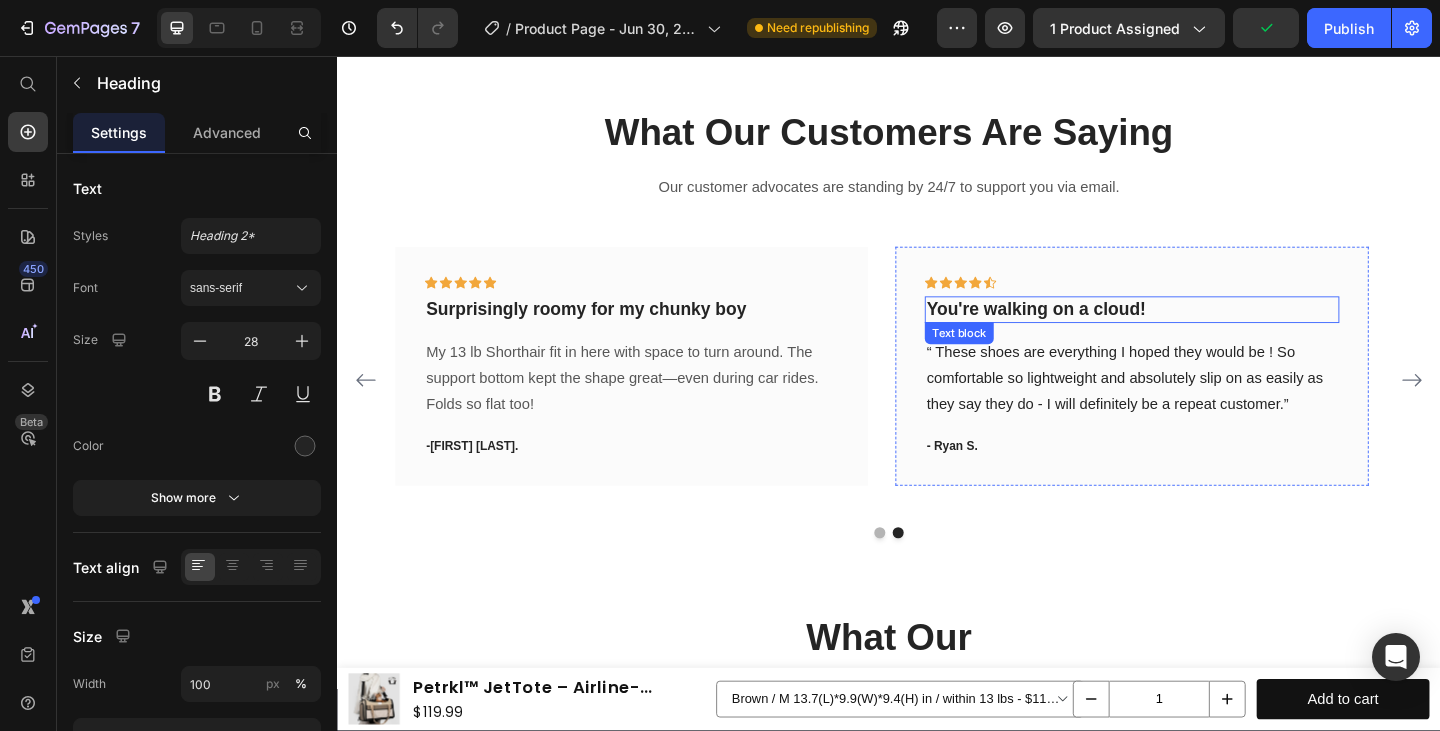 scroll, scrollTop: 6806, scrollLeft: 0, axis: vertical 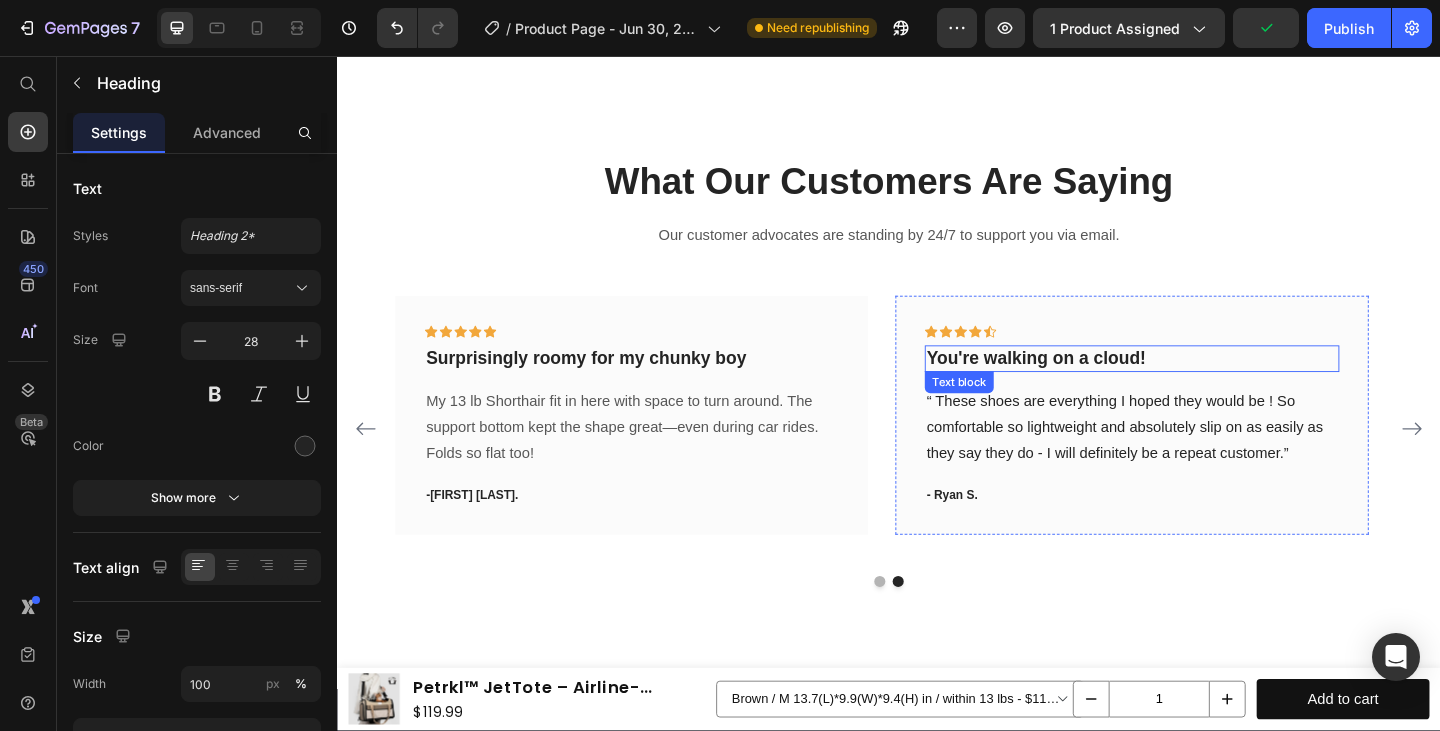 click on "You're walking on a cloud!" at bounding box center [1202, 385] 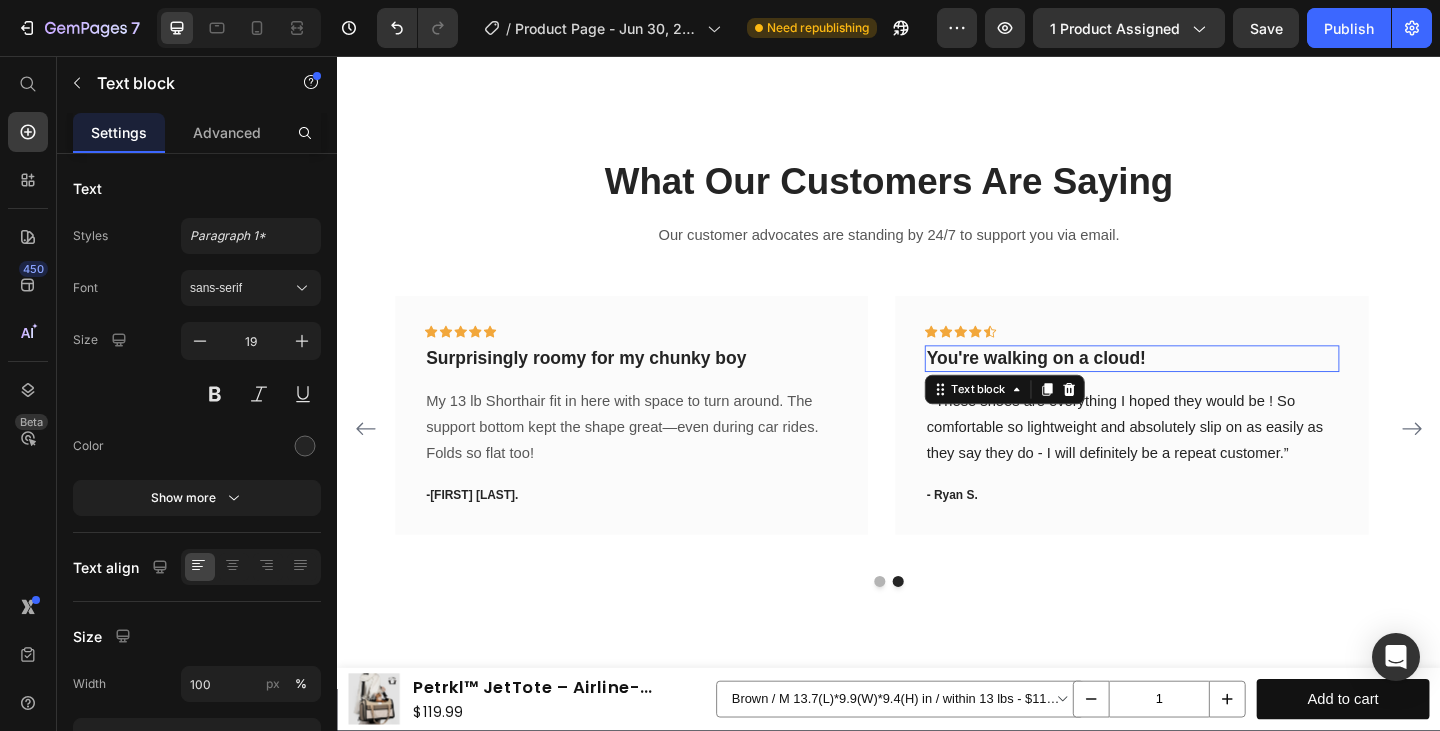 click on "You're walking on a cloud!" at bounding box center [1202, 385] 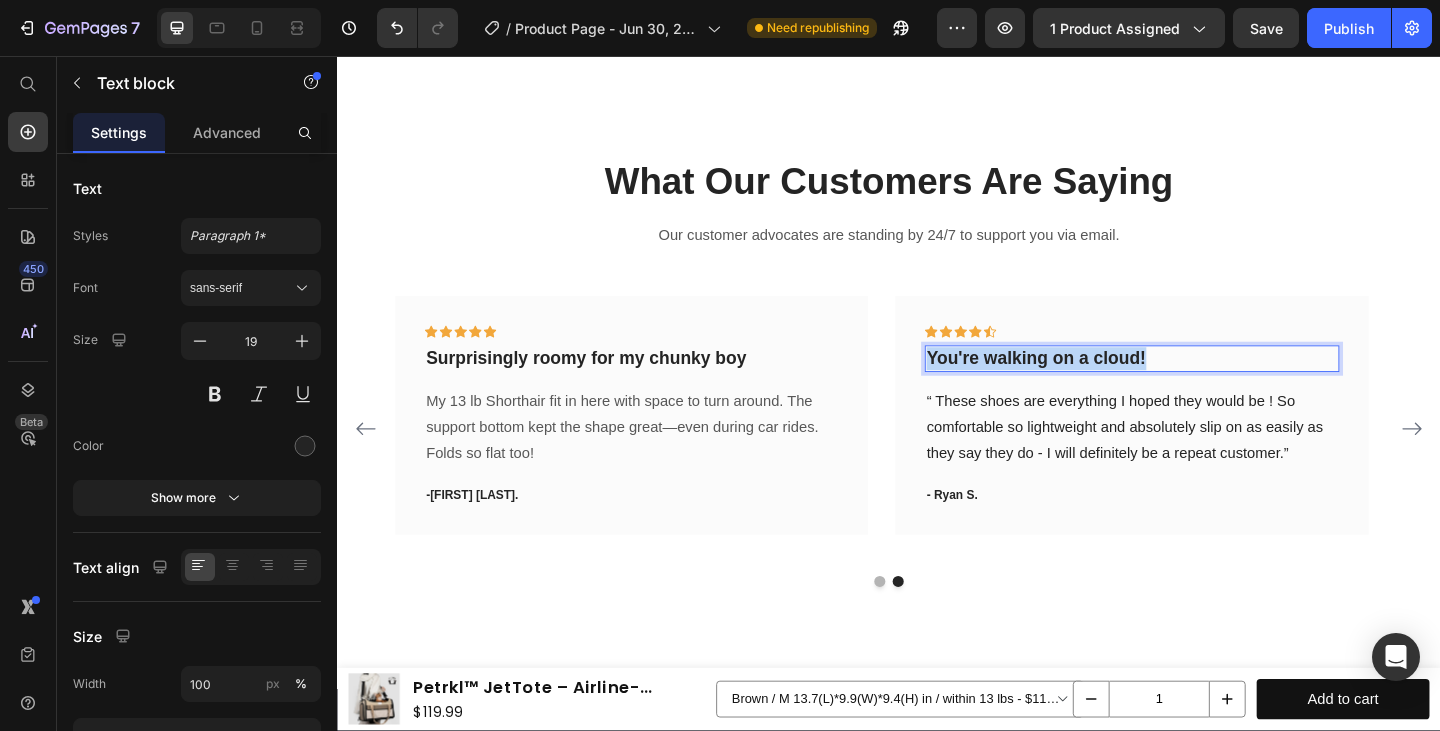 click on "You're walking on a cloud!" at bounding box center (1202, 385) 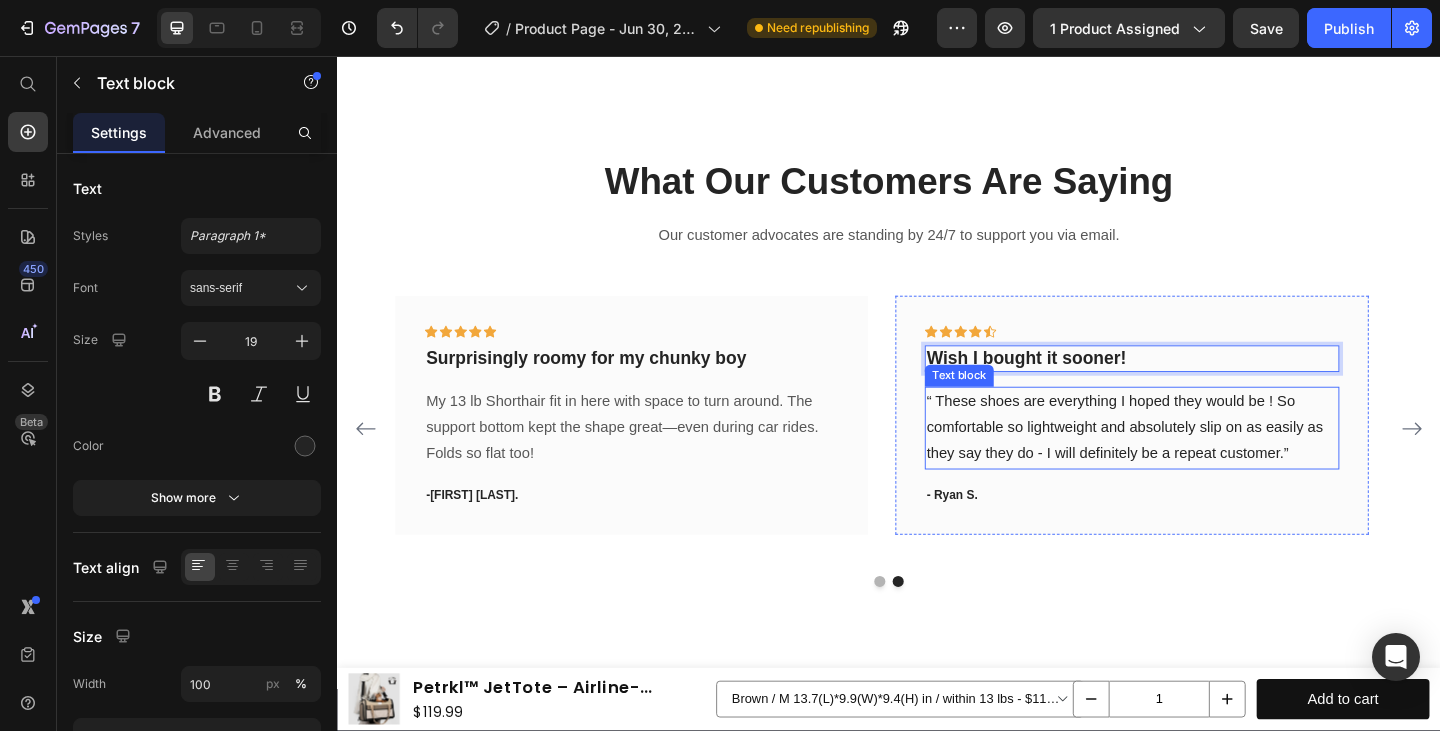 click on "“ These shoes are everything I hoped they would be ! So comfortable so lightweight and absolutely slip on as easily as they say they do - I will definitely be a repeat customer.”" at bounding box center [1202, 461] 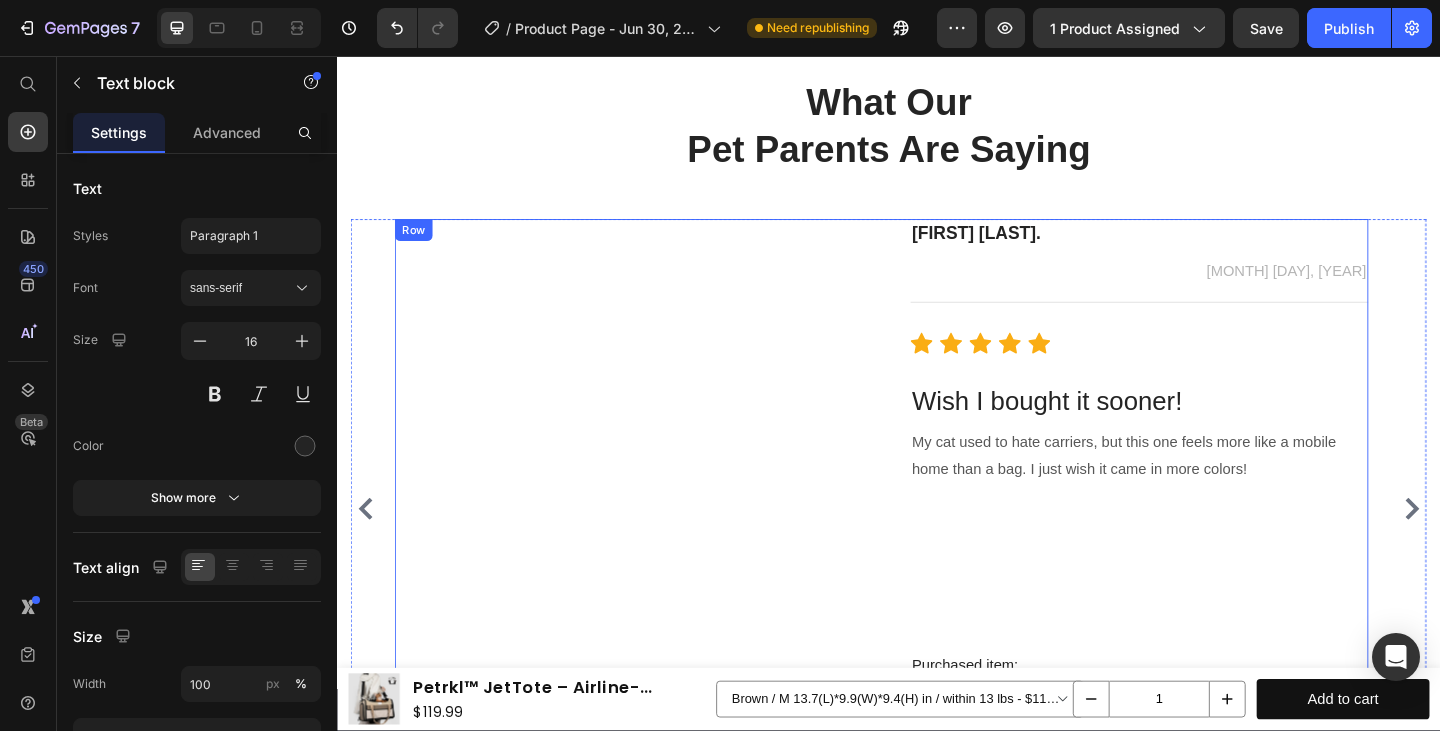 scroll, scrollTop: 7506, scrollLeft: 0, axis: vertical 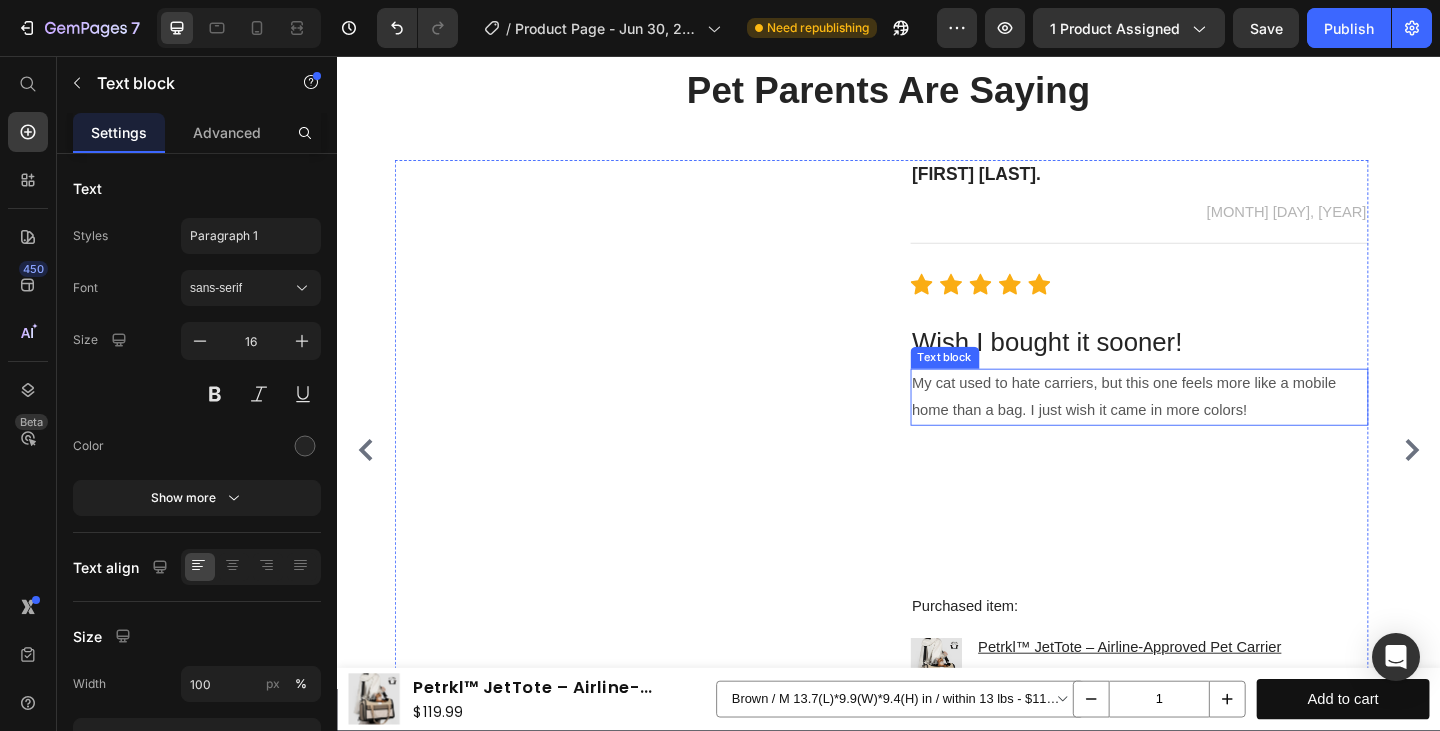 click on "My cat used to hate carriers, but this one feels more like a mobile home than a bag. I just wish it came in more colors!" at bounding box center [1210, 428] 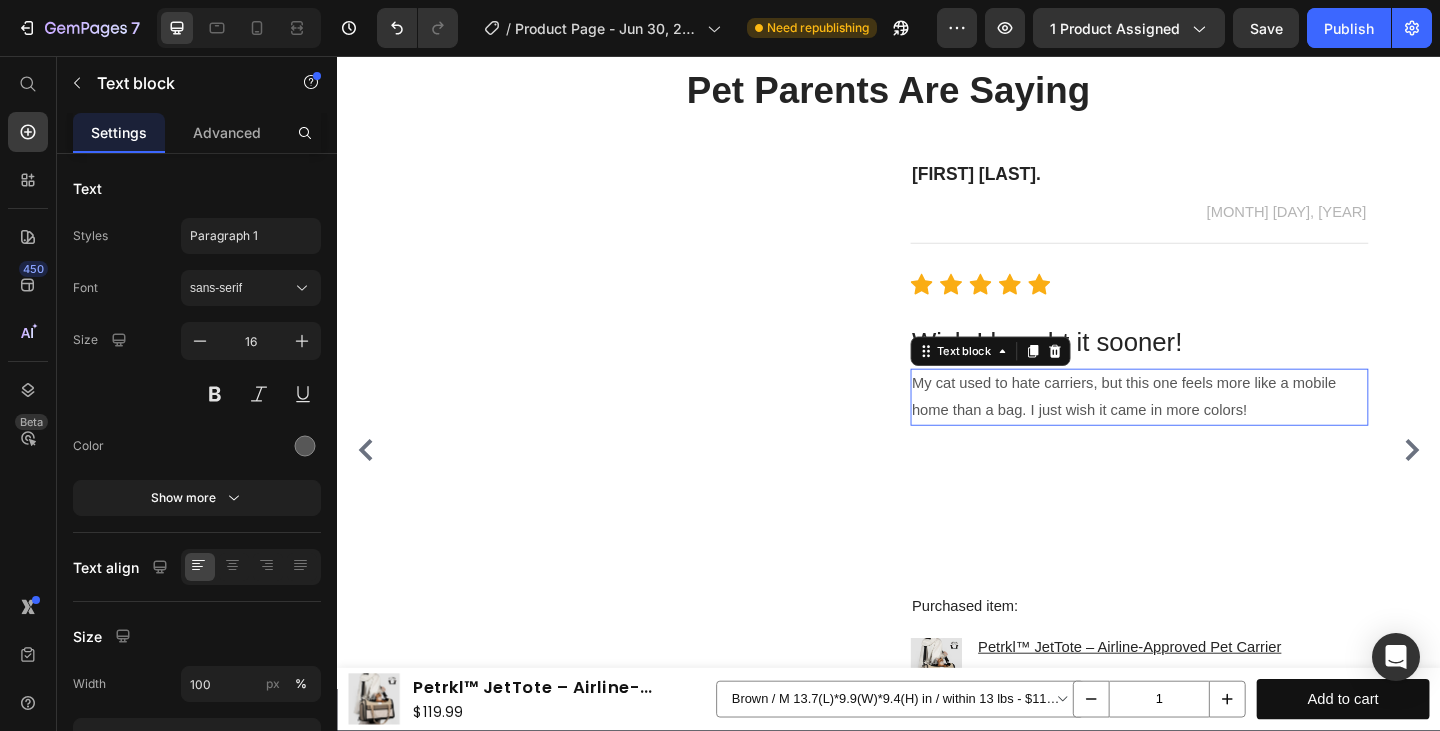 click on "My cat used to hate carriers, but this one feels more like a mobile home than a bag. I just wish it came in more colors!" at bounding box center (1210, 428) 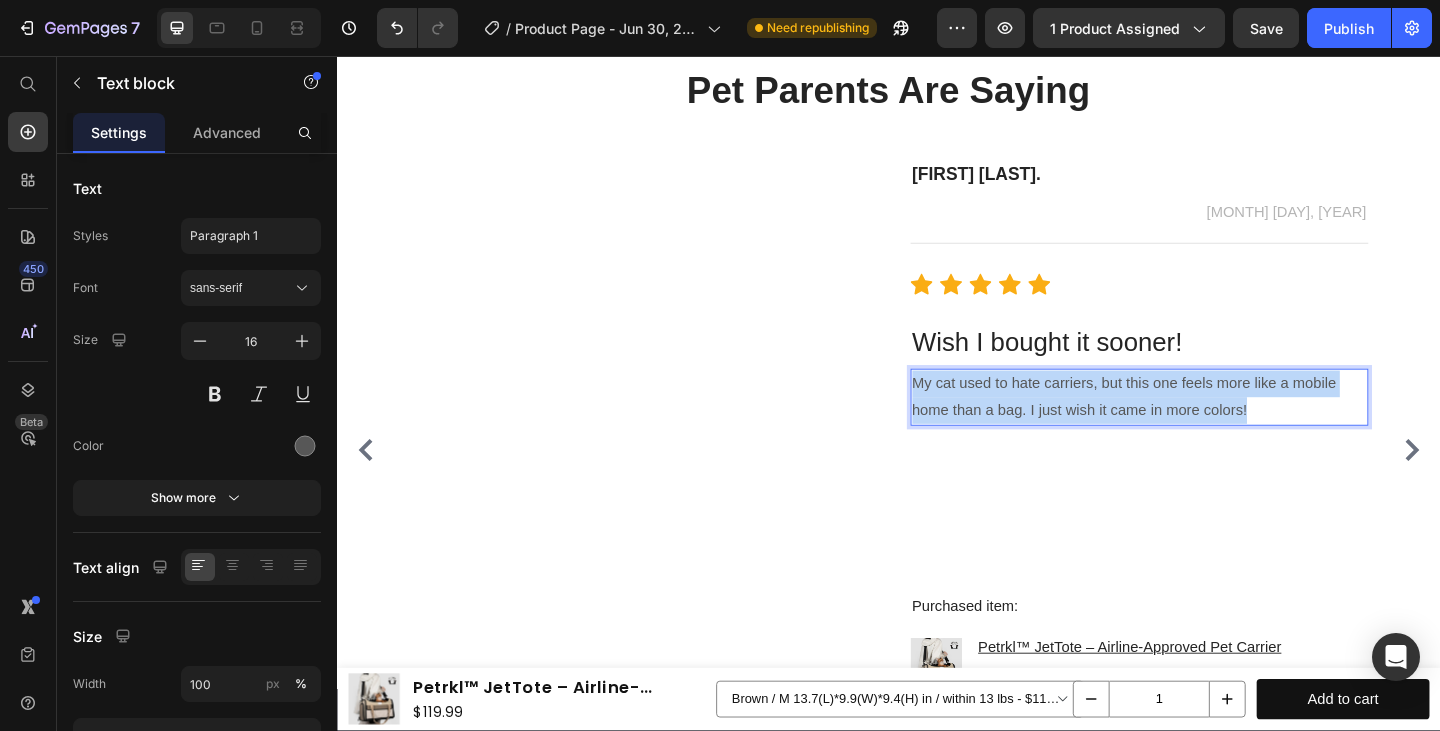 click on "My cat used to hate carriers, but this one feels more like a mobile home than a bag. I just wish it came in more colors!" at bounding box center (1210, 428) 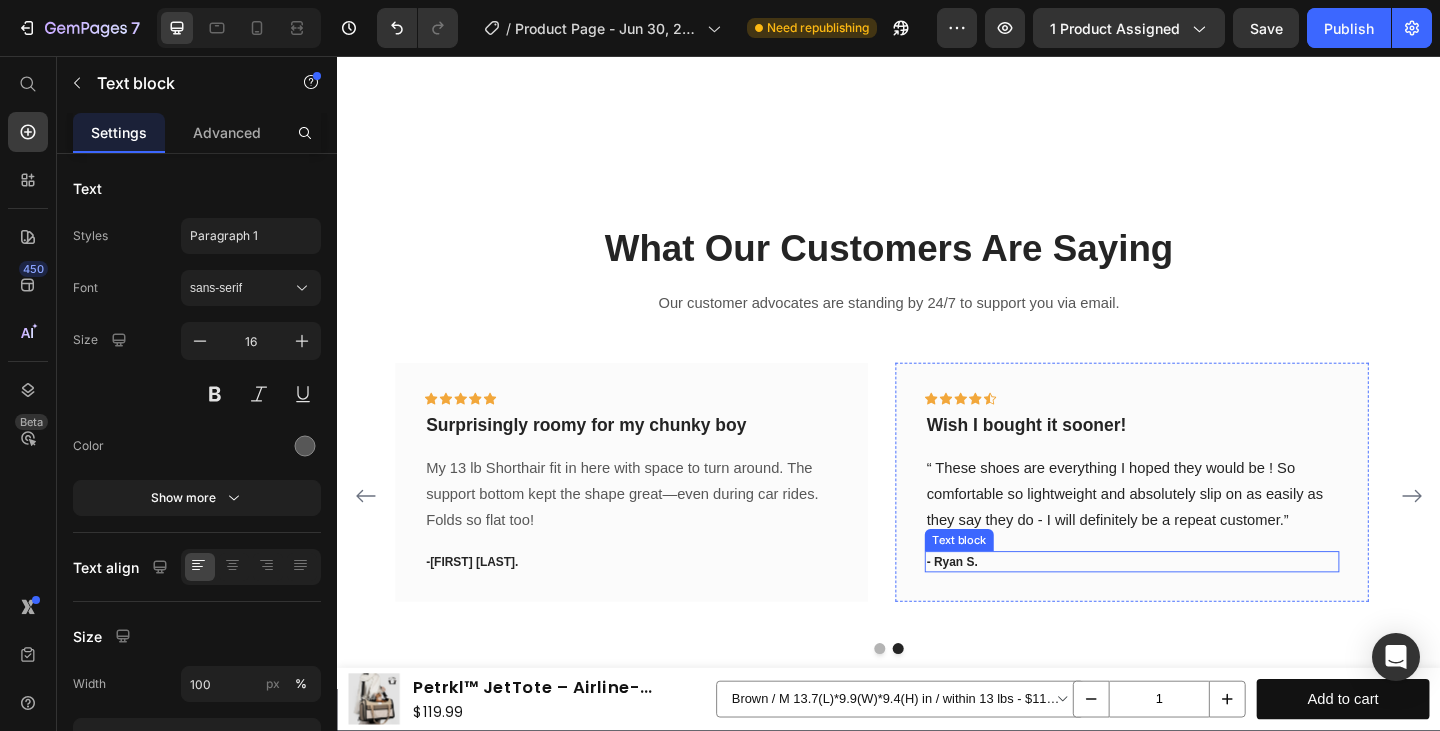 scroll, scrollTop: 6740, scrollLeft: 0, axis: vertical 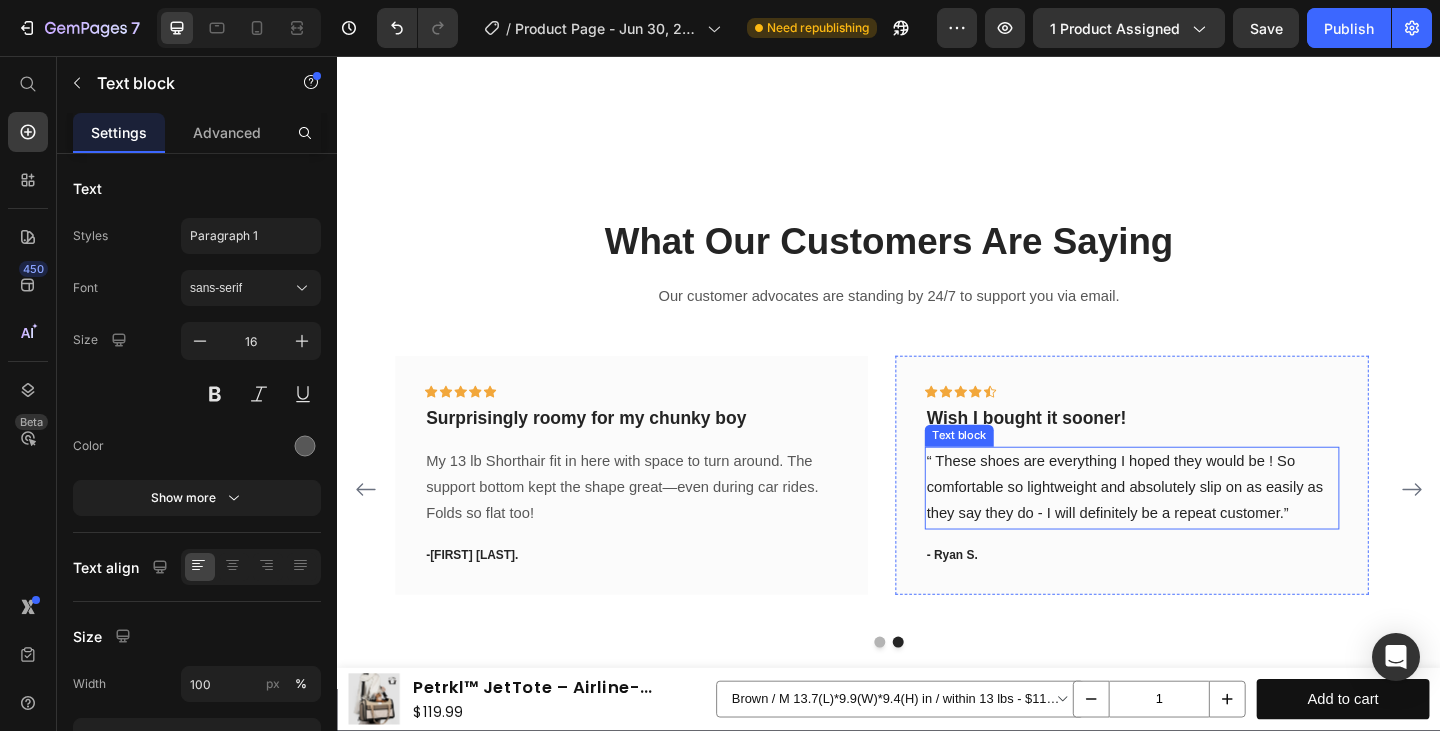 click on "“ These shoes are everything I hoped they would be ! So comfortable so lightweight and absolutely slip on as easily as they say they do - I will definitely be a repeat customer.”" at bounding box center (1202, 527) 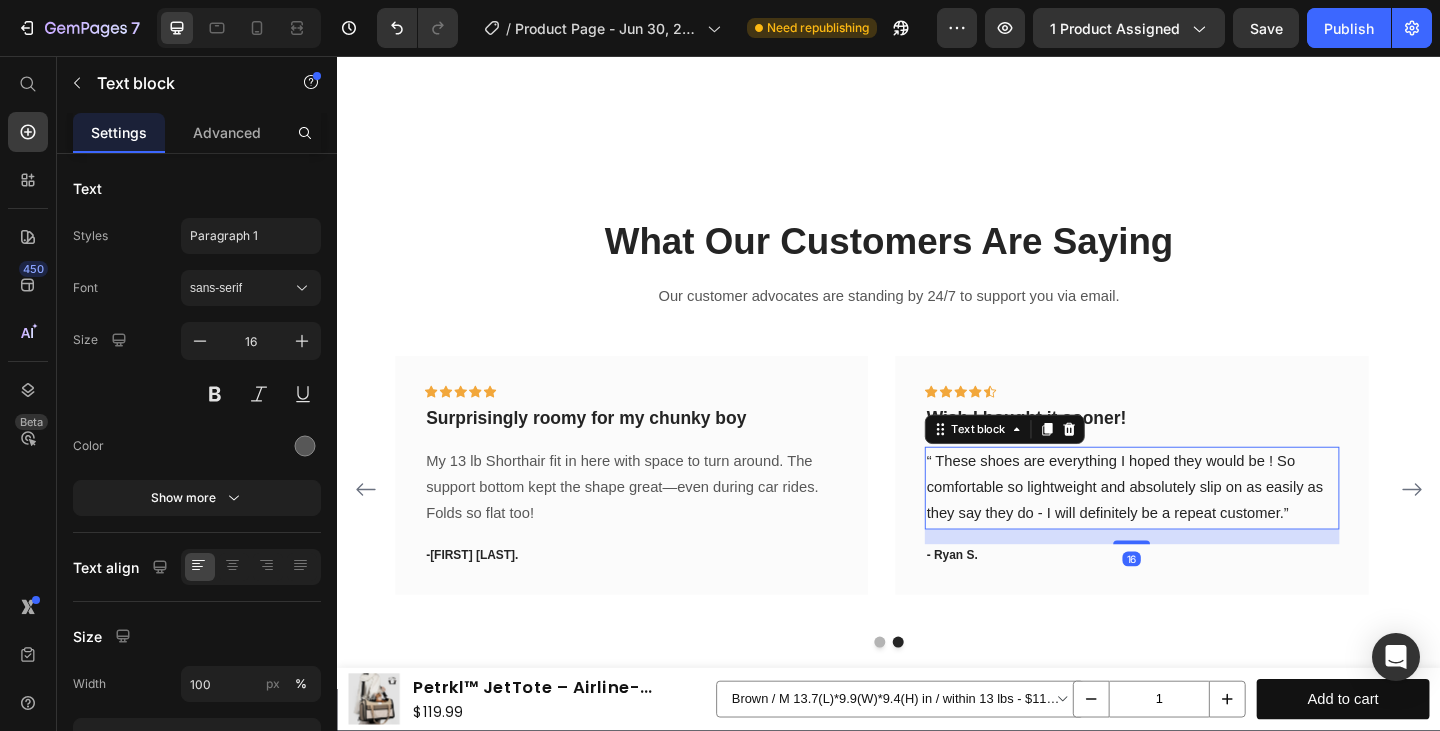 click on "“ These shoes are everything I hoped they would be ! So comfortable so lightweight and absolutely slip on as easily as they say they do - I will definitely be a repeat customer.”" at bounding box center (1202, 527) 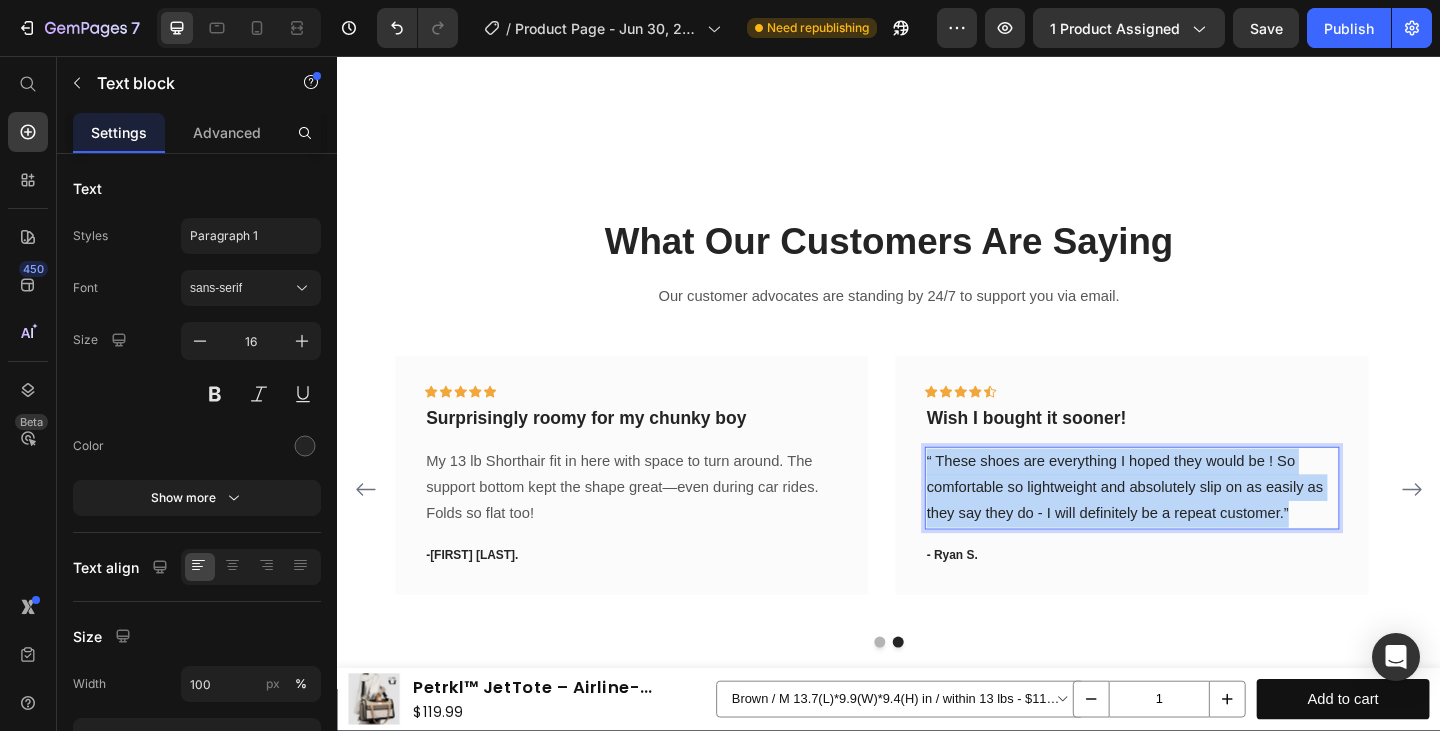 click on "“ These shoes are everything I hoped they would be ! So comfortable so lightweight and absolutely slip on as easily as they say they do - I will definitely be a repeat customer.”" at bounding box center [1202, 527] 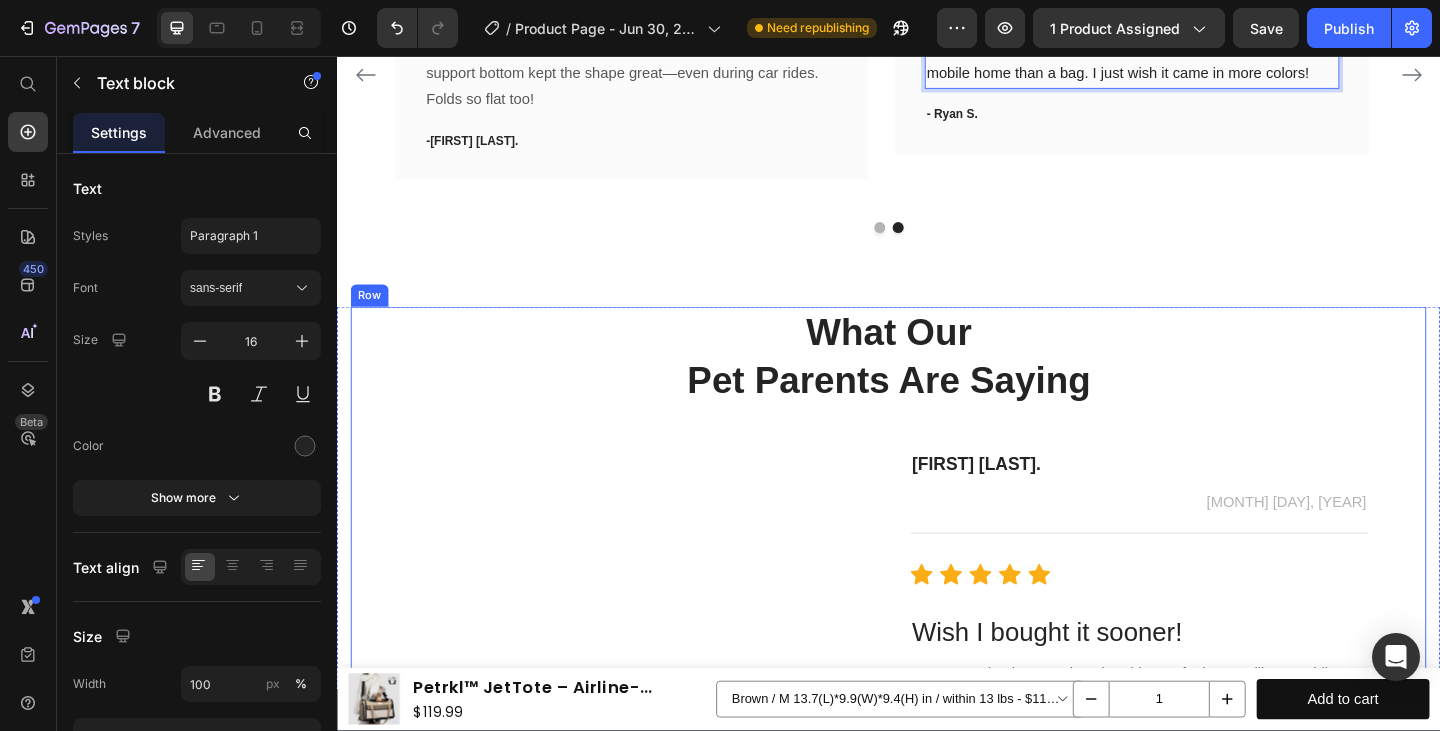 scroll, scrollTop: 7249, scrollLeft: 0, axis: vertical 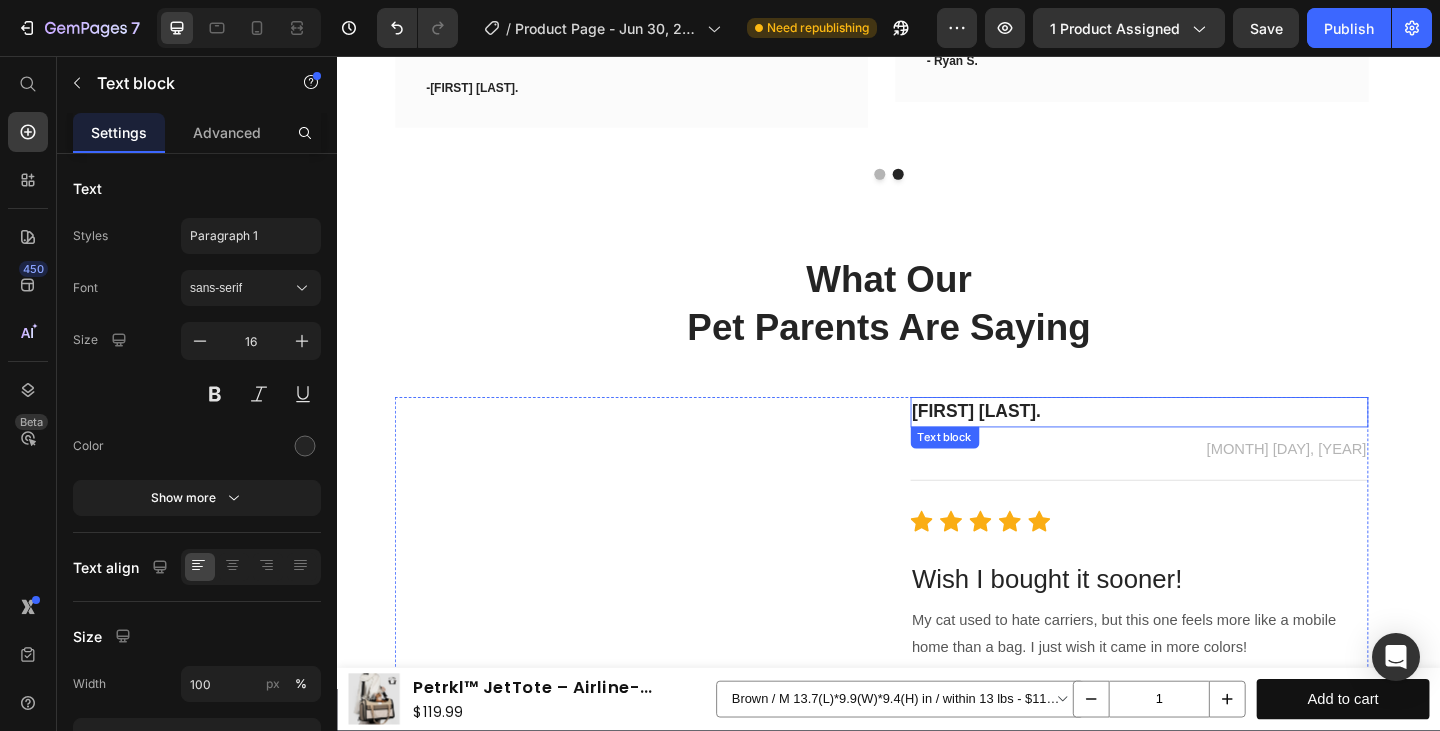 click on "[FIRST] [LAST]." at bounding box center (1210, 443) 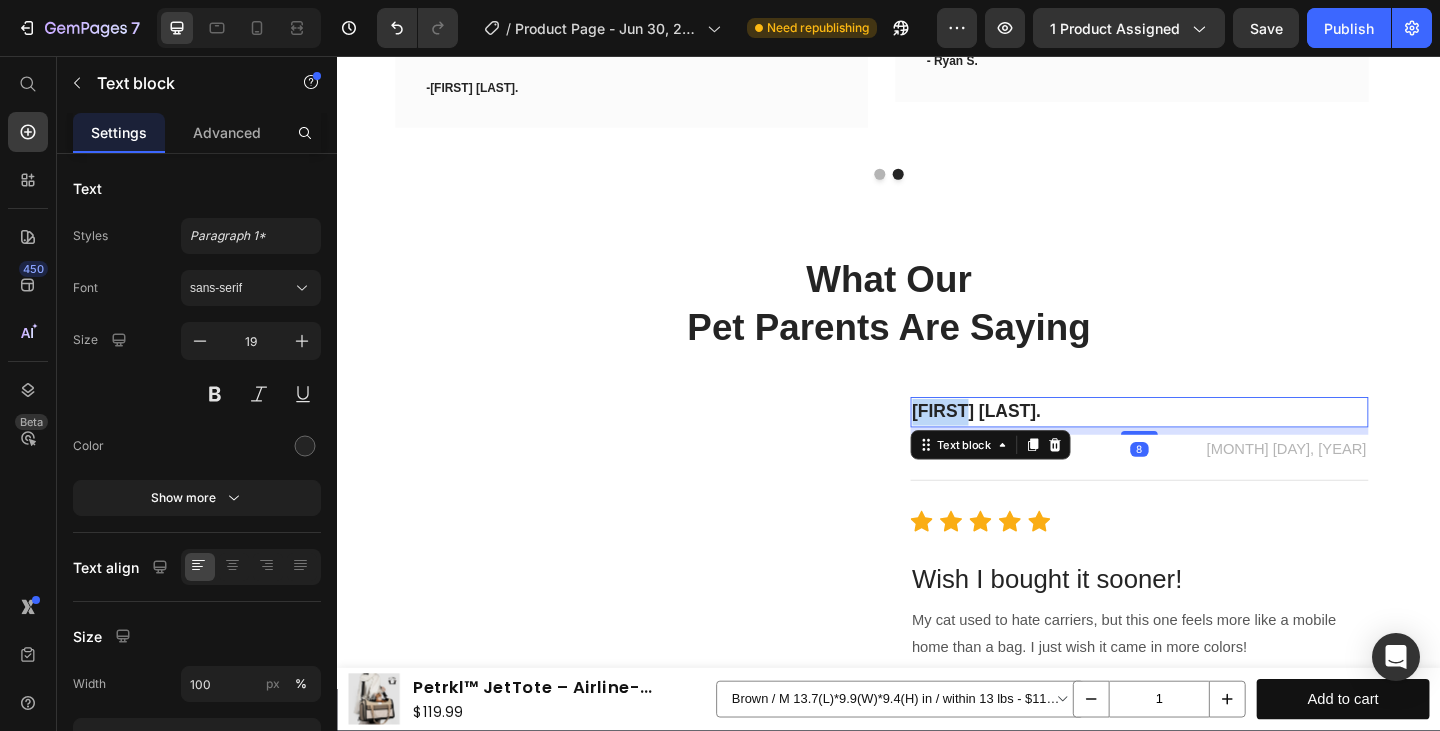 click on "[FIRST] [LAST]." at bounding box center (1210, 443) 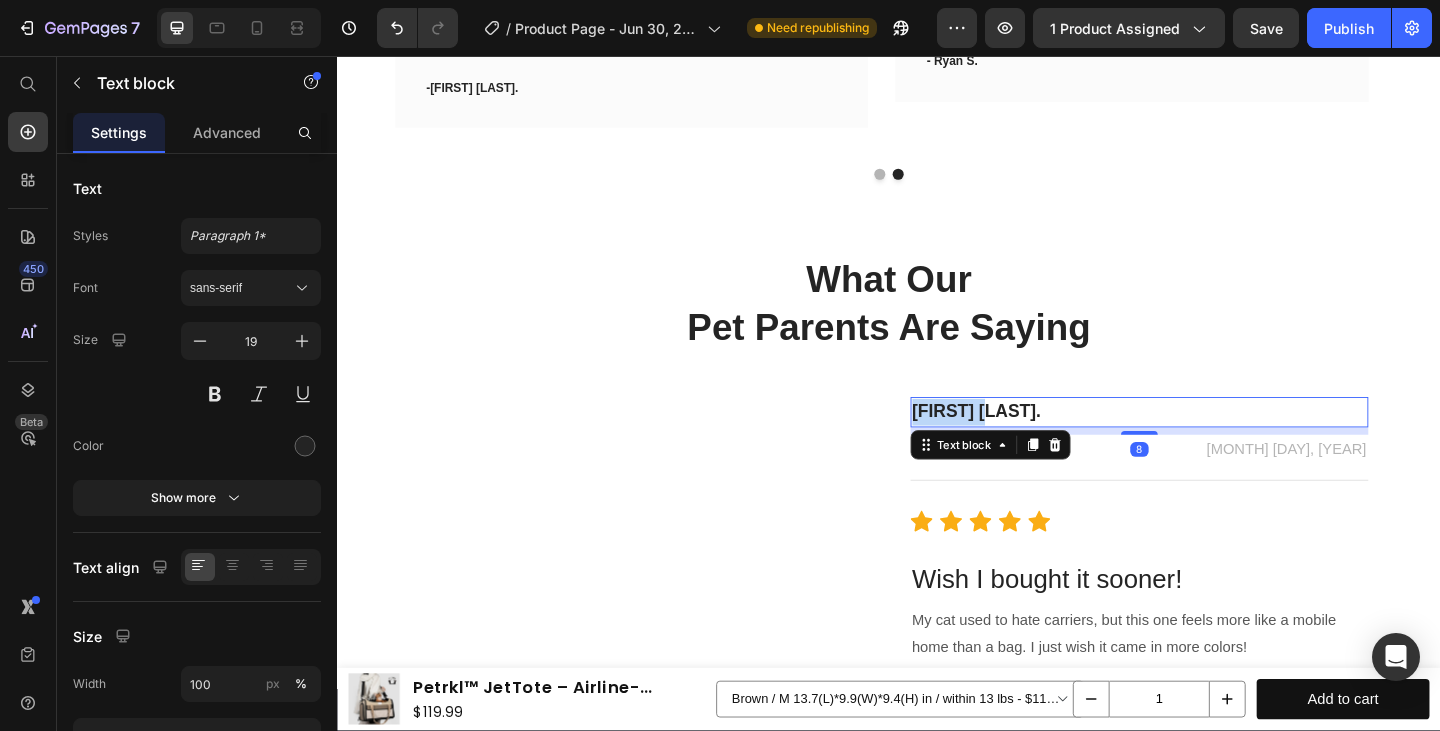 click on "[FIRST] [LAST]." at bounding box center [1210, 443] 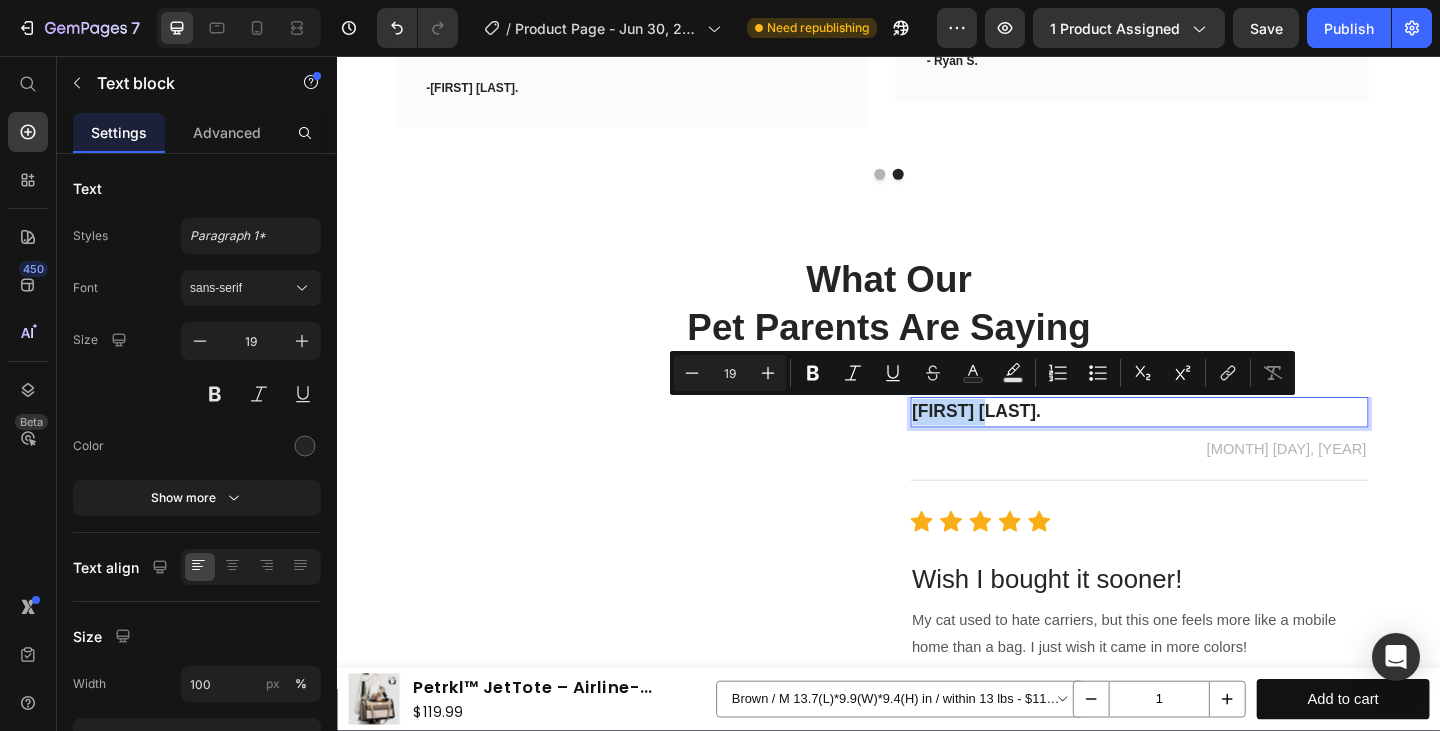 scroll, scrollTop: 6879, scrollLeft: 0, axis: vertical 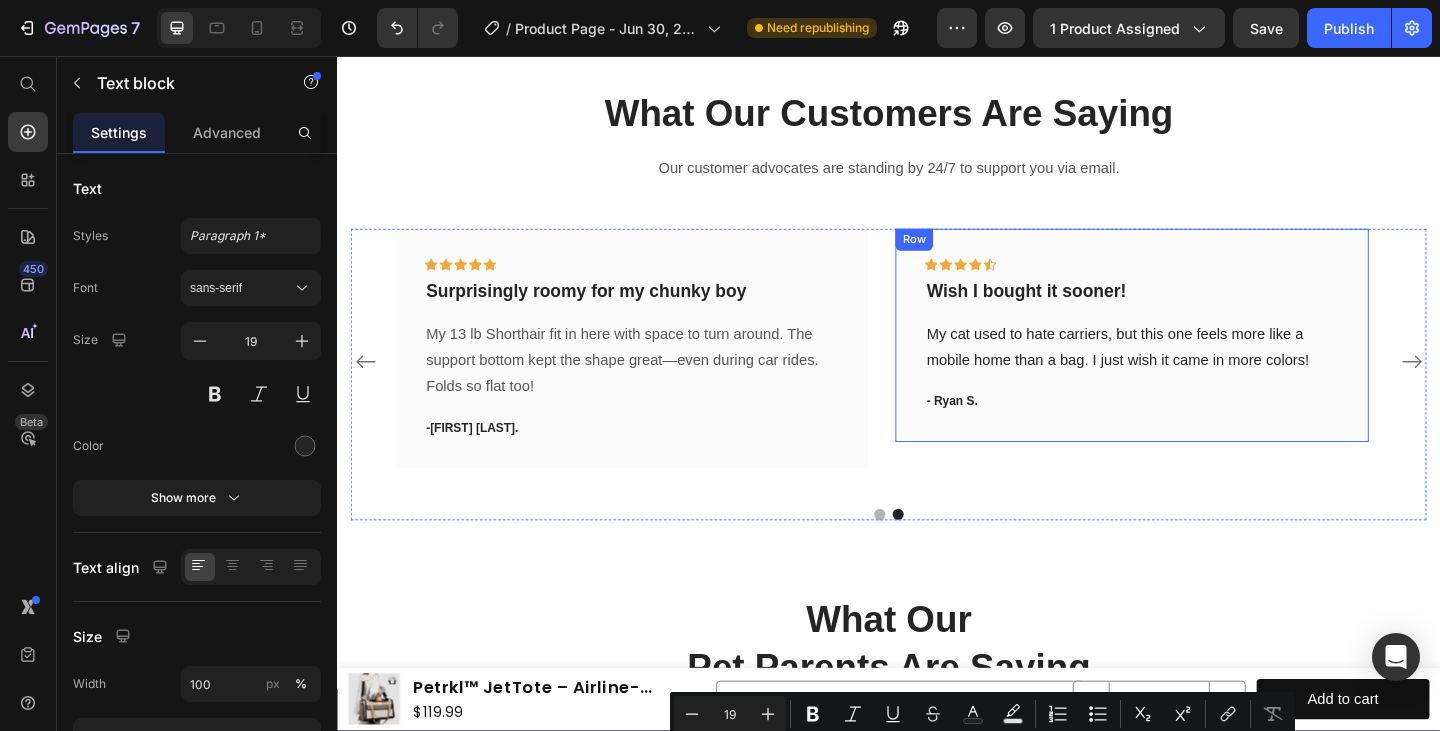click on "- Ryan S." at bounding box center (1202, 432) 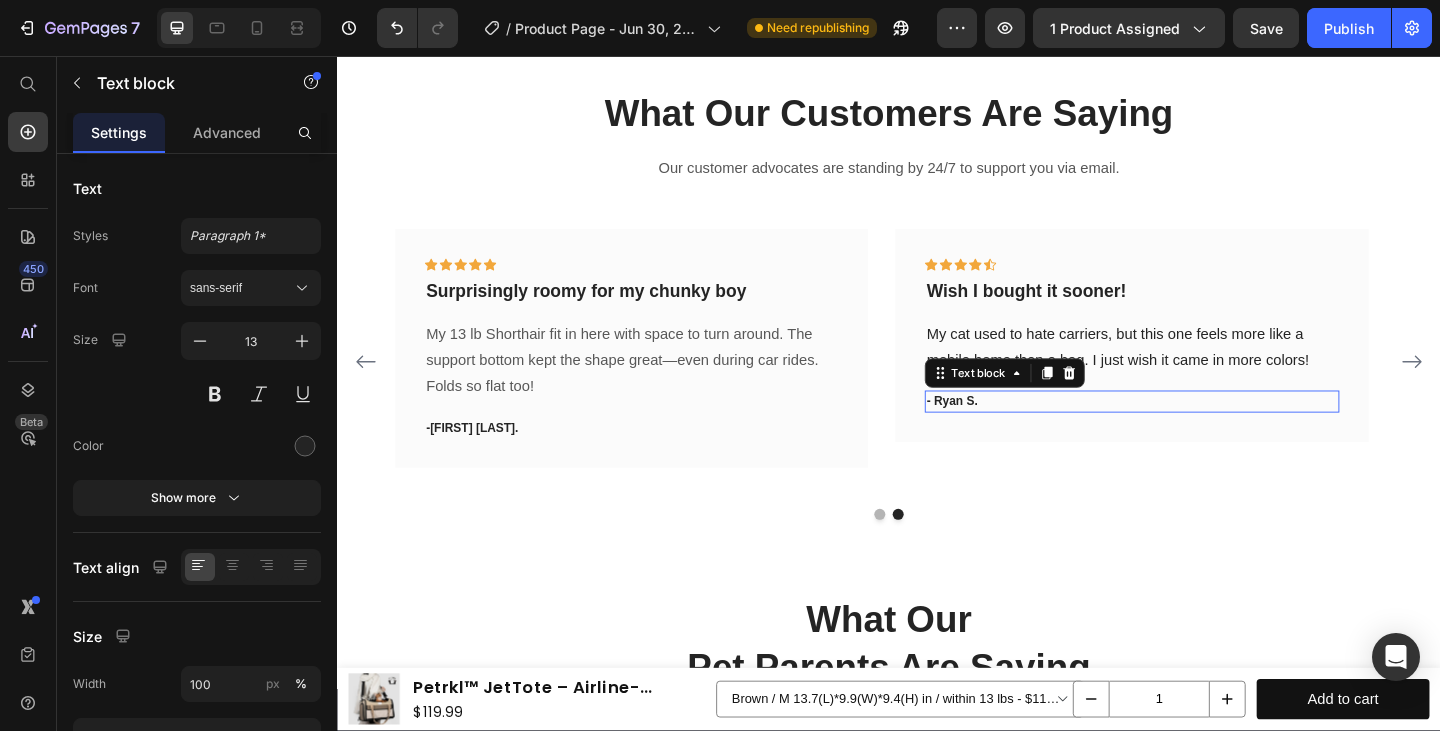 click on "- Ryan S." at bounding box center (1202, 432) 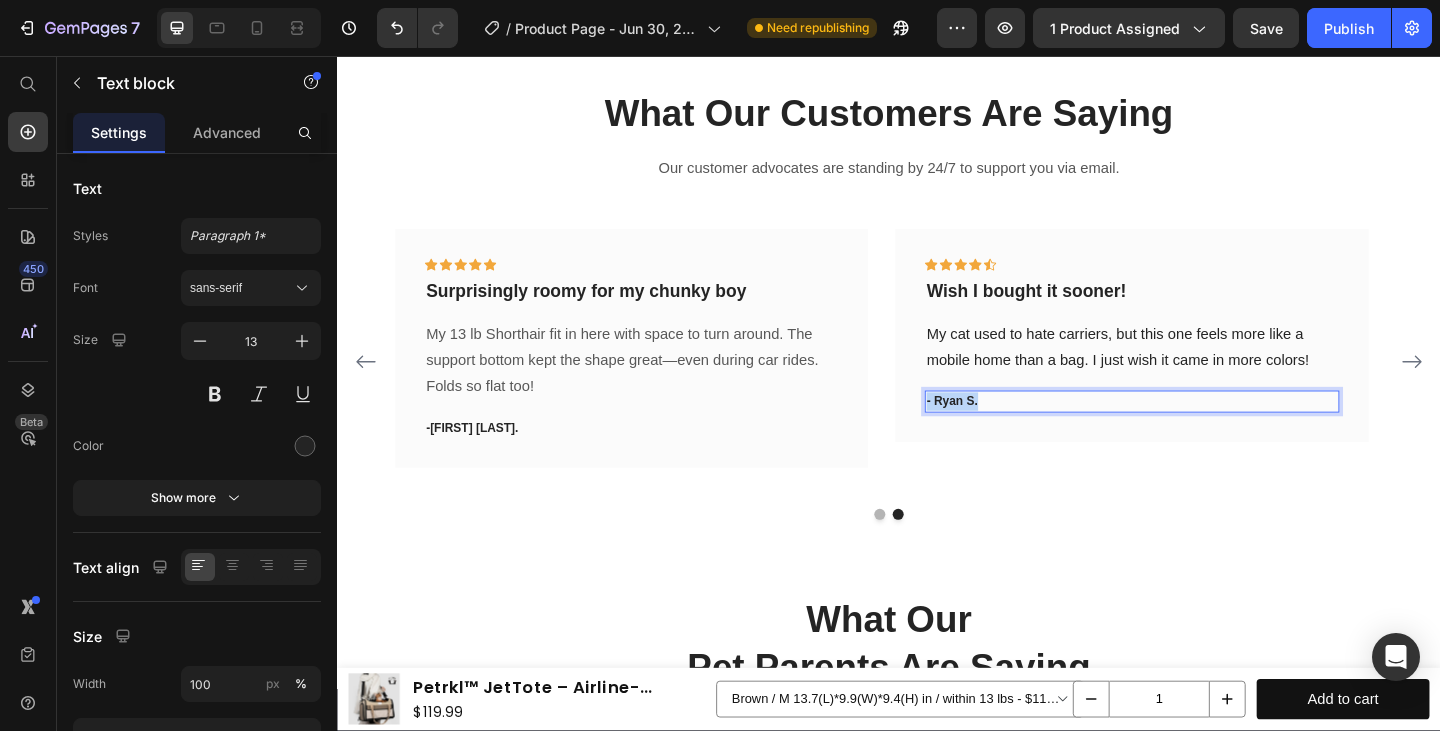 click on "- Ryan S." at bounding box center [1202, 432] 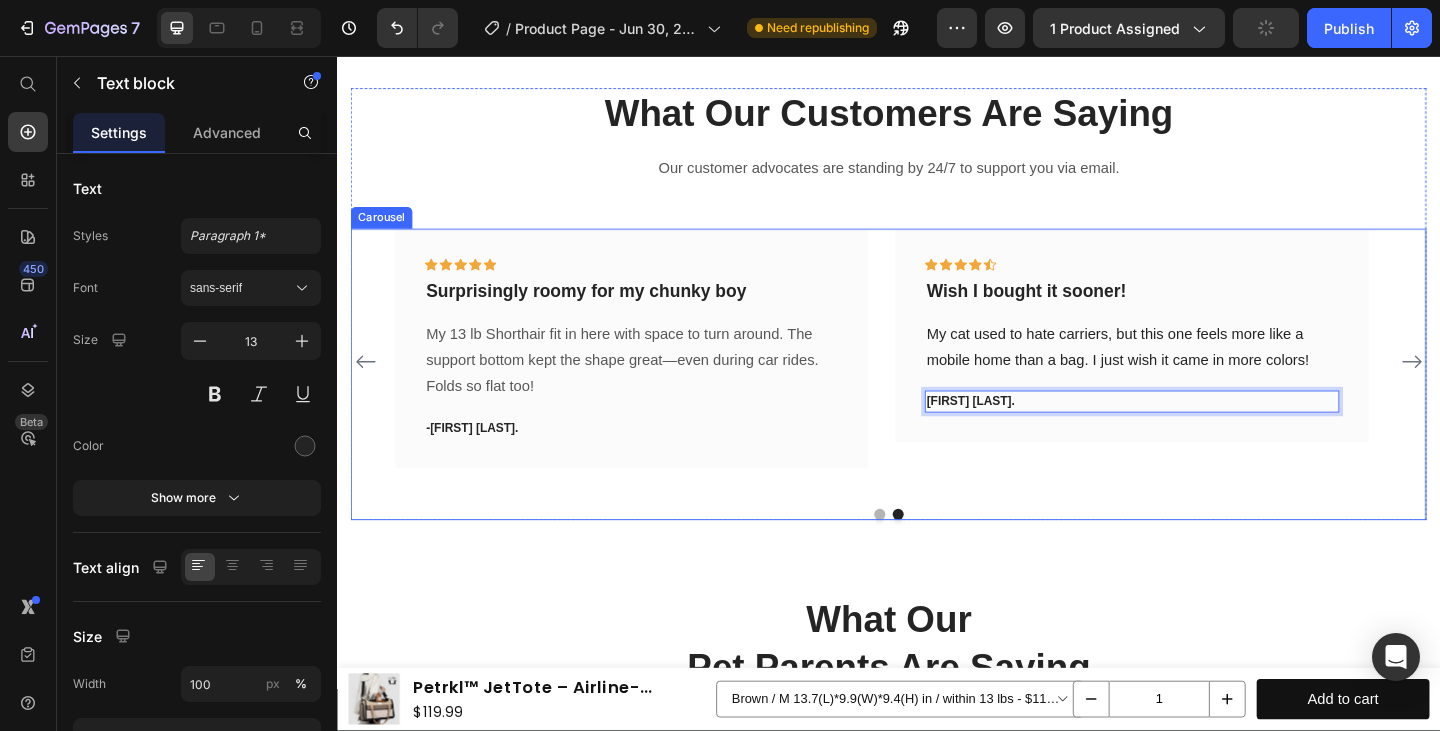 click on "Icon
Icon
Icon
Icon
Icon Row Wish I bought it sooner! Text block My cat used to hate carriers, but this one feels more like a mobile home than a bag. I just wish it came in more colors! Text block [FIRST] [LAST]. Text block   0 Row" at bounding box center (1202, 388) 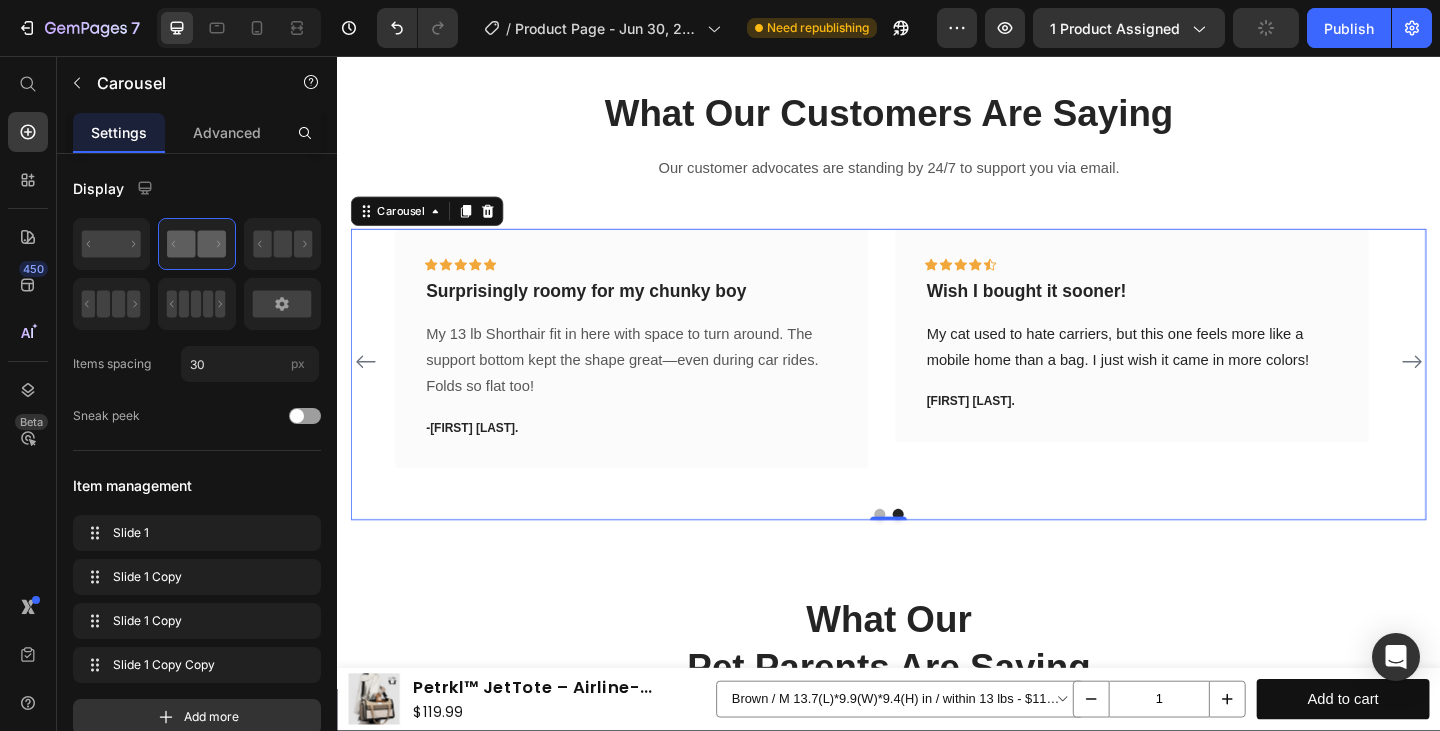 click 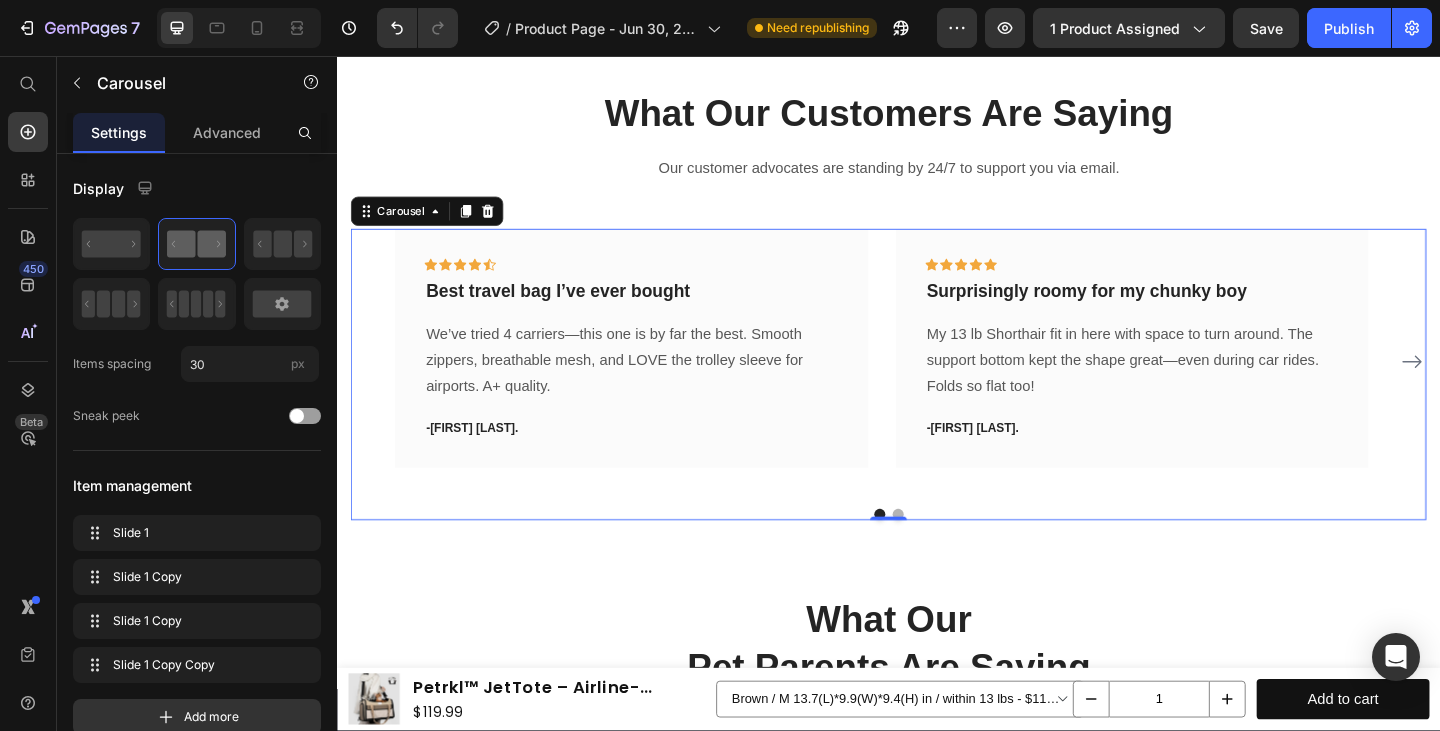 click 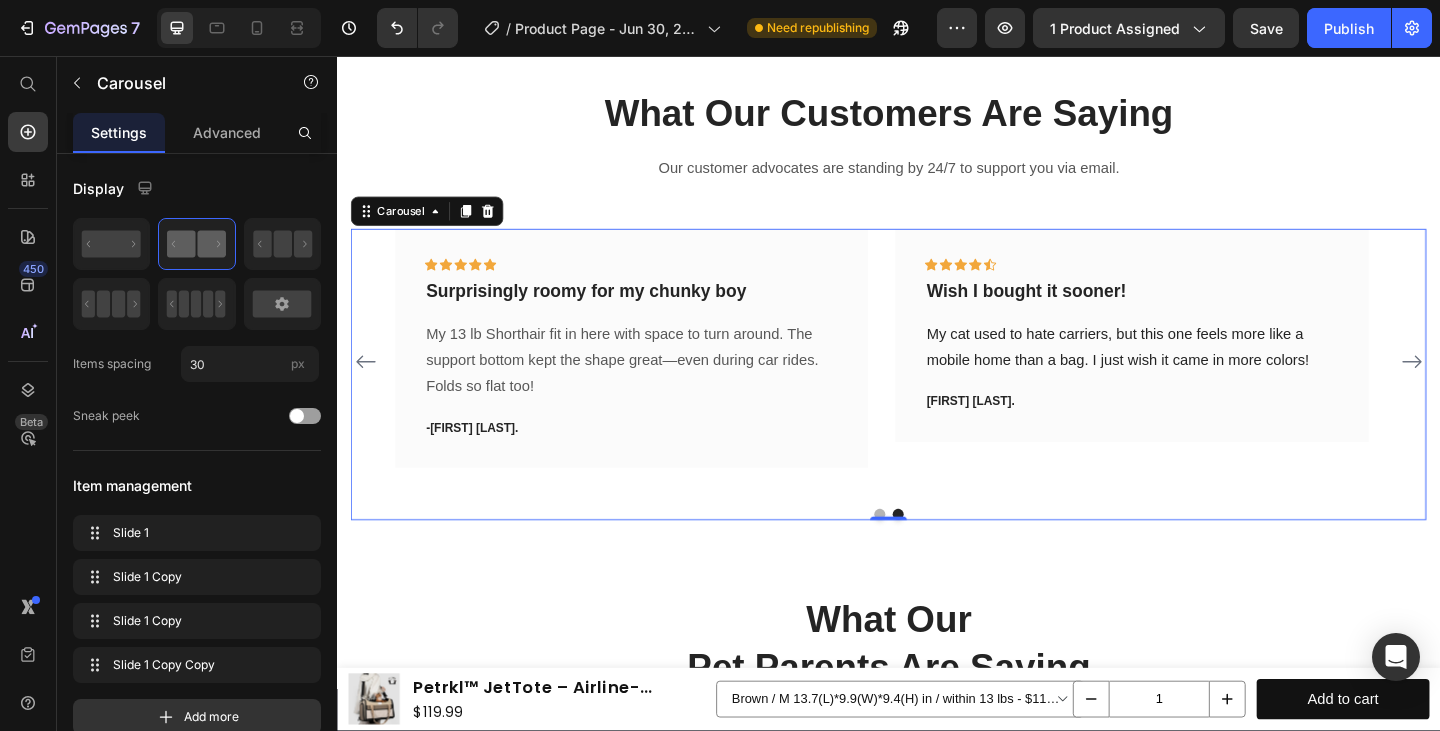 click 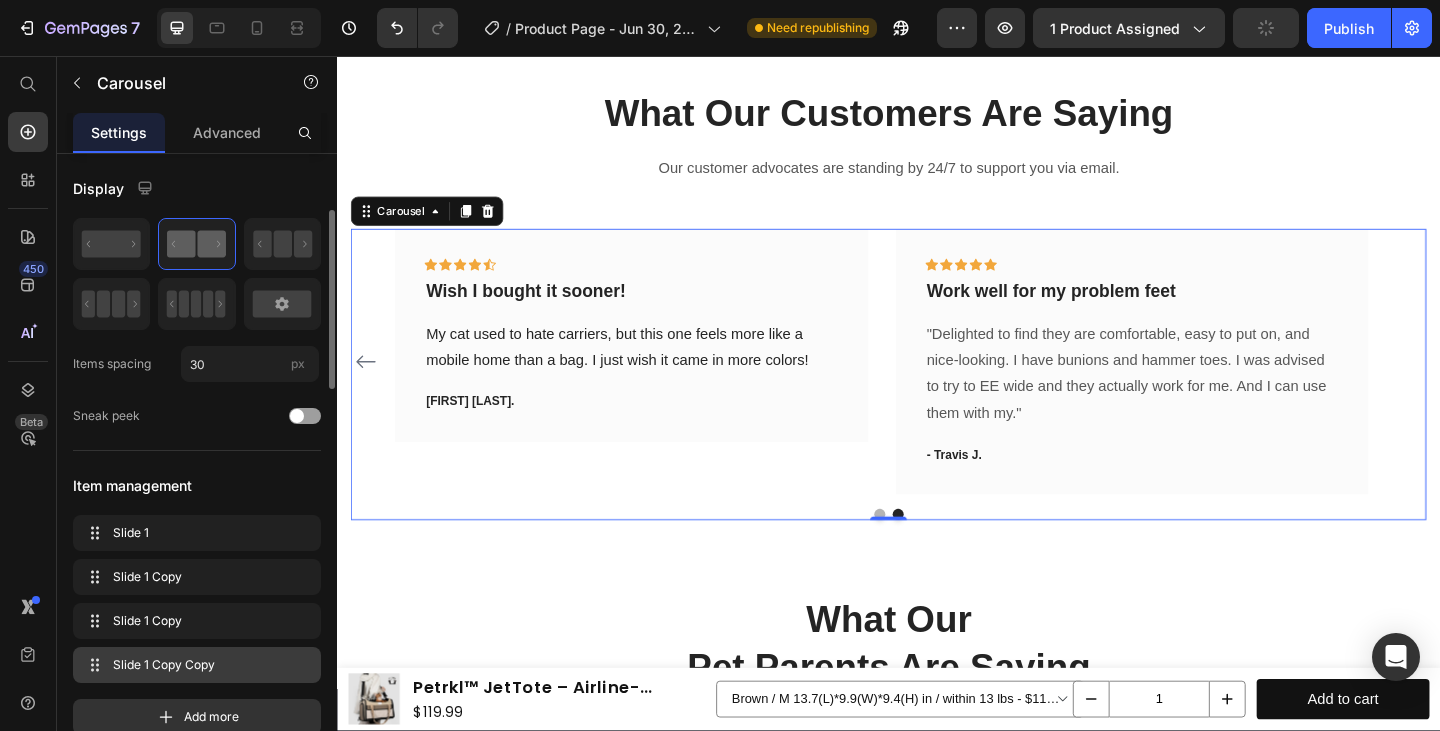 scroll, scrollTop: 161, scrollLeft: 0, axis: vertical 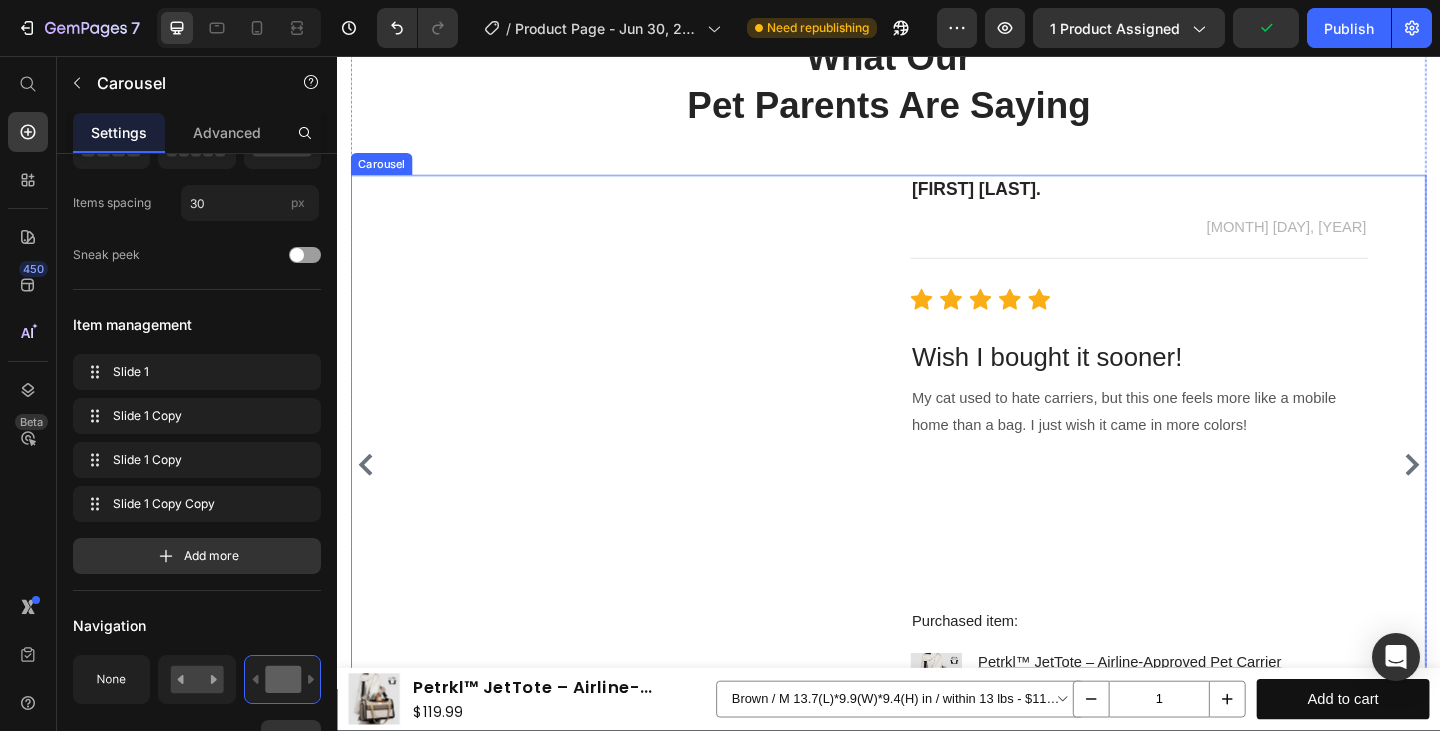click 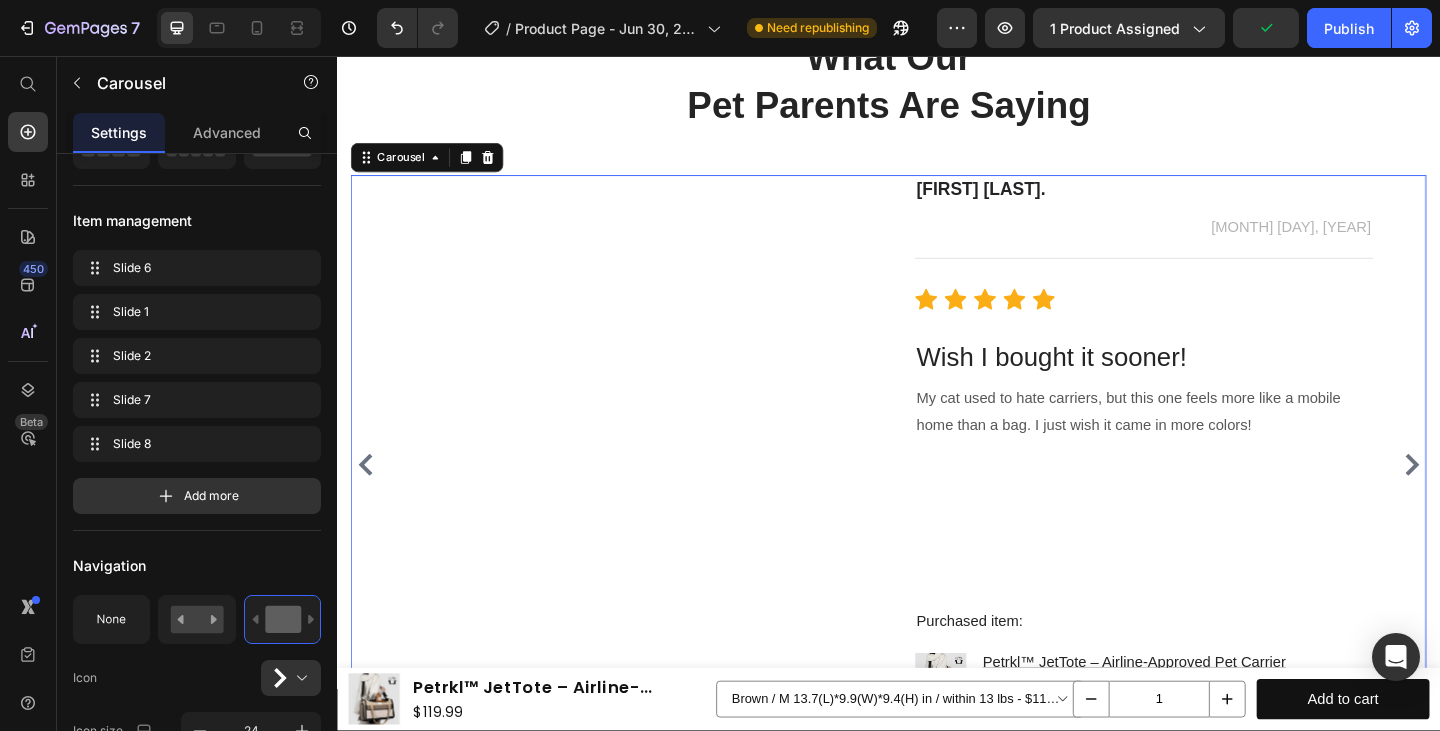 scroll, scrollTop: 161, scrollLeft: 0, axis: vertical 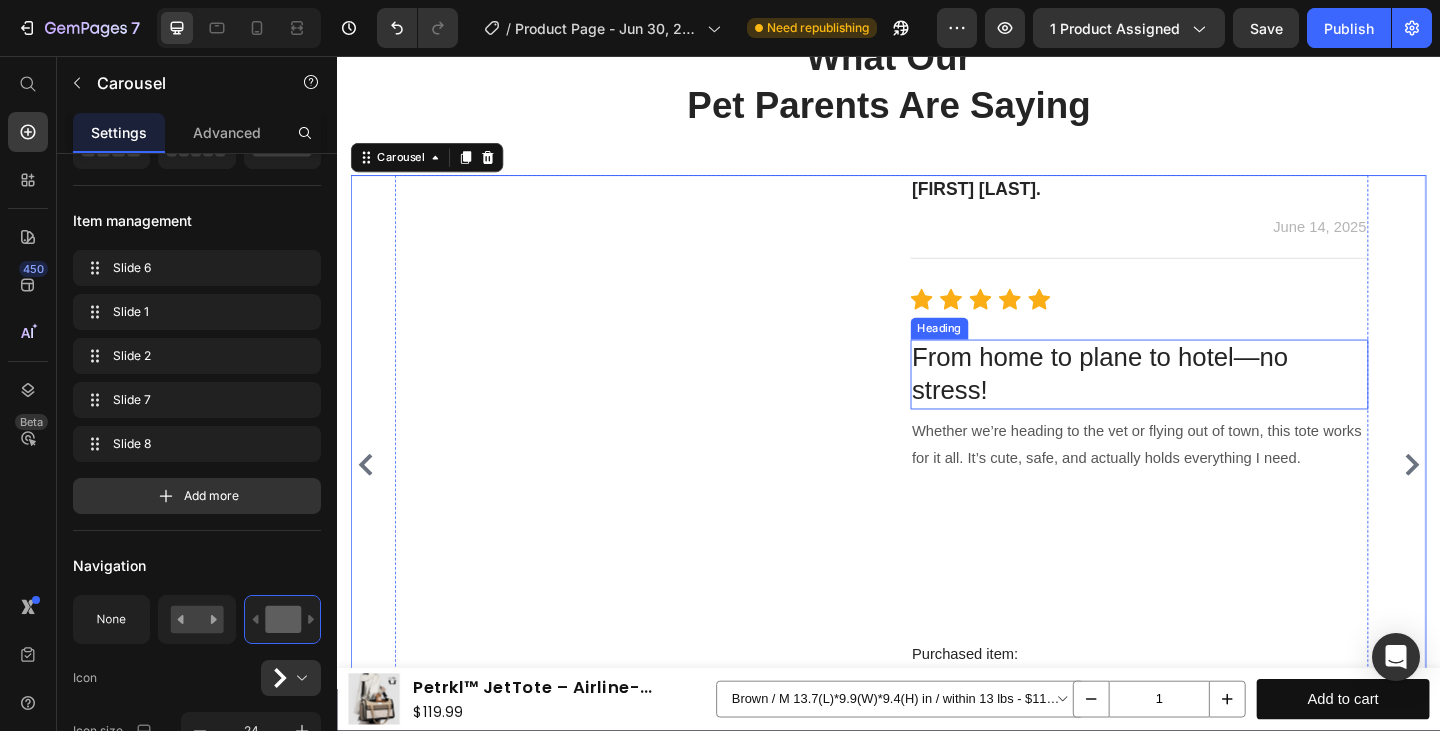 click on "From home to plane to hotel—no stress!" at bounding box center [1210, 403] 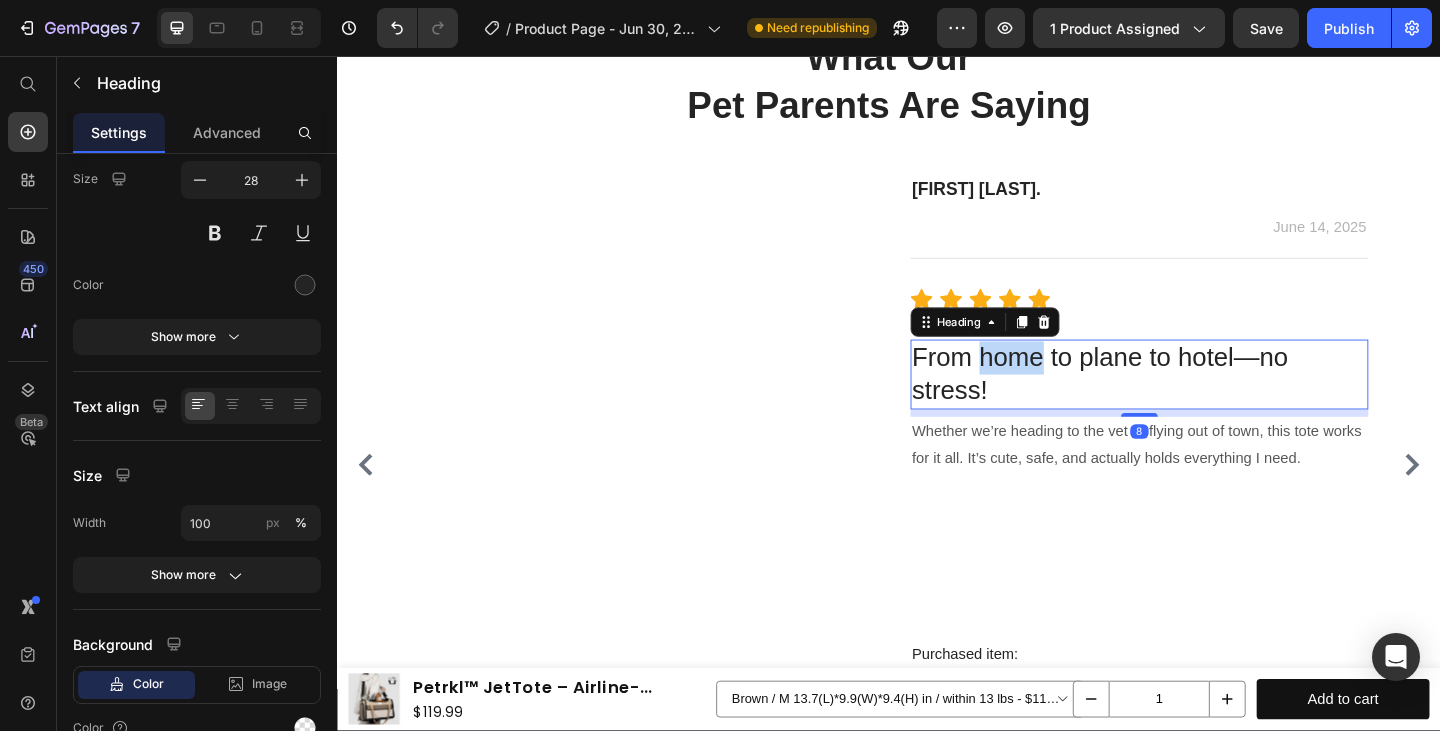 click on "From home to plane to hotel—no stress!" at bounding box center [1210, 403] 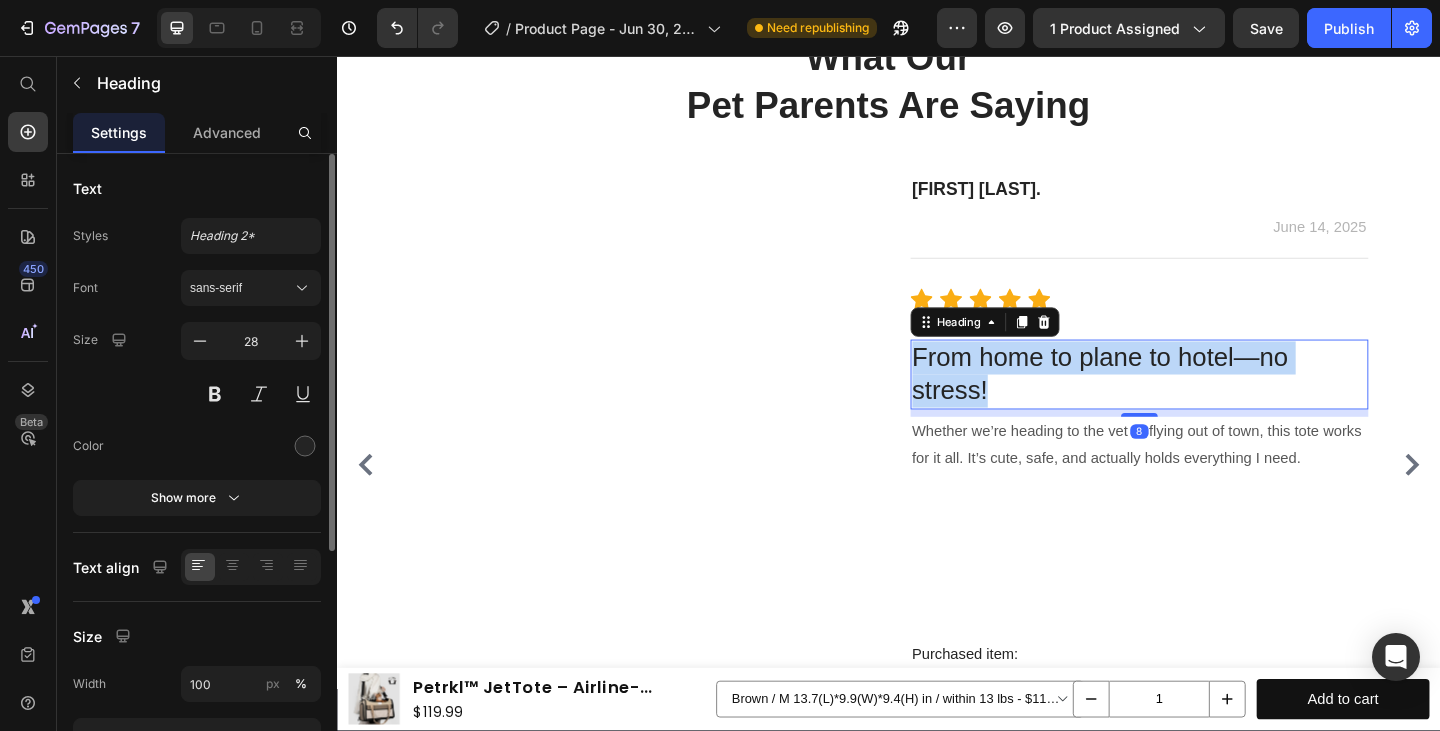 click on "From home to plane to hotel—no stress!" at bounding box center [1210, 403] 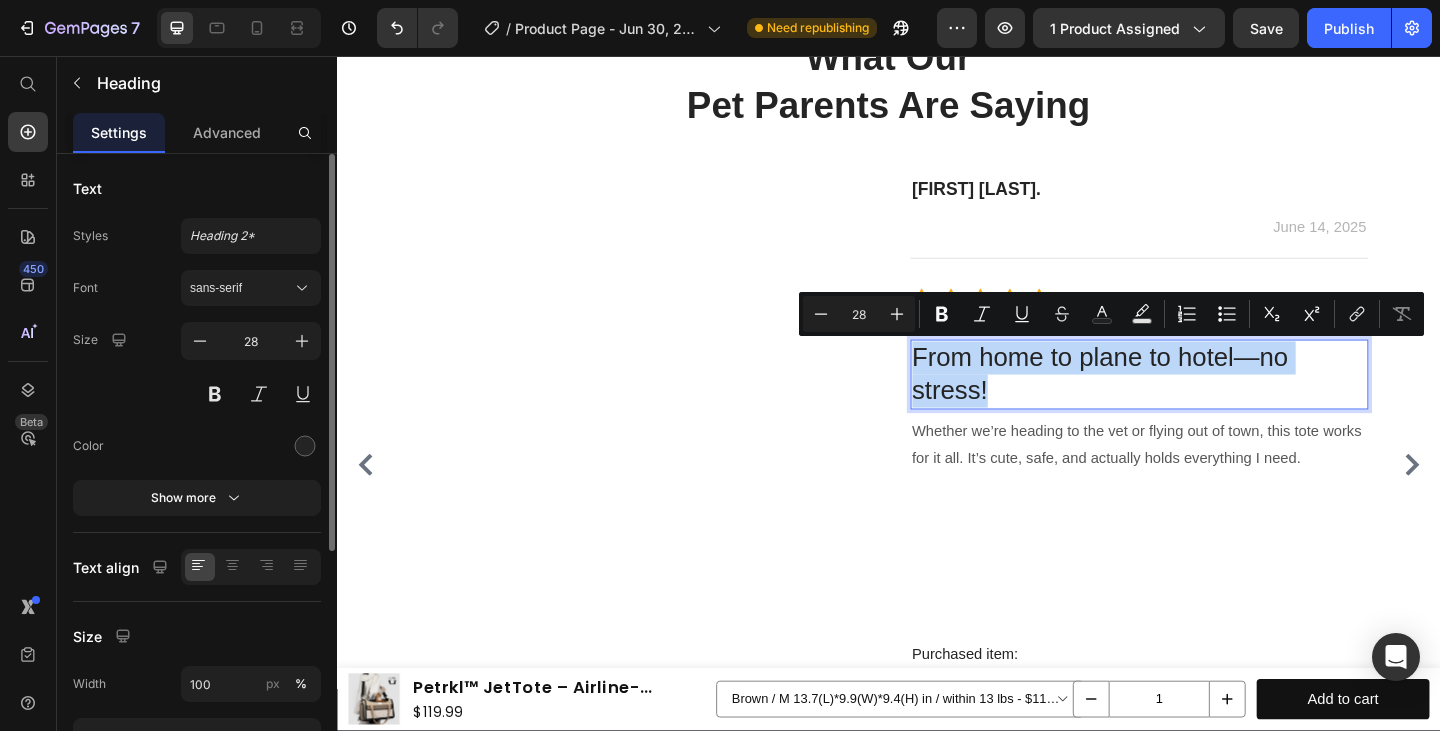 copy on "From home to plane to hotel—no stress!" 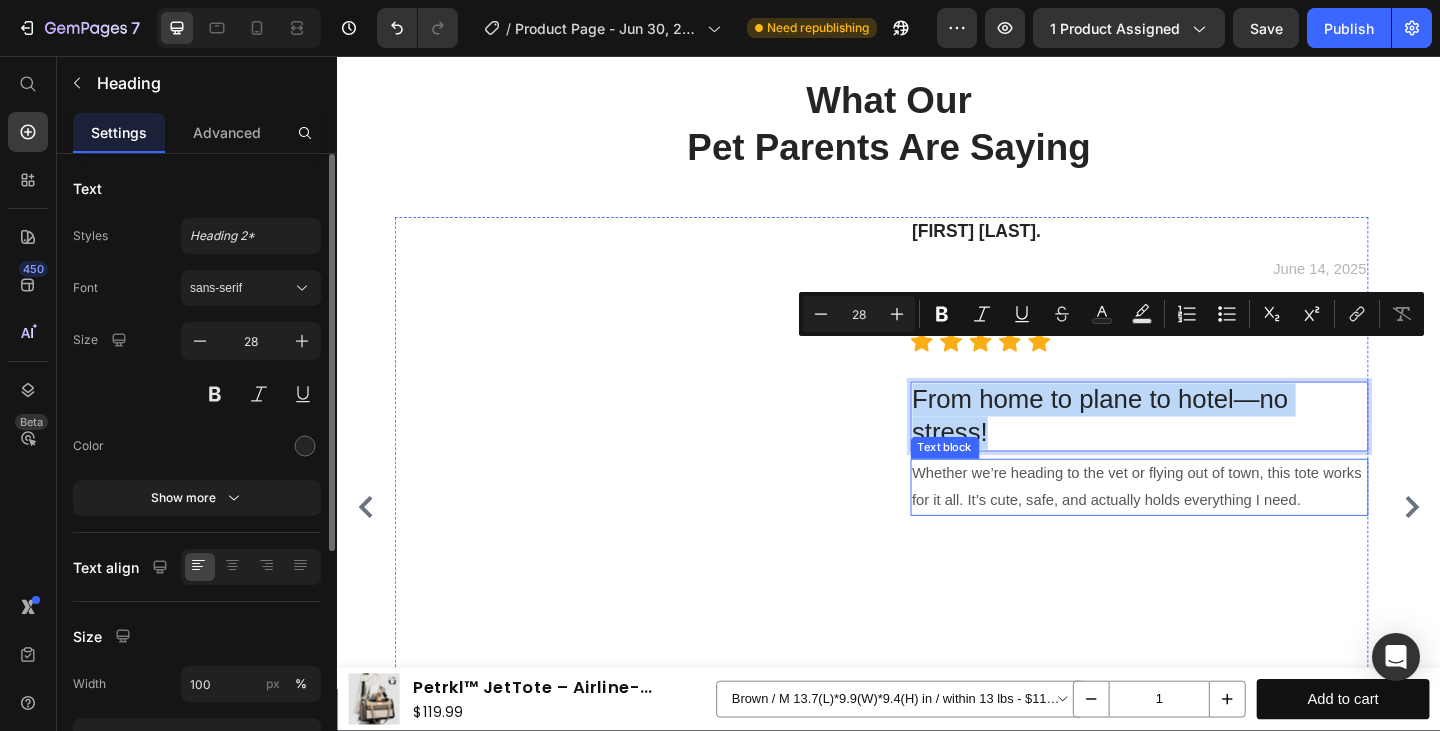scroll, scrollTop: 6999, scrollLeft: 0, axis: vertical 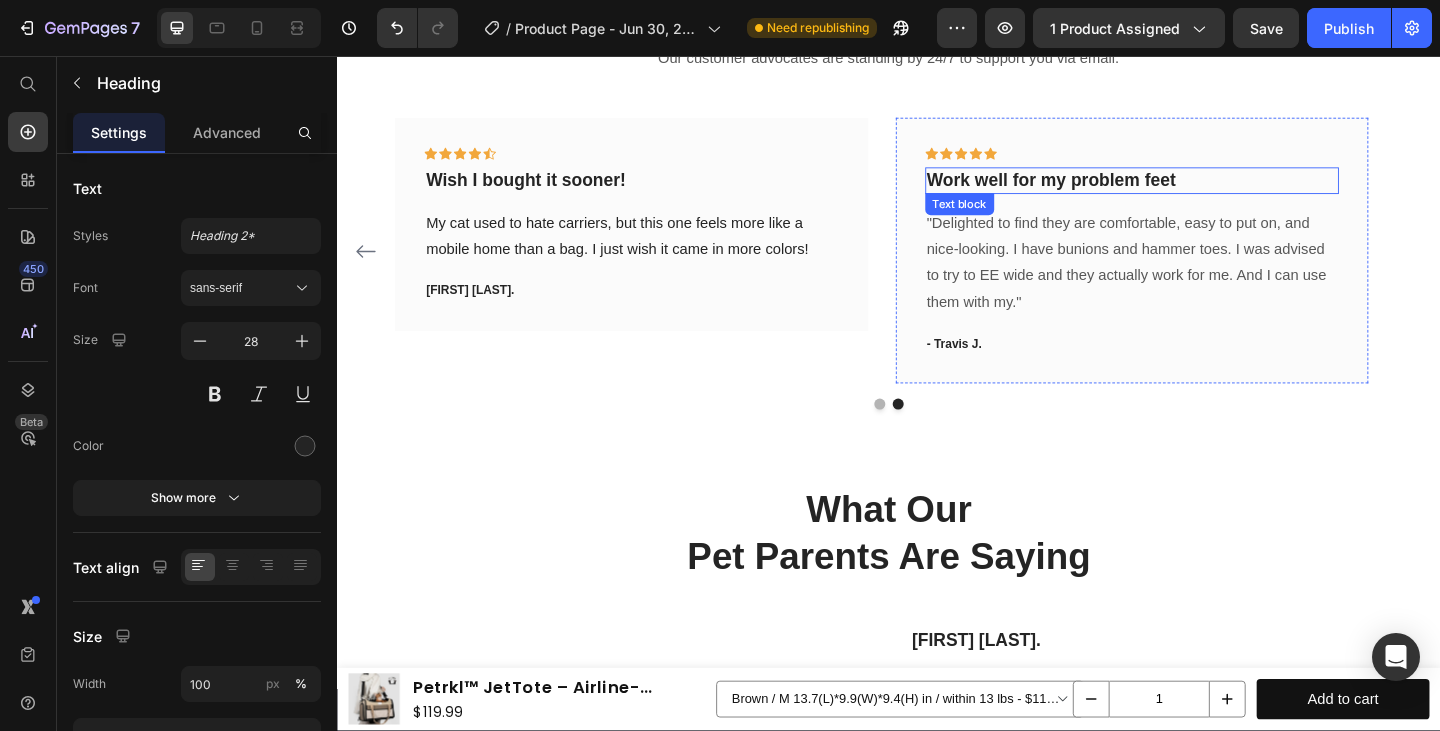 click on "Work well for my problem feet" at bounding box center (1202, 192) 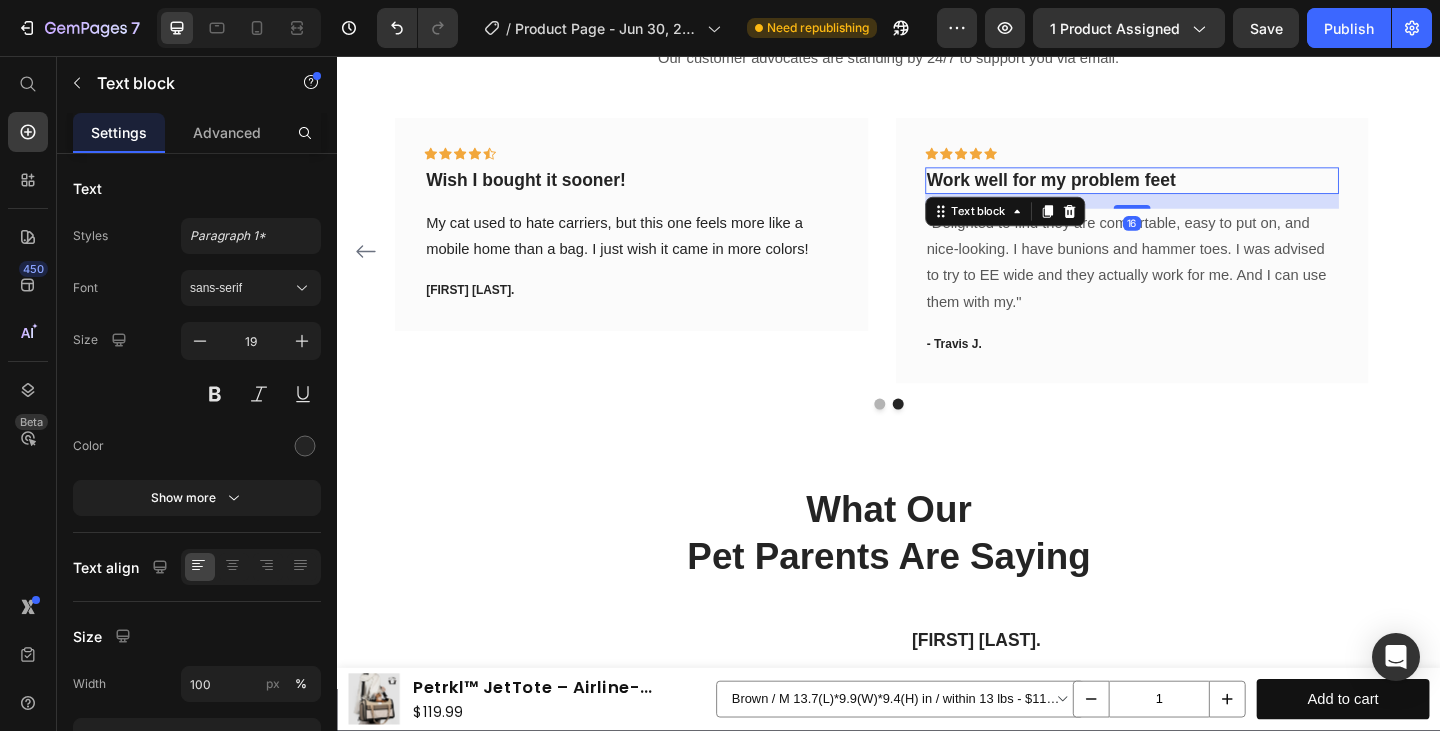 click on "Work well for my problem feet" at bounding box center (1202, 192) 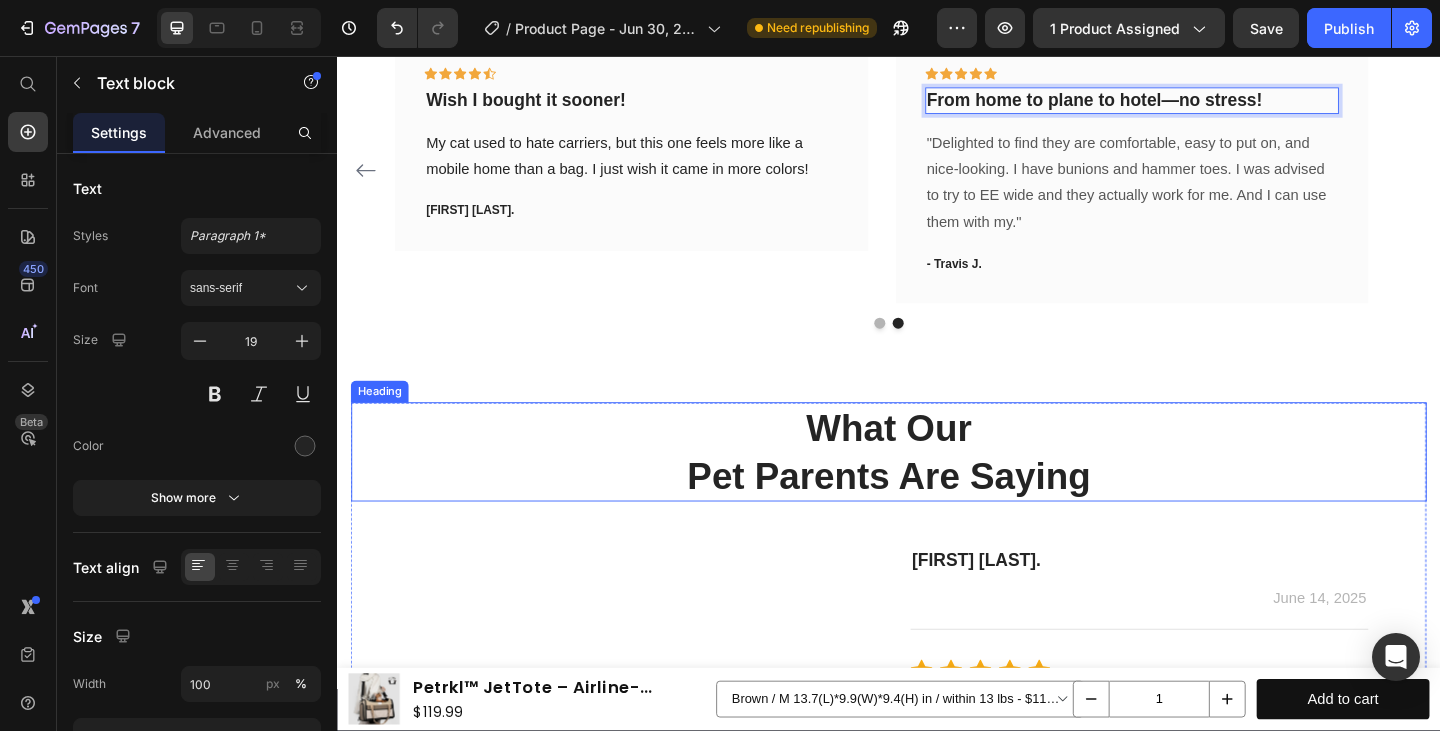 scroll, scrollTop: 7174, scrollLeft: 0, axis: vertical 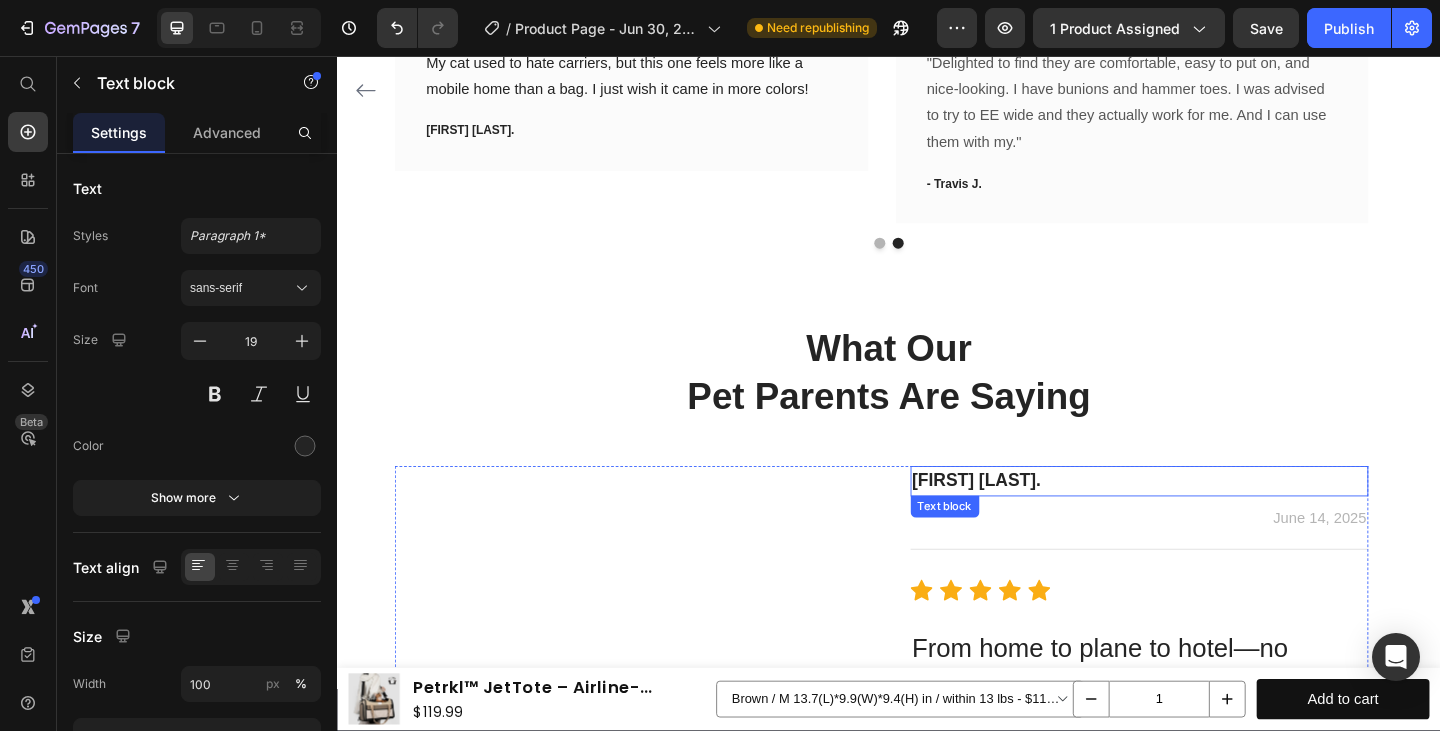 click on "[FIRST] [LAST]." at bounding box center (1210, 518) 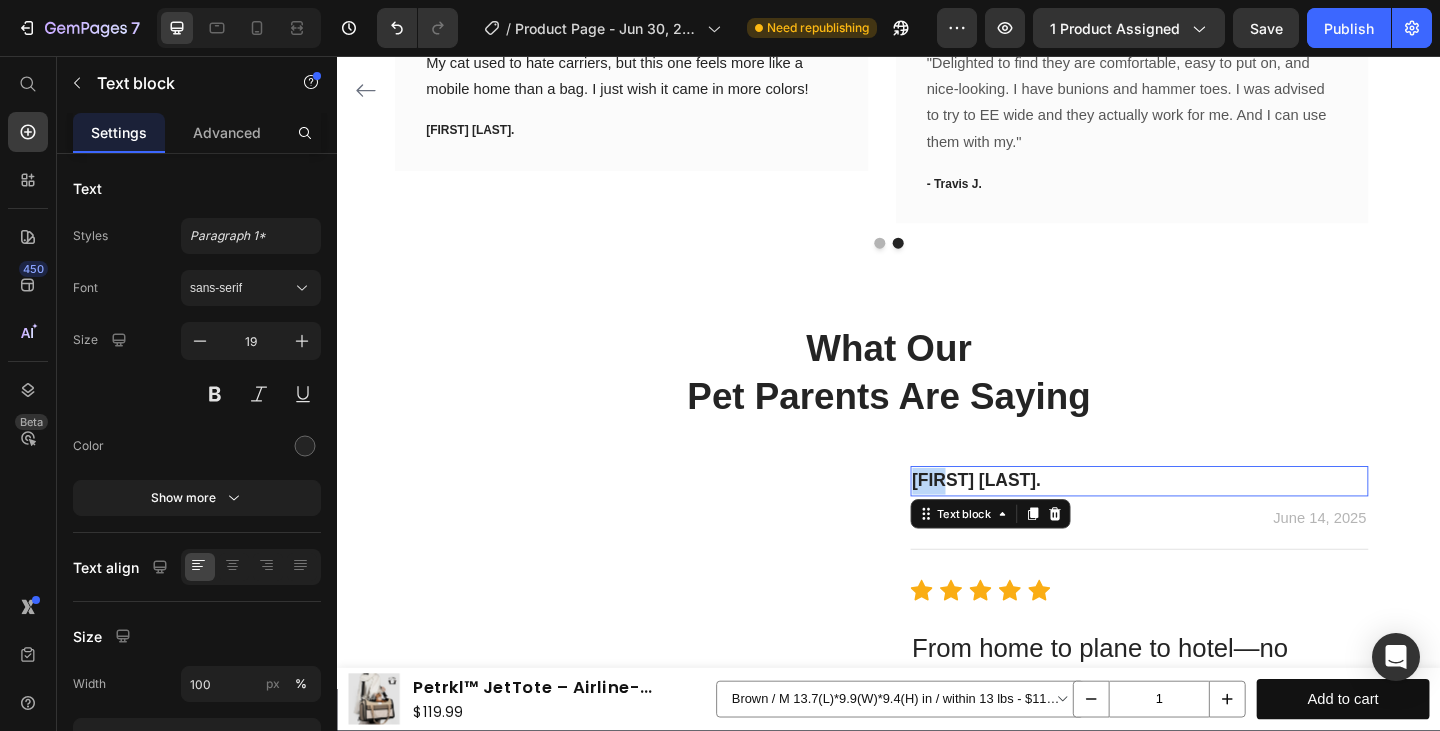 click on "[FIRST] [LAST]." at bounding box center [1210, 518] 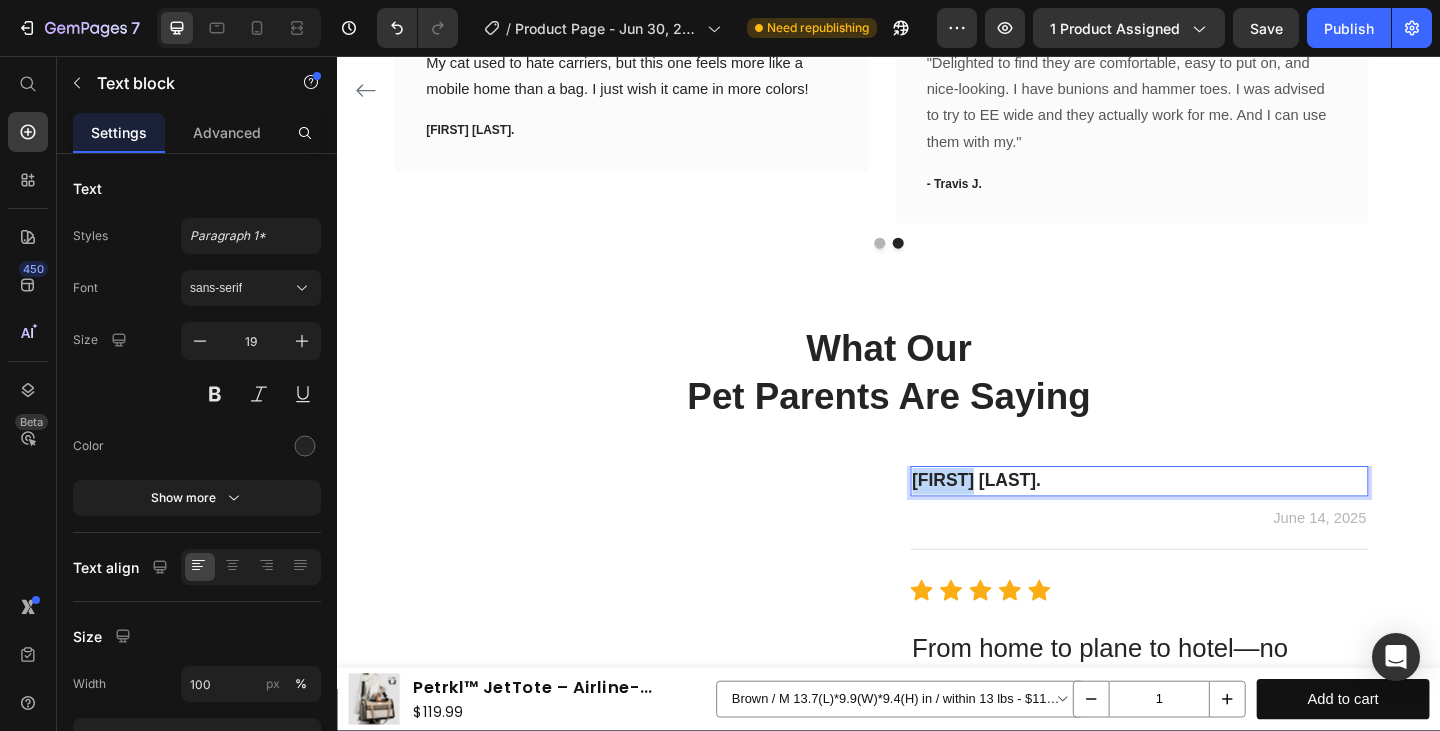 click on "[FIRST] [LAST]." at bounding box center [1210, 518] 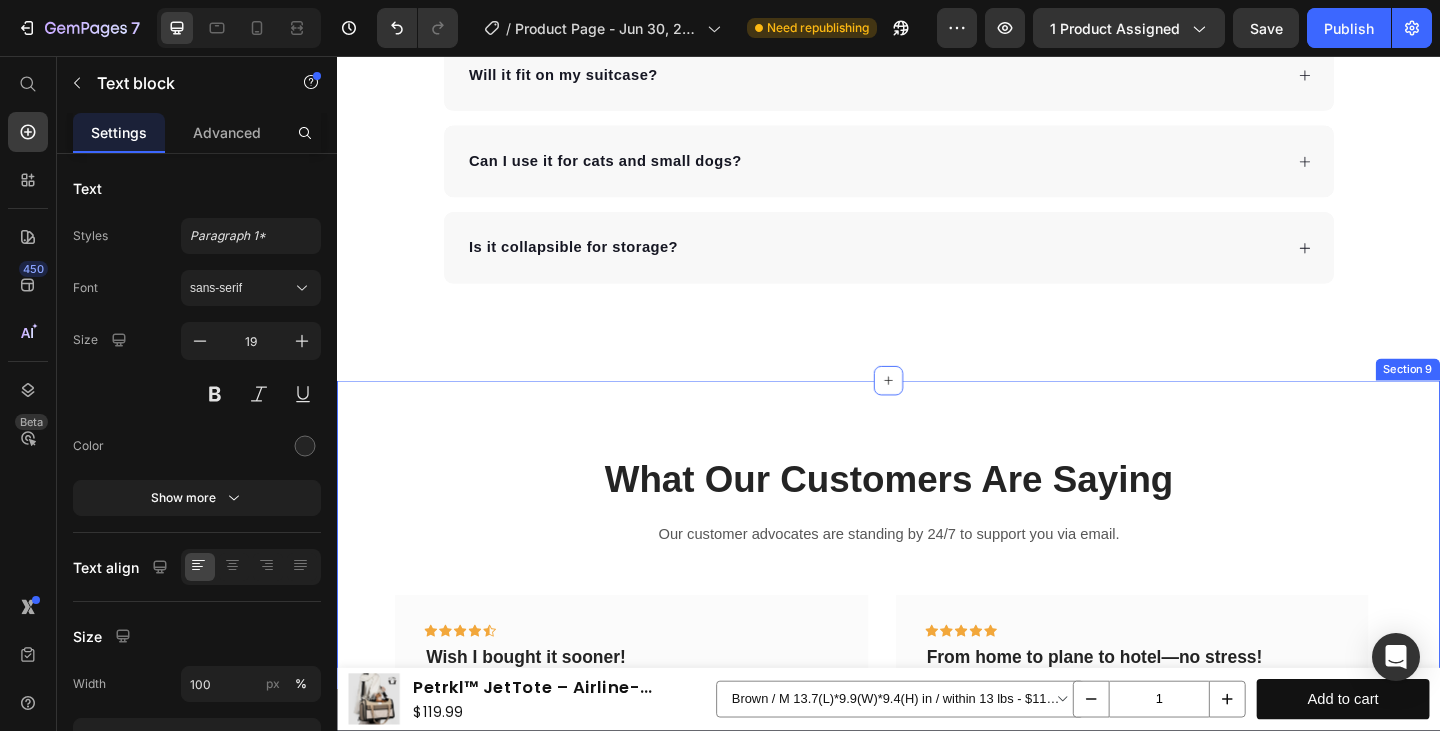 scroll, scrollTop: 6699, scrollLeft: 0, axis: vertical 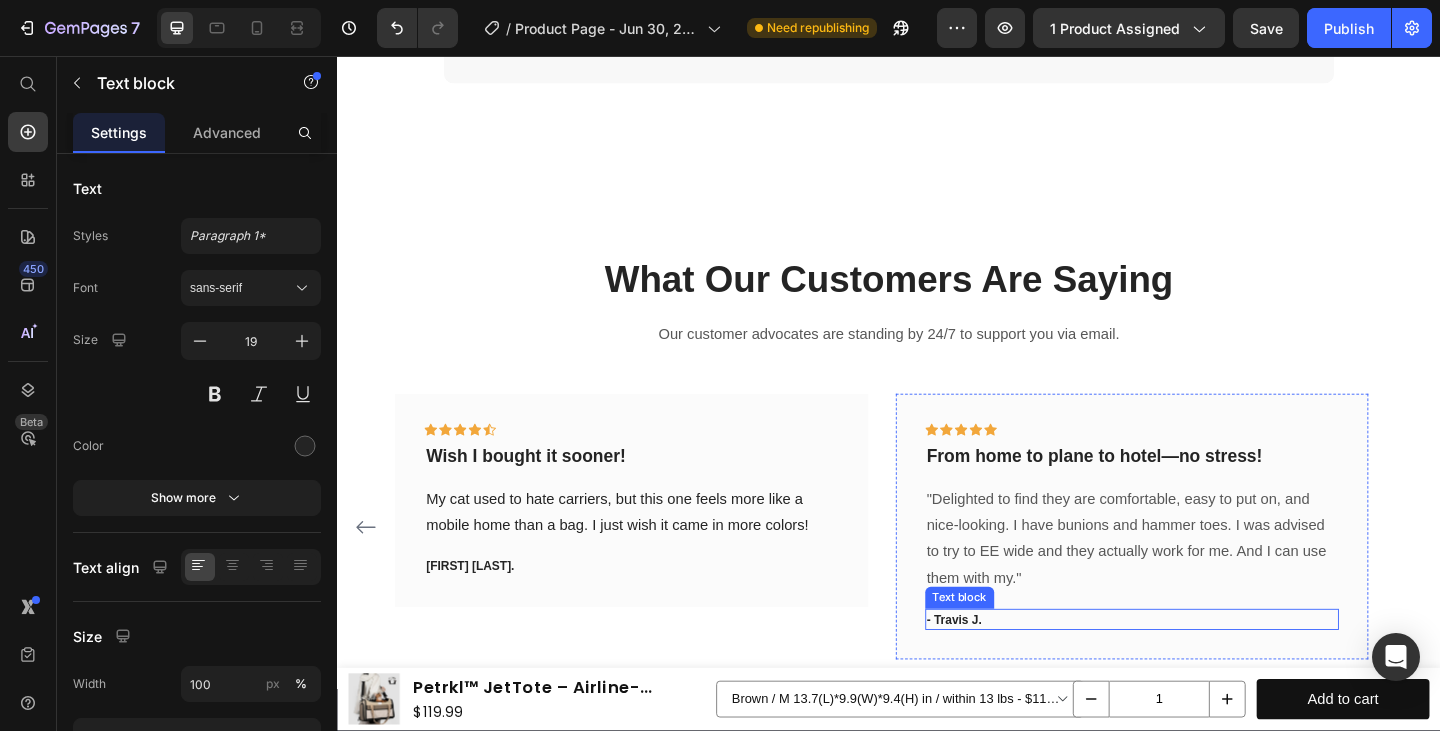 click on "- Travis J." at bounding box center (1202, 670) 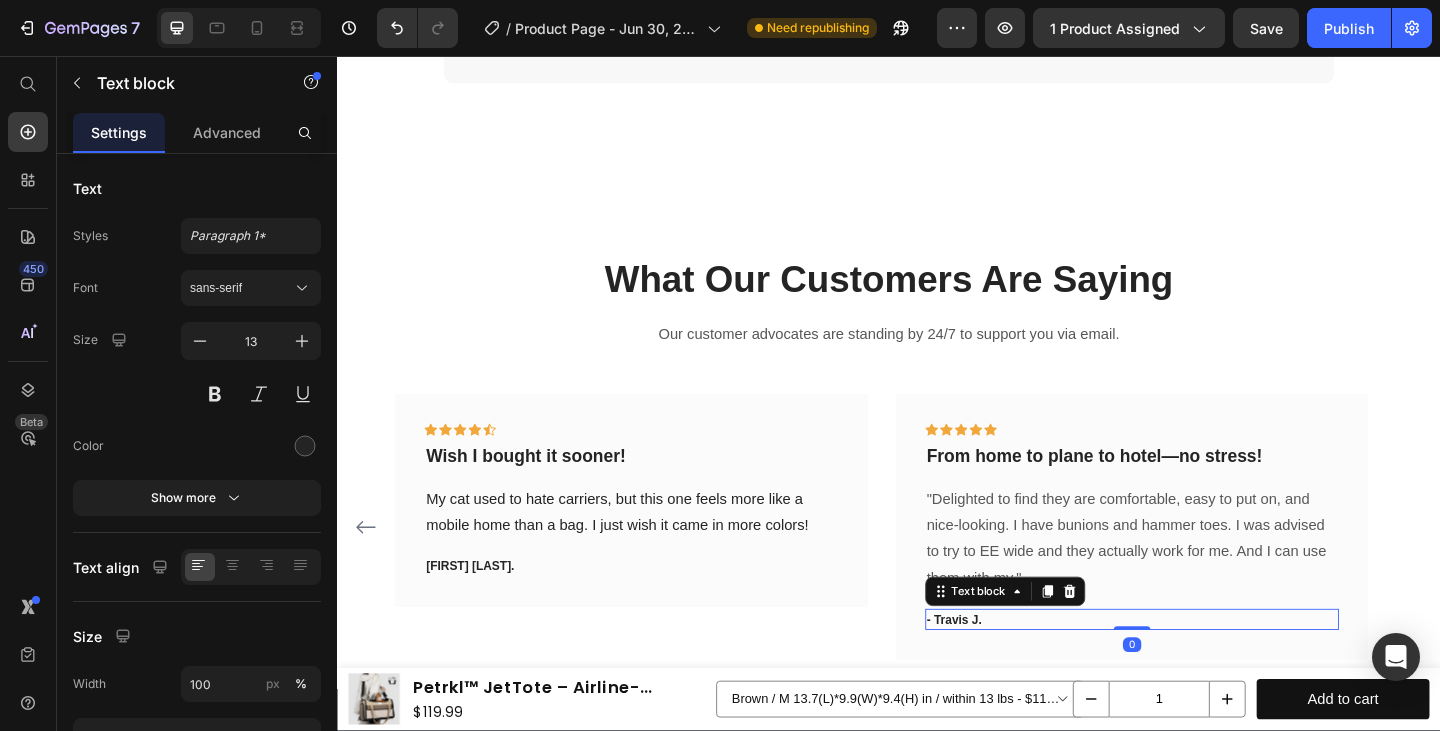 click on "- Travis J." at bounding box center (1202, 670) 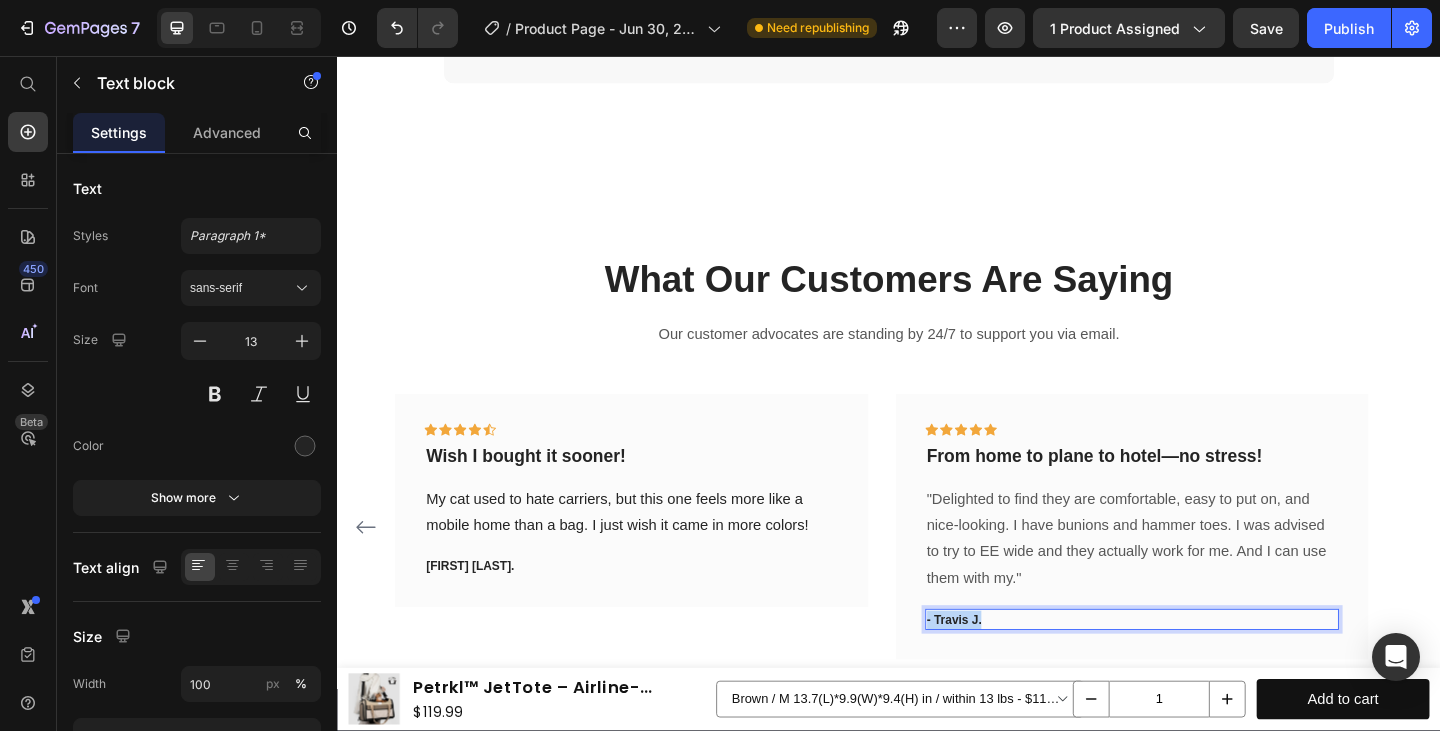 click on "- Travis J." at bounding box center [1202, 670] 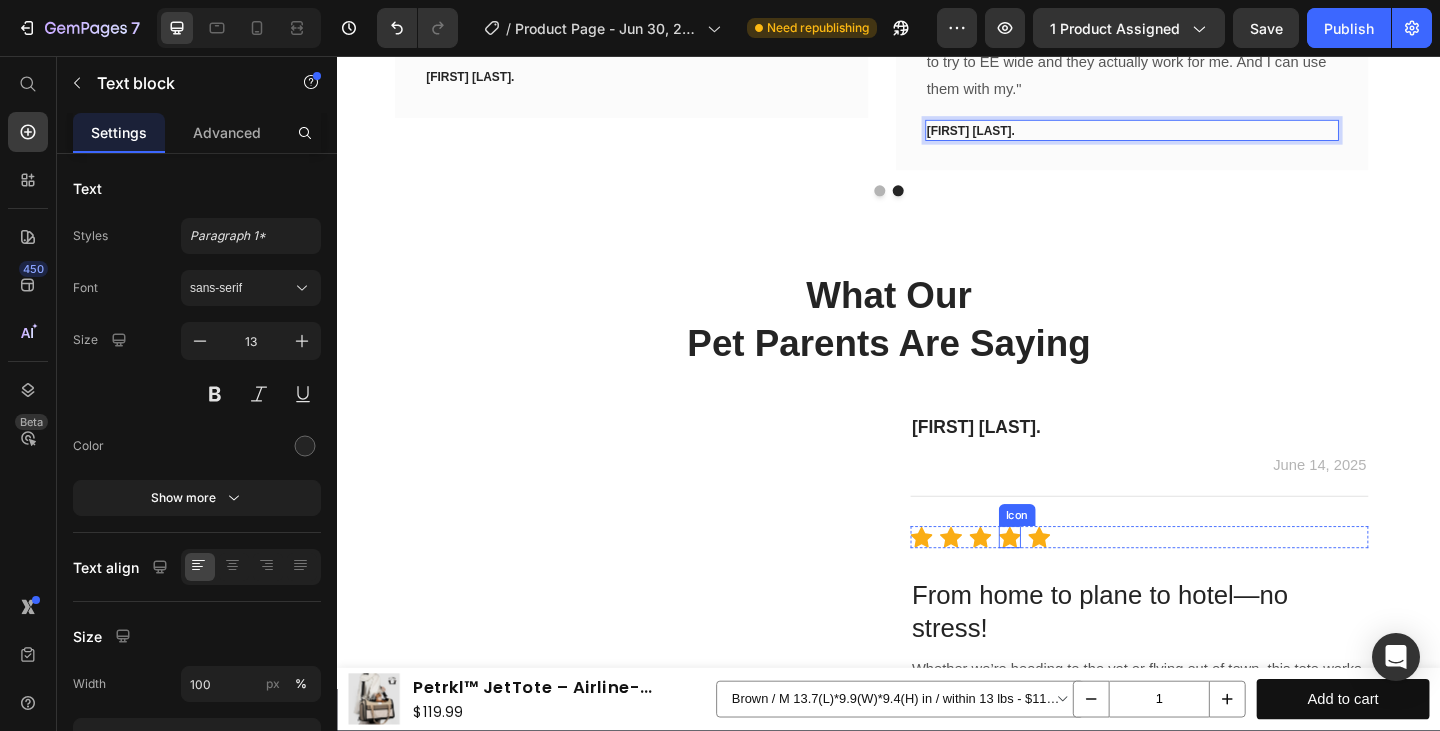 scroll, scrollTop: 7332, scrollLeft: 0, axis: vertical 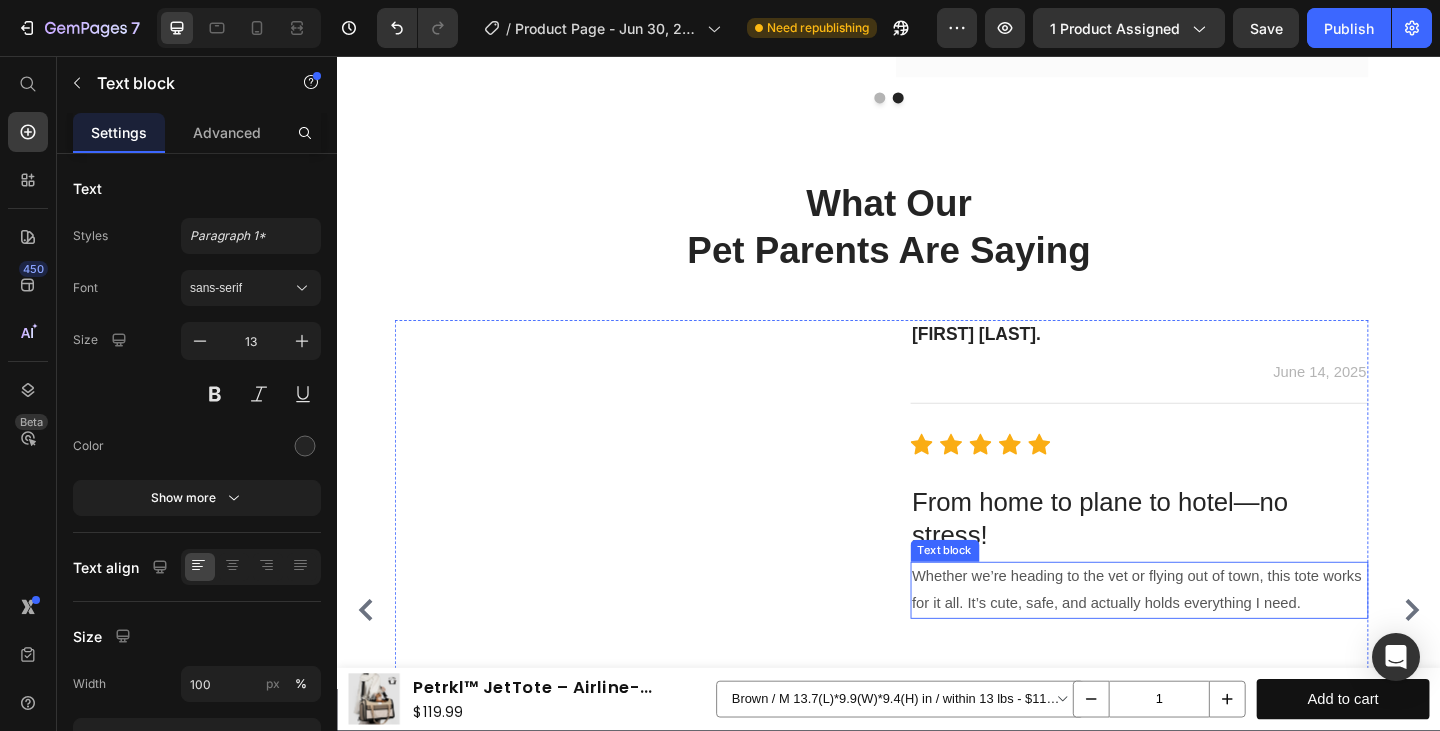 click on "Whether we’re heading to the vet or flying out of town, this tote works for it all. It’s cute, safe, and actually holds everything I need." at bounding box center [1210, 638] 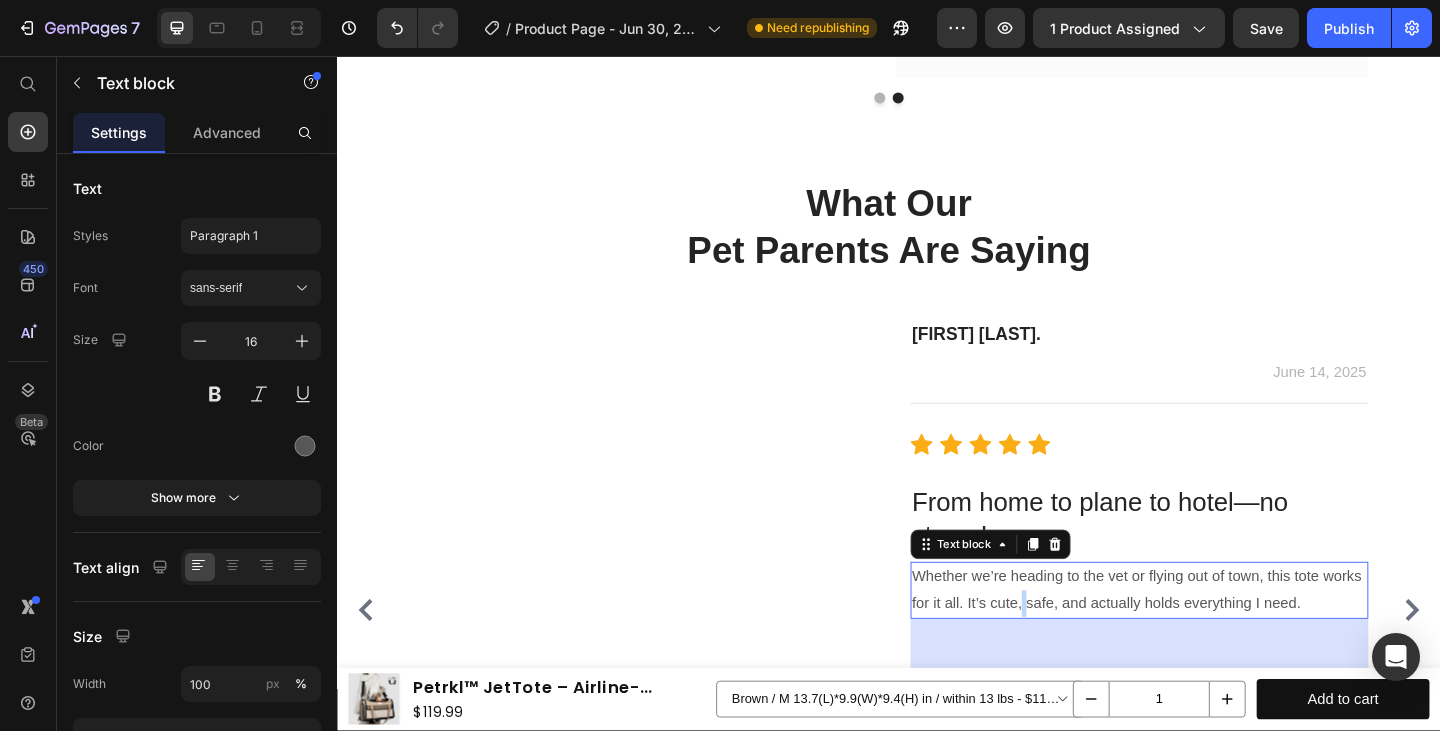 click on "Whether we’re heading to the vet or flying out of town, this tote works for it all. It’s cute, safe, and actually holds everything I need." at bounding box center (1210, 638) 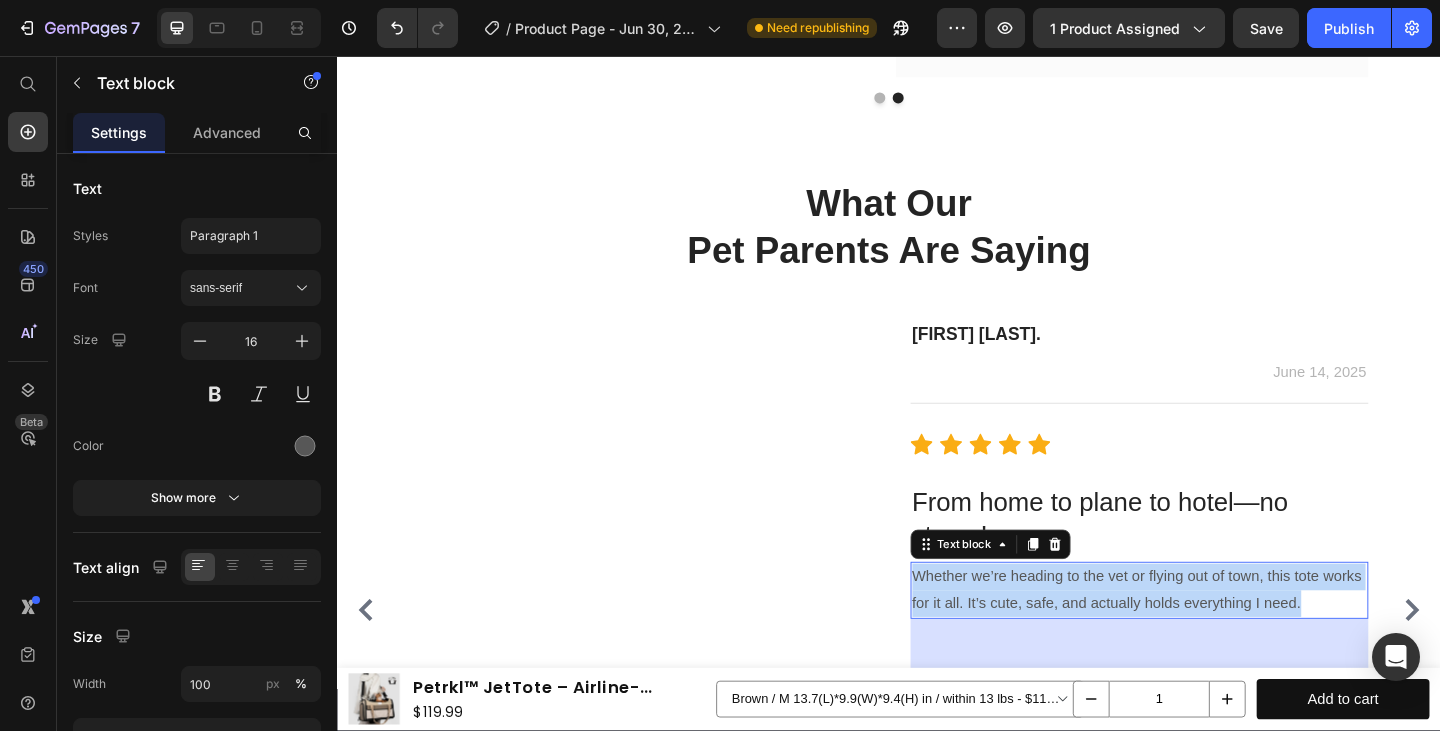 click on "Whether we’re heading to the vet or flying out of town, this tote works for it all. It’s cute, safe, and actually holds everything I need." at bounding box center (1210, 638) 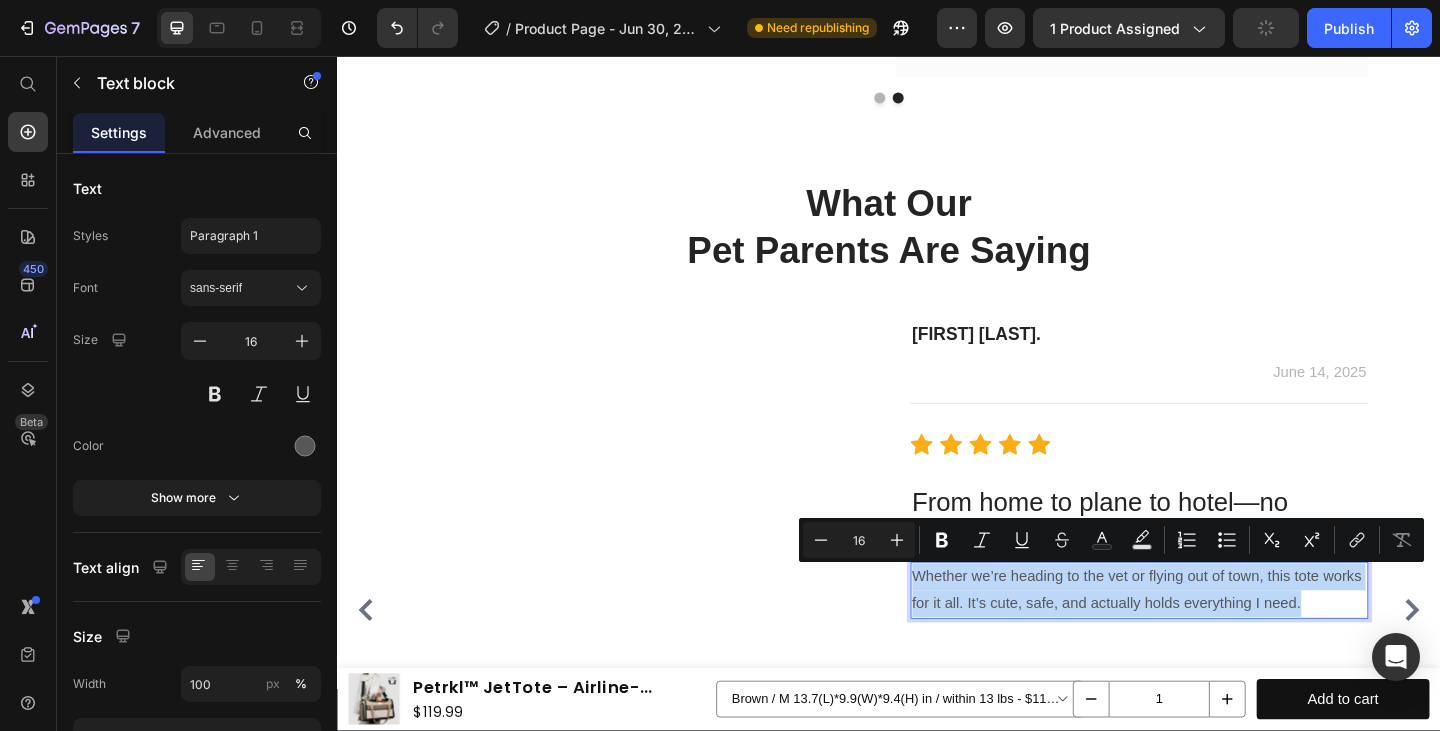 scroll, scrollTop: 6813, scrollLeft: 0, axis: vertical 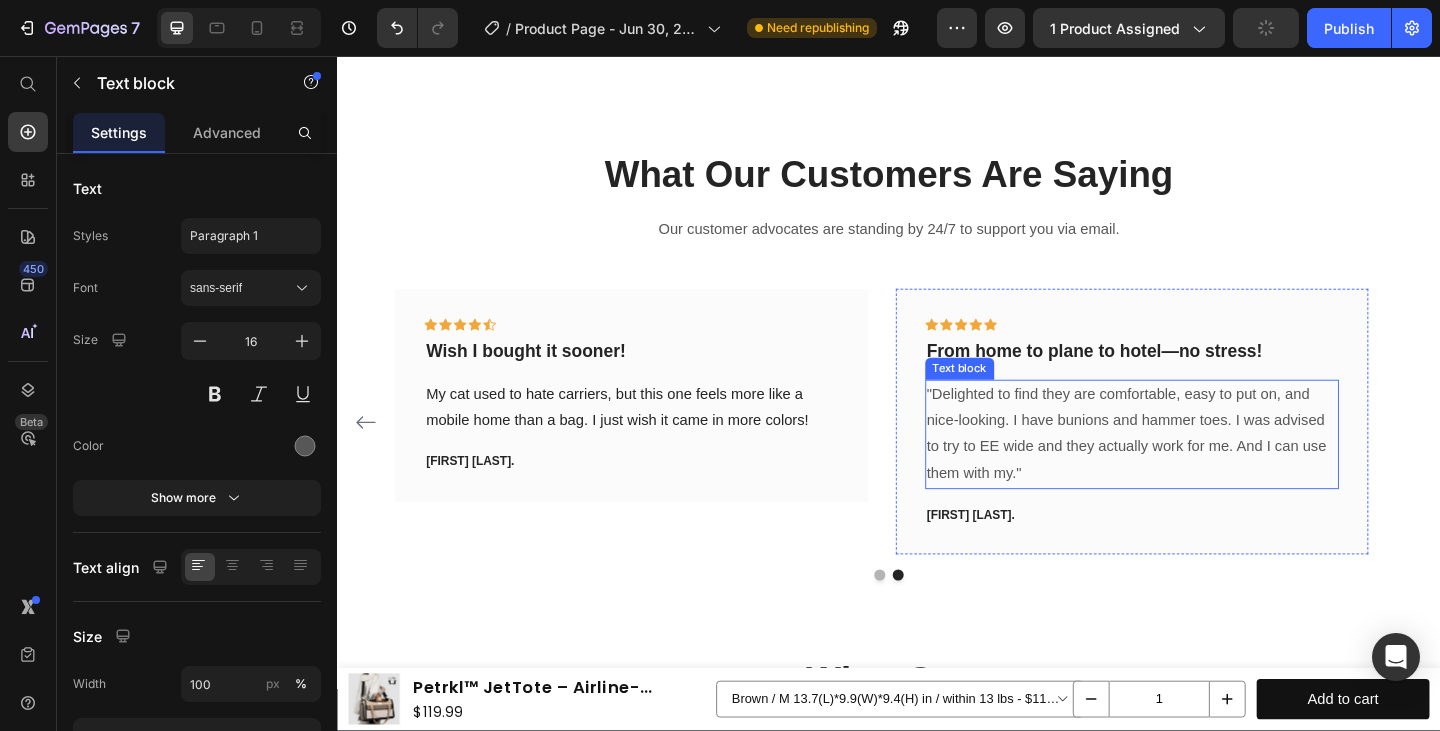 click on ""Delighted to find they are comfortable, easy to put on, and nice-looking. I have bunions and hammer toes. I was advised to try to EE wide and they actually work for me. And I can use them with my."" at bounding box center [1202, 468] 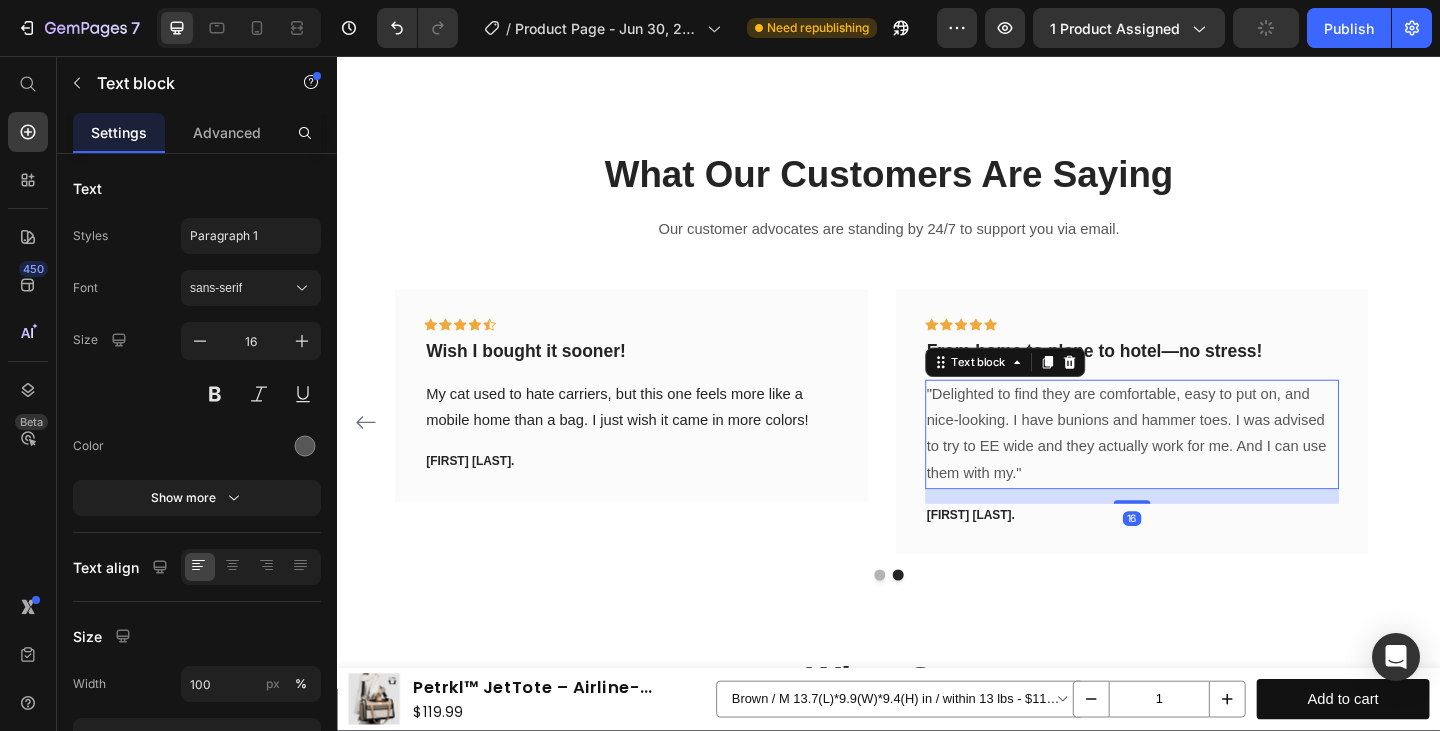 click on ""Delighted to find they are comfortable, easy to put on, and nice-looking. I have bunions and hammer toes. I was advised to try to EE wide and they actually work for me. And I can use them with my."" at bounding box center (1202, 468) 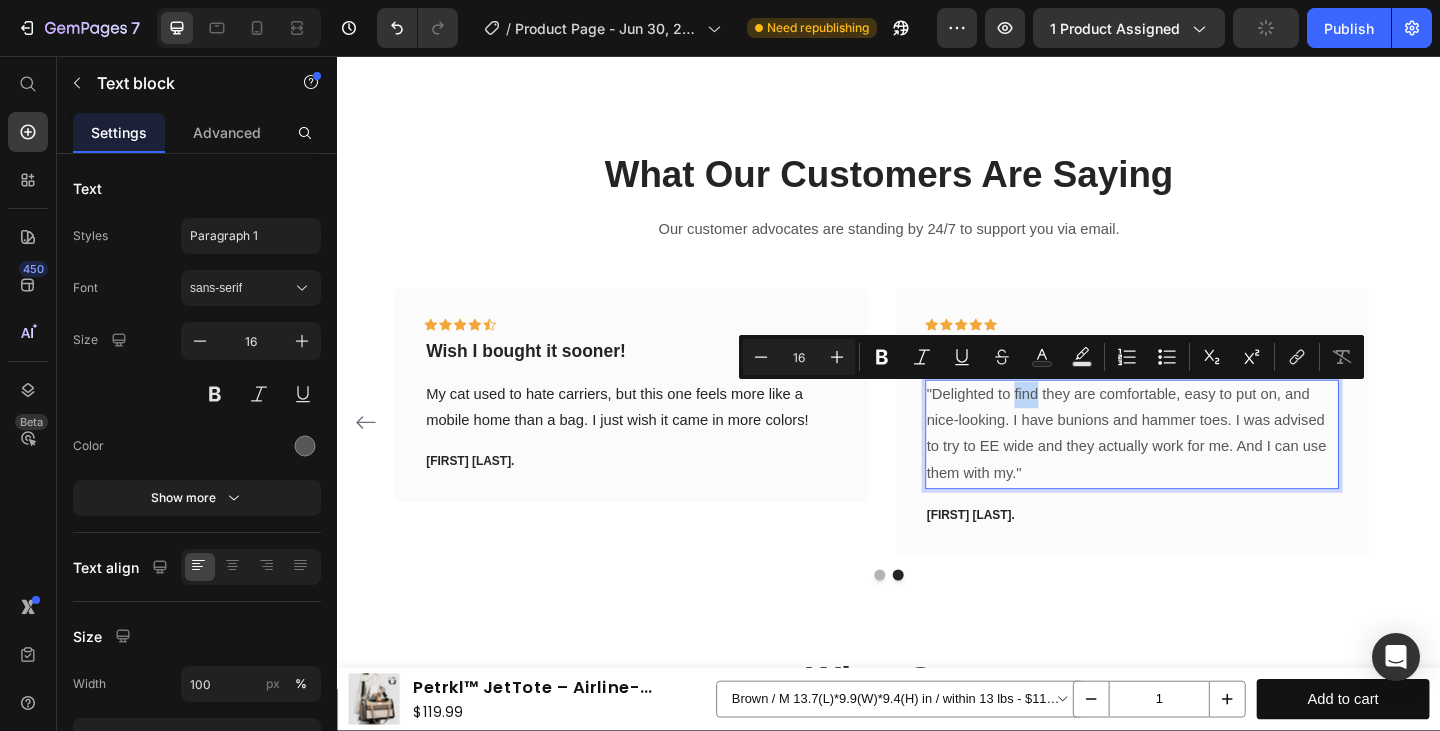 click on ""Delighted to find they are comfortable, easy to put on, and nice-looking. I have bunions and hammer toes. I was advised to try to EE wide and they actually work for me. And I can use them with my."" at bounding box center [1202, 468] 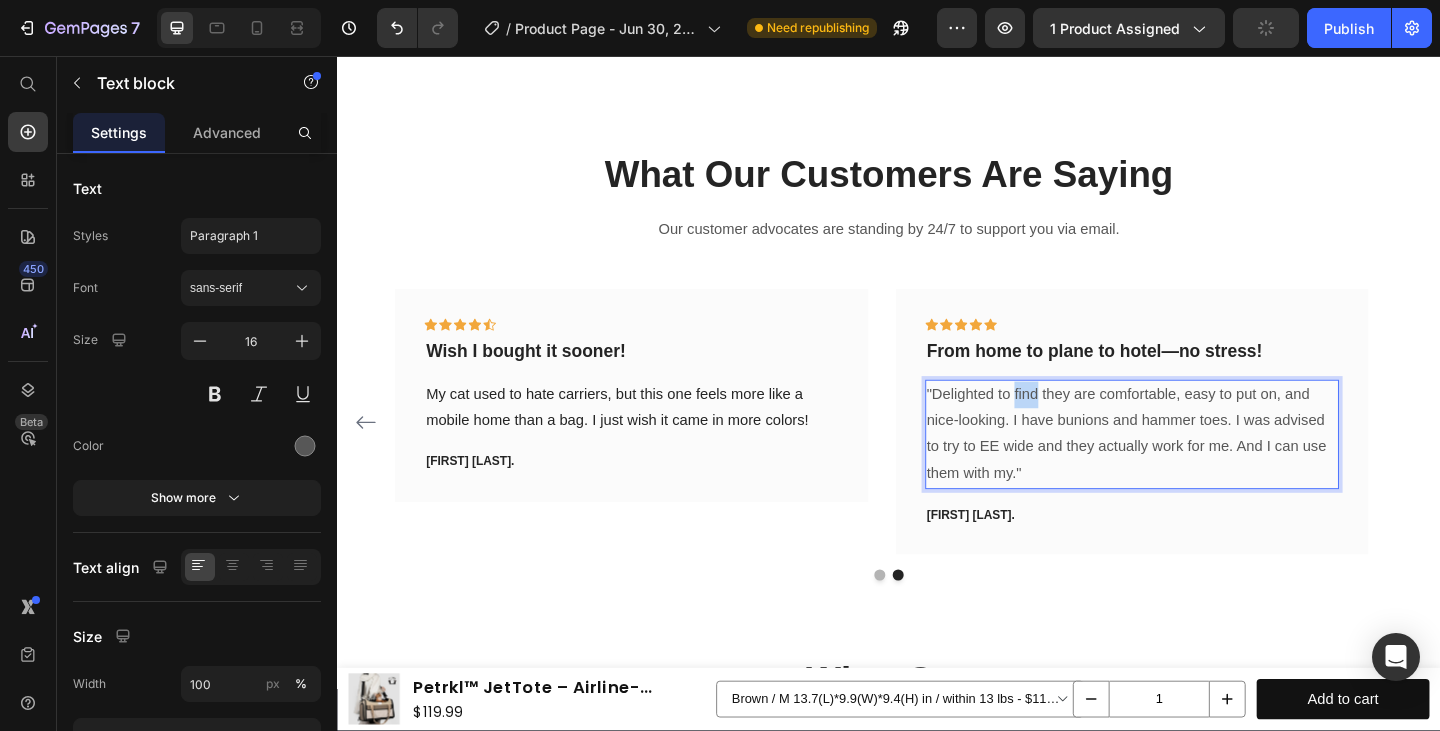click on ""Delighted to find they are comfortable, easy to put on, and nice-looking. I have bunions and hammer toes. I was advised to try to EE wide and they actually work for me. And I can use them with my."" at bounding box center (1202, 468) 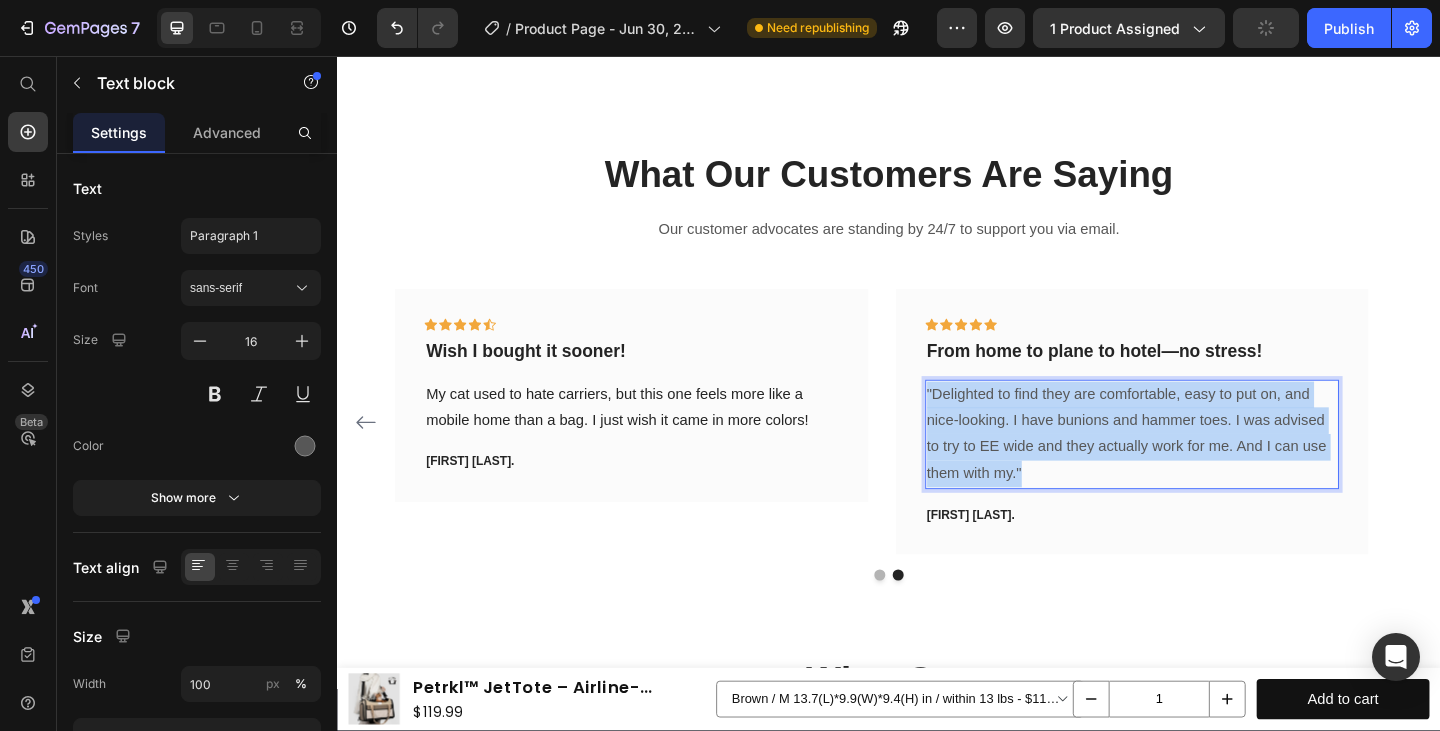 click on ""Delighted to find they are comfortable, easy to put on, and nice-looking. I have bunions and hammer toes. I was advised to try to EE wide and they actually work for me. And I can use them with my."" at bounding box center (1202, 468) 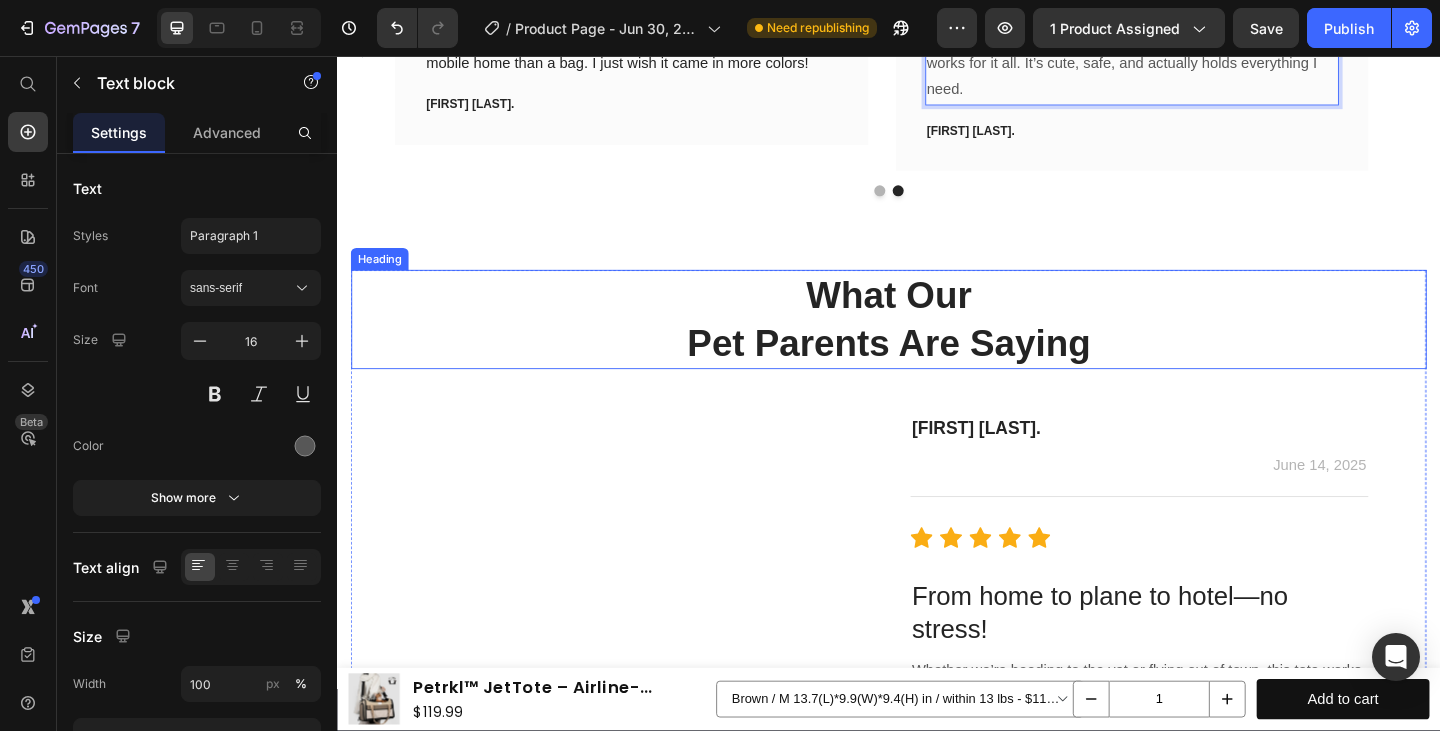 scroll, scrollTop: 7362, scrollLeft: 0, axis: vertical 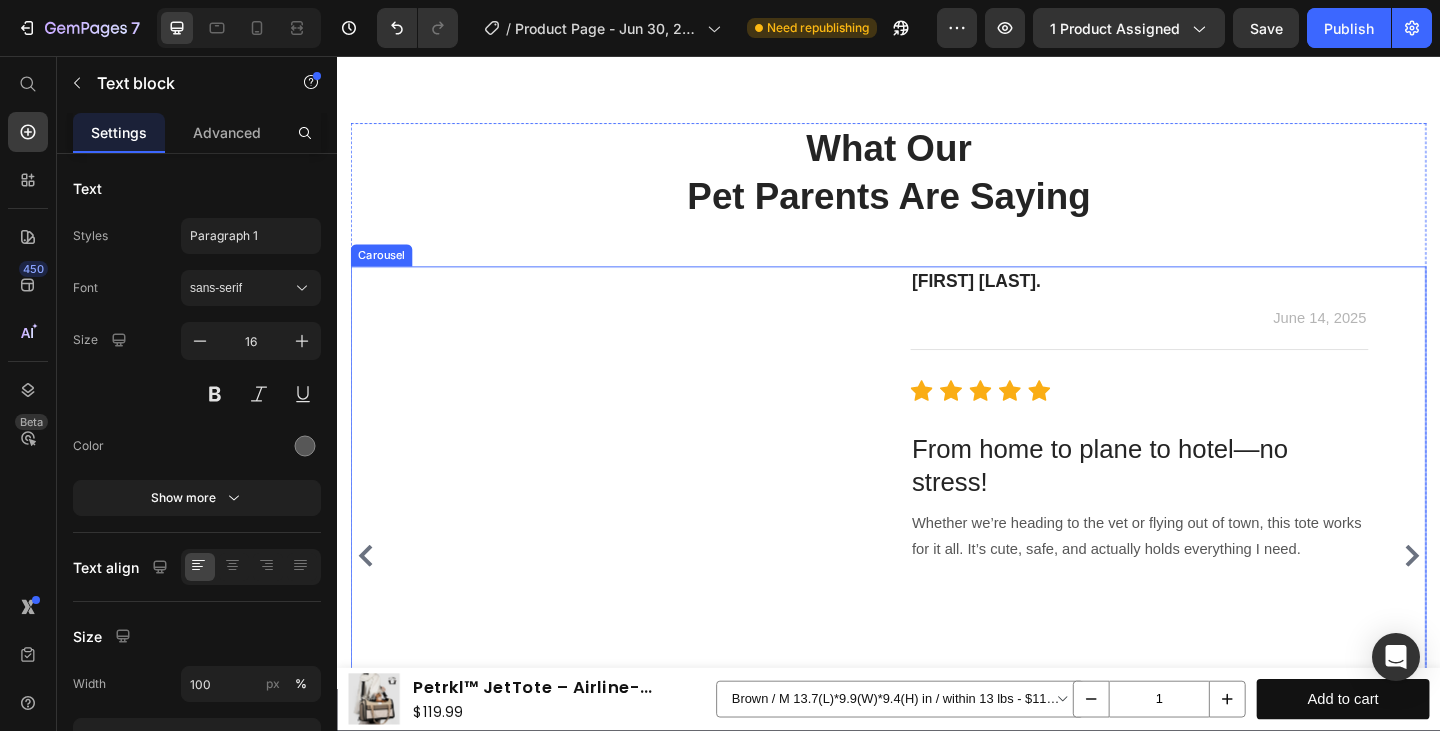 click 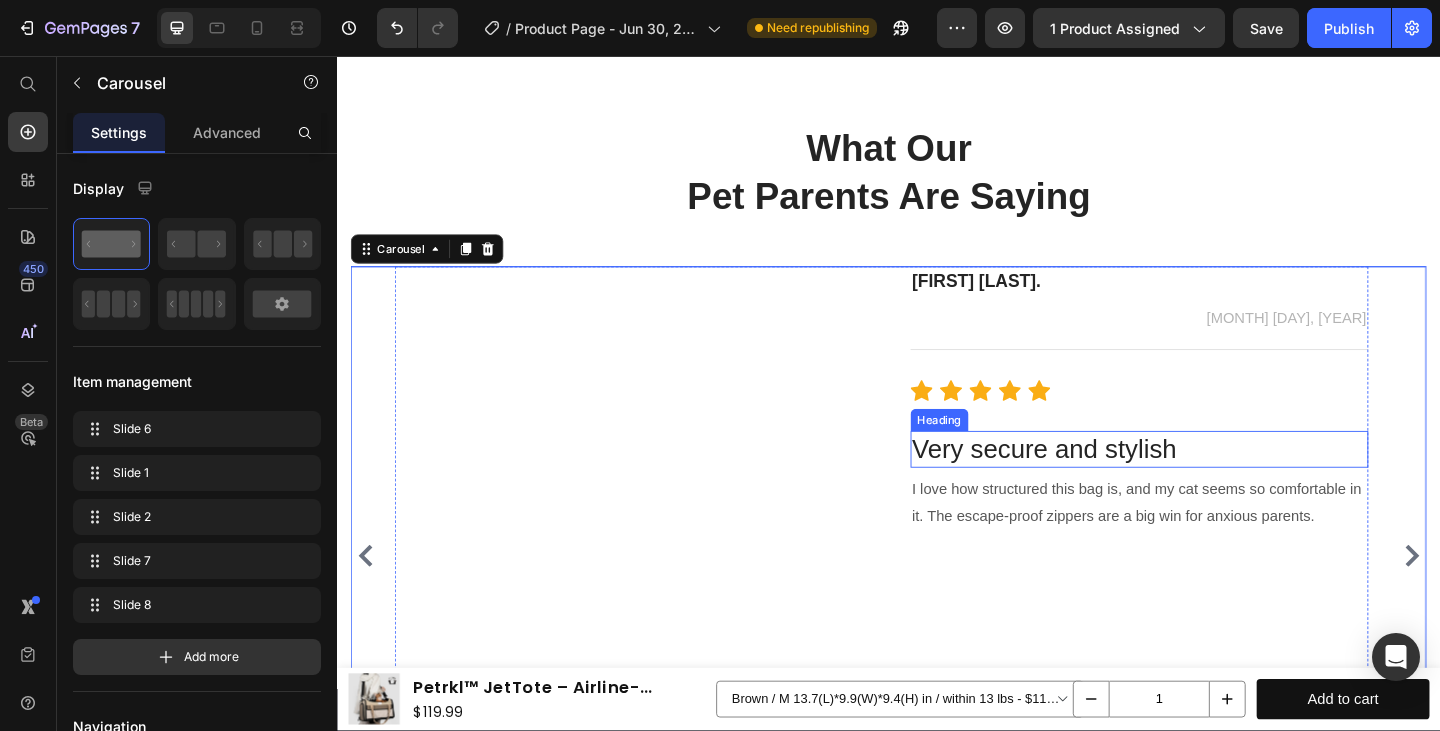 scroll, scrollTop: 7366, scrollLeft: 0, axis: vertical 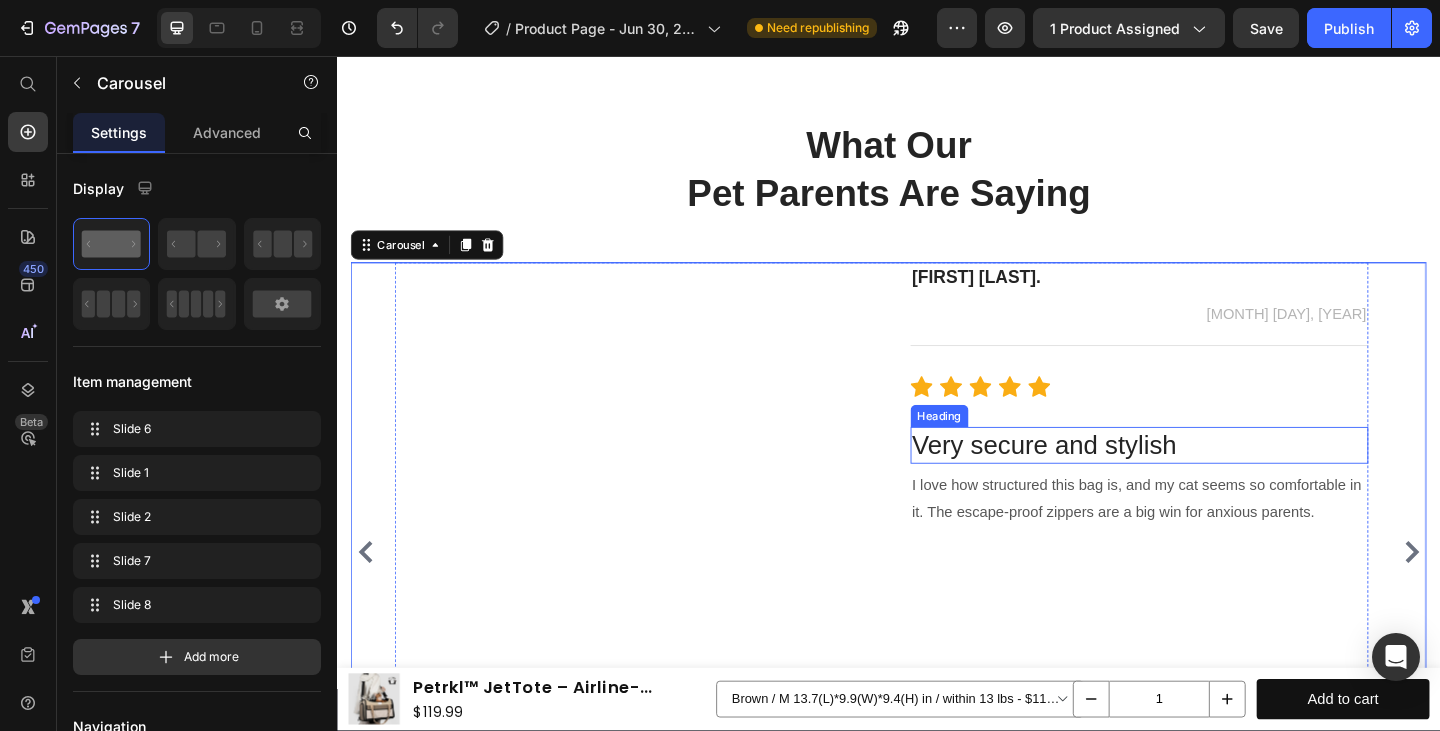click on "Very secure and stylish" at bounding box center [1210, 480] 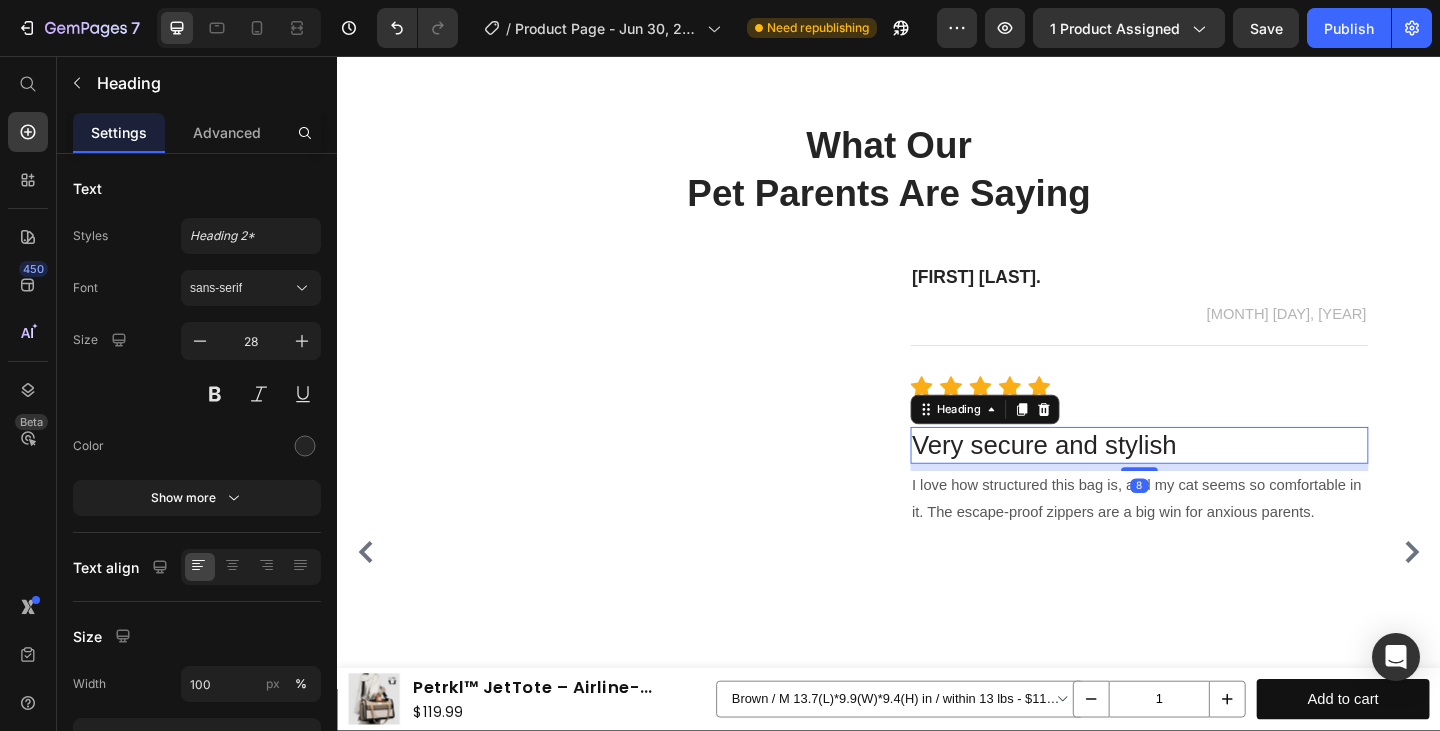 click on "Very secure and stylish" at bounding box center [1210, 480] 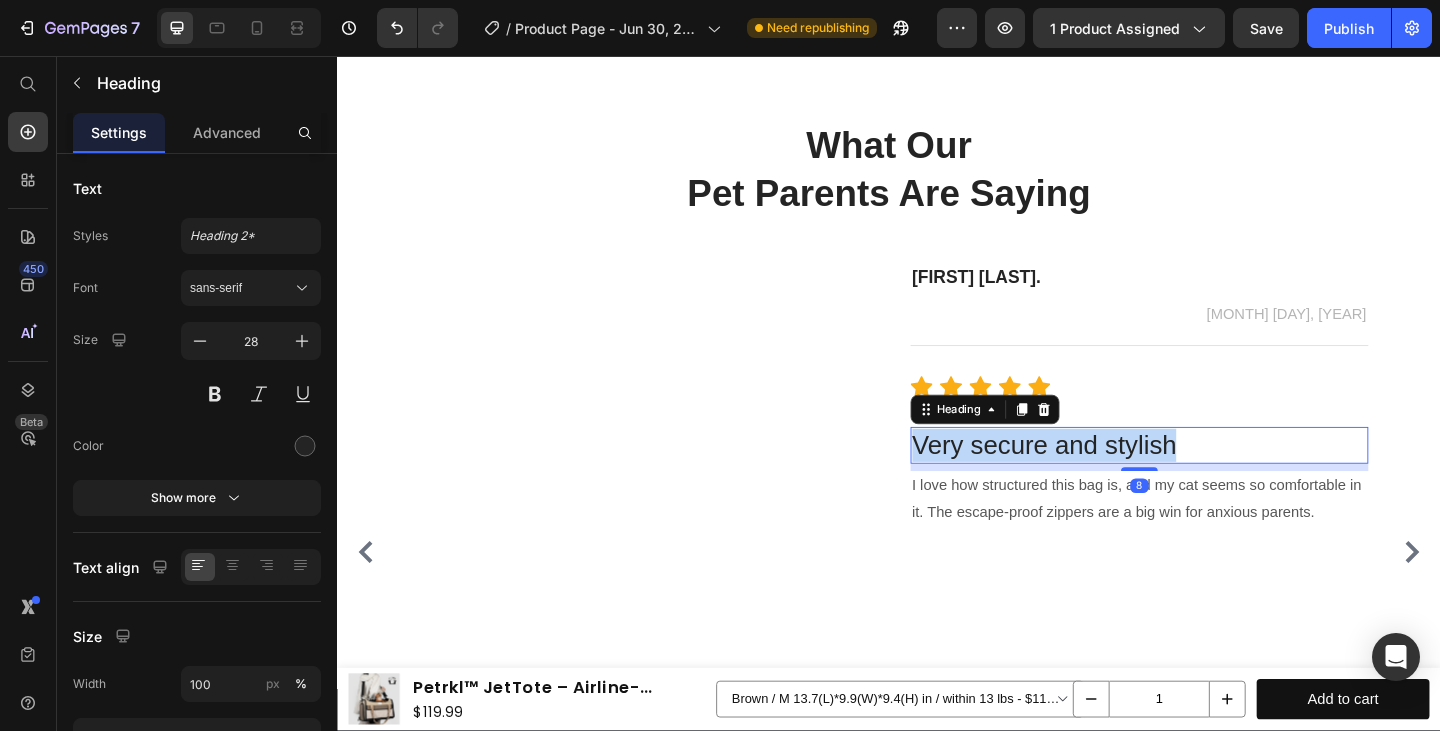 click on "Very secure and stylish" at bounding box center (1210, 480) 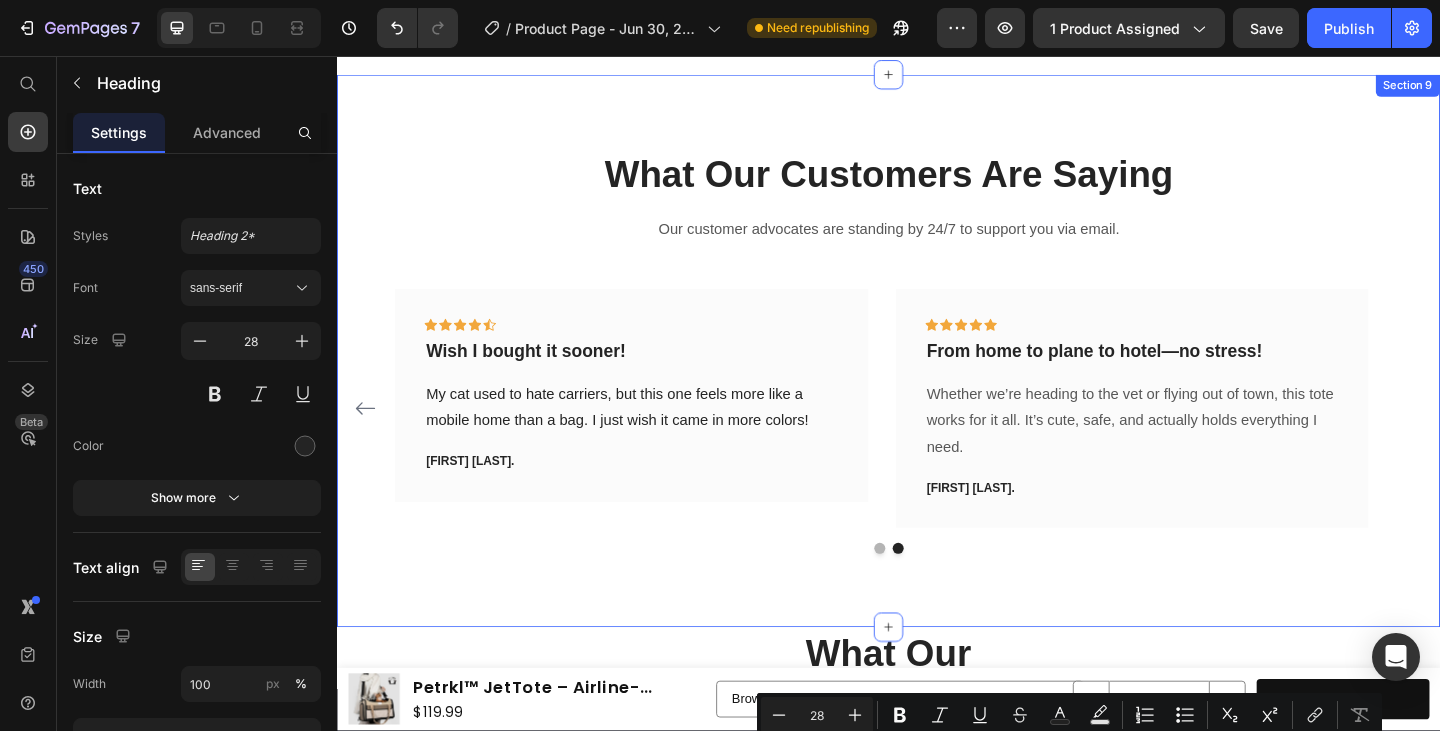scroll, scrollTop: 6654, scrollLeft: 0, axis: vertical 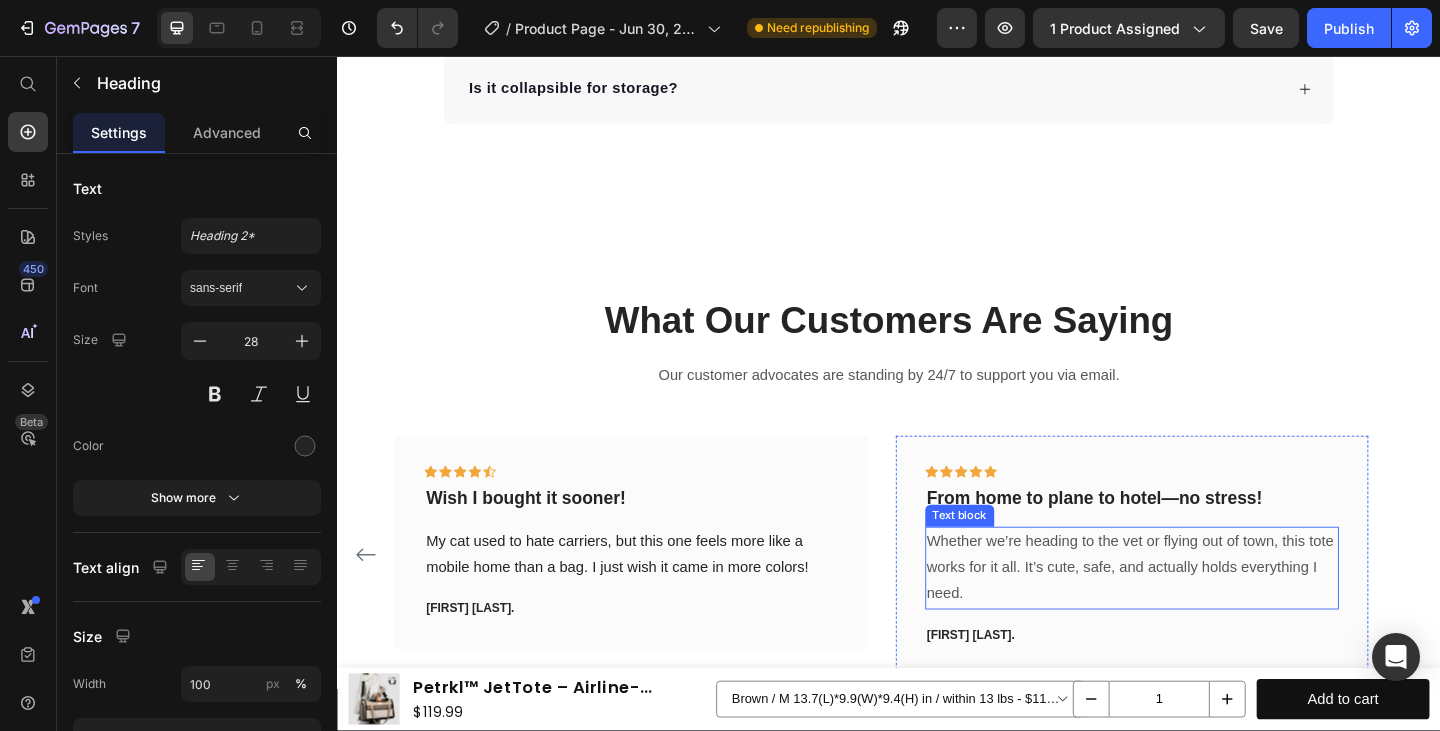 click on "Whether we’re heading to the vet or flying out of town, this tote works for it all. It’s cute, safe, and actually holds everything I need." at bounding box center (1202, 613) 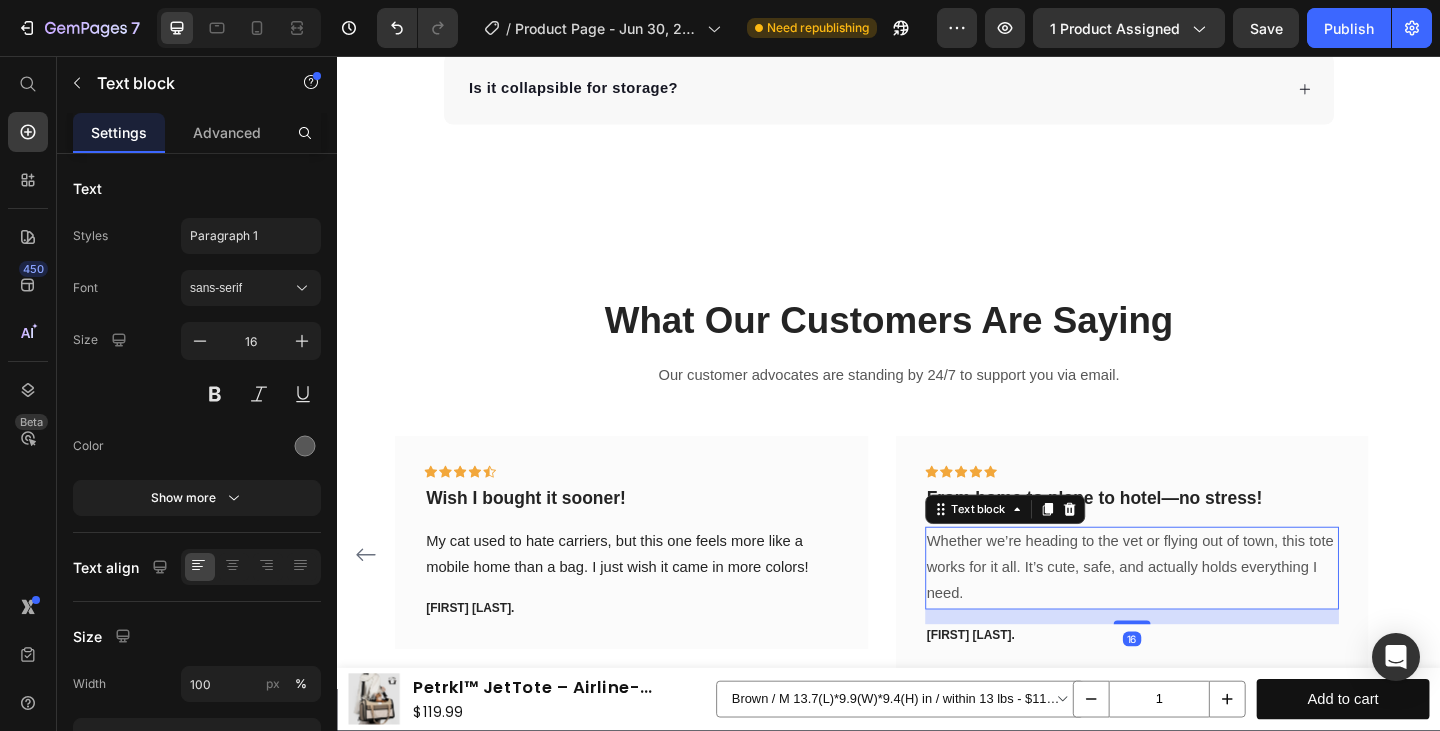 scroll, scrollTop: 6860, scrollLeft: 0, axis: vertical 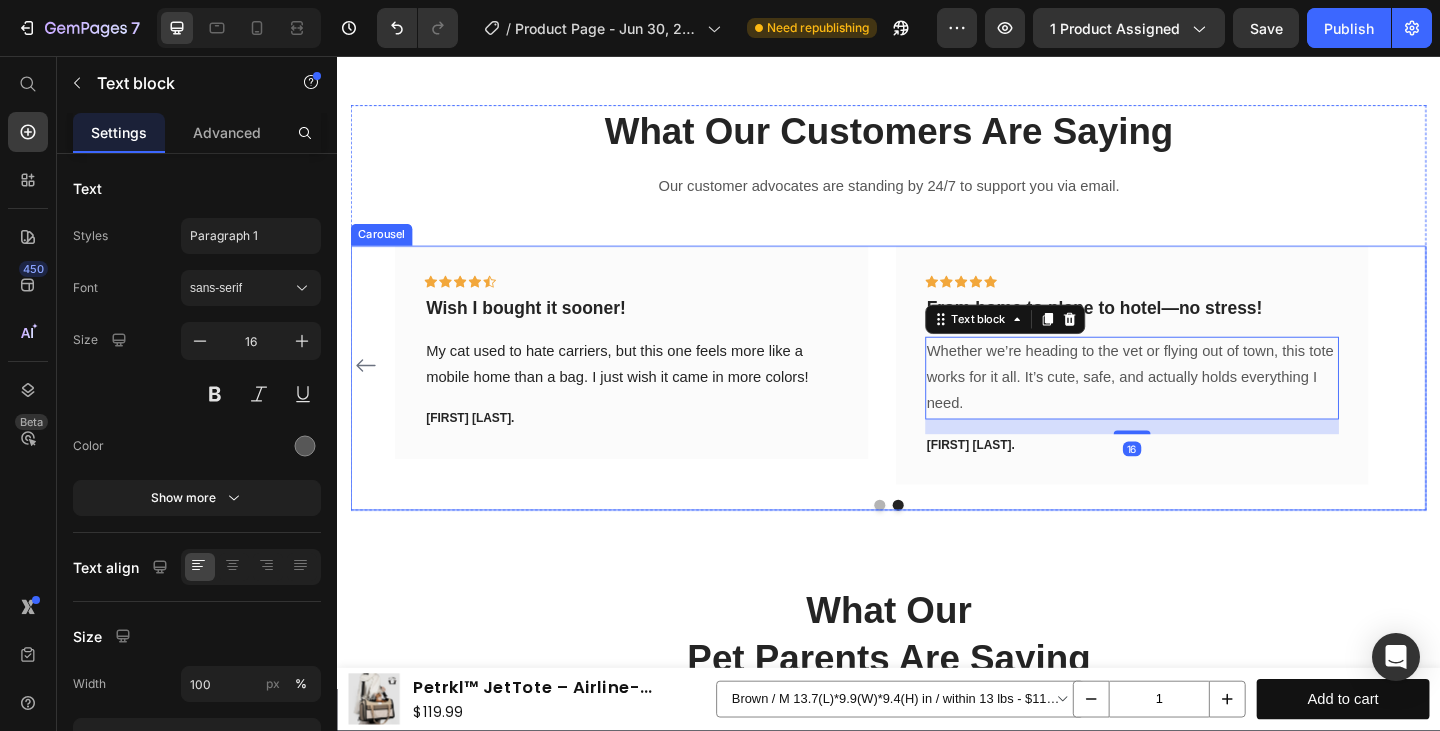 click on "Icon
Icon
Icon
Icon
Icon Row Best travel bag I’ve ever bought Text block We’ve tried 4 carriers—this one is by far the best. Smooth zippers, breathable mesh, and LOVE the trolley sleeve for airports. A+ quality. Text block -[FIRST] [LAST]. Text block Row
Icon
Icon
Icon
Icon
Icon Row Surprisingly roomy for my chunky boy Text block My 13 lb Shorthair fit in here with space to turn around. The support bottom kept the shape great—even during car rides. Folds so flat too! Text block -[FIRST] [LAST]. Text block Row
Icon
Icon
Icon
Icon
Icon Row Wish I bought it sooner! Text block My cat used to hate carriers, but this one feels more like a mobile home than a bag. I just wish it came in more colors! Text block [FIRST] [LAST]. Text block Row
Icon" at bounding box center (937, 407) 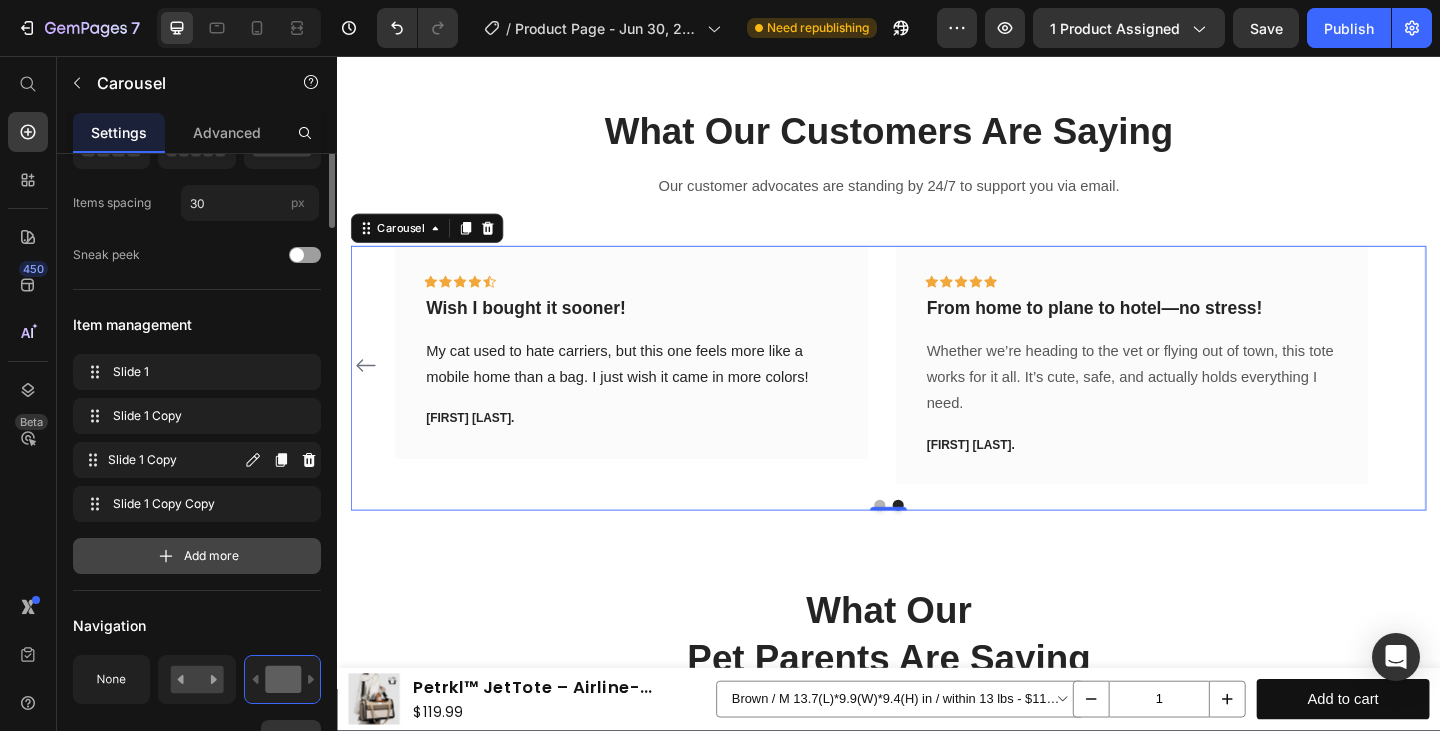 scroll, scrollTop: 113, scrollLeft: 0, axis: vertical 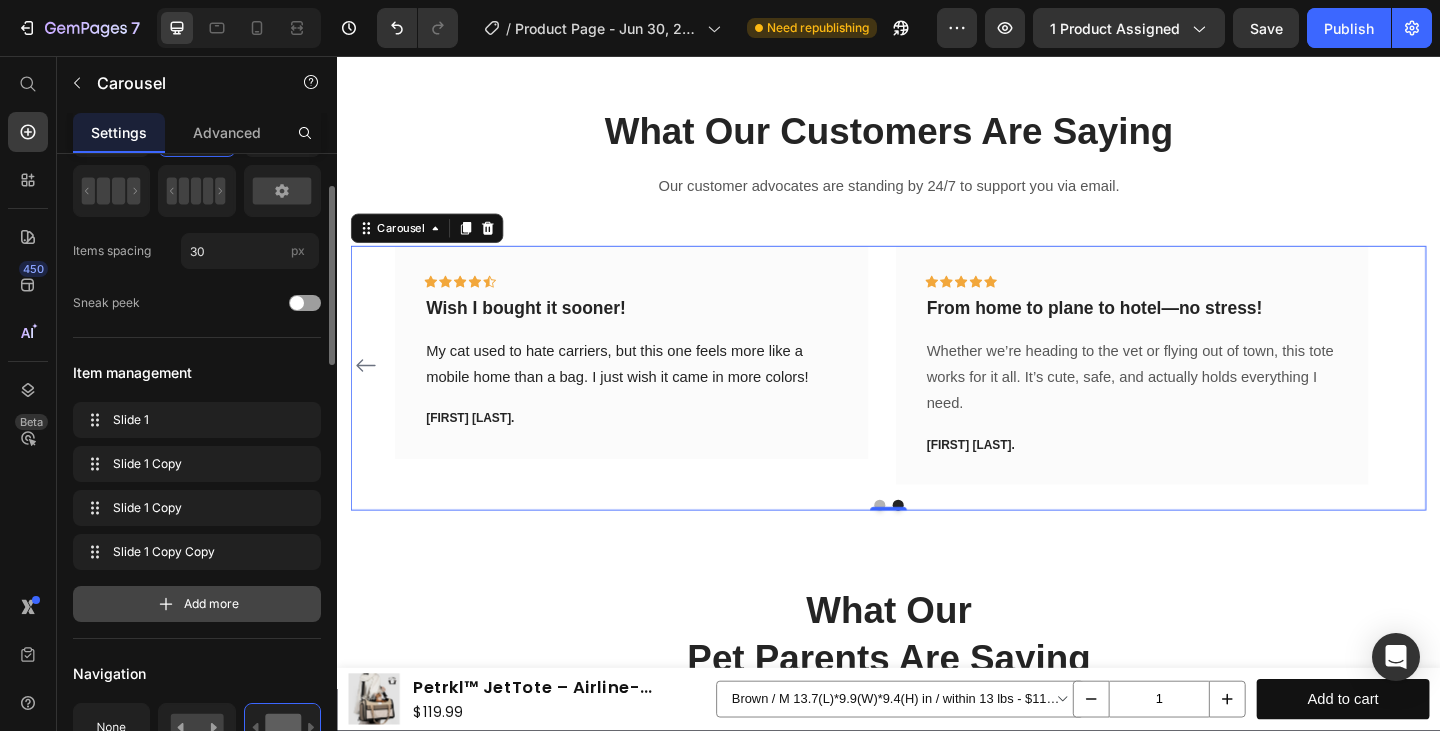 click on "Add more" at bounding box center [197, 604] 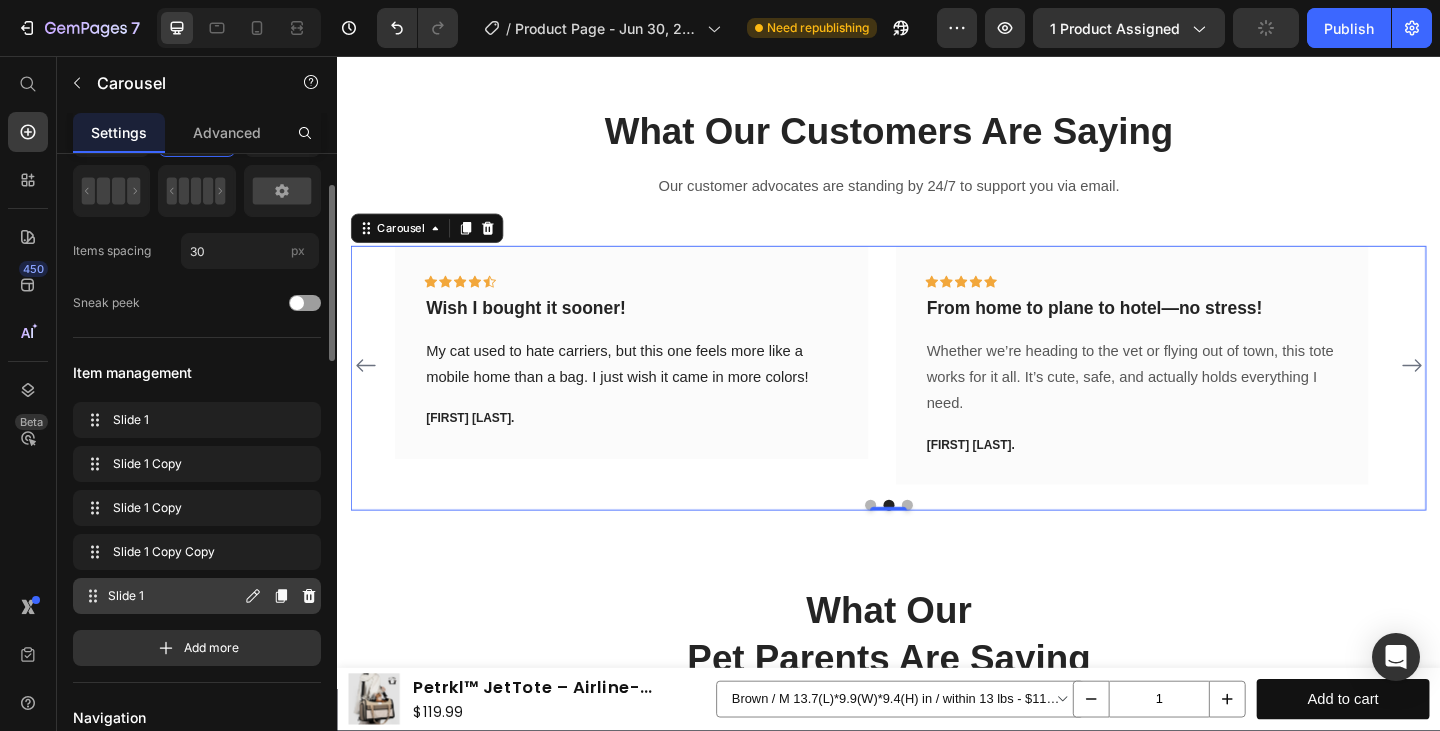 click on "Slide 1" at bounding box center (174, 596) 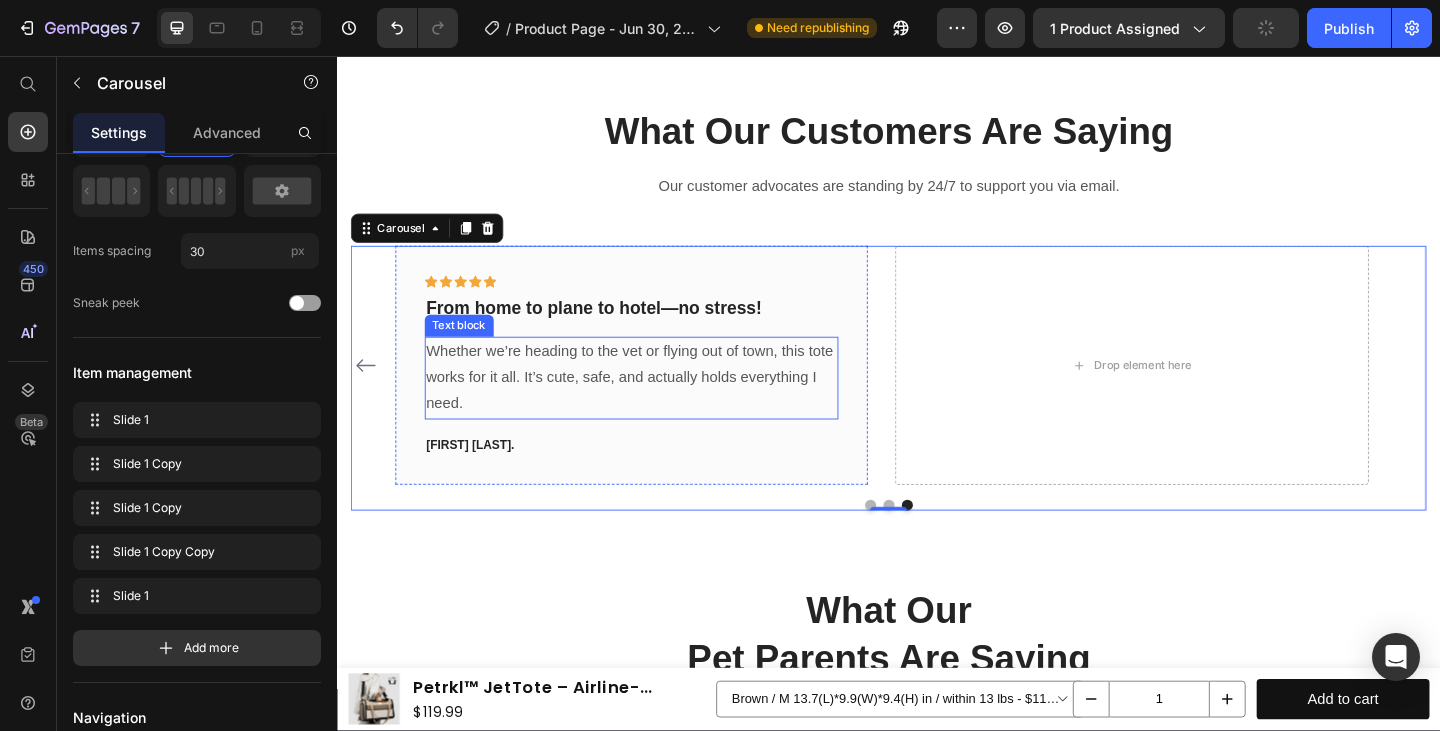 click on "[FIRST] [LAST]." at bounding box center [657, 480] 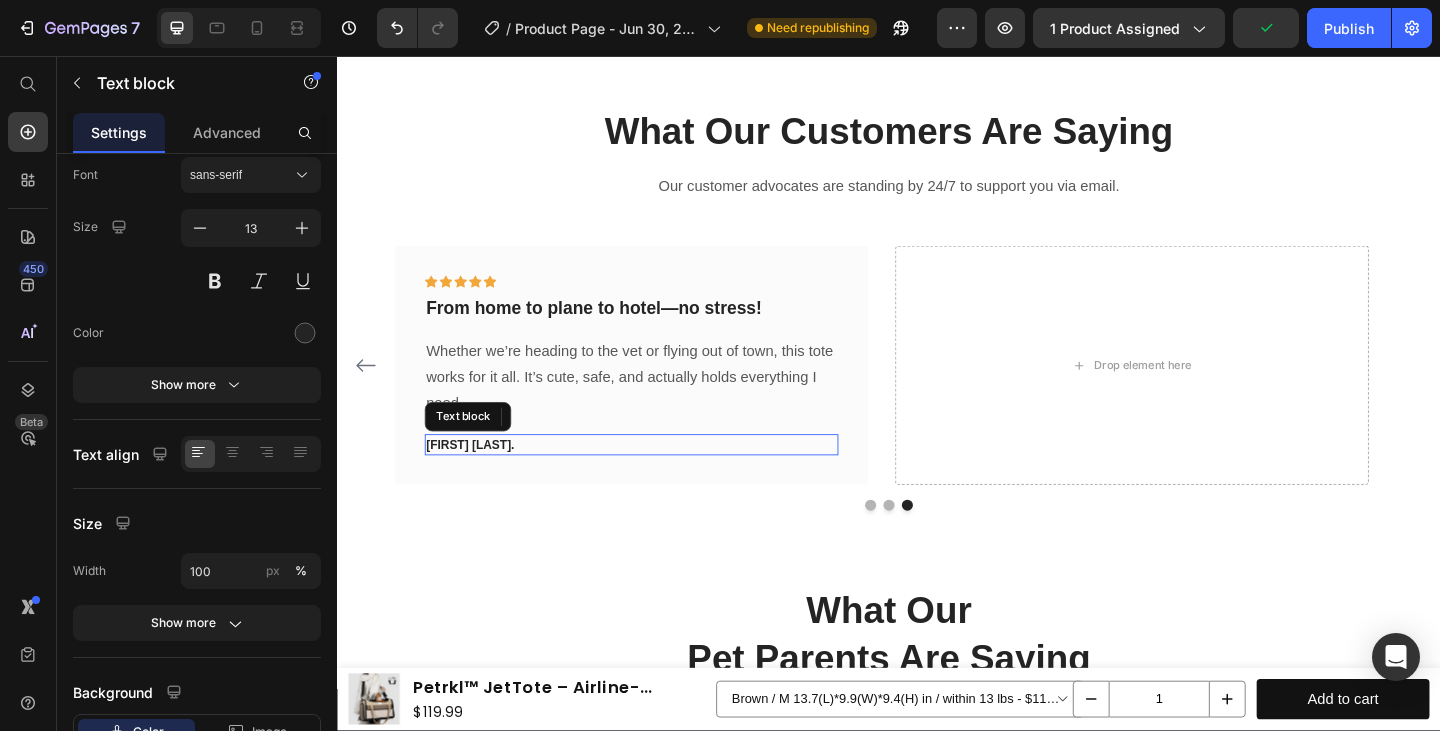 scroll, scrollTop: 0, scrollLeft: 0, axis: both 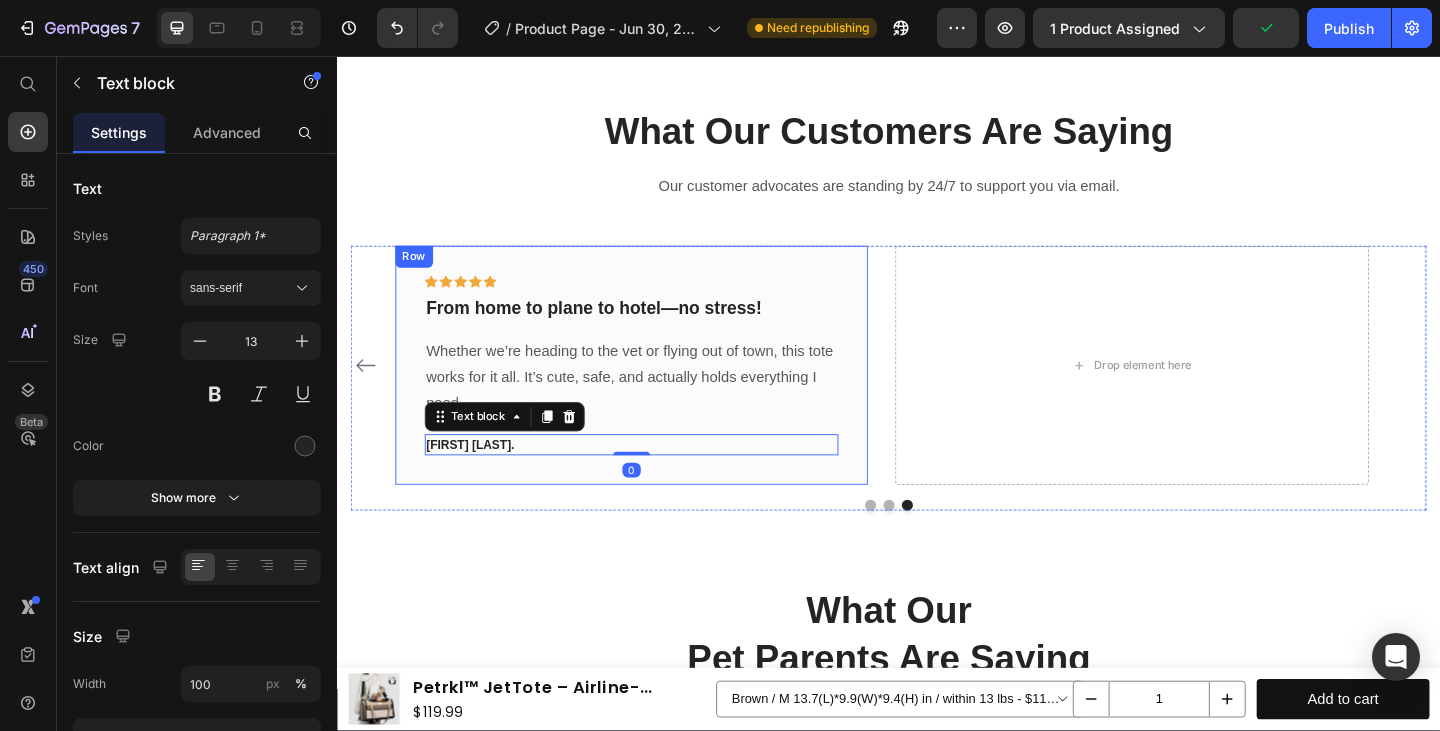 click on "Icon
Icon
Icon
Icon
Icon Row From home to plane to hotel—no stress! Text block Whether we’re heading to the vet or flying out of town, this tote works for it all. It’s cute, safe, and actually holds everything I need. Text block [FIRST] [LAST]. Text block   0 Row" at bounding box center [657, 393] 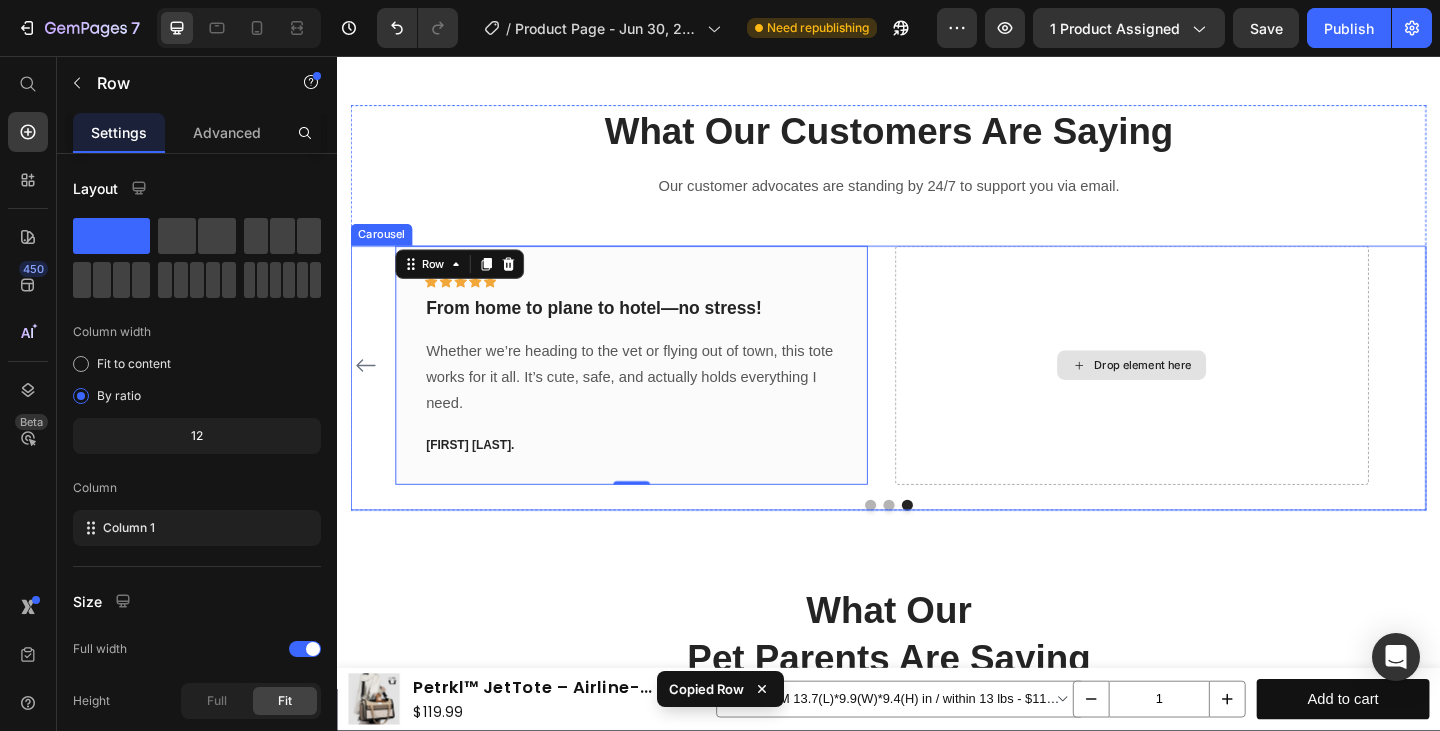 click on "Drop element here" at bounding box center [1202, 393] 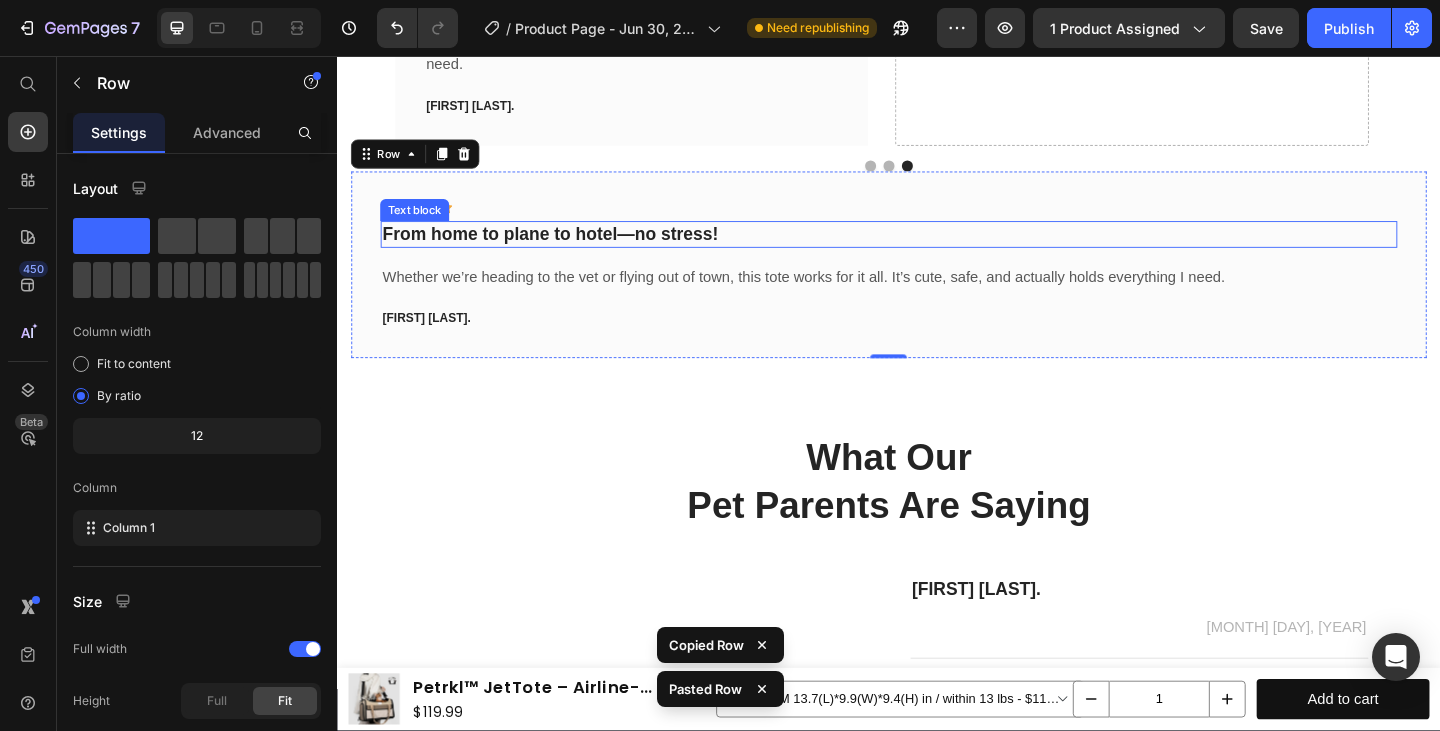 scroll, scrollTop: 7235, scrollLeft: 0, axis: vertical 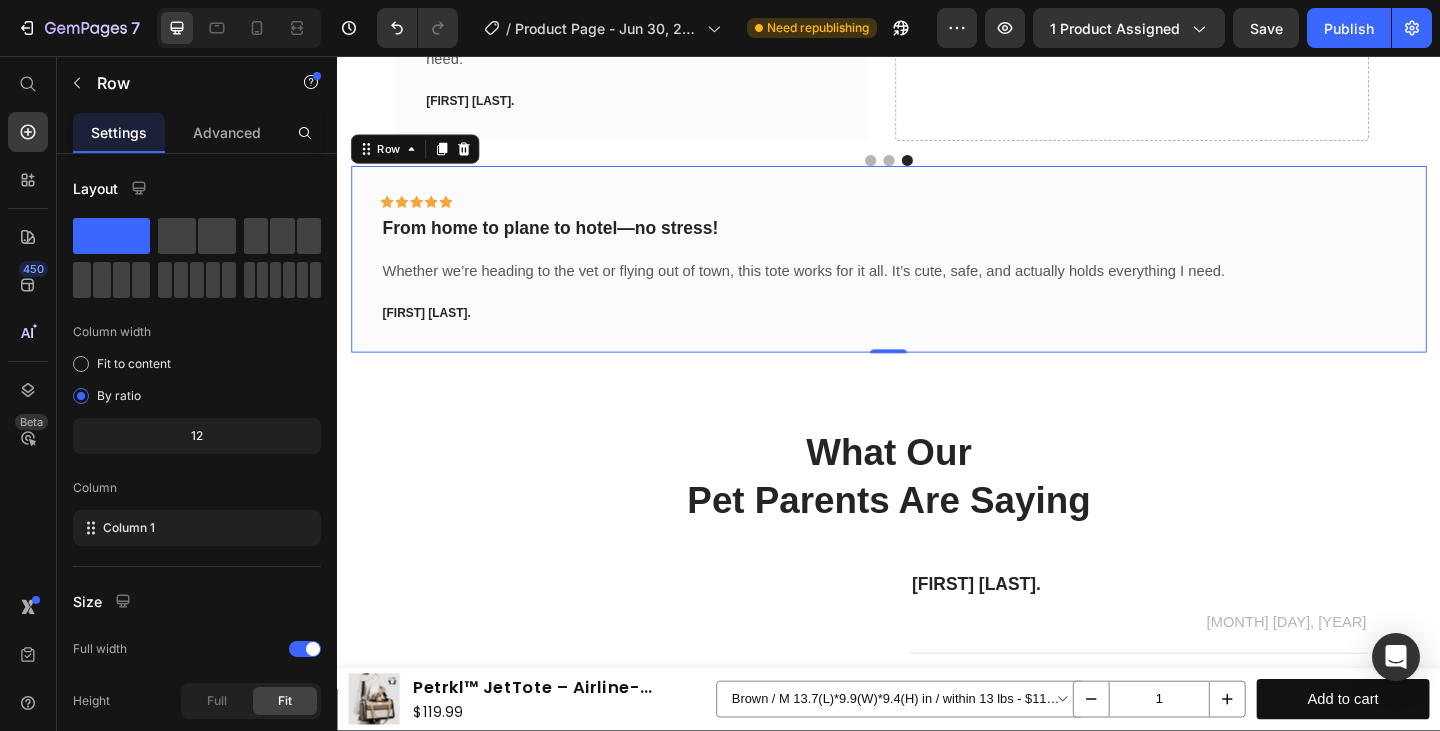 click on "Row" at bounding box center [422, 157] 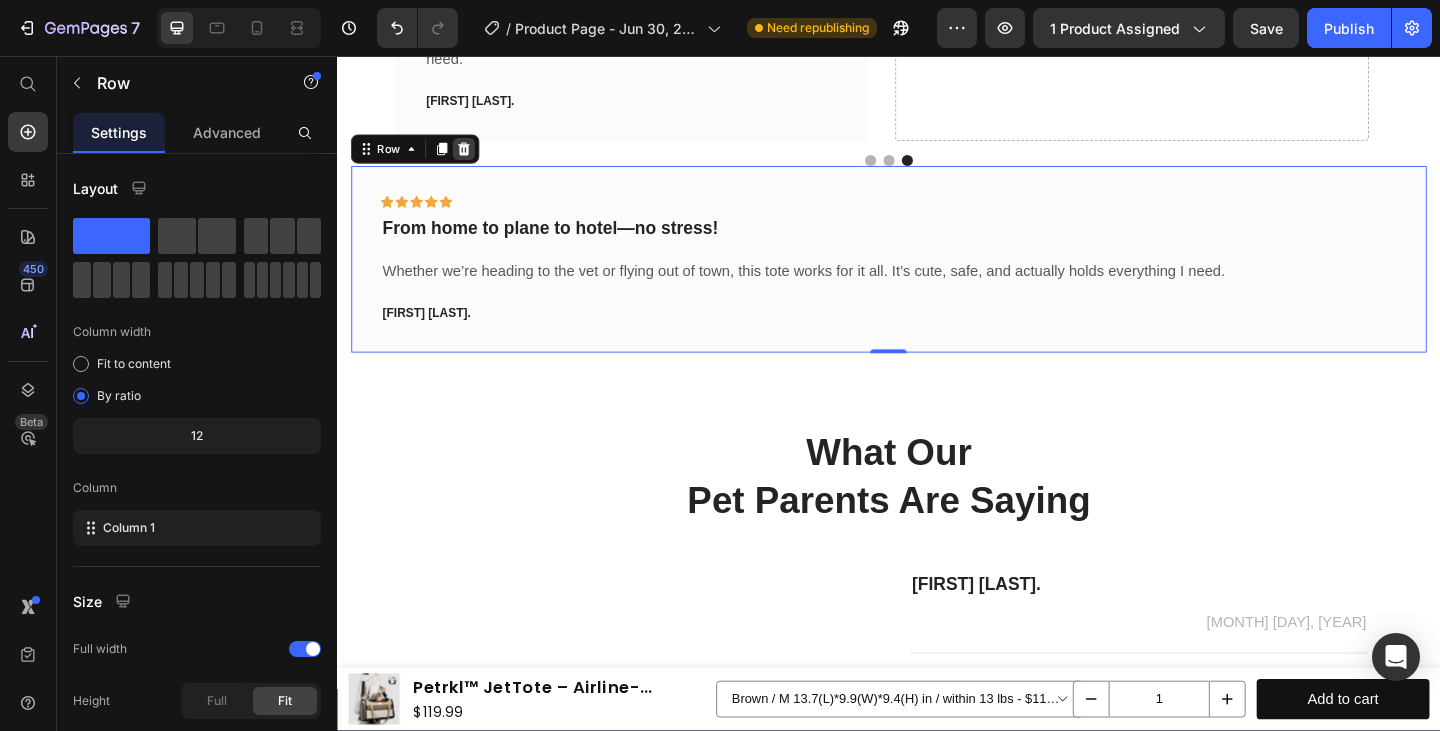 click 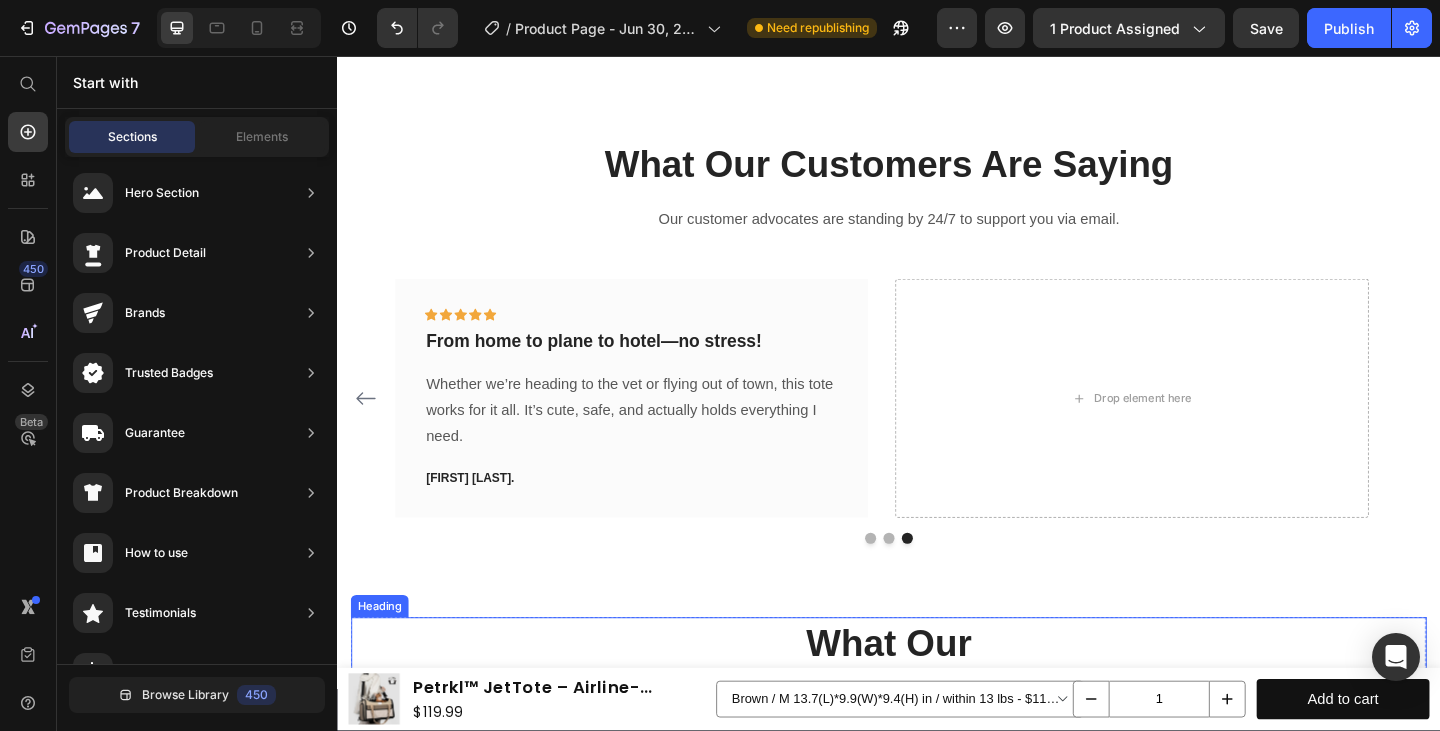 scroll, scrollTop: 6740, scrollLeft: 0, axis: vertical 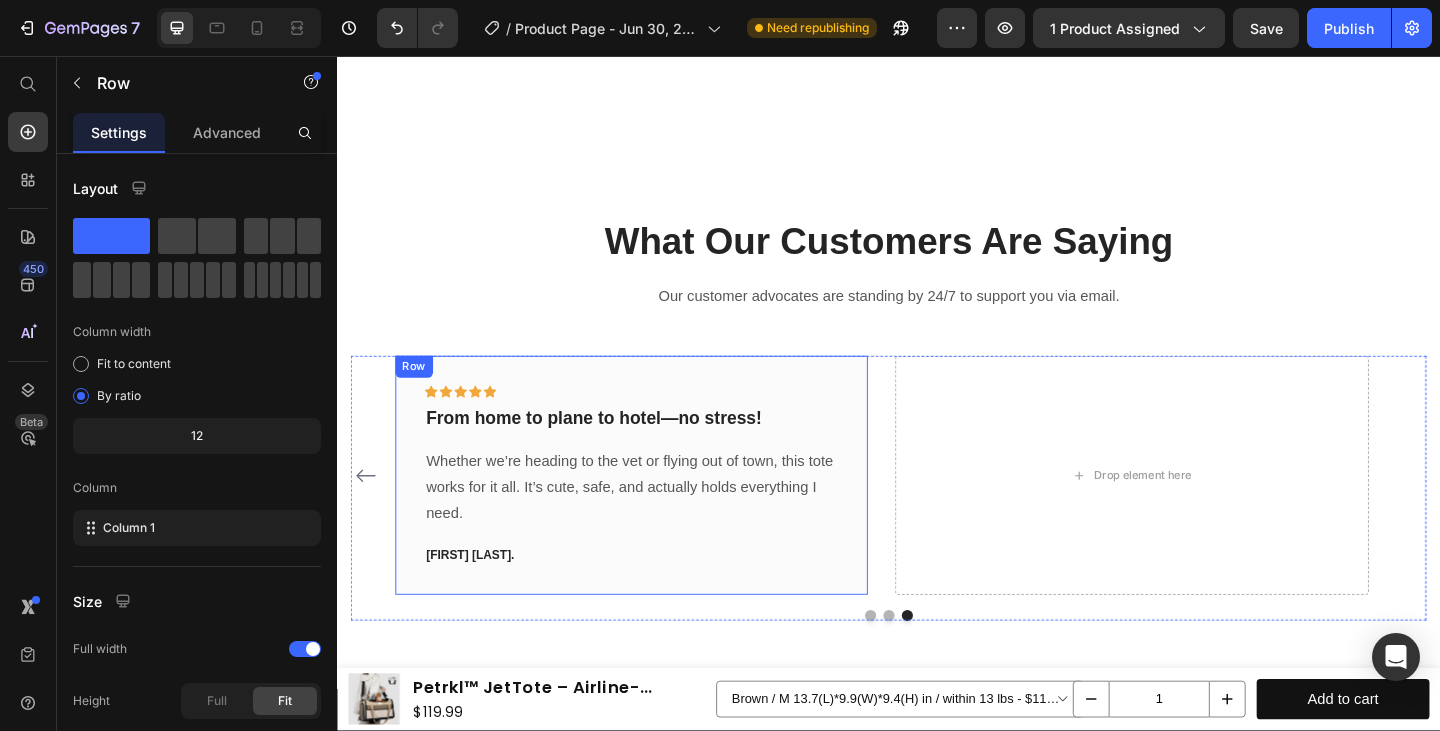 click on "Icon
Icon
Icon
Icon
Icon Row From home to plane to hotel—no stress! Text block Whether we’re heading to the vet or flying out of town, this tote works for it all. It’s cute, safe, and actually holds everything I need. Text block [FIRST] [LAST]. Text block Row" at bounding box center (657, 513) 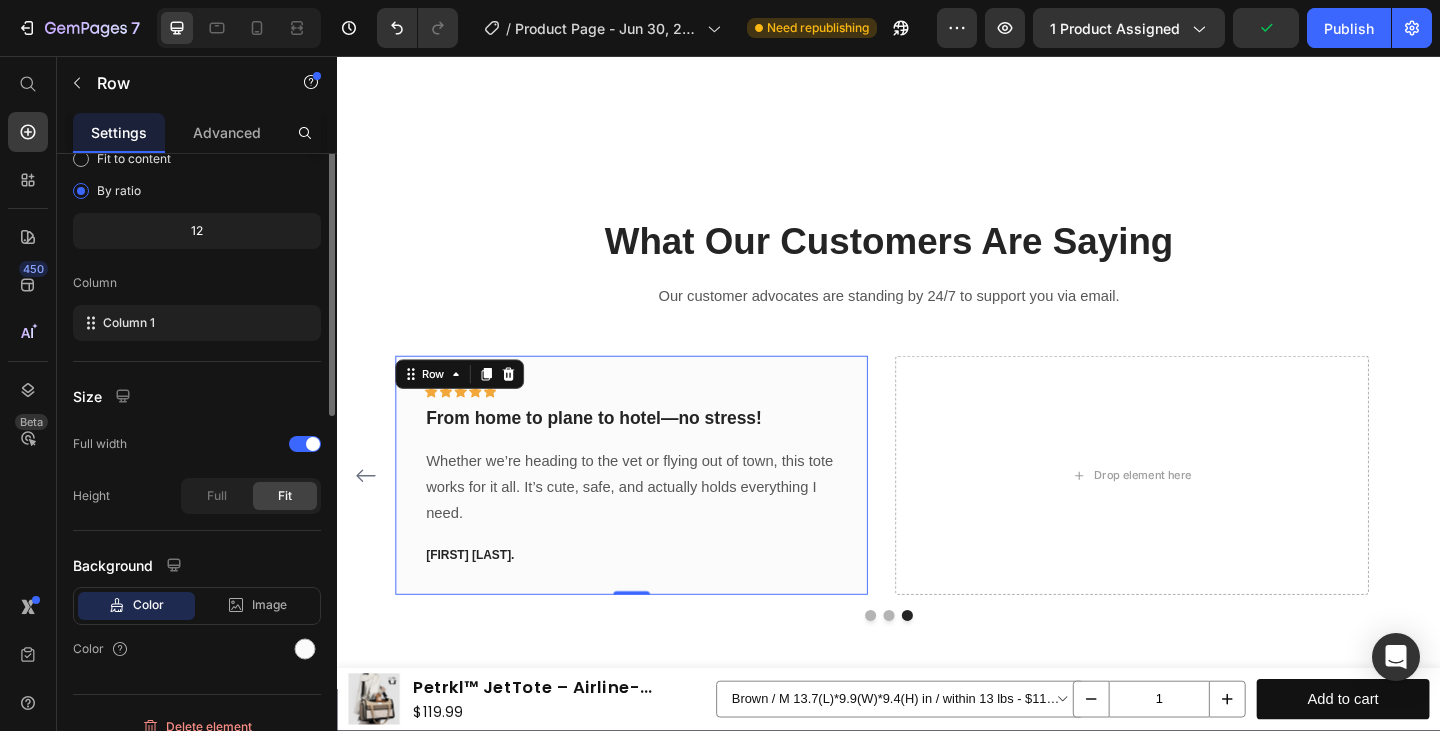 scroll, scrollTop: 0, scrollLeft: 0, axis: both 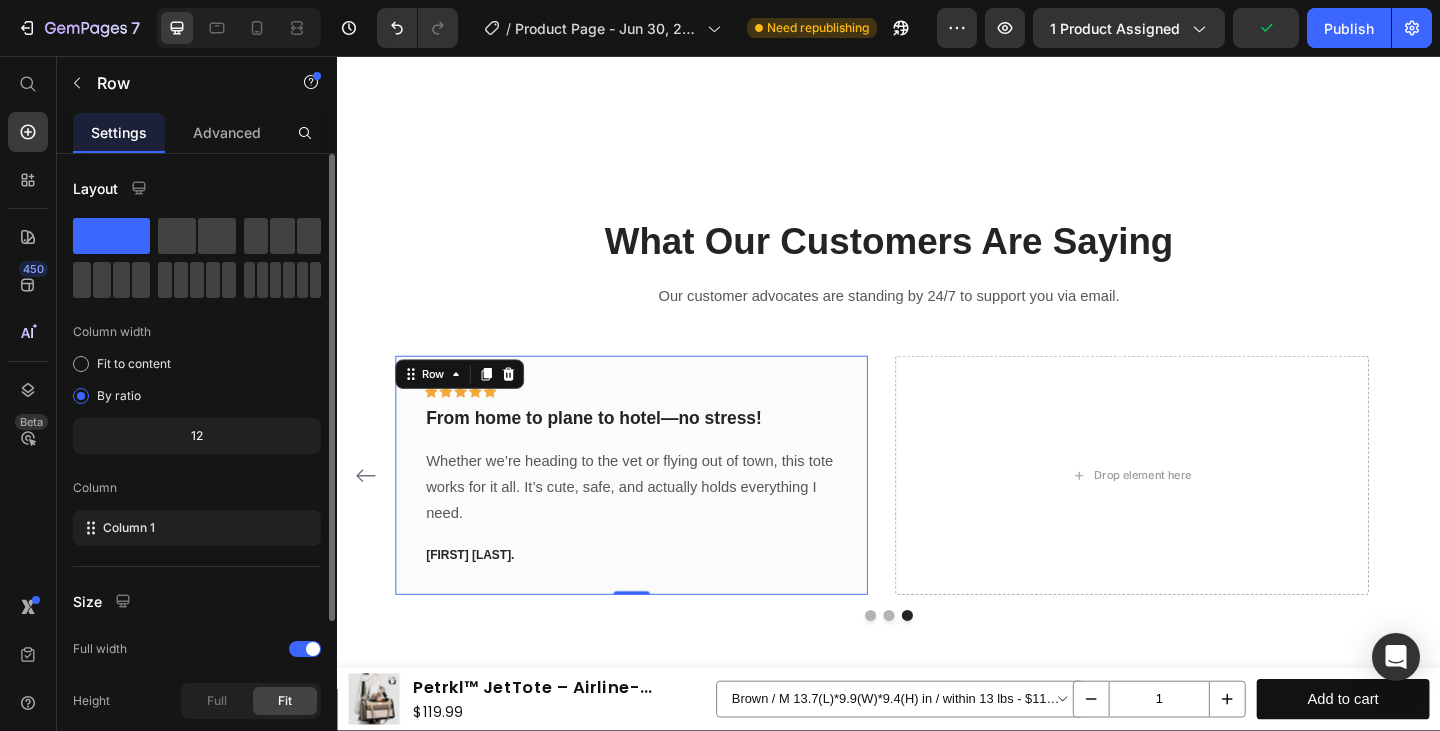 click on "[FIRST] [LAST]." at bounding box center [657, 600] 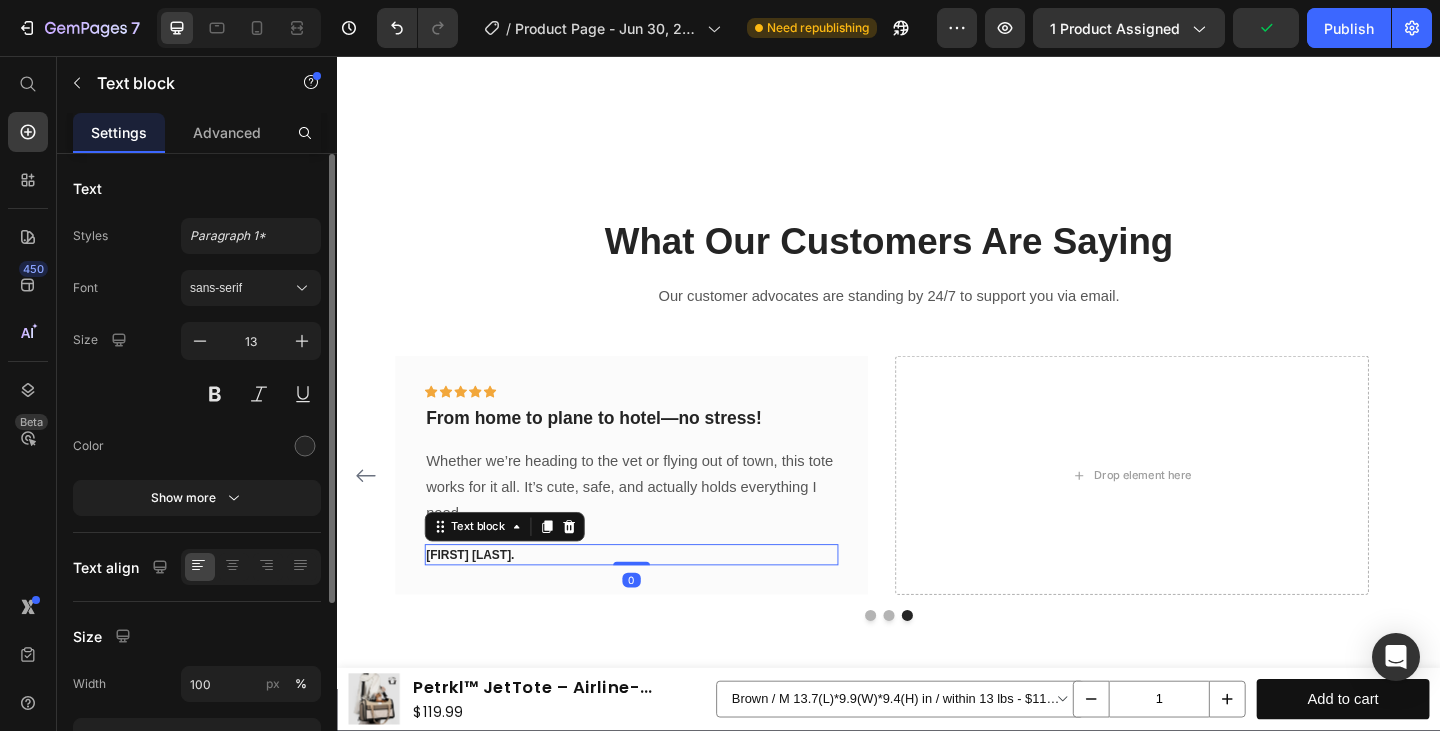 scroll, scrollTop: 142, scrollLeft: 0, axis: vertical 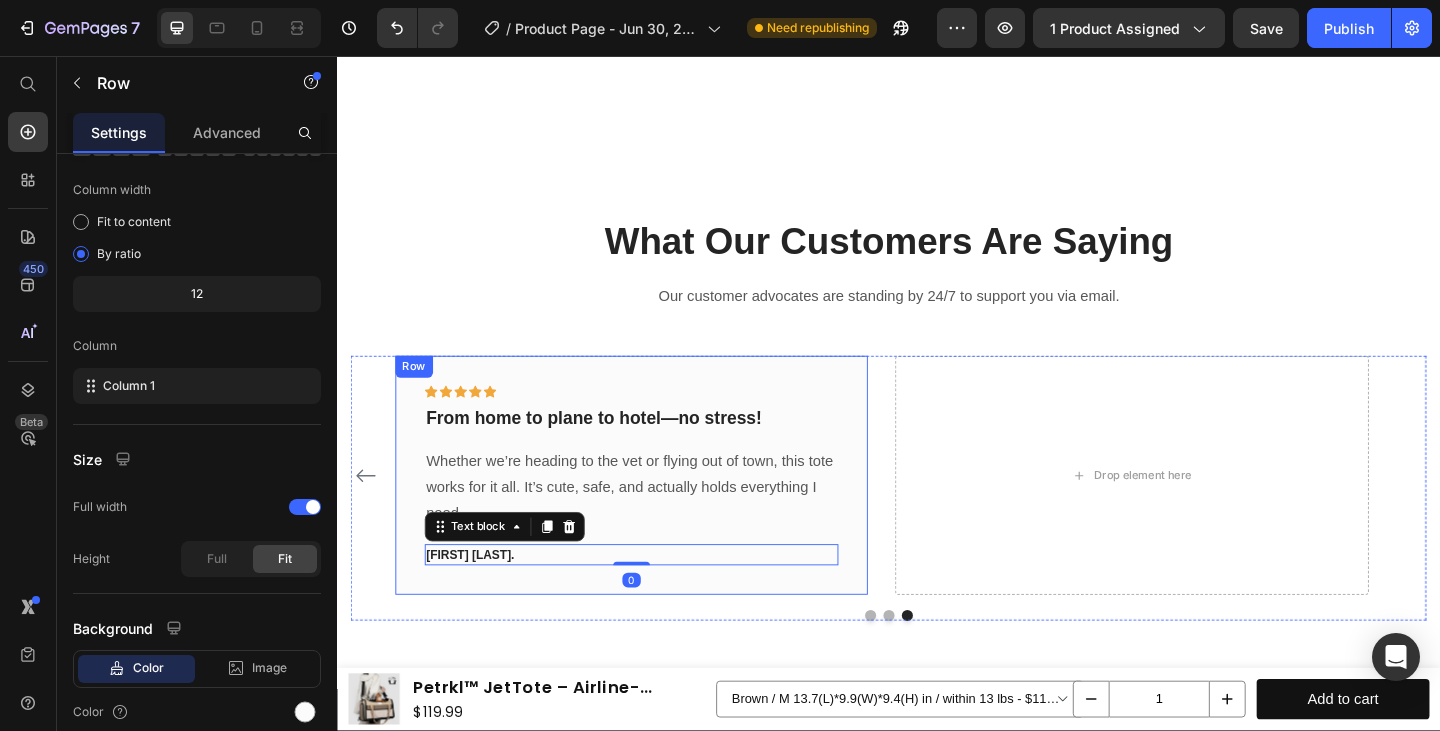 click on "Icon
Icon
Icon
Icon
Icon Row From home to plane to hotel—no stress! Text block Whether we’re heading to the vet or flying out of town, this tote works for it all. It’s cute, safe, and actually holds everything I need. Text block [FIRST] [LAST]. Text block   0 Row" at bounding box center (657, 513) 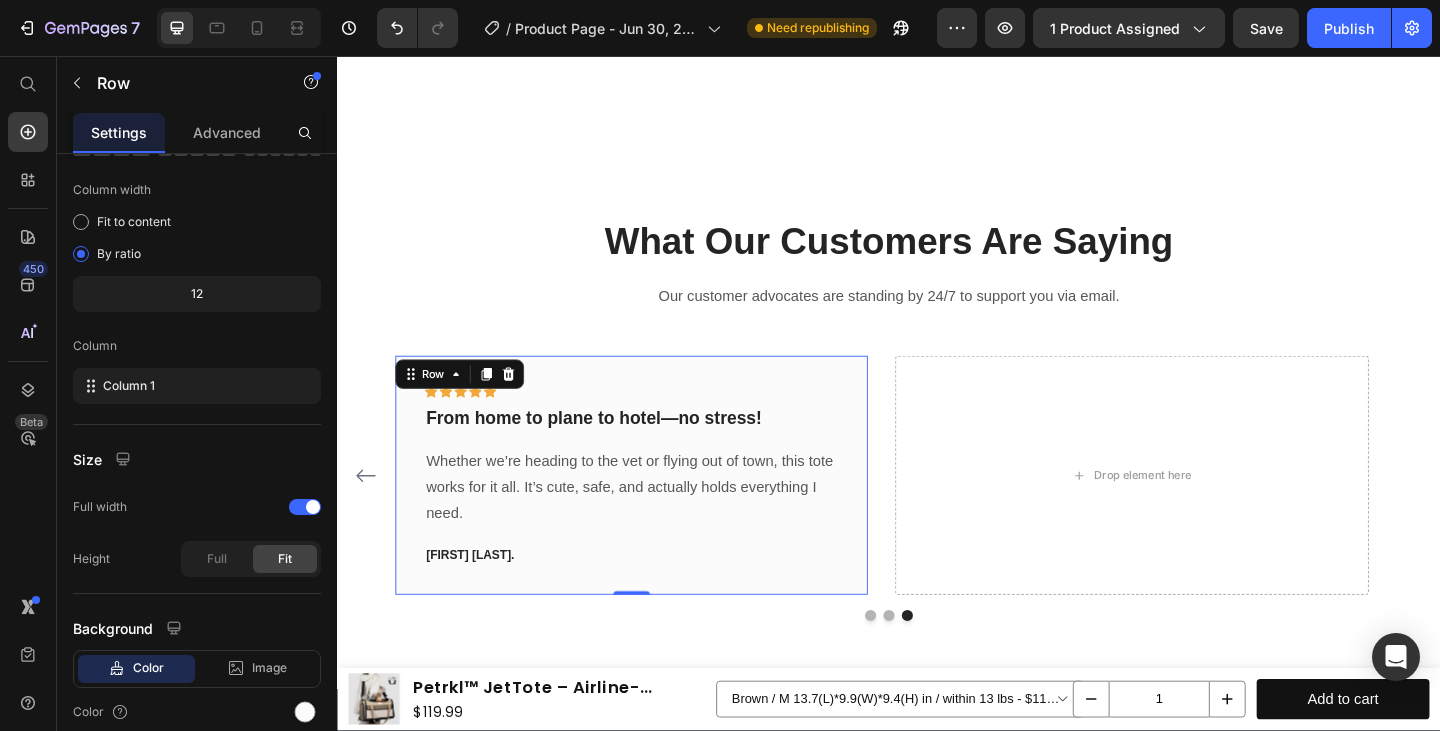 scroll, scrollTop: 0, scrollLeft: 0, axis: both 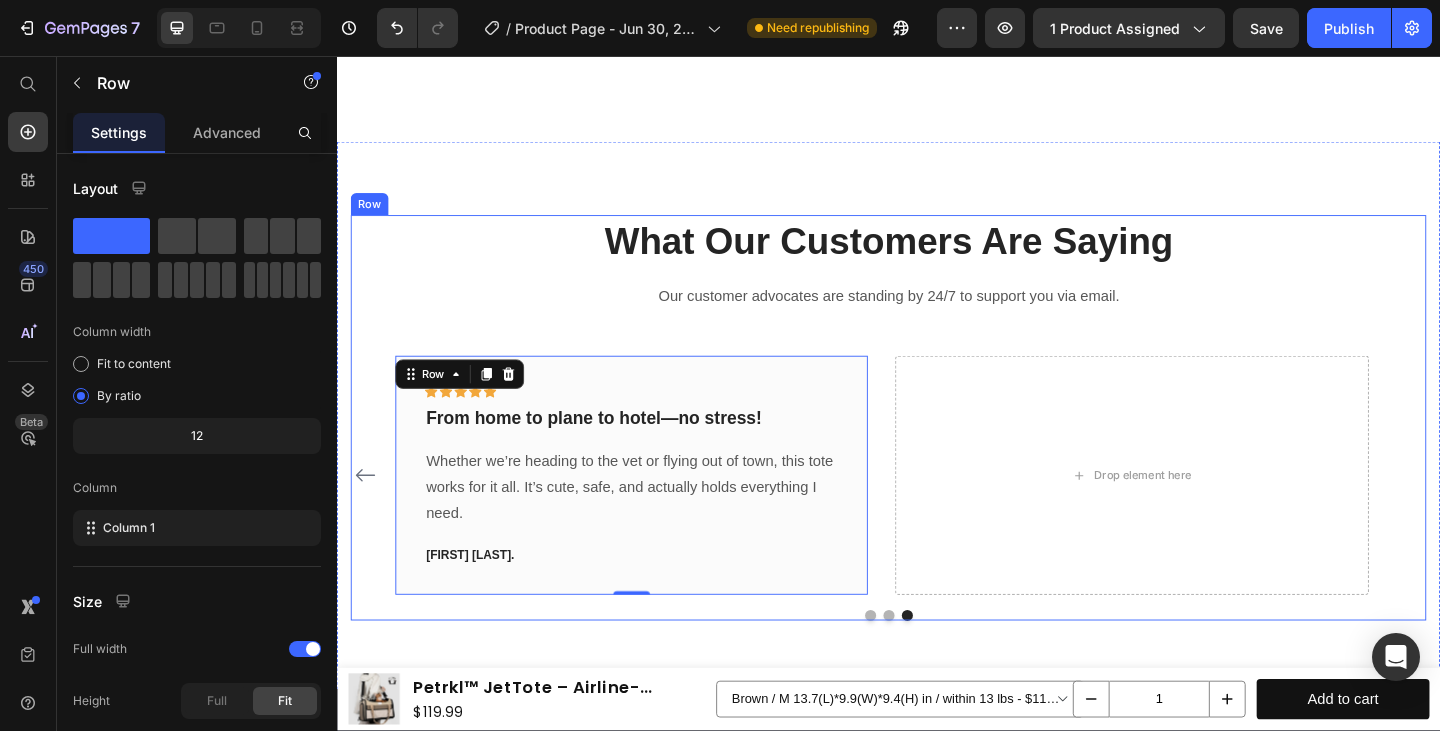 click on "What Our Customers Are Saying Heading Our customer advocates are standing by 24/7 to support you via email. Text block
Icon
Icon
Icon
Icon
Icon Row Best travel bag I’ve ever bought Text block We’ve tried 4 carriers—this one is by far the best. Smooth zippers, breathable mesh, and LOVE the trolley sleeve for airports. A+ quality. Text block -[FIRST] [LAST]. Text block Row
Icon
Icon
Icon
Icon
Icon Row Surprisingly roomy for my chunky boy Text block My 13 lb Shorthair fit in here with space to turn around. The support bottom kept the shape great—even during car rides. Folds so flat too! Text block -[FIRST] [LAST]. Text block Row
Icon
Icon
Icon
Icon
Icon Row Wish I bought it sooner! Text block Text block [FIRST] [LAST]. Text block Row
Icon" at bounding box center (937, 450) 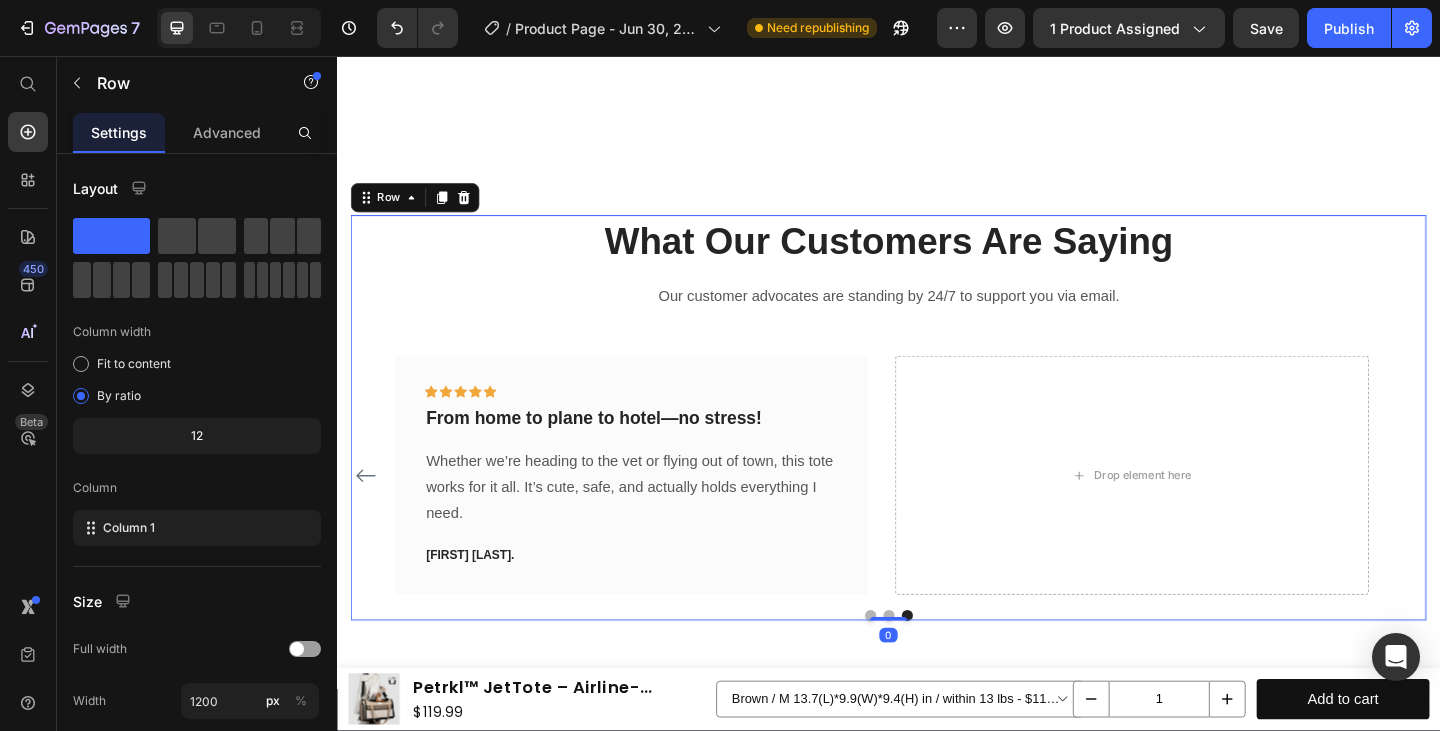 click on "What Our Customers Are Saying Heading Our customer advocates are standing by 24/7 to support you via email. Text block
Icon
Icon
Icon
Icon
Icon Row Best travel bag I’ve ever bought Text block We’ve tried 4 carriers—this one is by far the best. Smooth zippers, breathable mesh, and LOVE the trolley sleeve for airports. A+ quality. Text block -[FIRST] [LAST]. Text block Row
Icon
Icon
Icon
Icon
Icon Row Surprisingly roomy for my chunky boy Text block My 13 lb Shorthair fit in here with space to turn around. The support bottom kept the shape great—even during car rides. Folds so flat too! Text block -[FIRST] [LAST]. Text block Row
Icon
Icon
Icon
Icon
Icon Row Wish I bought it sooner! Text block Text block [FIRST] [LAST]. Text block Row
Icon" at bounding box center (937, 450) 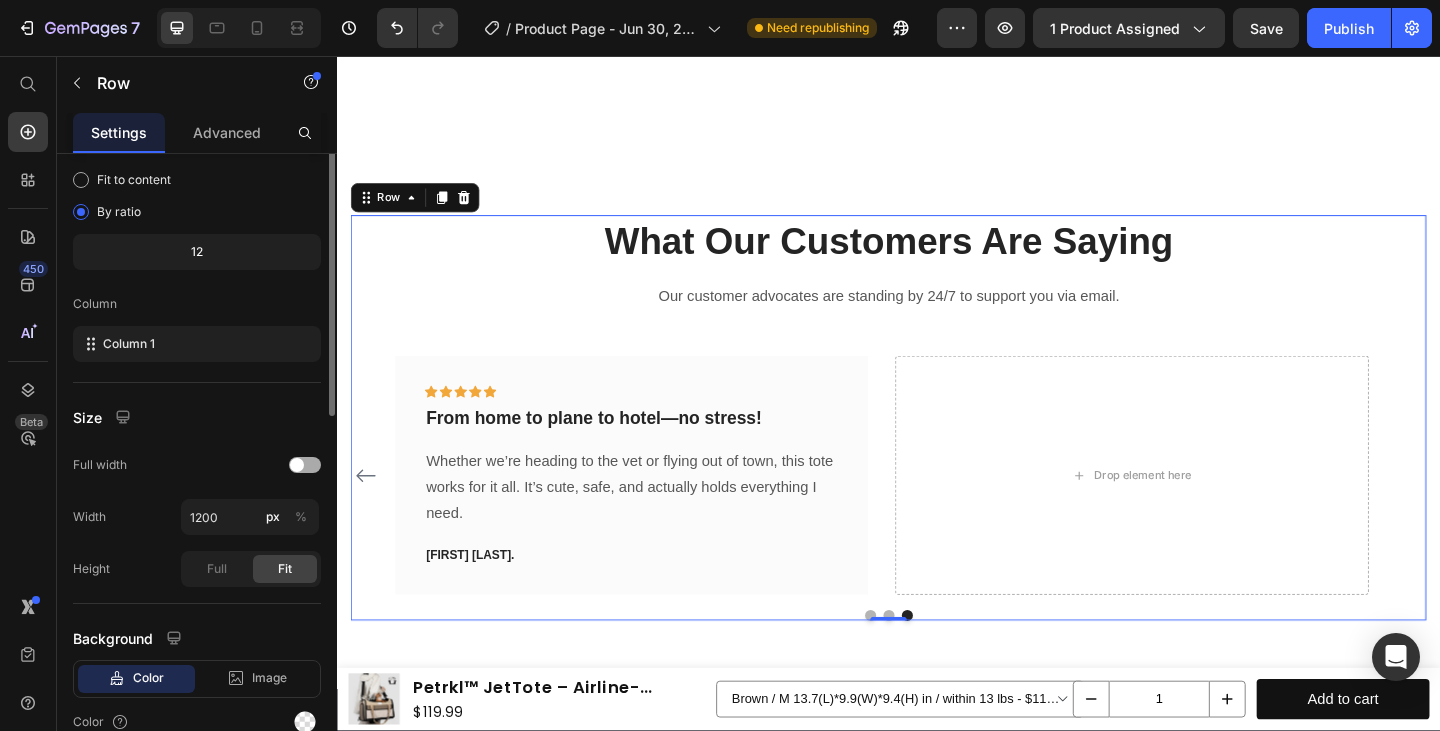 scroll, scrollTop: 278, scrollLeft: 0, axis: vertical 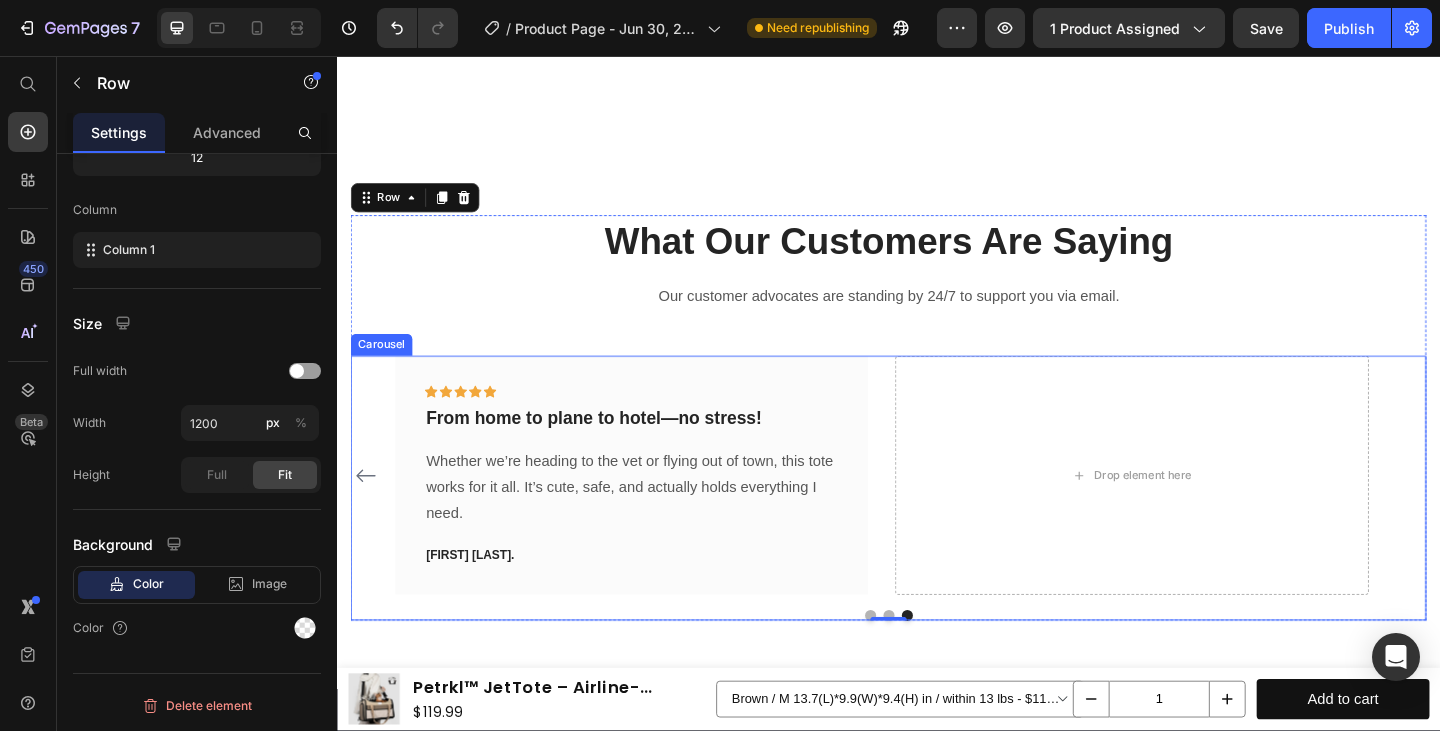click on "Icon
Icon
Icon
Icon
Icon Row Best travel bag I’ve ever bought Text block We’ve tried 4 carriers—this one is by far the best. Smooth zippers, breathable mesh, and LOVE the trolley sleeve for airports. A+ quality. Text block -[FIRST] [LAST]. Text block Row
Icon
Icon
Icon
Icon
Icon Row Surprisingly roomy for my chunky boy Text block My 13 lb Shorthair fit in here with space to turn around. The support bottom kept the shape great—even during car rides. Folds so flat too! Text block -[FIRST] [LAST]. Text block Row
Icon
Icon
Icon
Icon
Icon Row Wish I bought it sooner! Text block My cat used to hate carriers, but this one feels more like a mobile home than a bag. I just wish it came in more colors! Text block [FIRST] [LAST]. Text block Row
Icon" at bounding box center (937, 527) 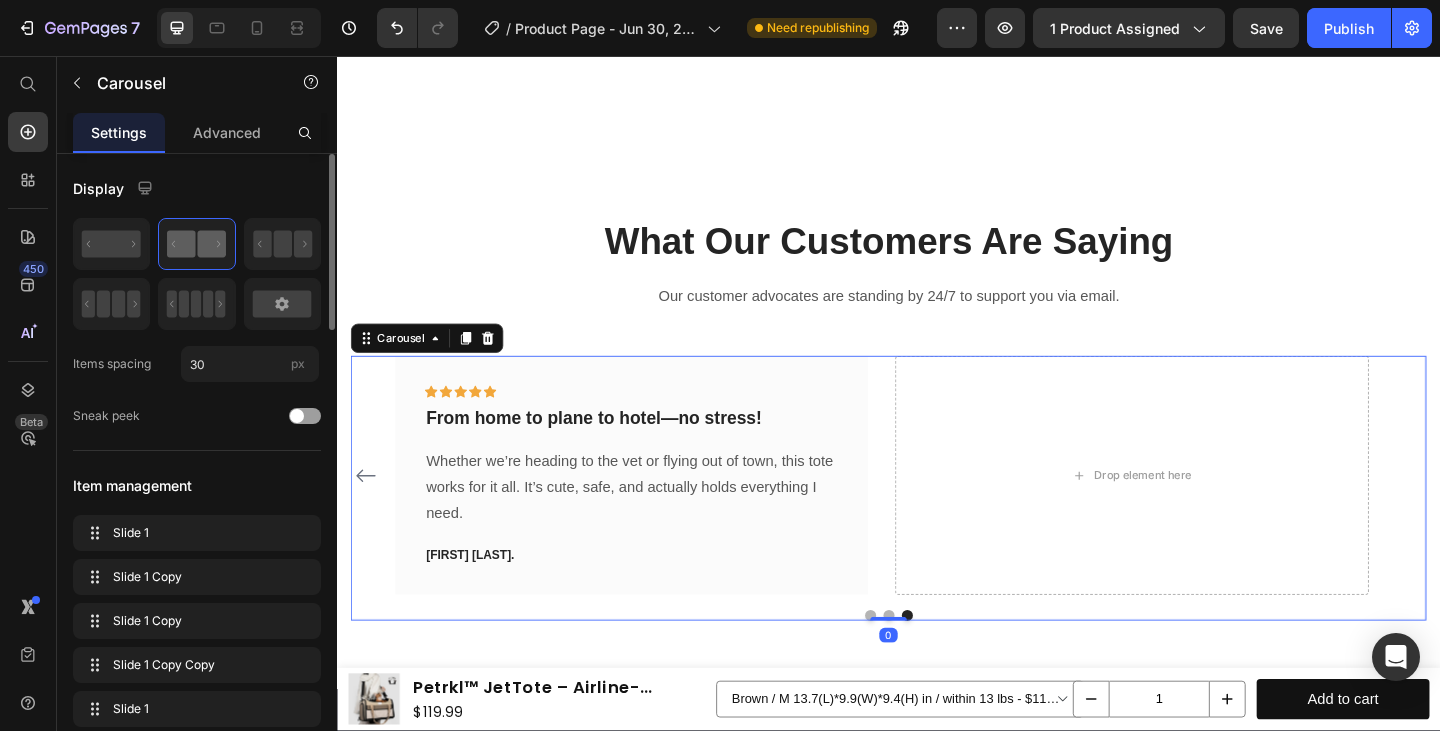 scroll, scrollTop: 22, scrollLeft: 0, axis: vertical 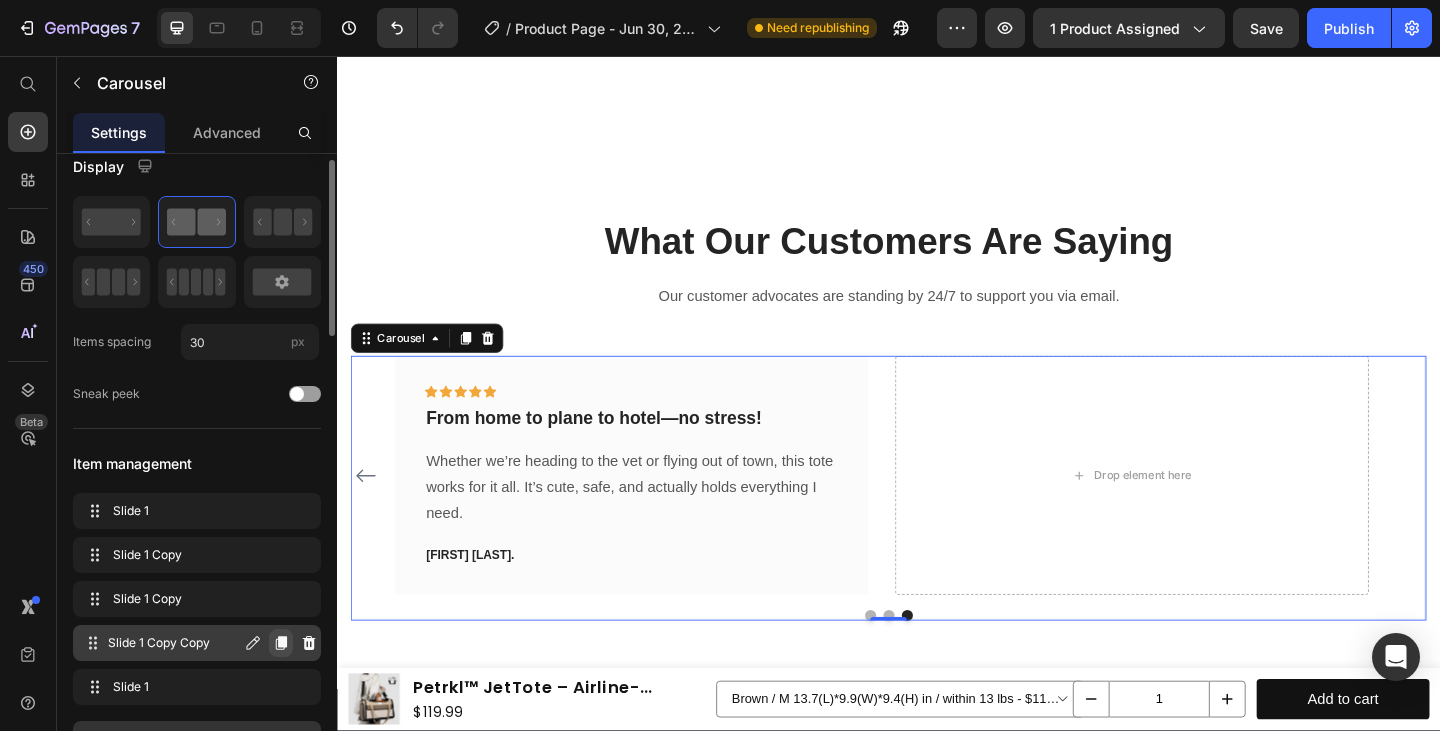 click 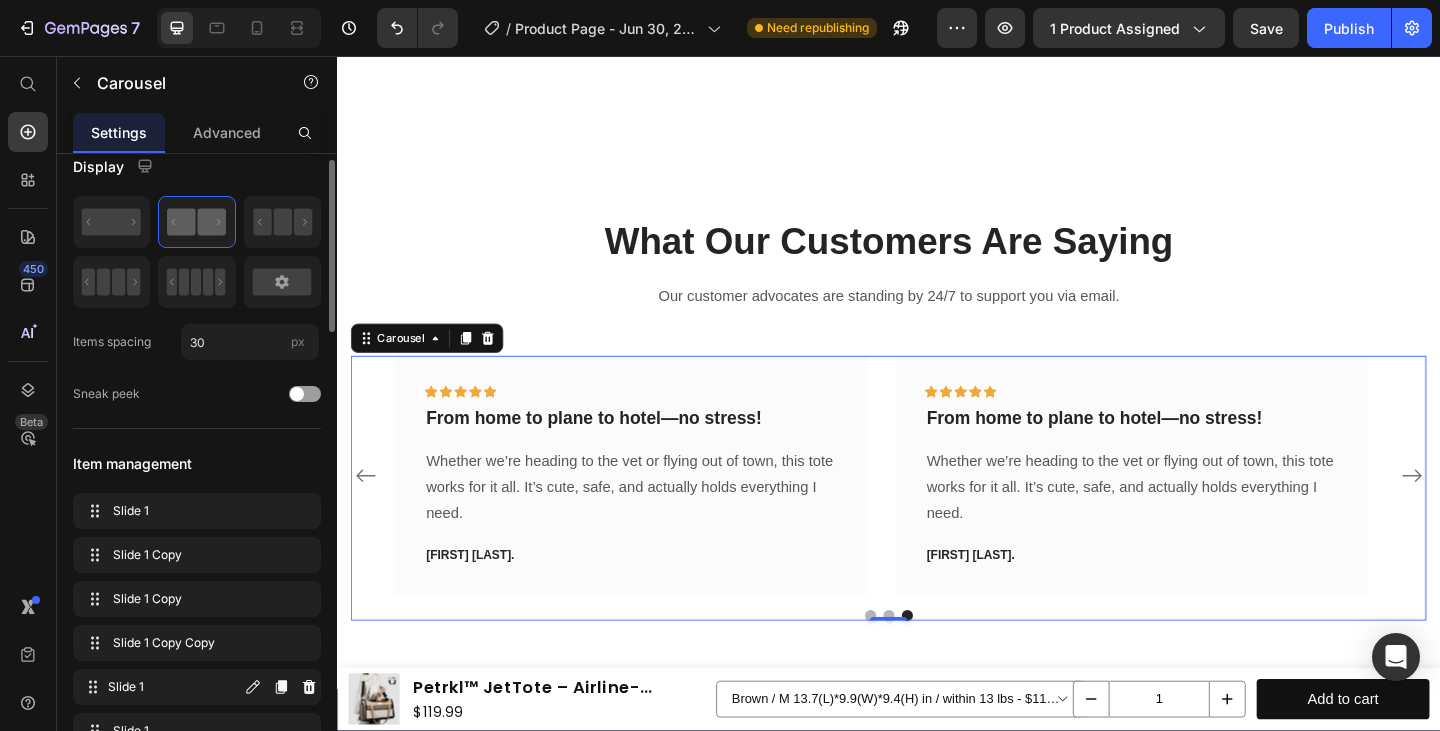scroll, scrollTop: 55, scrollLeft: 0, axis: vertical 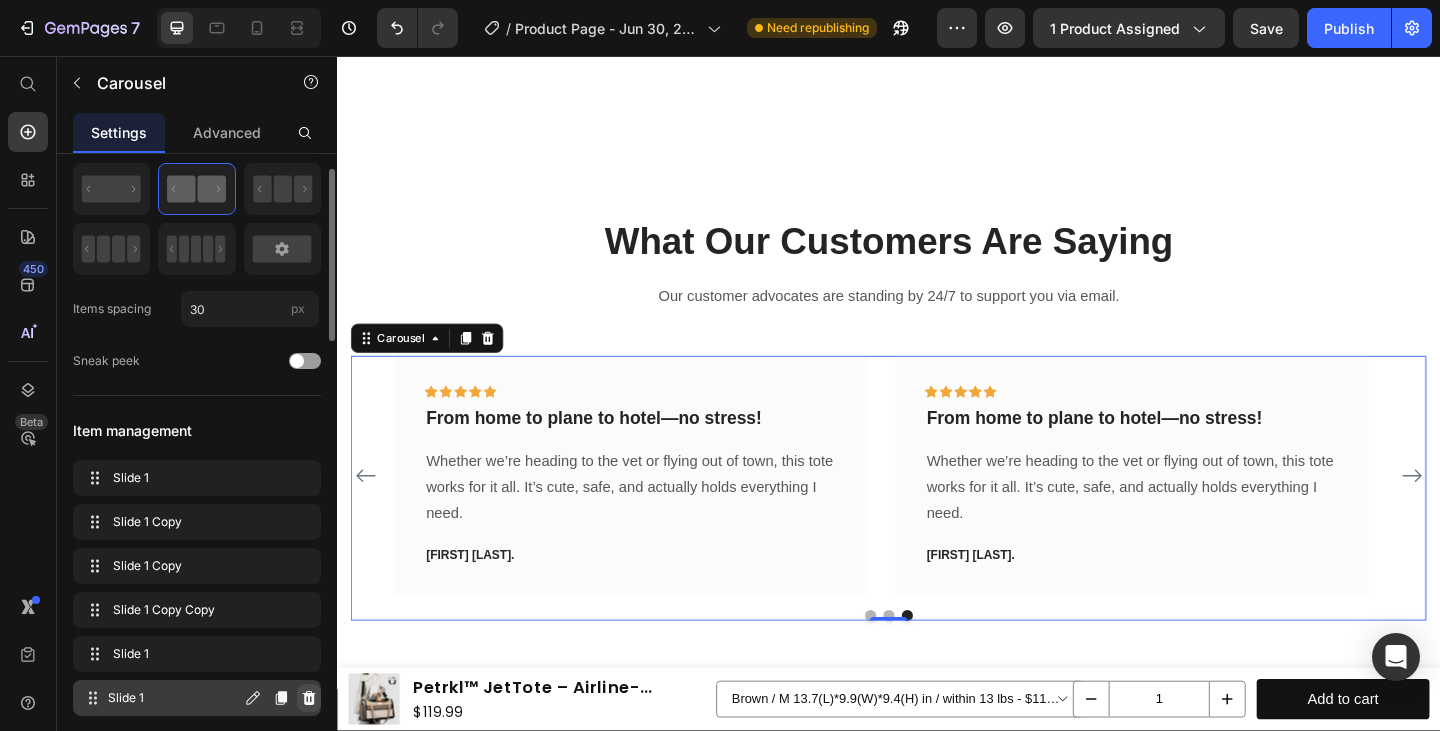 click 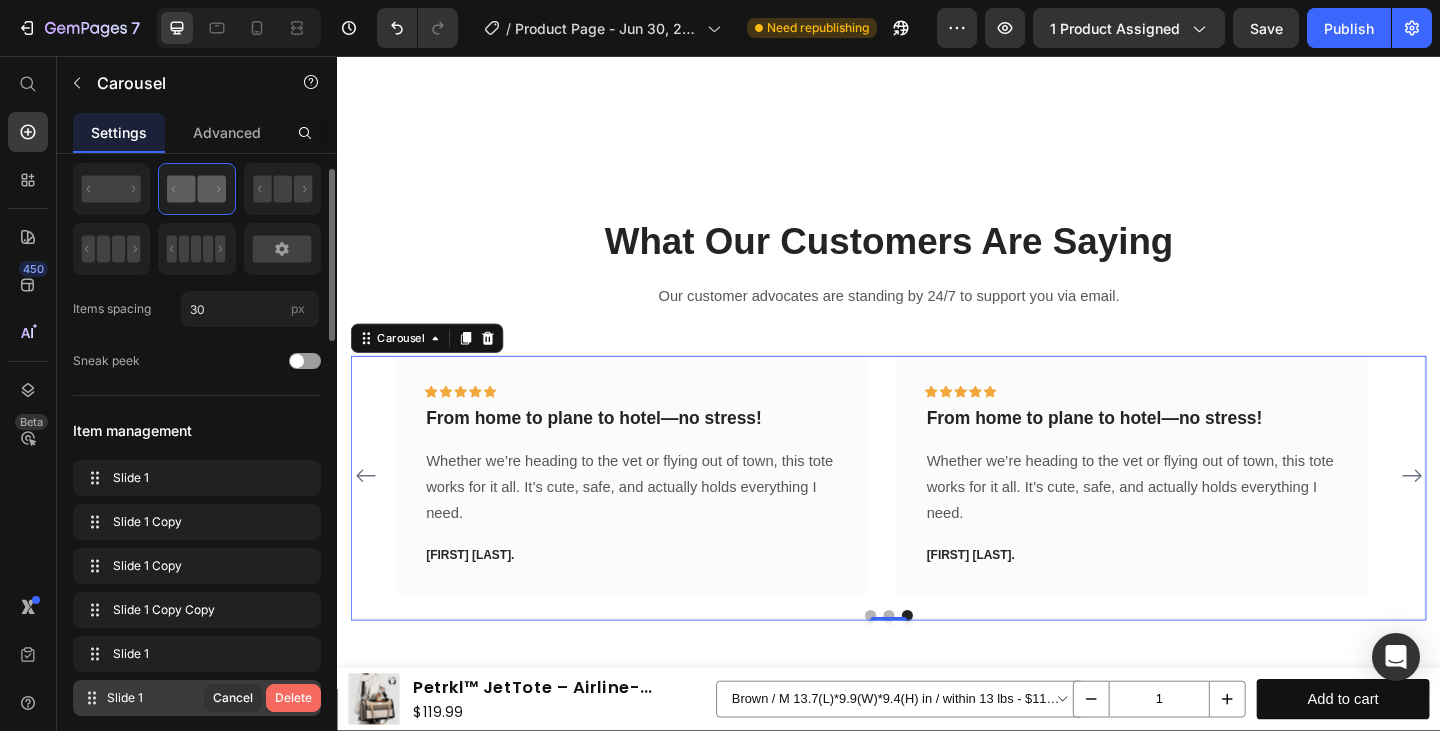 click on "Delete" at bounding box center (293, 698) 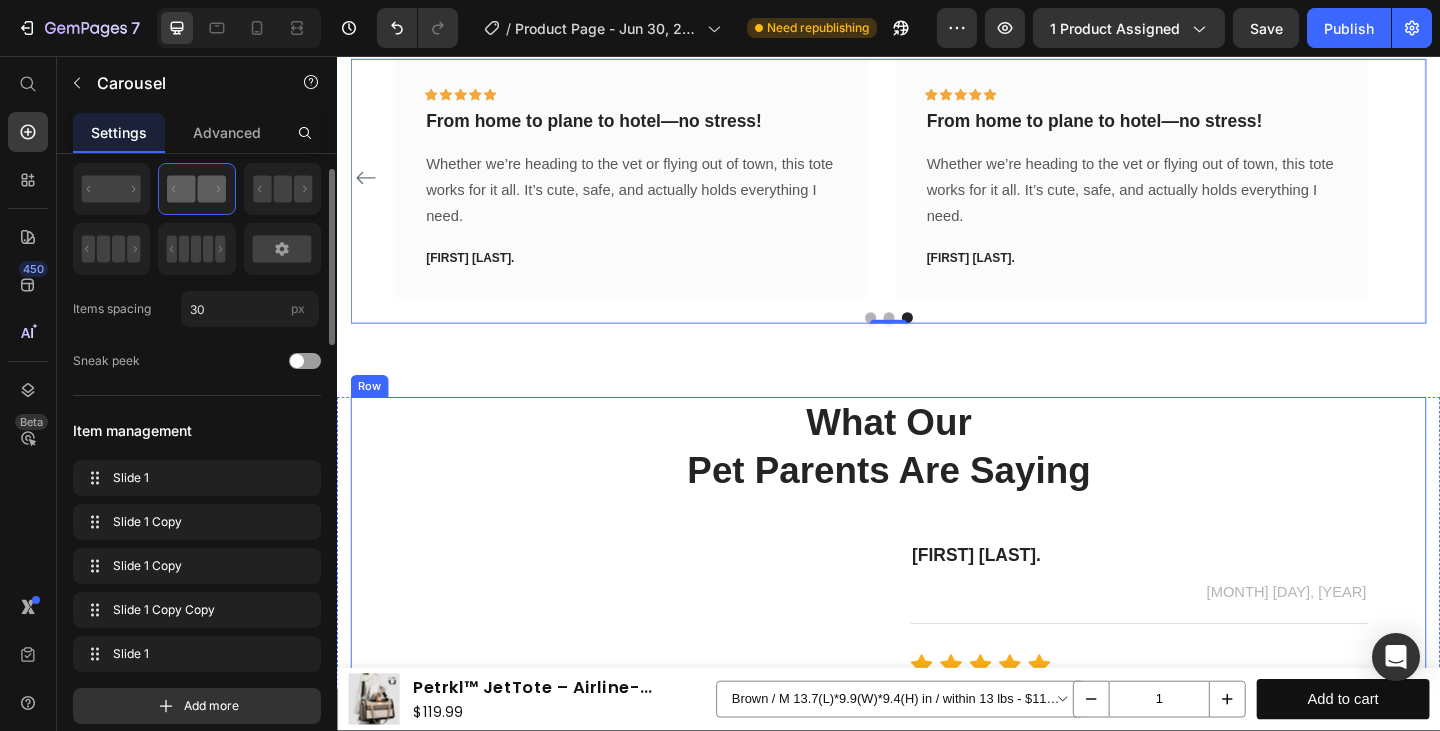 scroll, scrollTop: 7253, scrollLeft: 0, axis: vertical 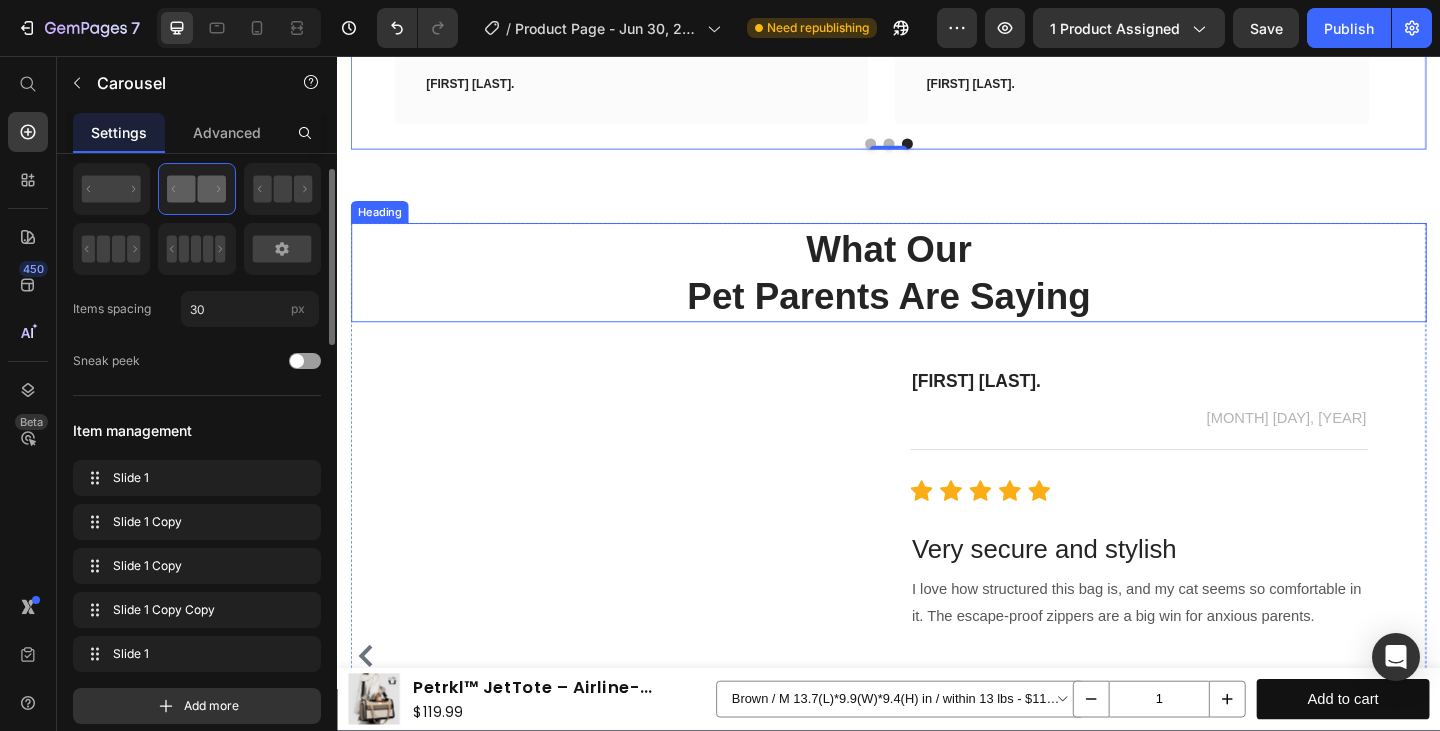 click on "Very secure and stylish" at bounding box center (1210, 593) 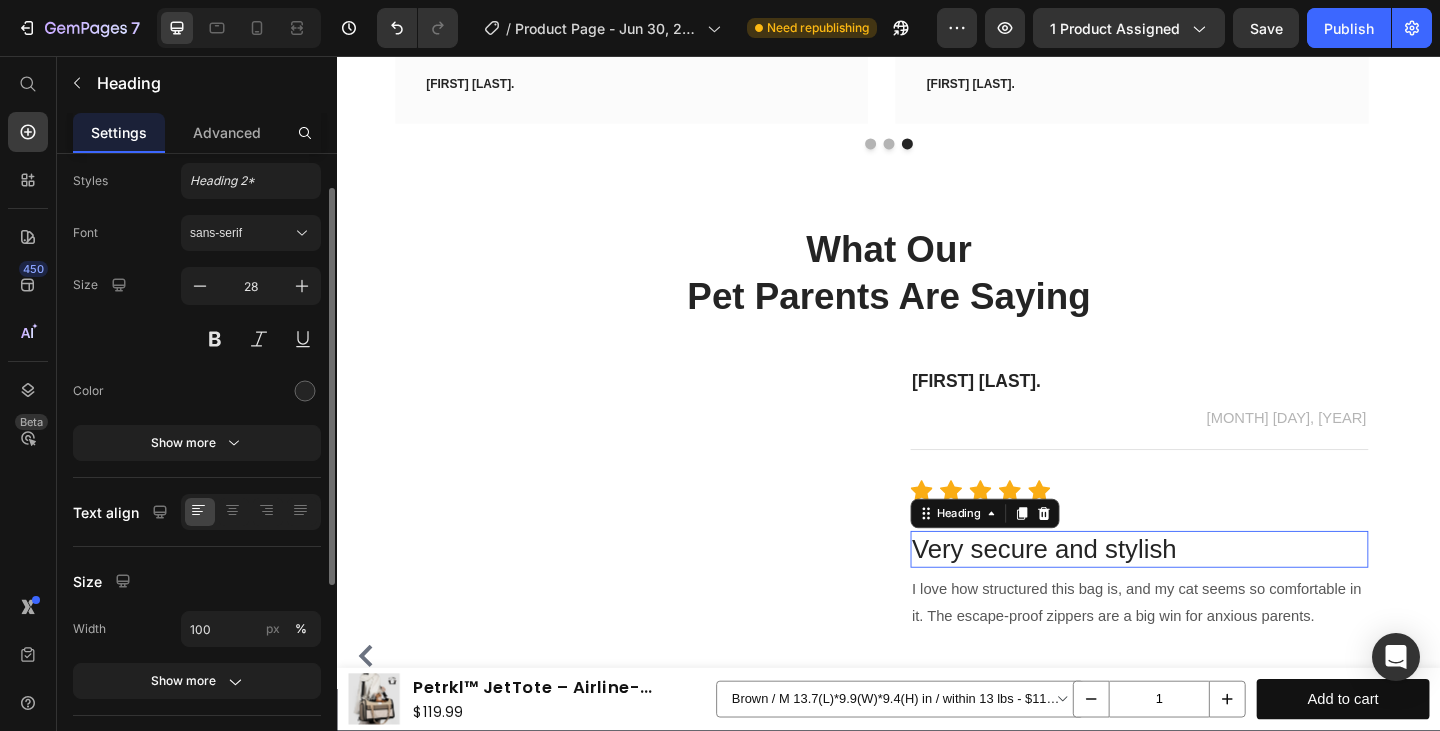 scroll, scrollTop: 7454, scrollLeft: 0, axis: vertical 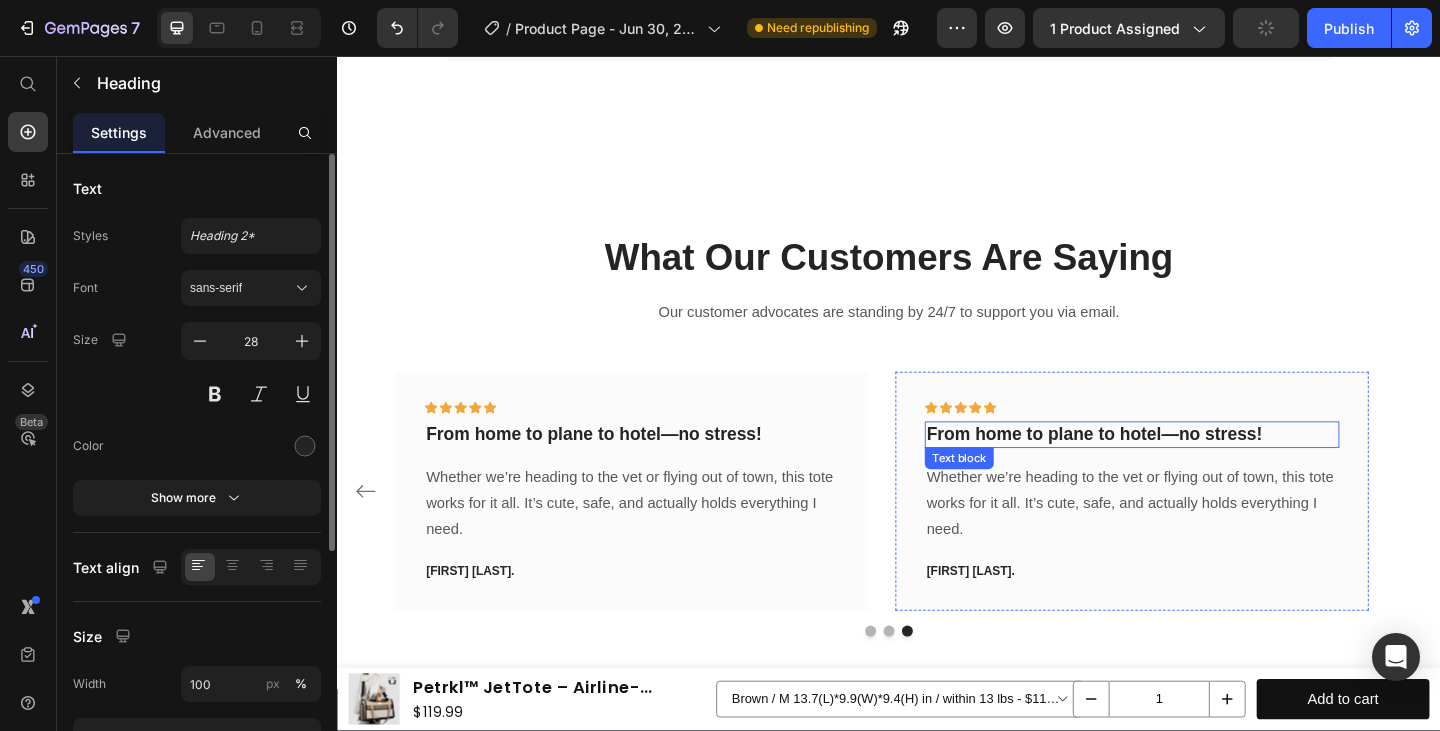 click on "From home to plane to hotel—no stress!" at bounding box center [1202, 468] 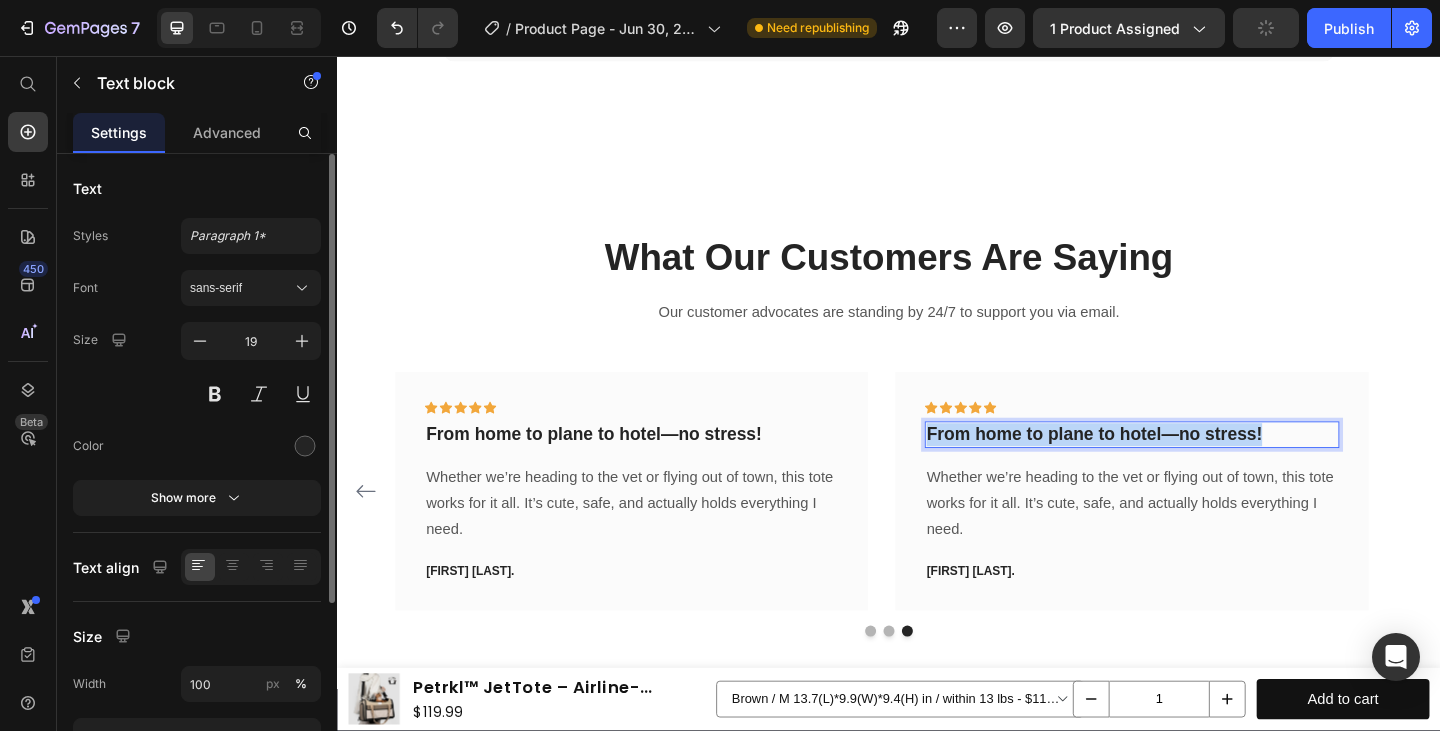 click on "From home to plane to hotel—no stress!" at bounding box center (1202, 468) 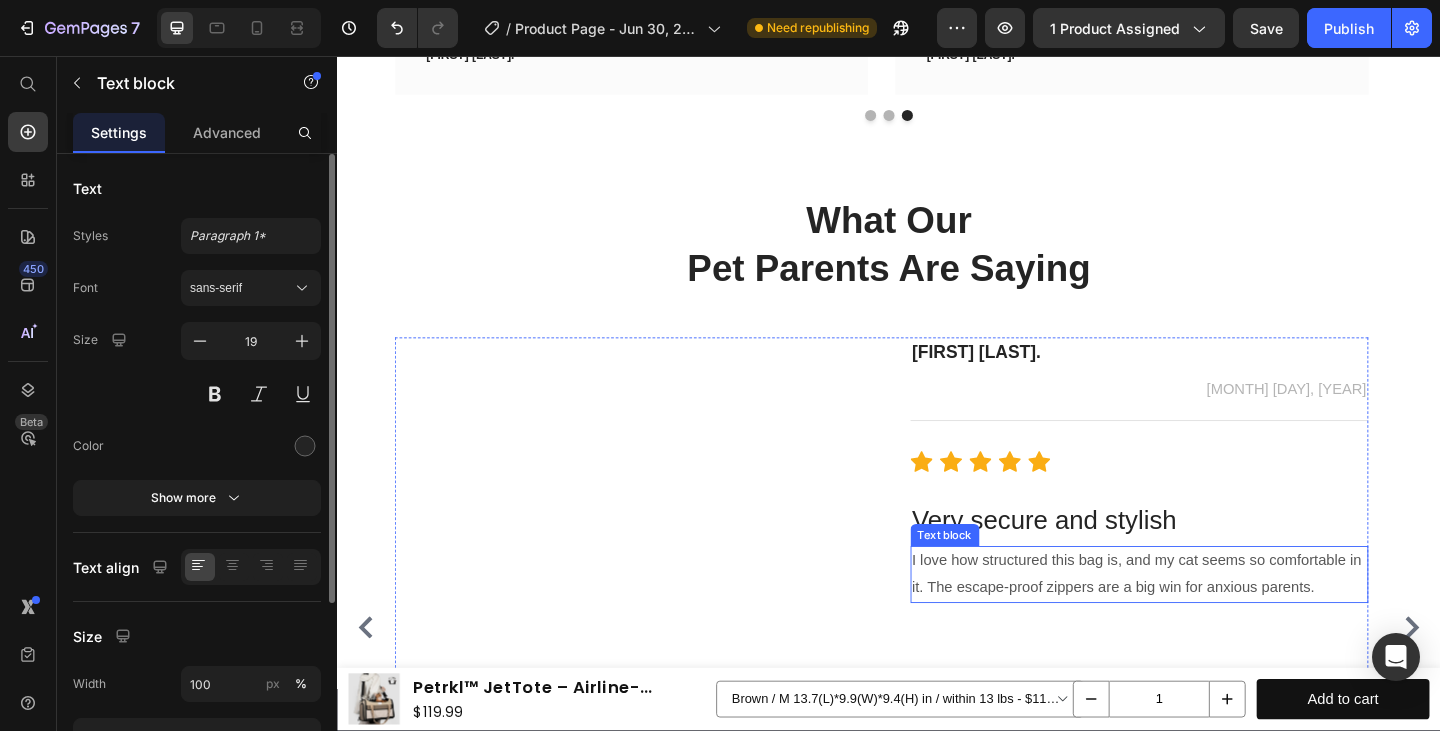 click on "I love how structured this bag is, and my cat seems so comfortable in it. The escape-proof zippers are a big win for anxious parents." at bounding box center (1210, 621) 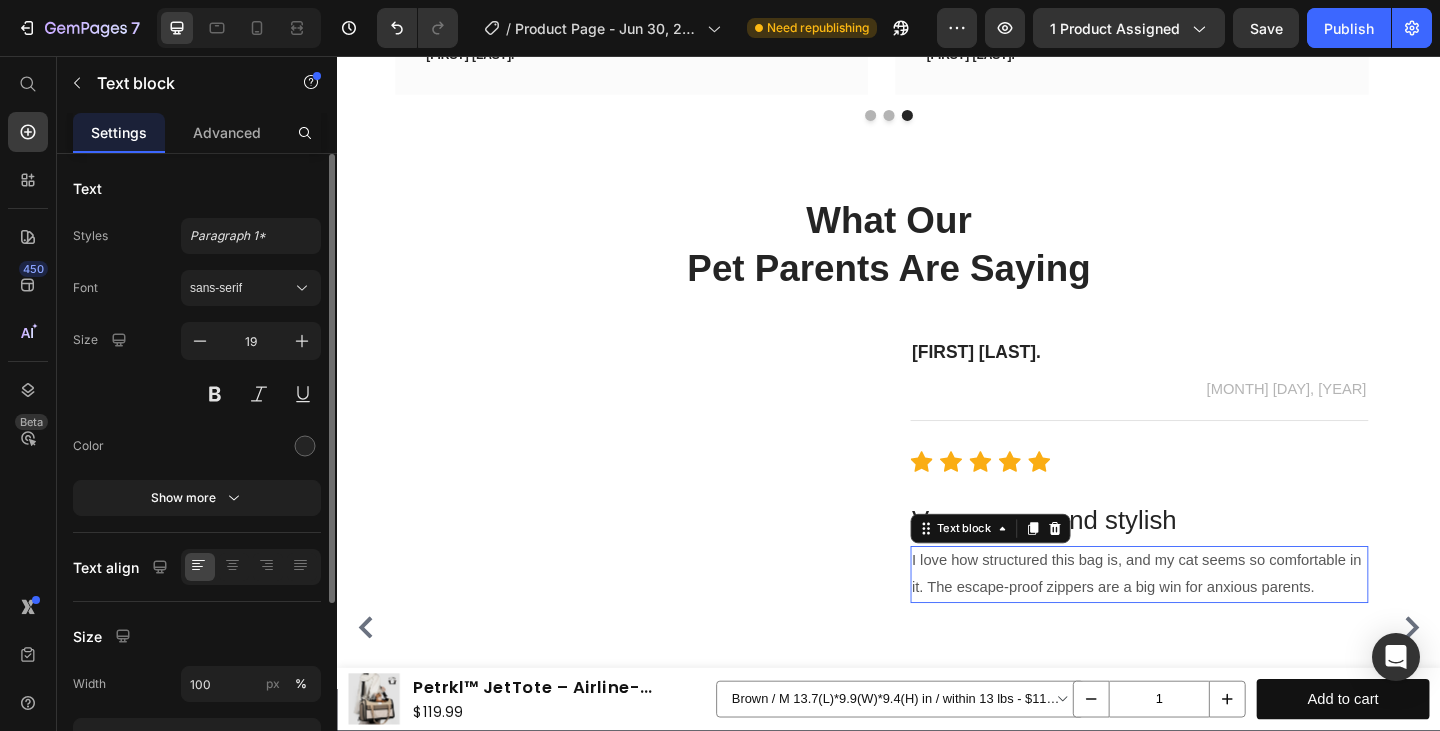 scroll, scrollTop: 7285, scrollLeft: 0, axis: vertical 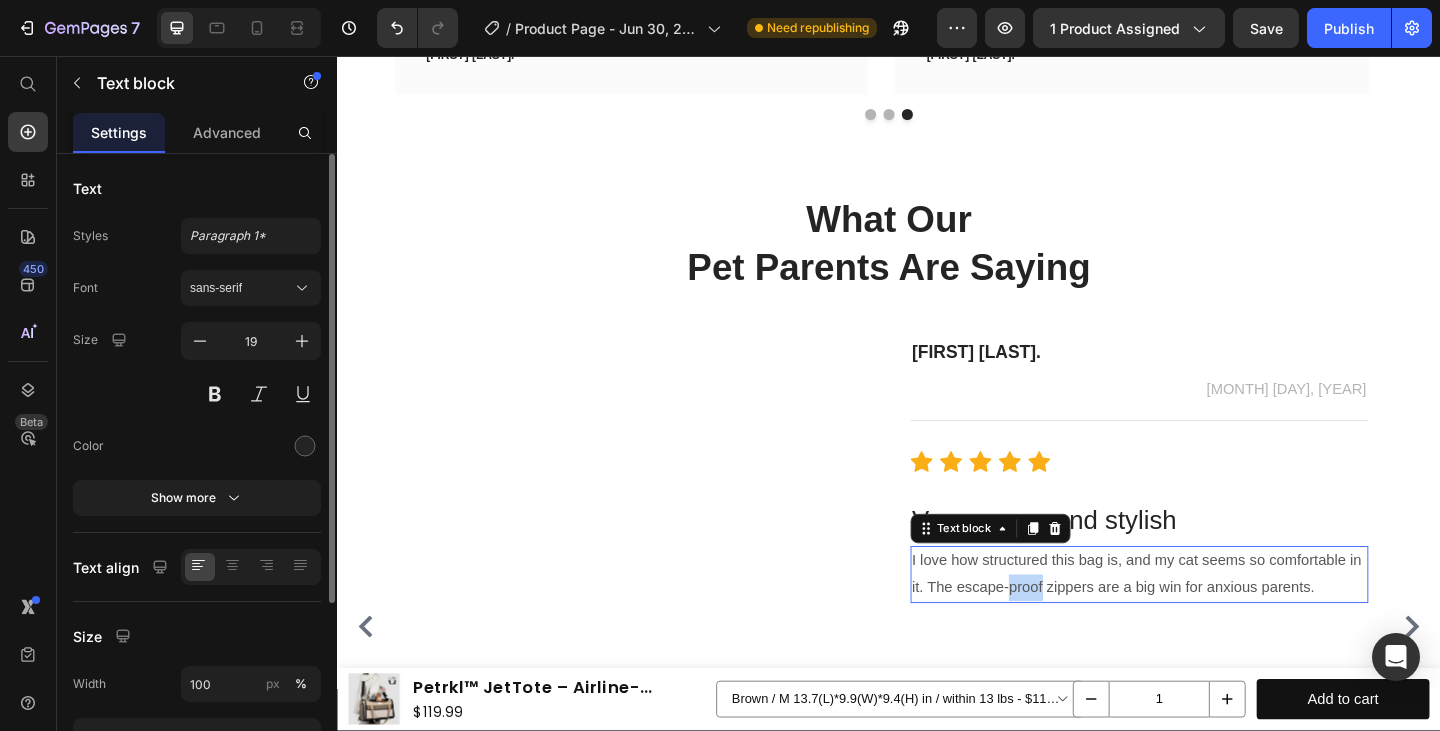 click on "I love how structured this bag is, and my cat seems so comfortable in it. The escape-proof zippers are a big win for anxious parents." at bounding box center [1210, 620] 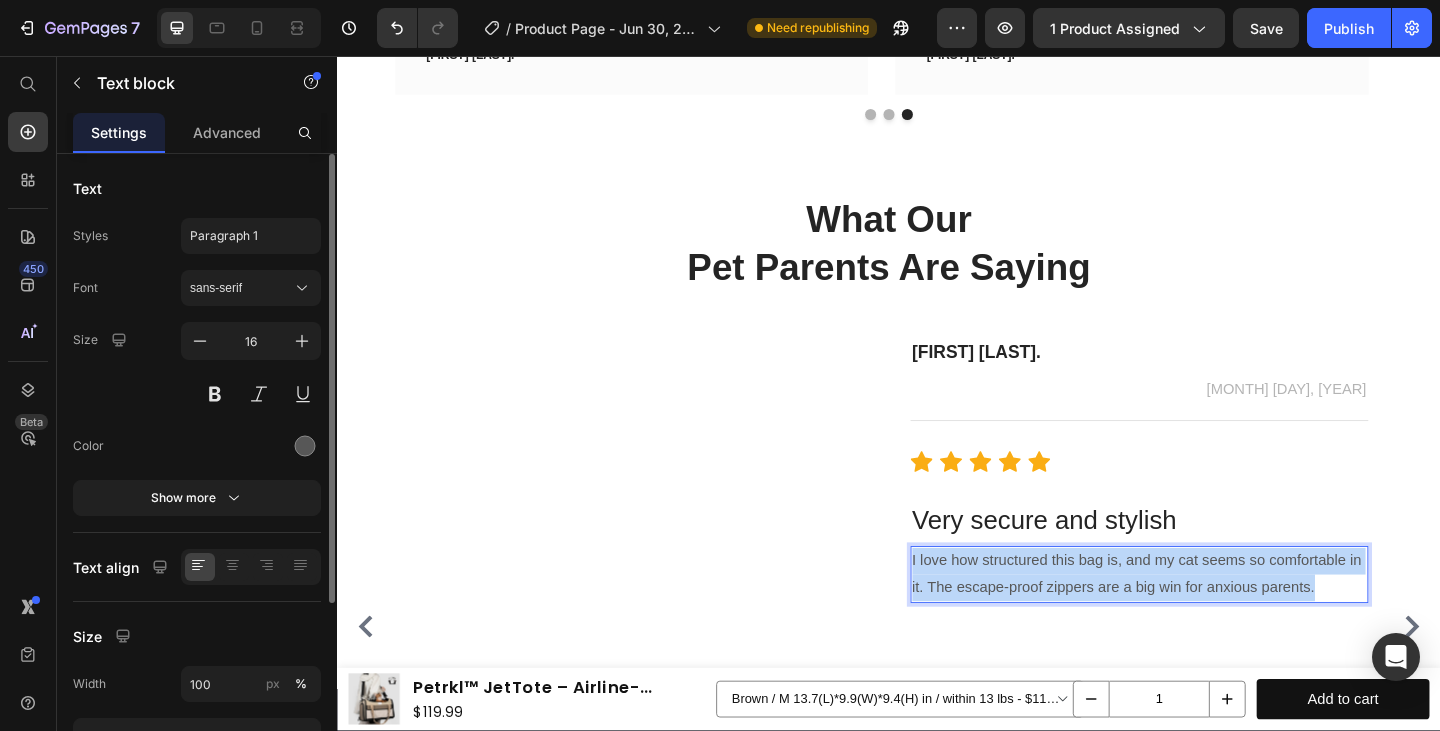 click on "I love how structured this bag is, and my cat seems so comfortable in it. The escape-proof zippers are a big win for anxious parents." at bounding box center (1210, 620) 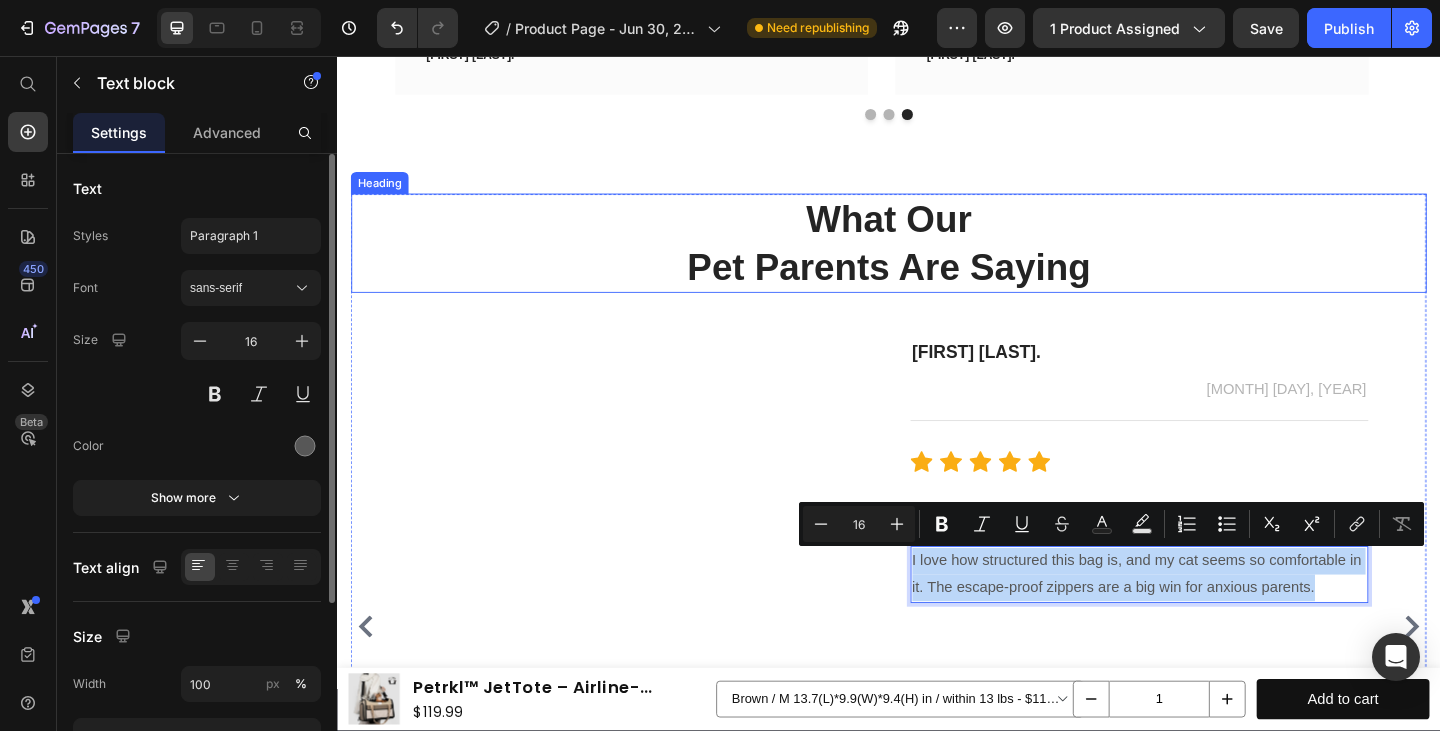 scroll, scrollTop: 7250, scrollLeft: 0, axis: vertical 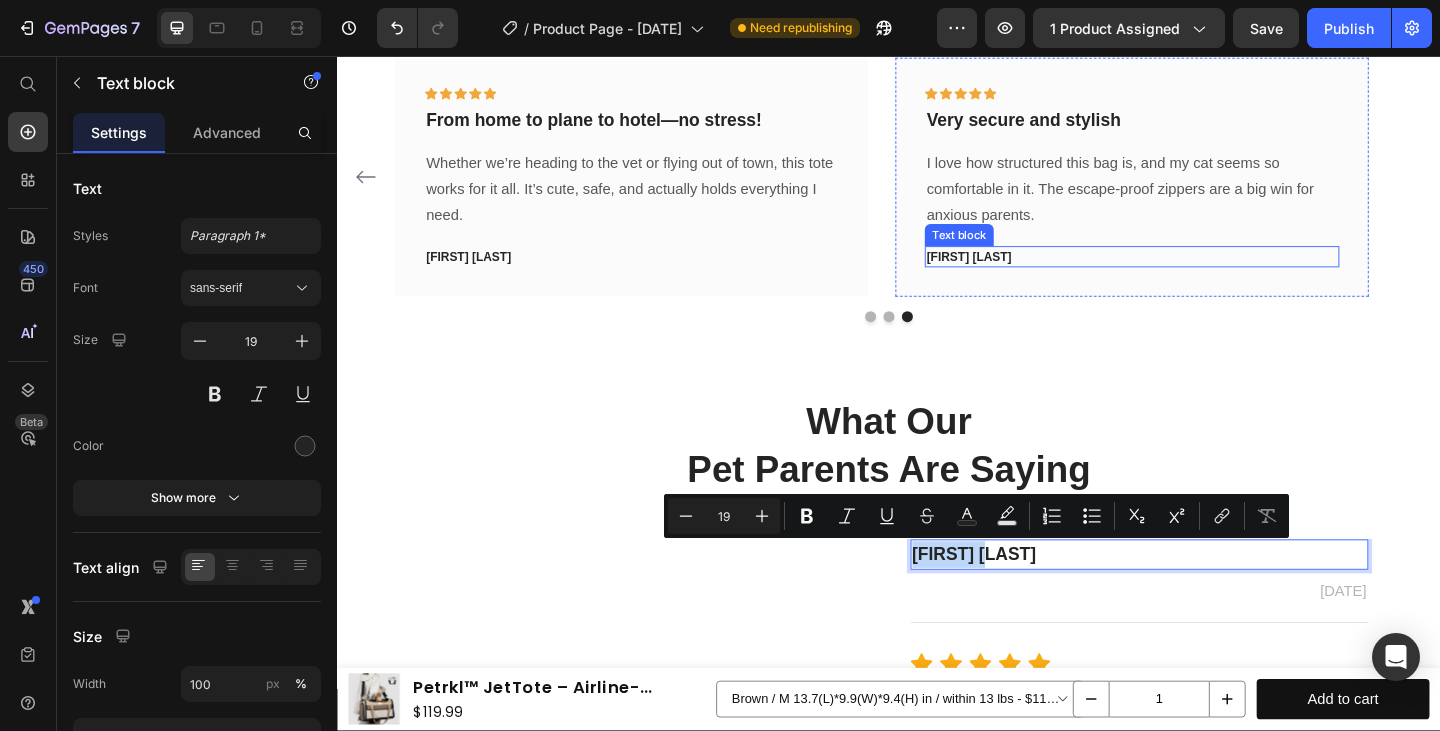 click on "[FIRST] [LAST]" at bounding box center [1202, 275] 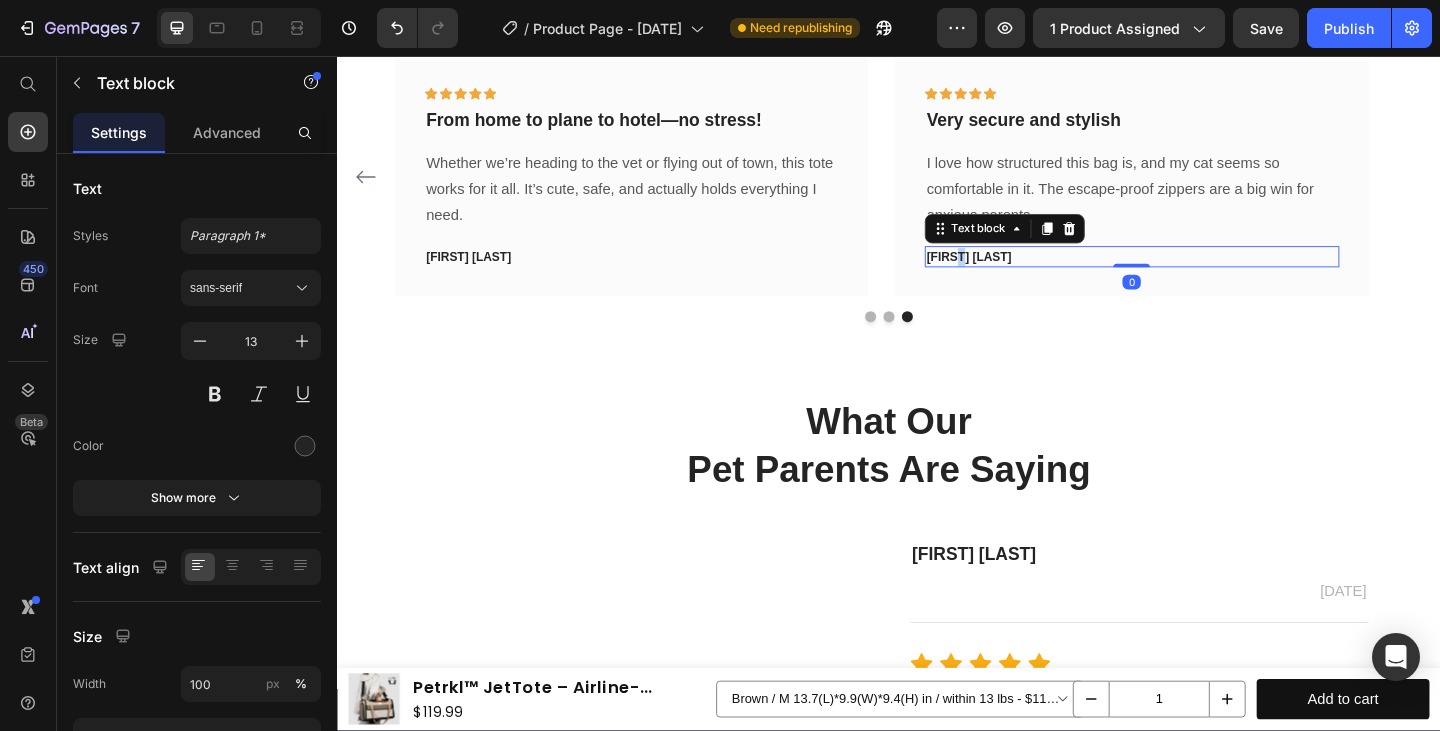 click on "[FIRST] [LAST]." at bounding box center (1202, 275) 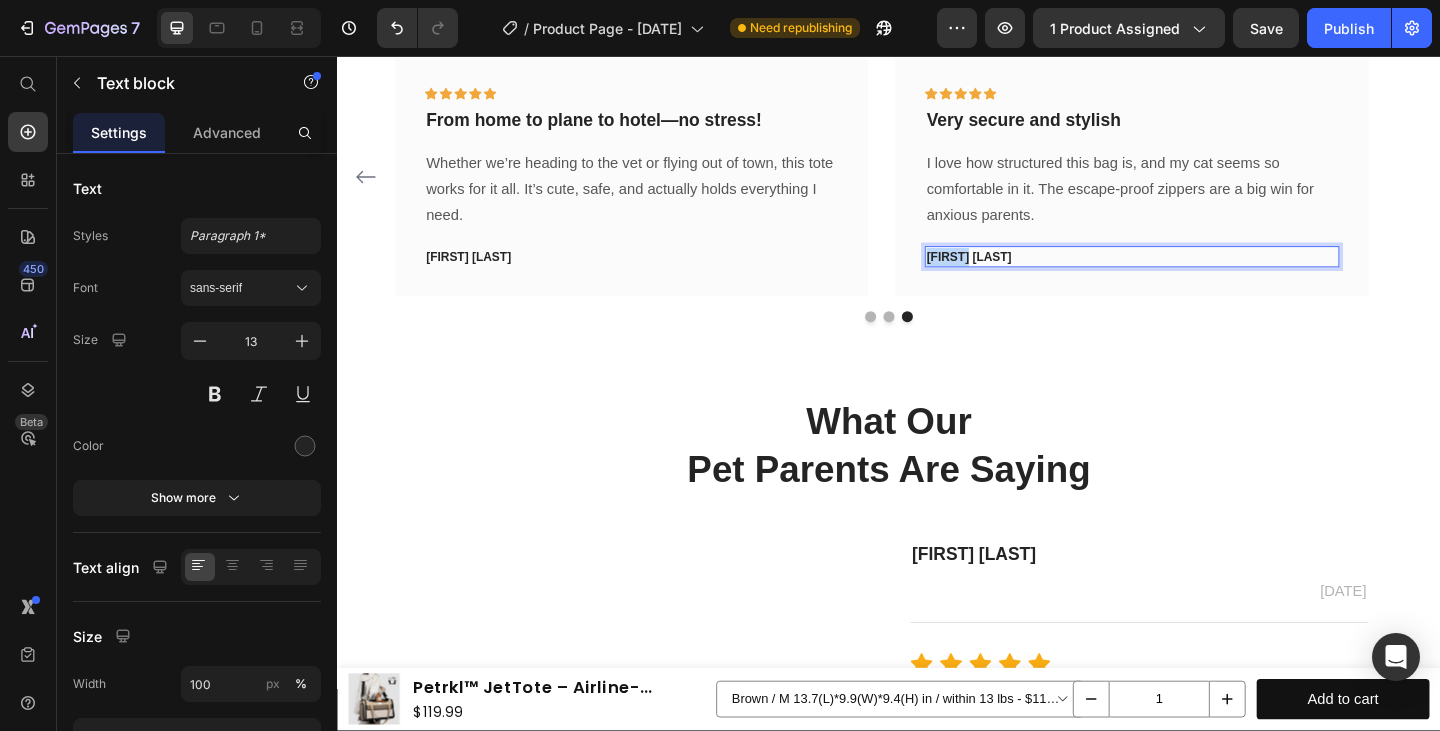 click on "[FIRST] [LAST]." at bounding box center [1202, 275] 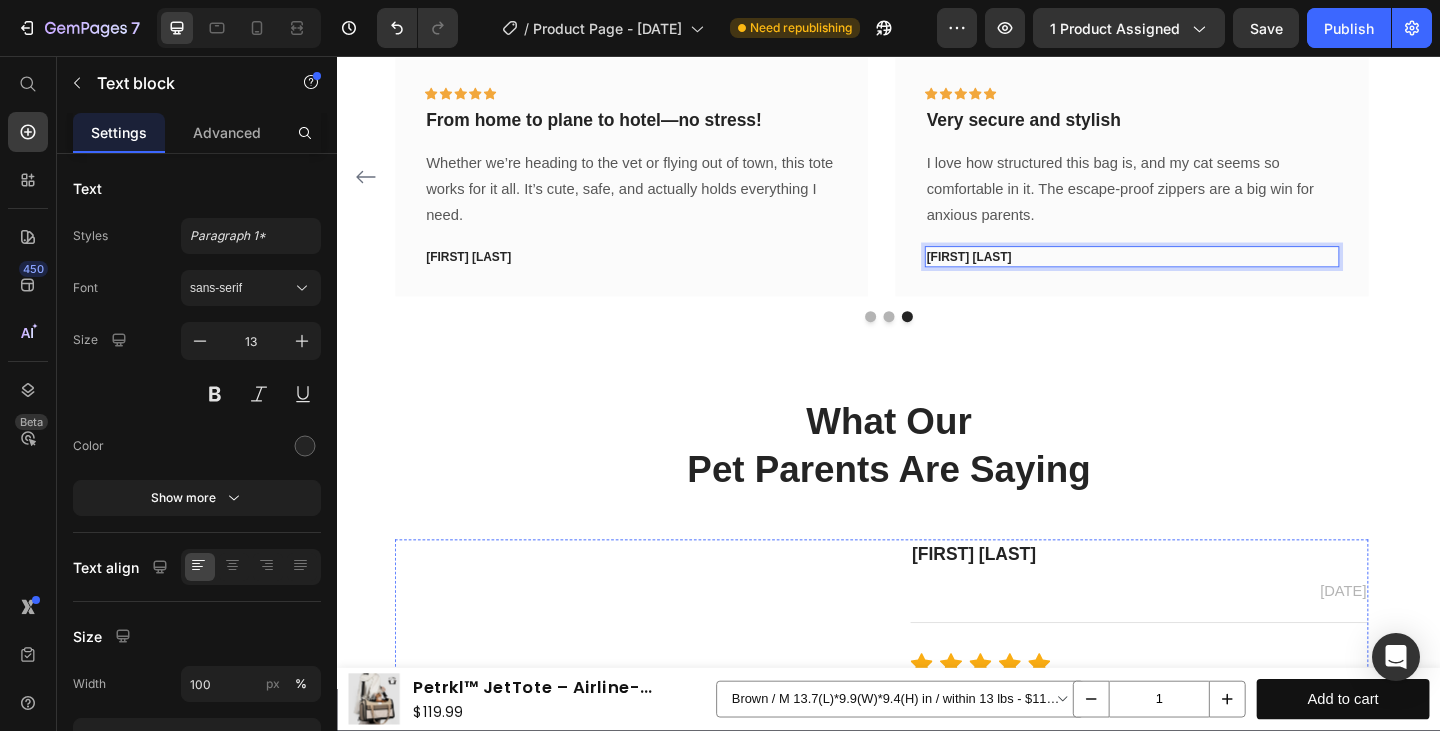 scroll, scrollTop: 7374, scrollLeft: 0, axis: vertical 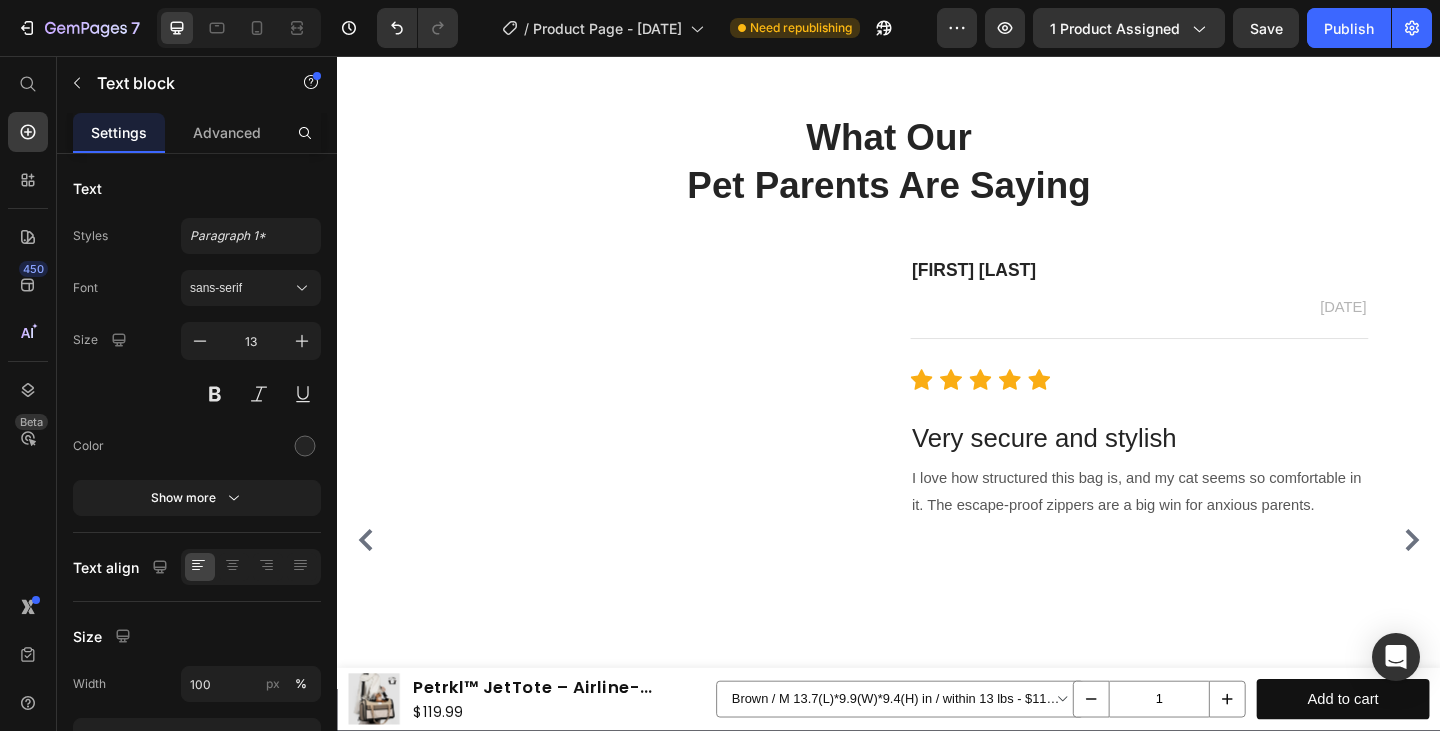 click 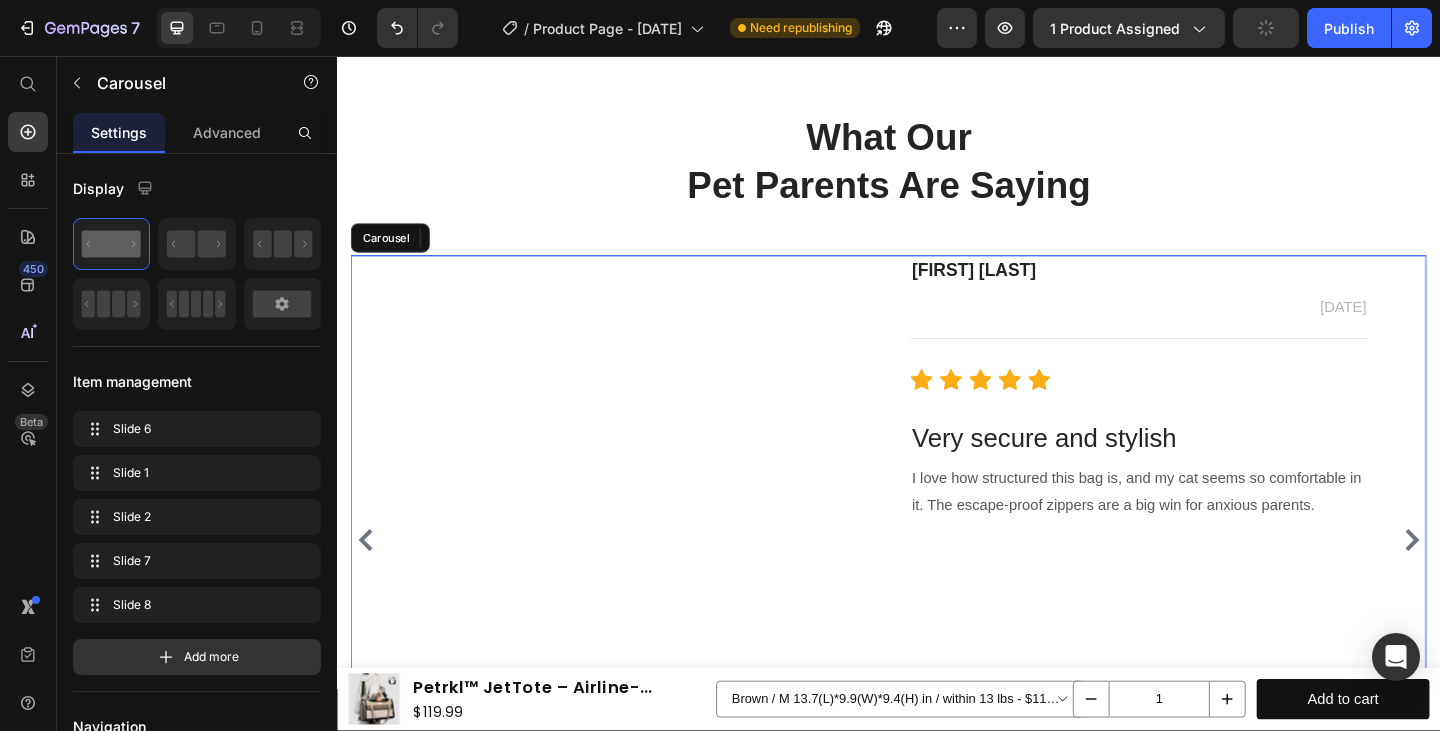 click 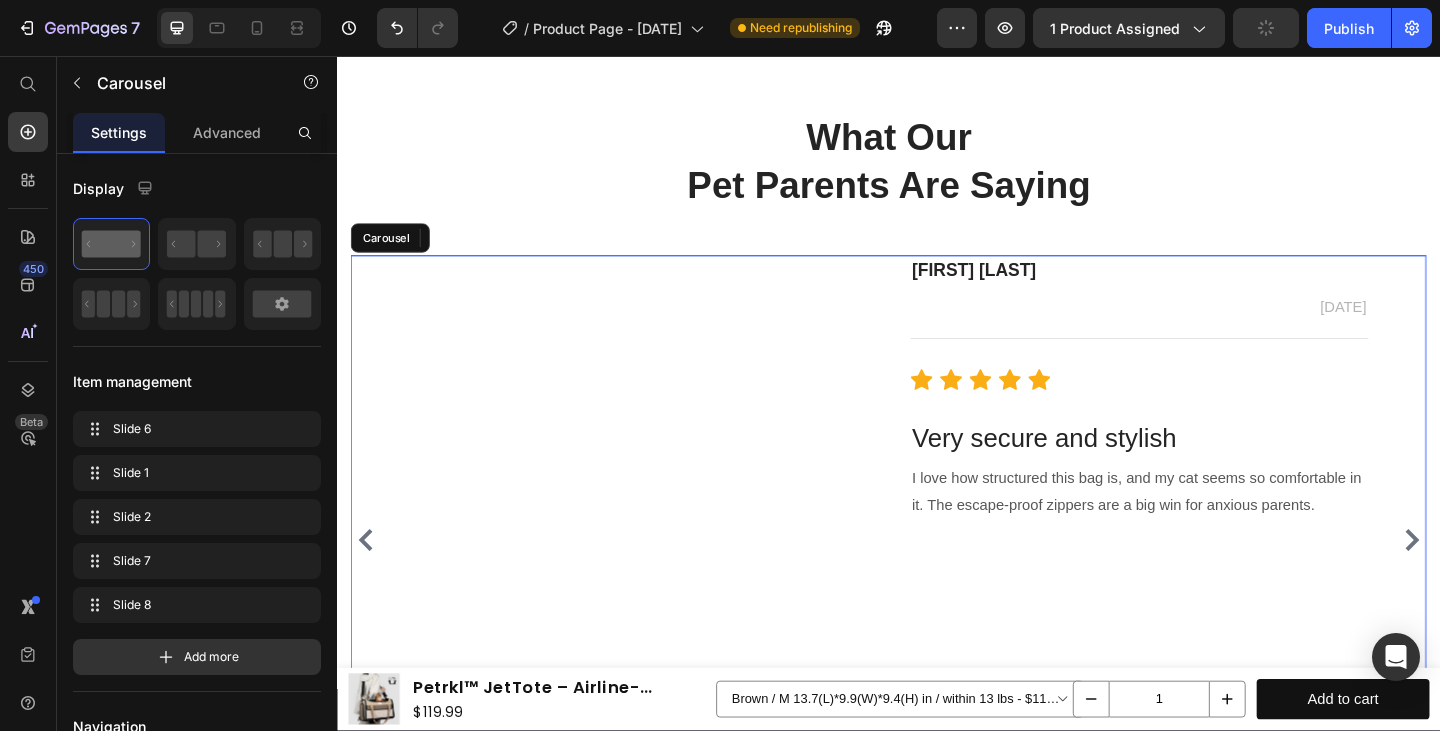 click 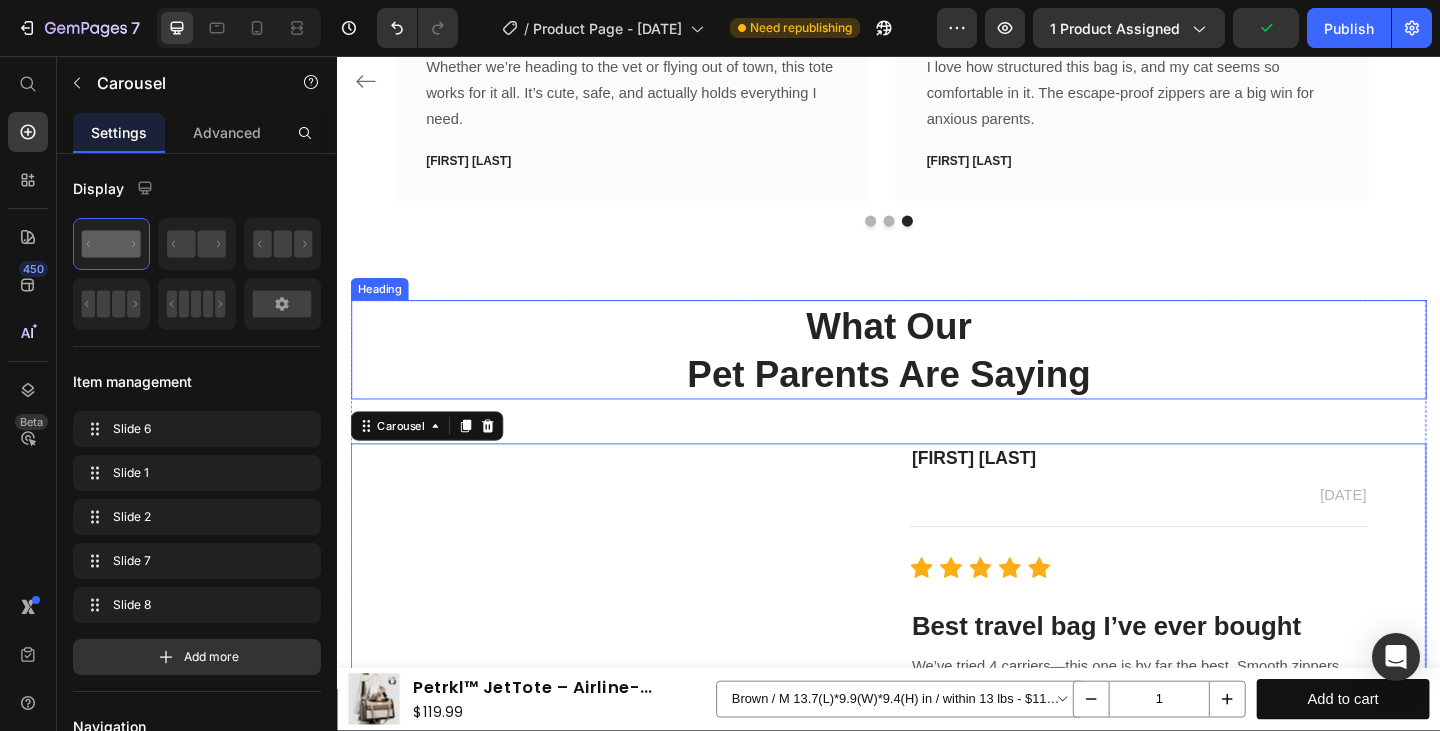 scroll, scrollTop: 7183, scrollLeft: 0, axis: vertical 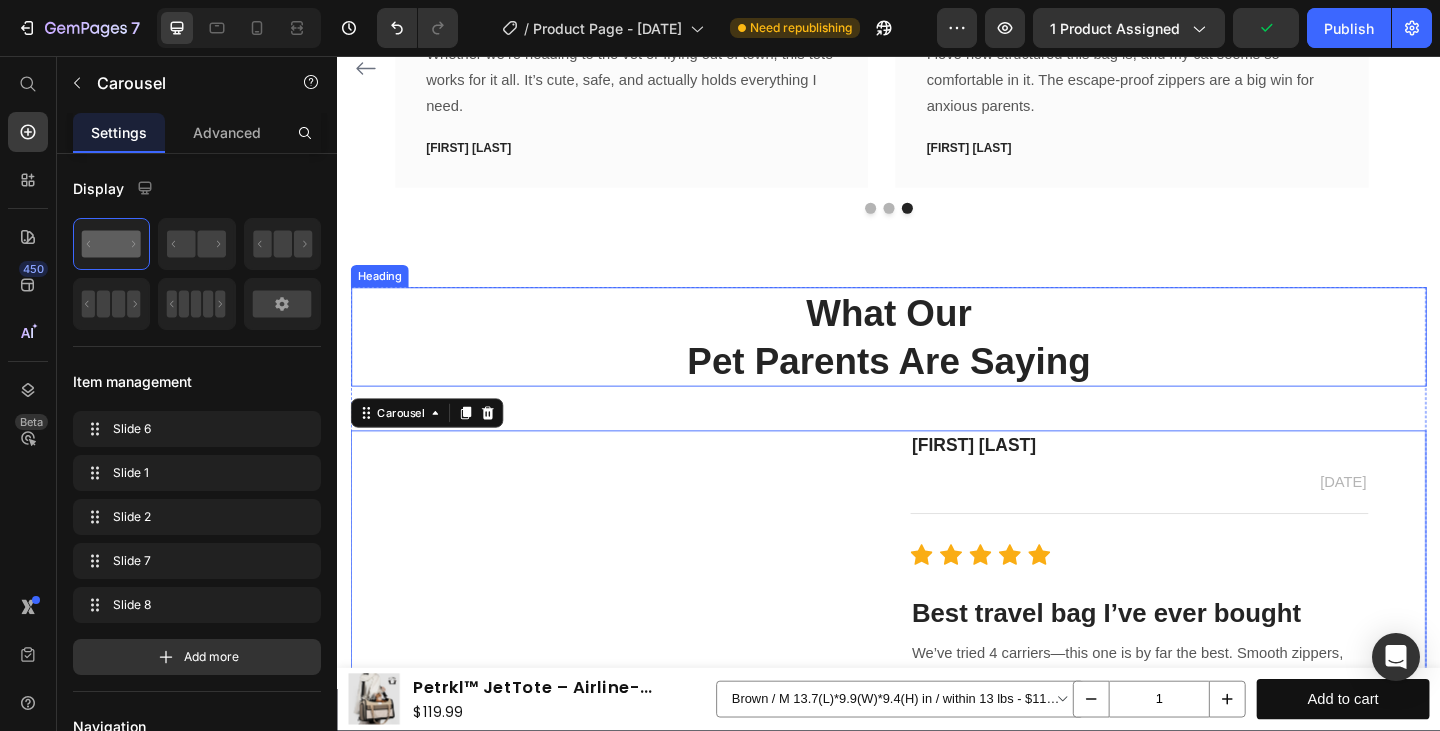 drag, startPoint x: 1194, startPoint y: 358, endPoint x: 1135, endPoint y: 362, distance: 59.135437 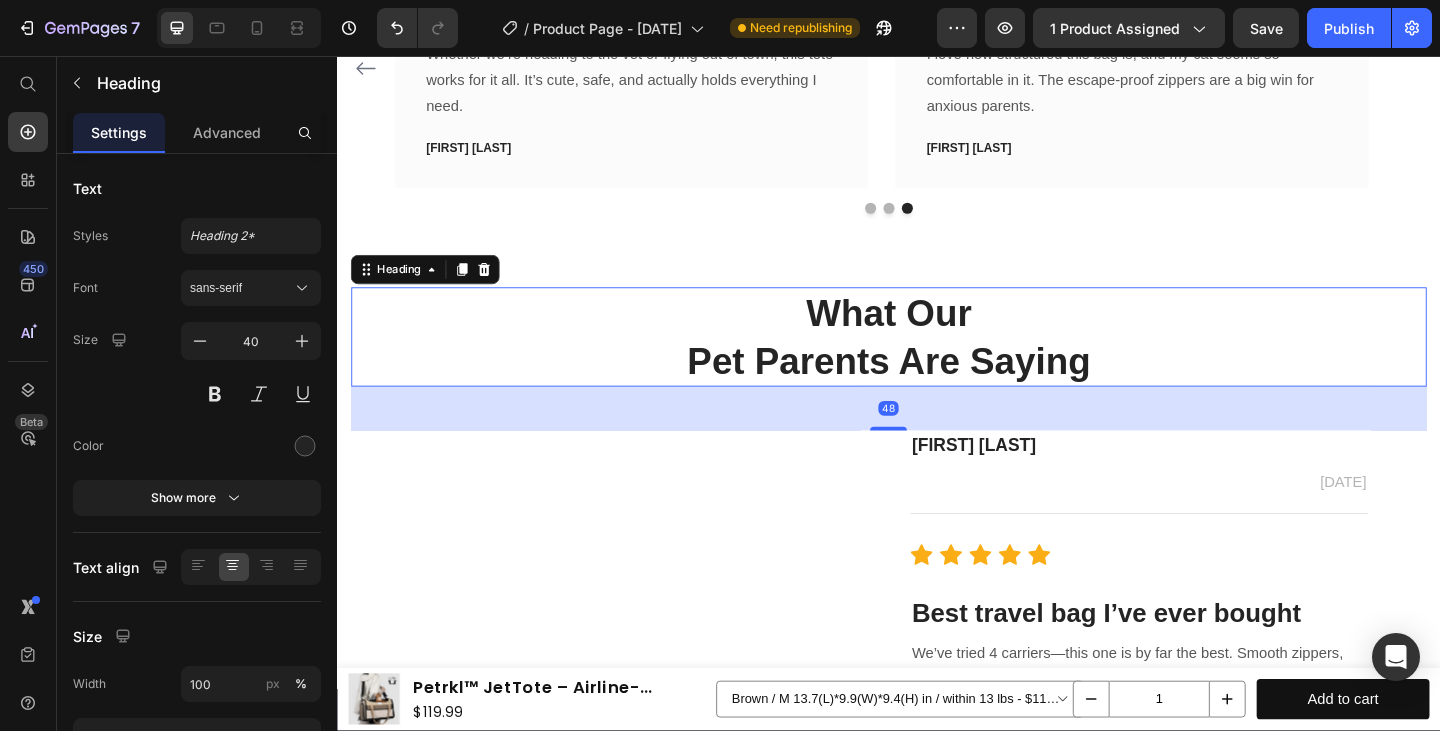 drag, startPoint x: 496, startPoint y: 295, endPoint x: 523, endPoint y: 313, distance: 32.449963 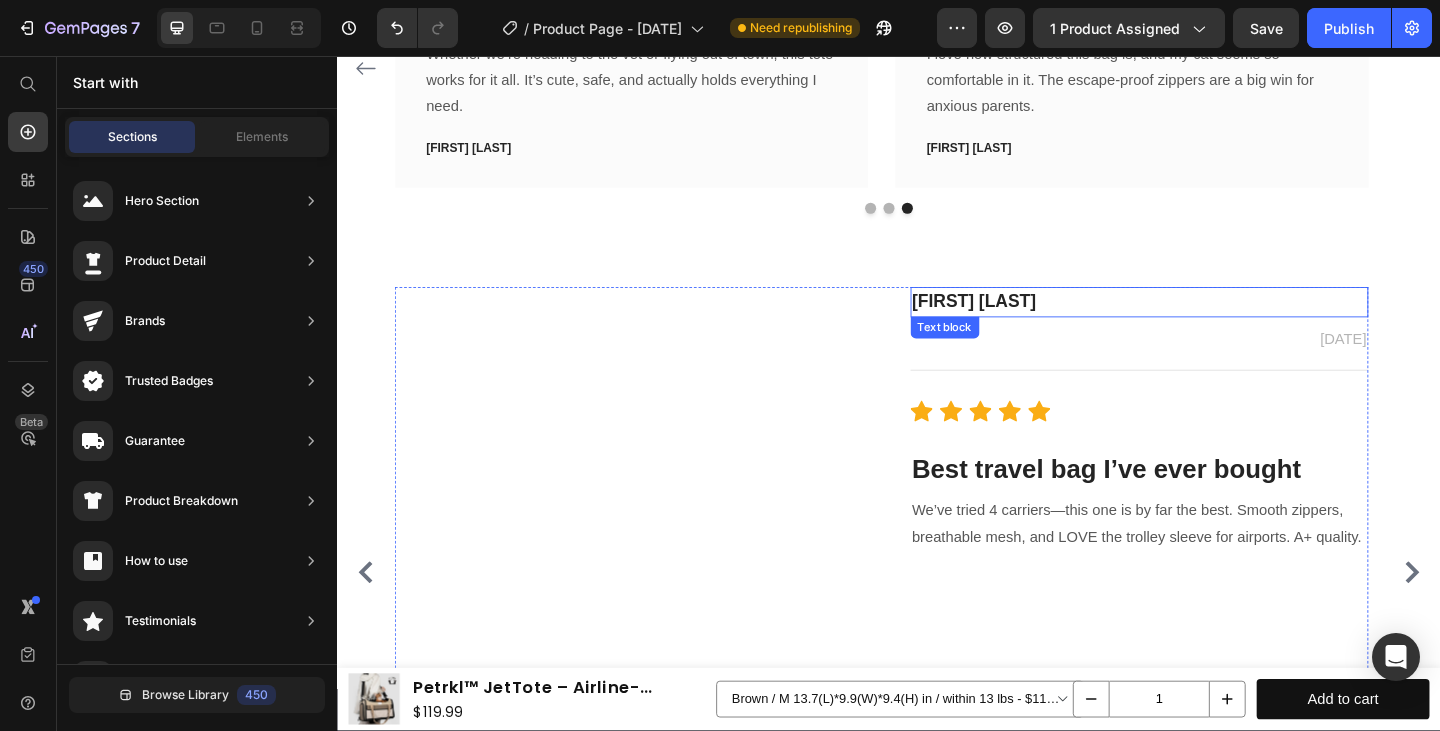 click on "[FIRST] [LAST]." at bounding box center (1210, 324) 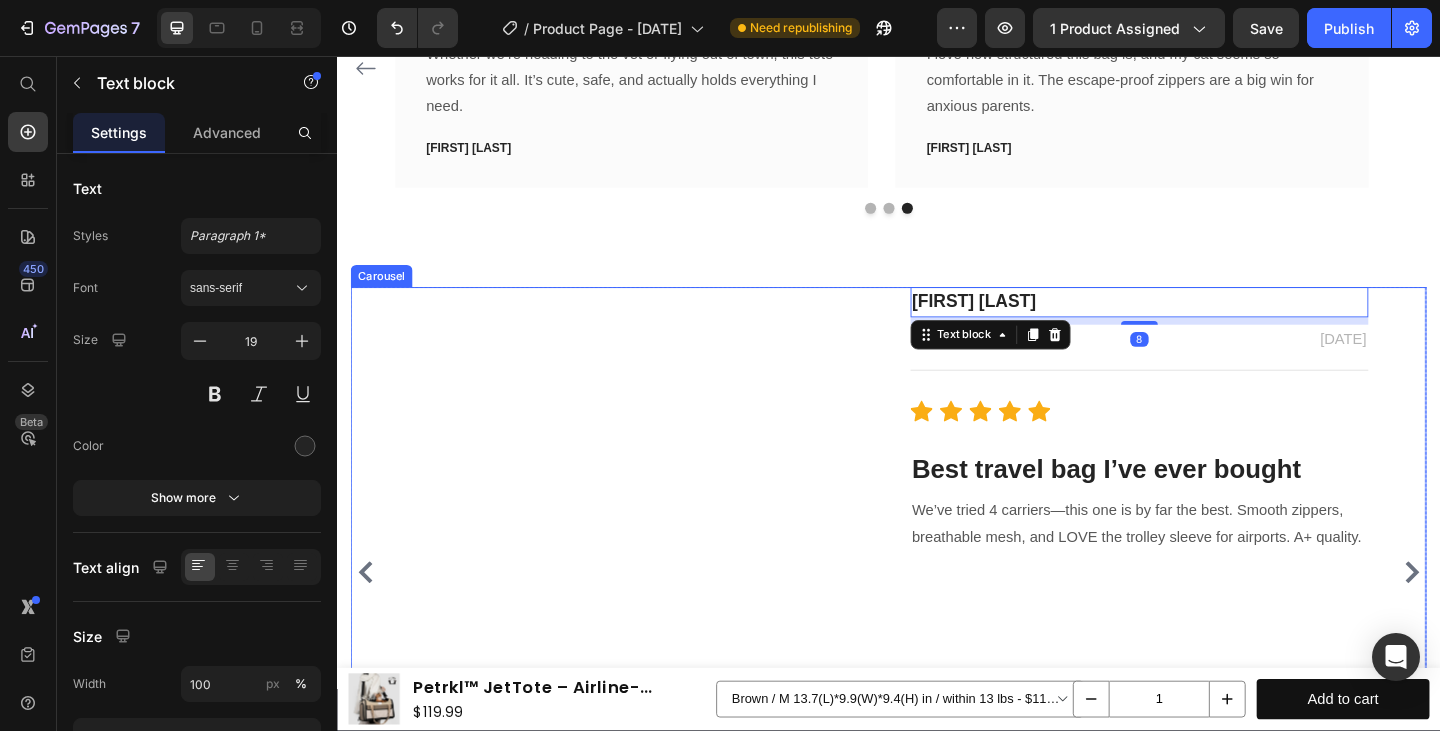 click on "Image Chloe L. Text block   8 June 2, 2025 Text block Row                Title Line                Icon                Icon                Icon                Icon                Icon Icon List Hoz Best travel bag I’ve ever bought Heading We’ve tried 4 carriers—this one is by far the best. Smooth zippers, breathable mesh, and LOVE the trolley sleeve for airports. A+ quality. Text block Row Image Rachel H. Text block May 23, 2025 Text block Row                Title Line                Icon                Icon                Icon                Icon                Icon Icon List Hoz Very secure and stylish Heading I love how structured this bag is, and my cat seems so comfortable in it. The escape-proof zippers are a big win for anxious parents. Text block Row Image Mark S. Text block June 14, 2025 Text block Row                Title Line                Icon                Icon                Icon                Icon                Icon Icon List Hoz From home to plane to hotel—no stress! Heading Row" at bounding box center (937, 618) 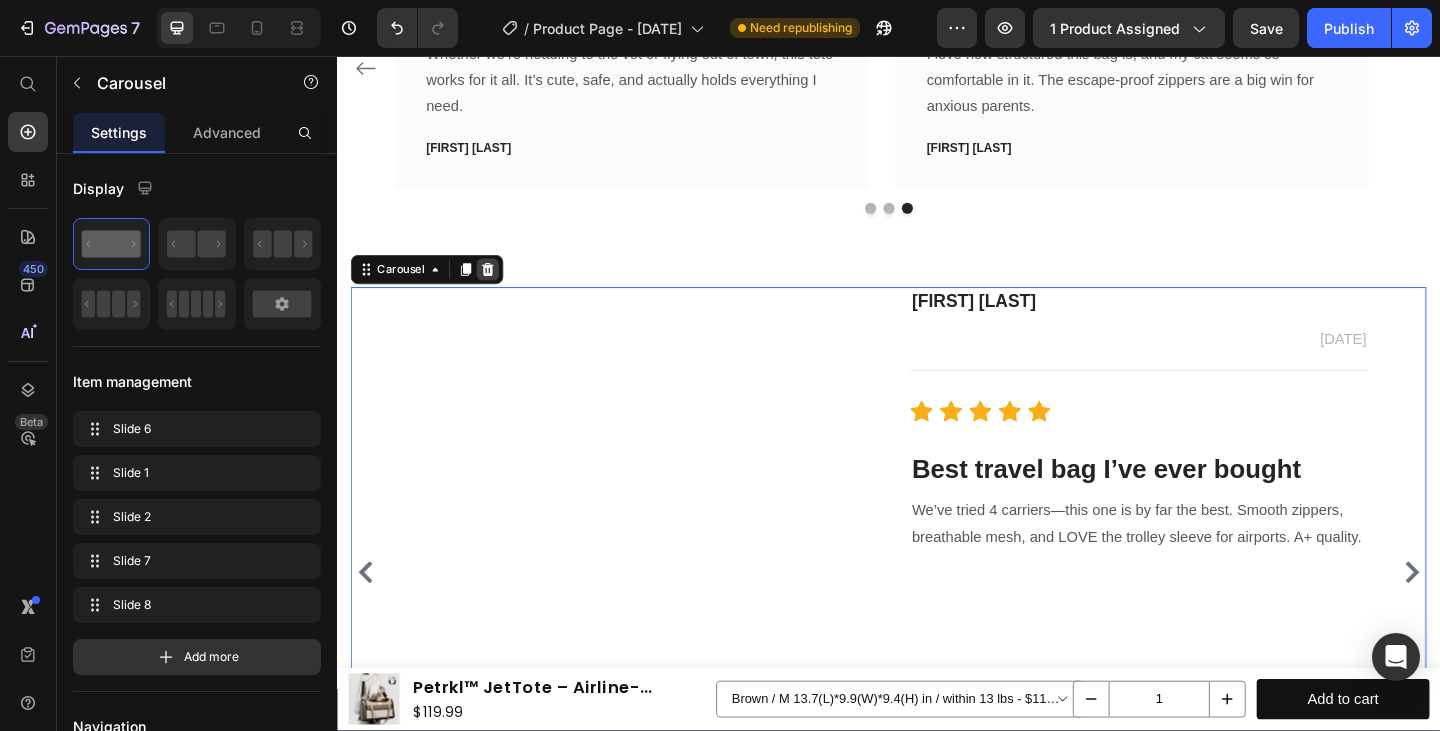 click 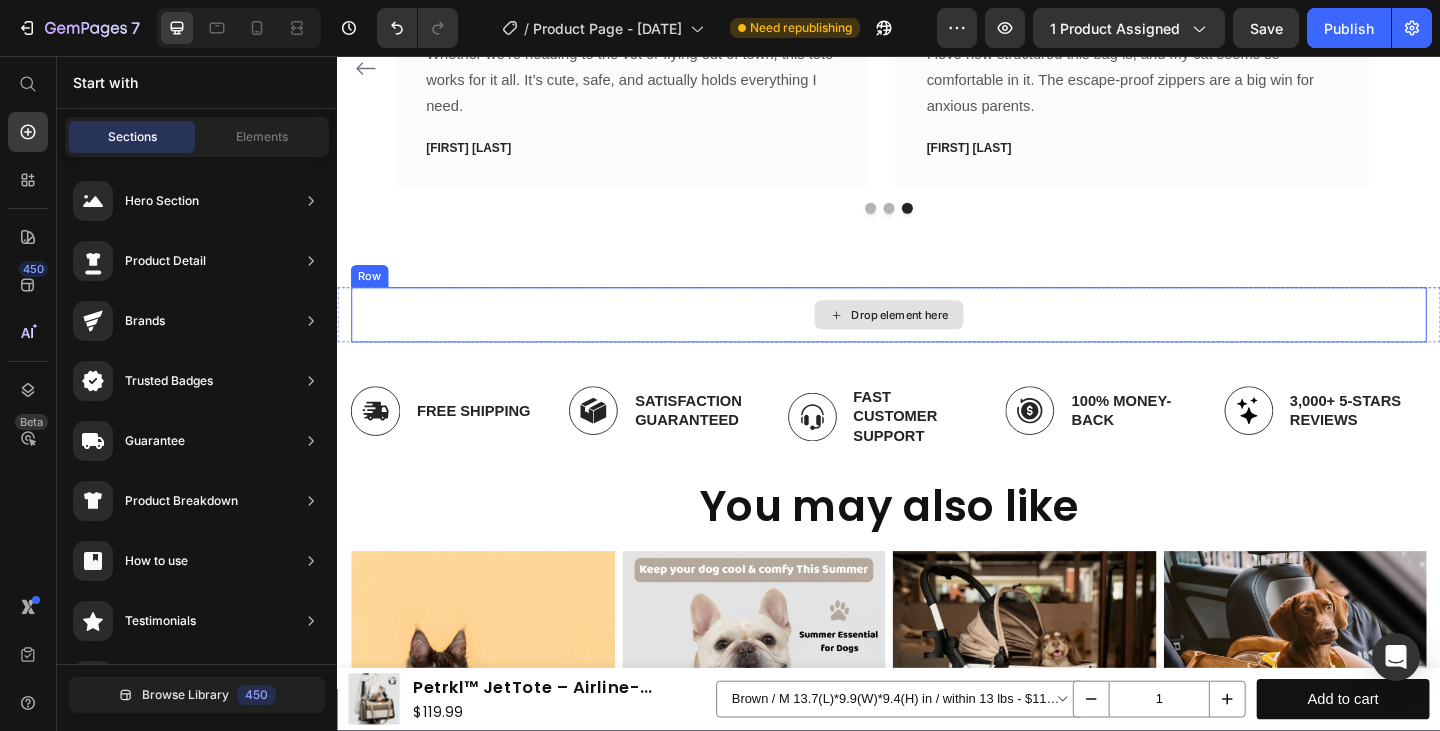 click on "Drop element here" at bounding box center (937, 338) 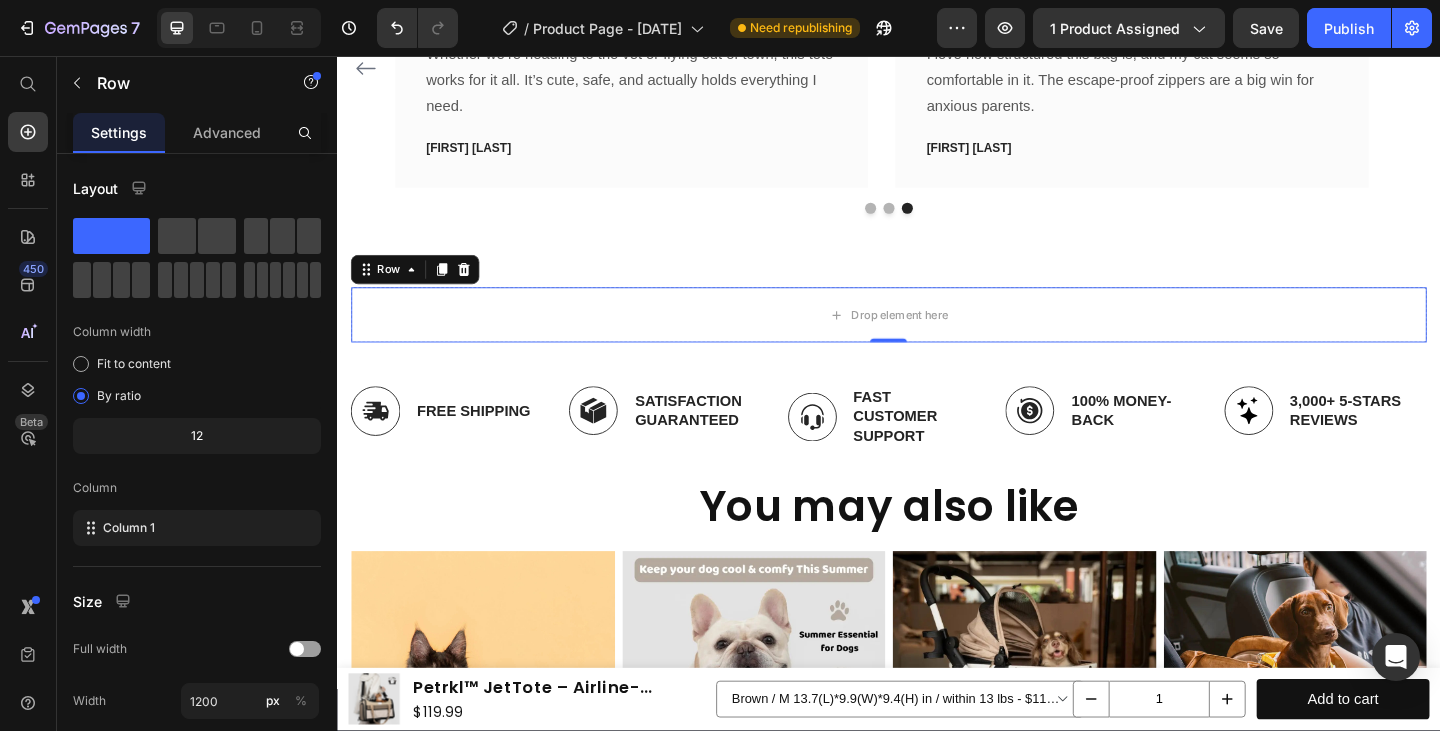 click at bounding box center [475, 289] 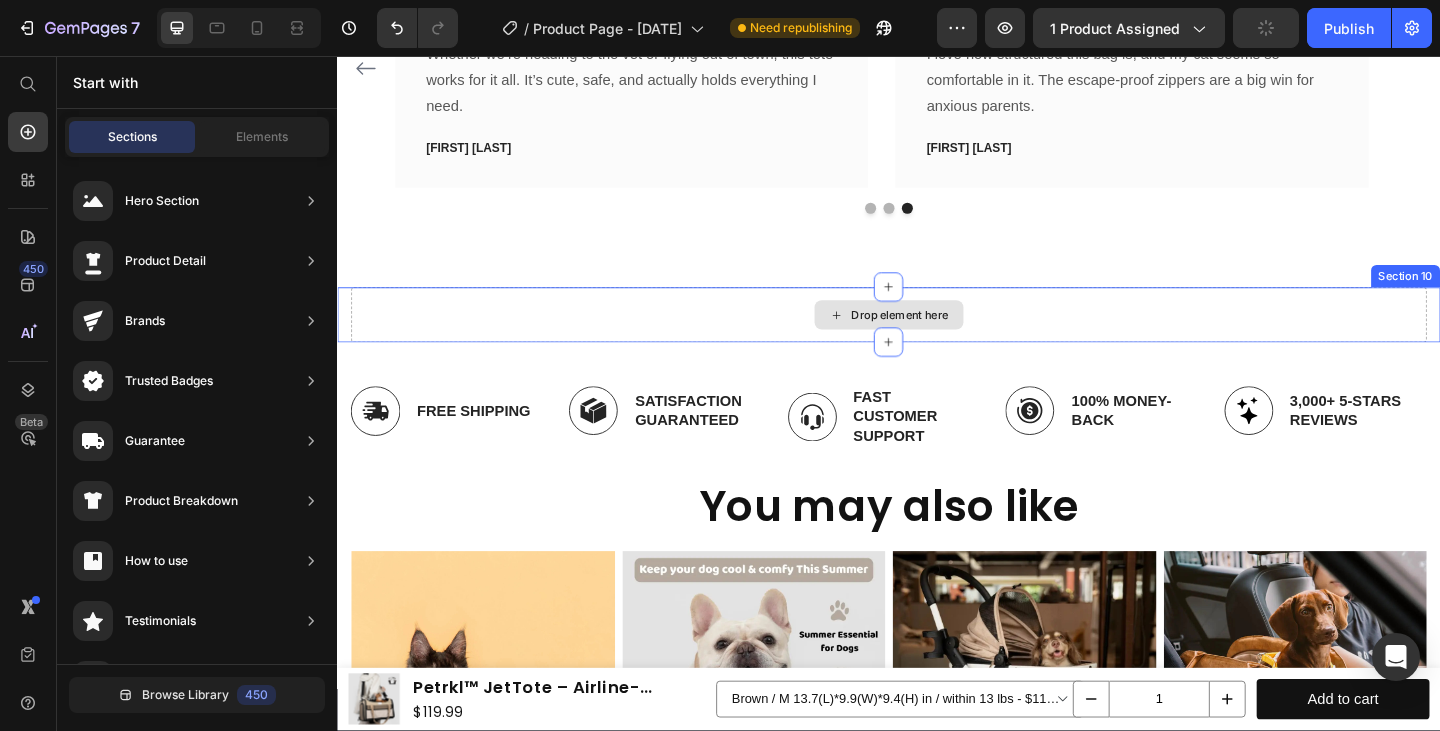 click on "Drop element here" at bounding box center [937, 338] 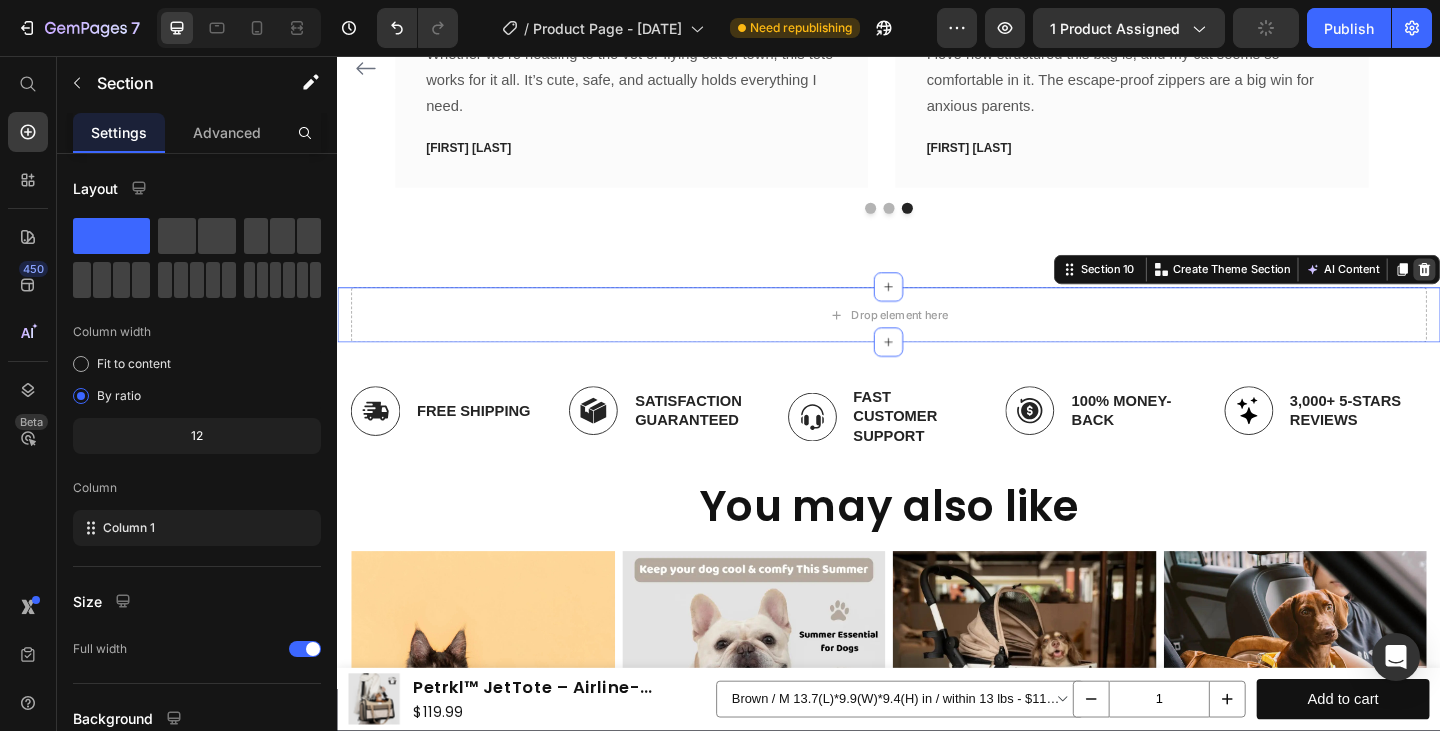 click 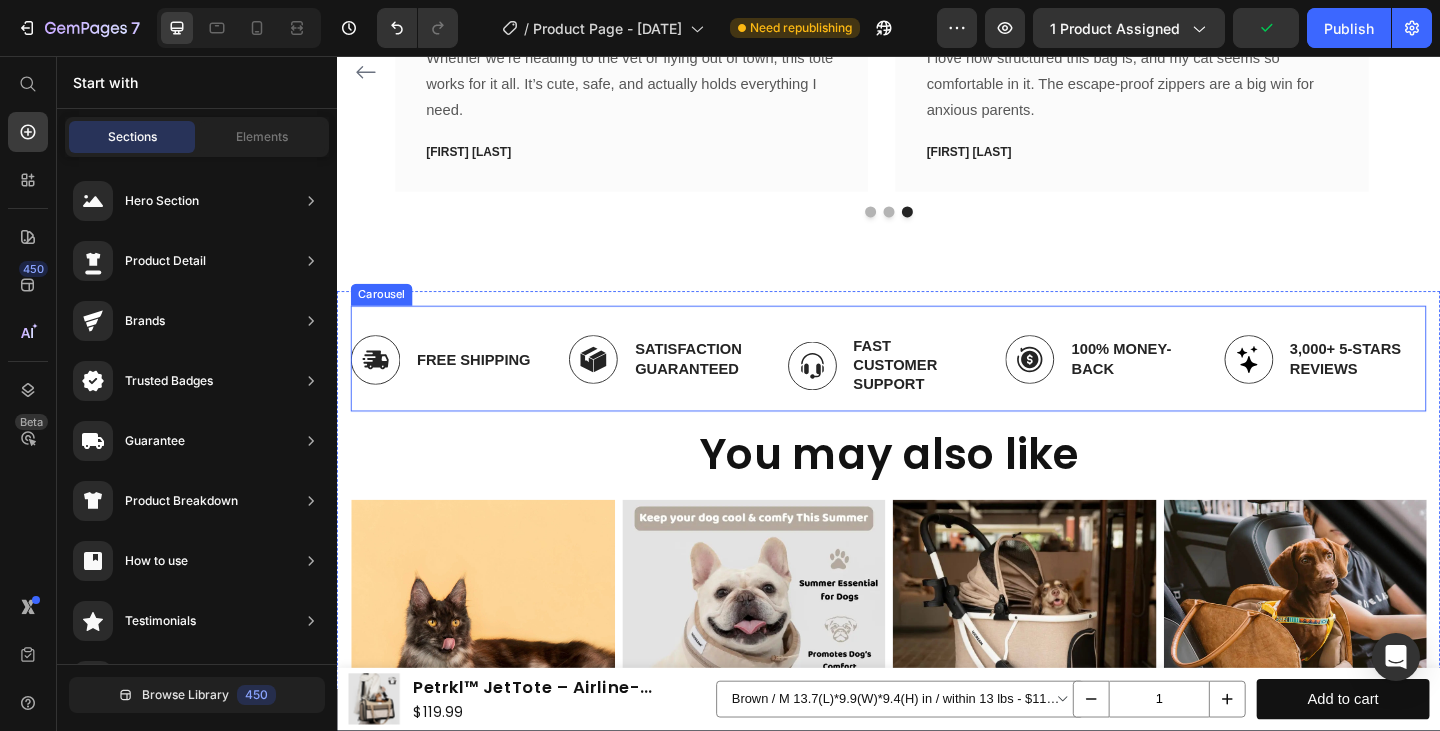 scroll, scrollTop: 7179, scrollLeft: 0, axis: vertical 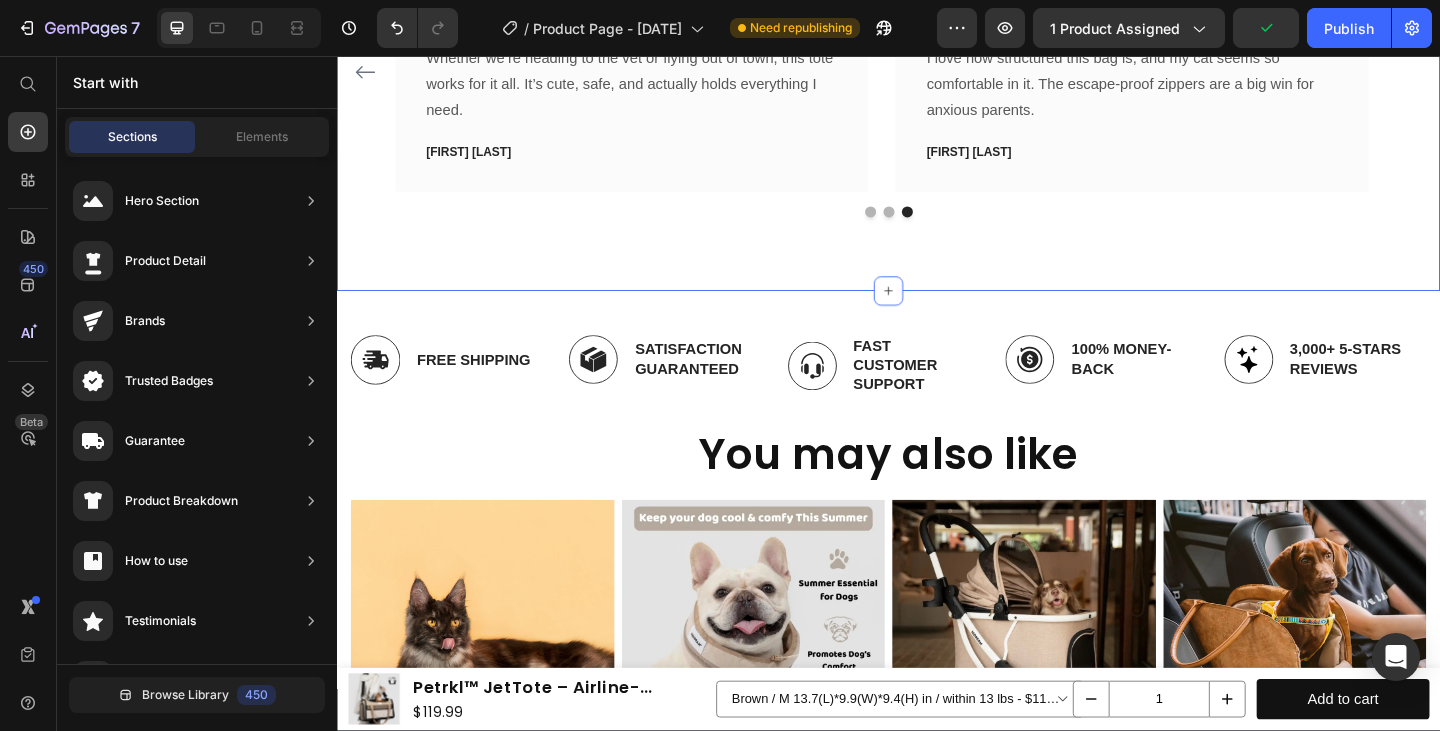 click on "What Our Customers Are Saying Heading Our customer advocates are standing by 24/7 to support you via email. Text block
Icon
Icon
Icon
Icon
Icon Row Best travel bag I’ve ever bought Text block We’ve tried 4 carriers—this one is by far the best. Smooth zippers, breathable mesh, and LOVE the trolley sleeve for airports. A+ quality. Text block -[FIRST] [LAST]. Text block Row
Icon
Icon
Icon
Icon
Icon Row Surprisingly roomy for my chunky boy Text block My 13 lb Shorthair fit in here with space to turn around. The support bottom kept the shape great—even during car rides. Folds so flat too! Text block -[FIRST] [LAST]. Text block Row
Icon
Icon
Icon
Icon
Icon Row Wish I bought it sooner! Text block Text block [FIRST] [LAST]. Text block Row
Icon" at bounding box center [937, 11] 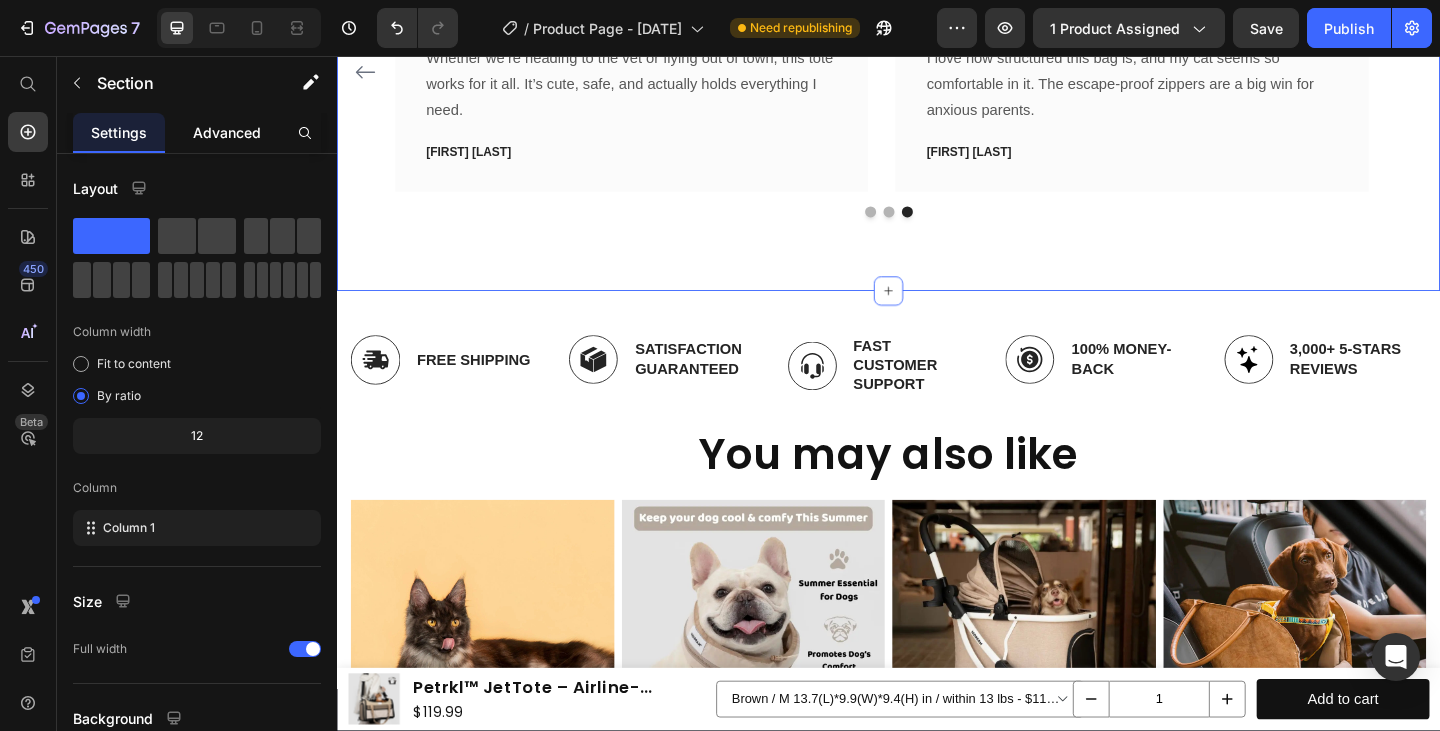click on "Advanced" 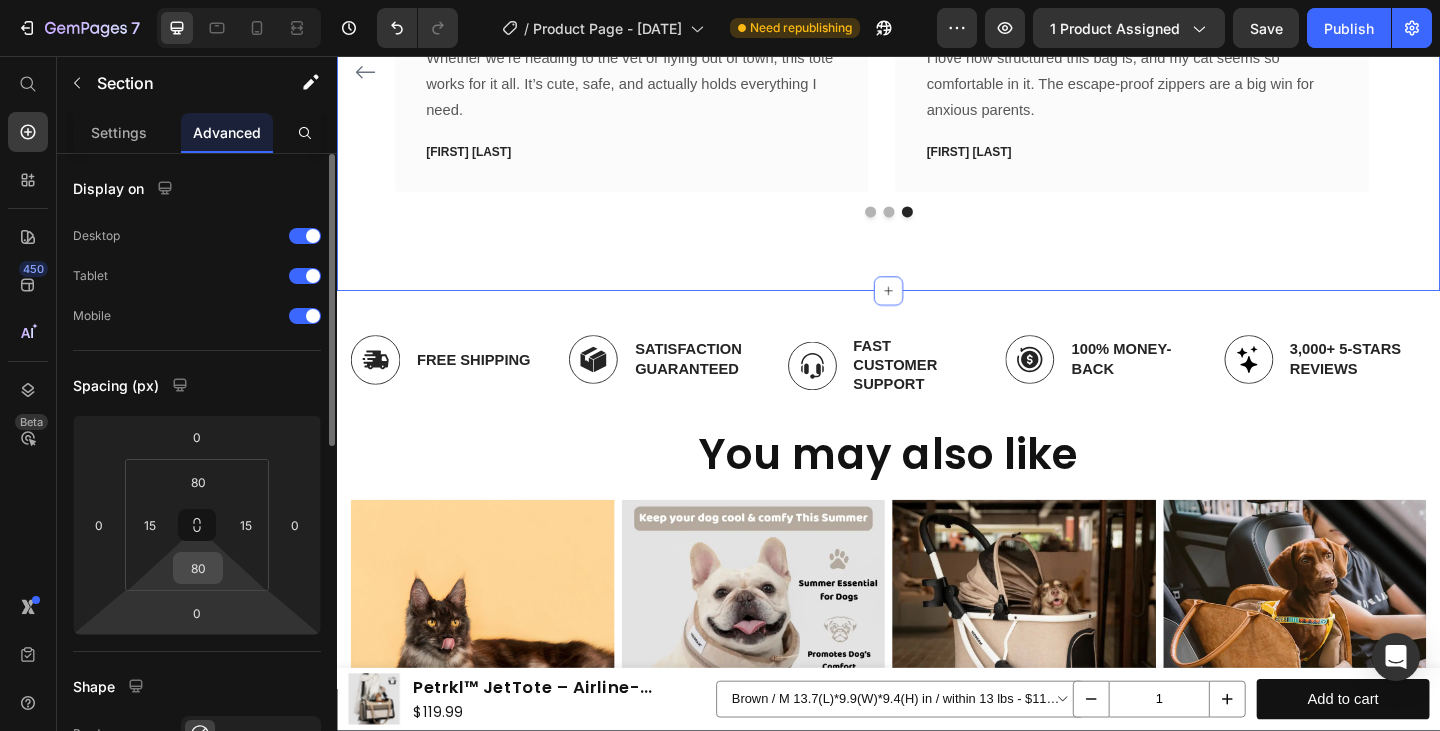 click on "80" at bounding box center [198, 568] 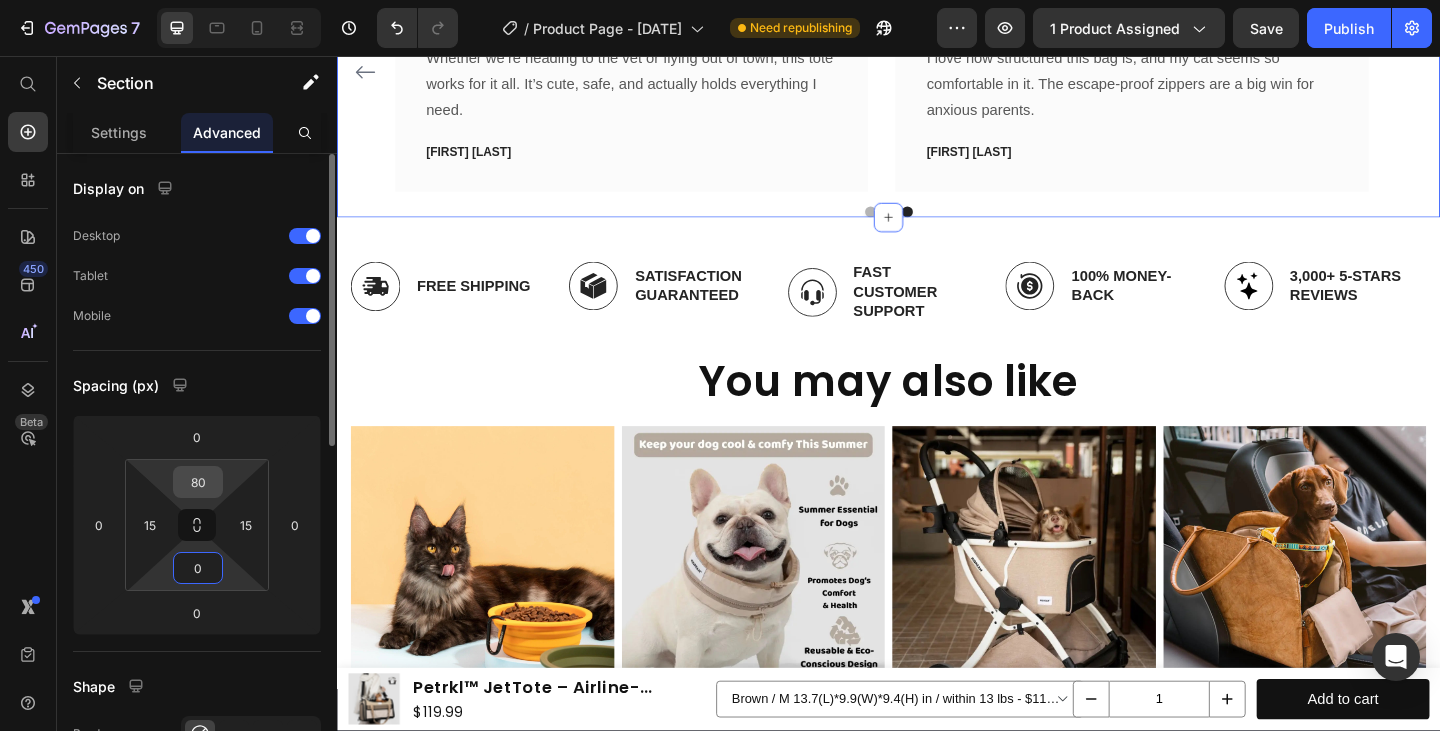 type on "0" 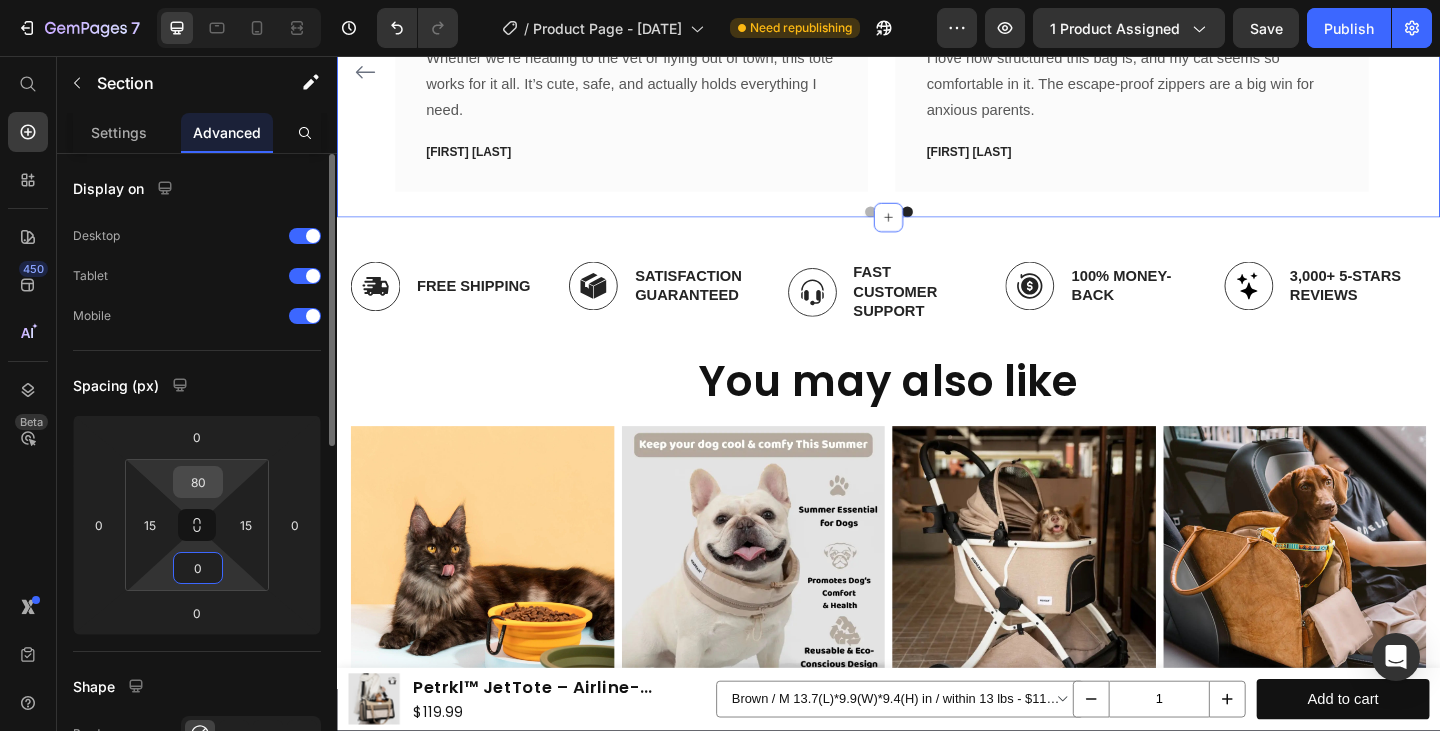 click on "80" at bounding box center [198, 482] 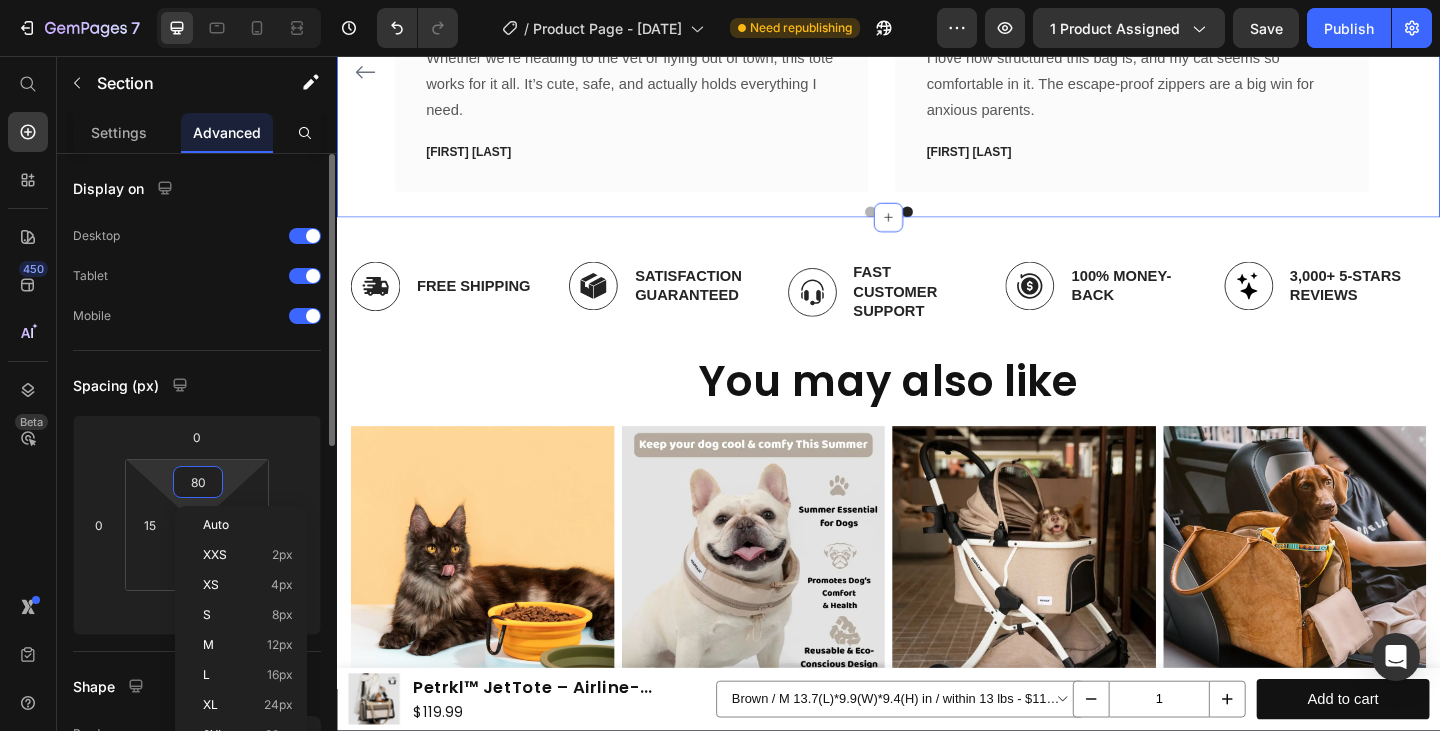 click on "80" at bounding box center (198, 482) 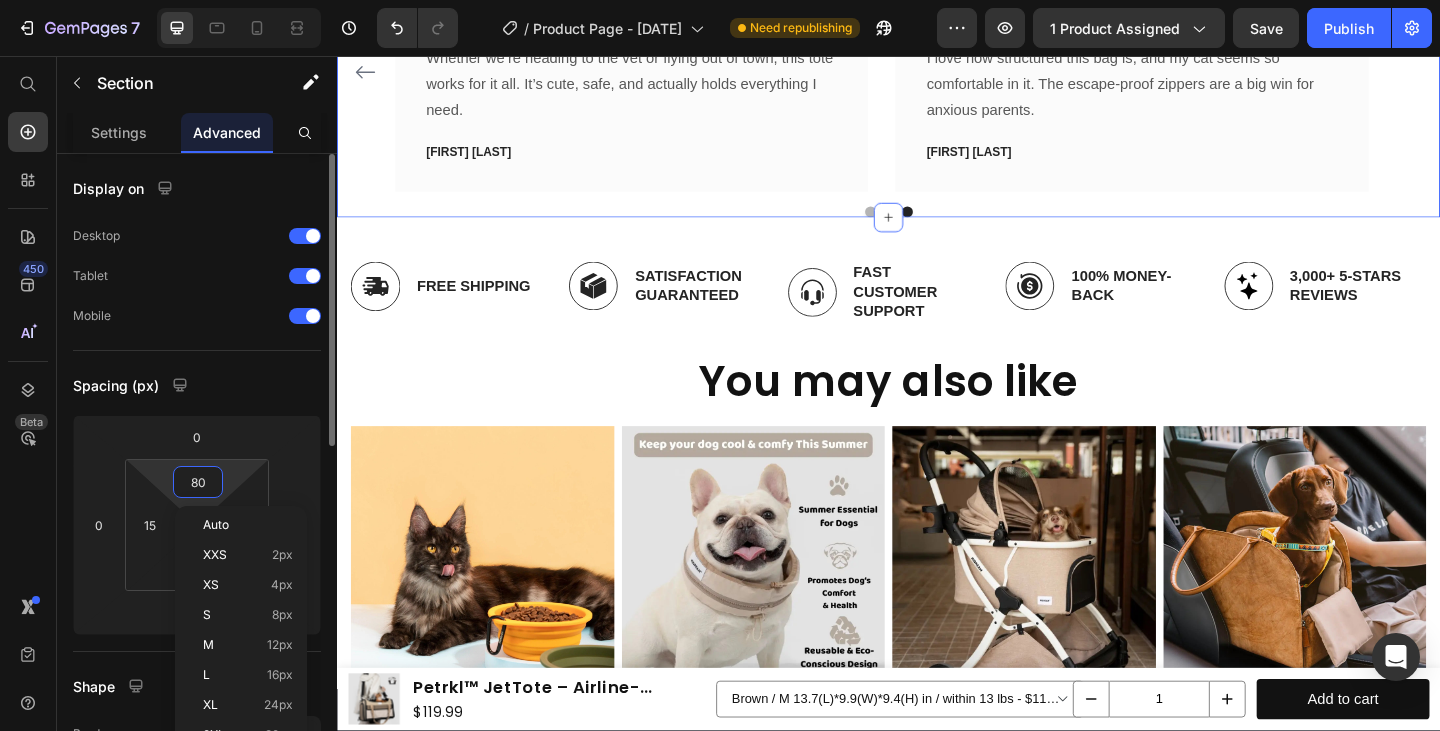 type on "0" 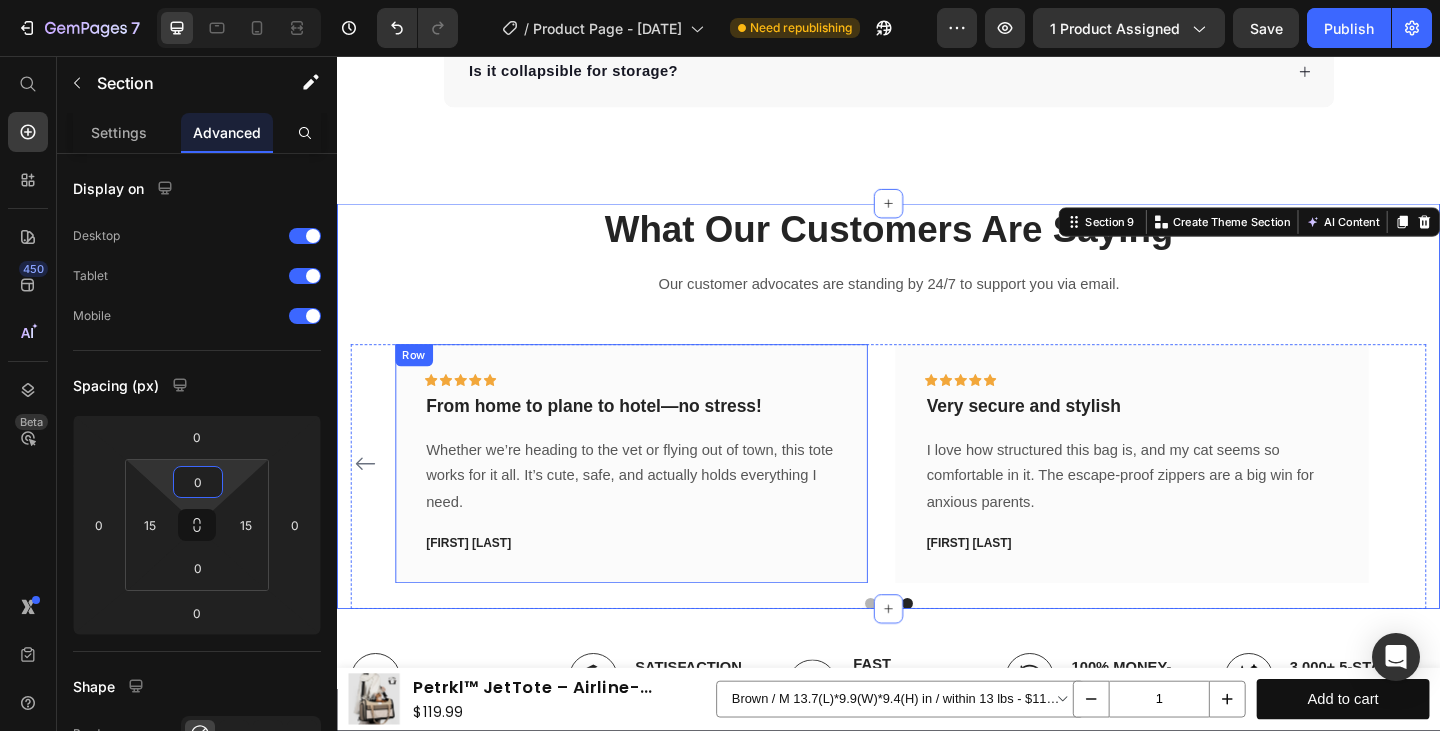 scroll, scrollTop: 6896, scrollLeft: 0, axis: vertical 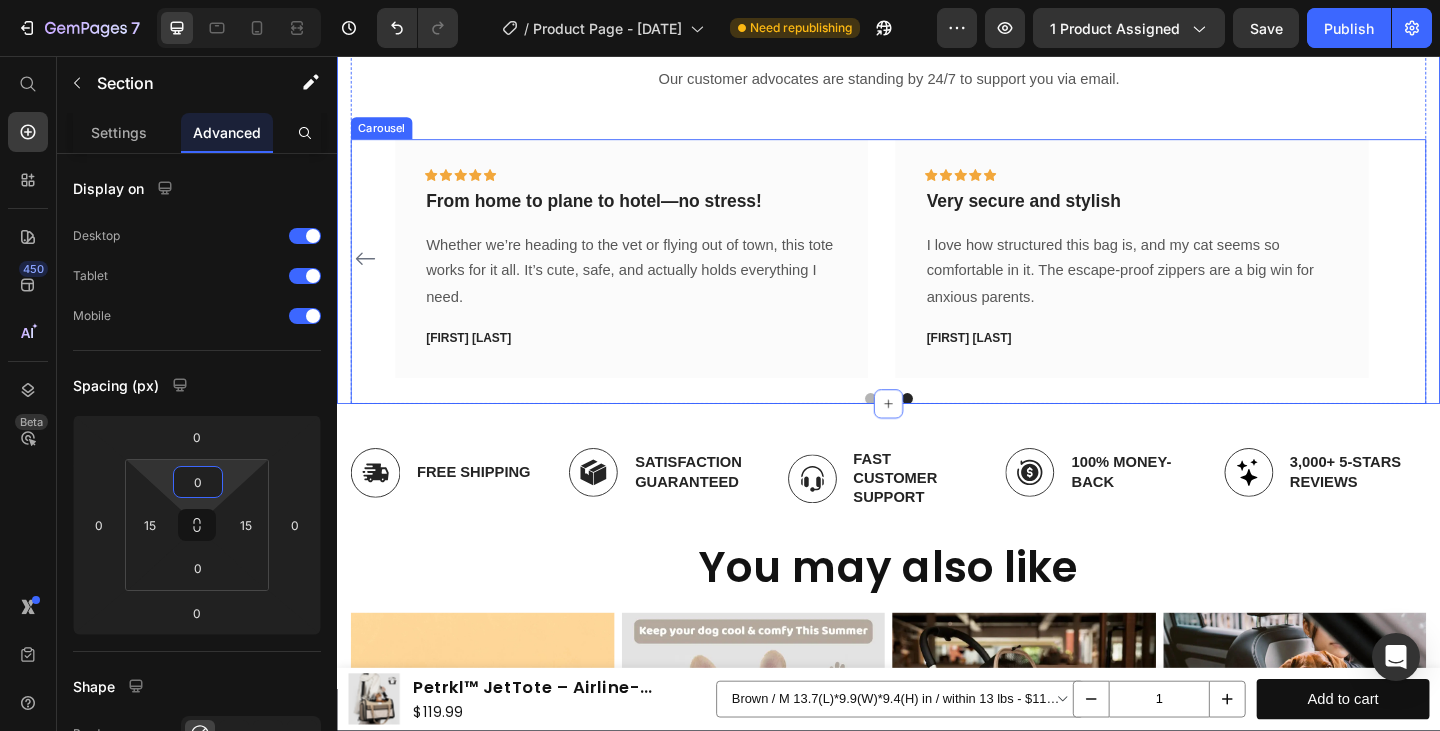 click 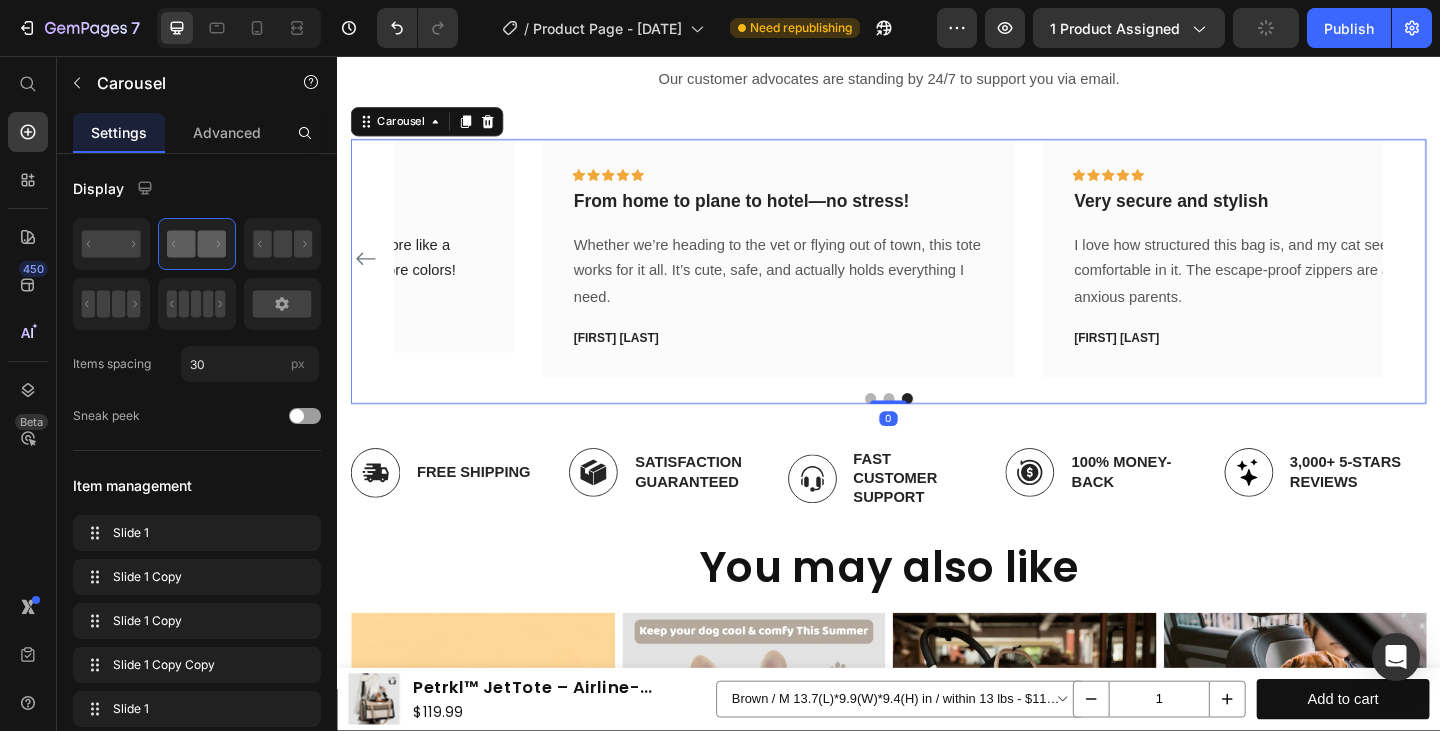 click 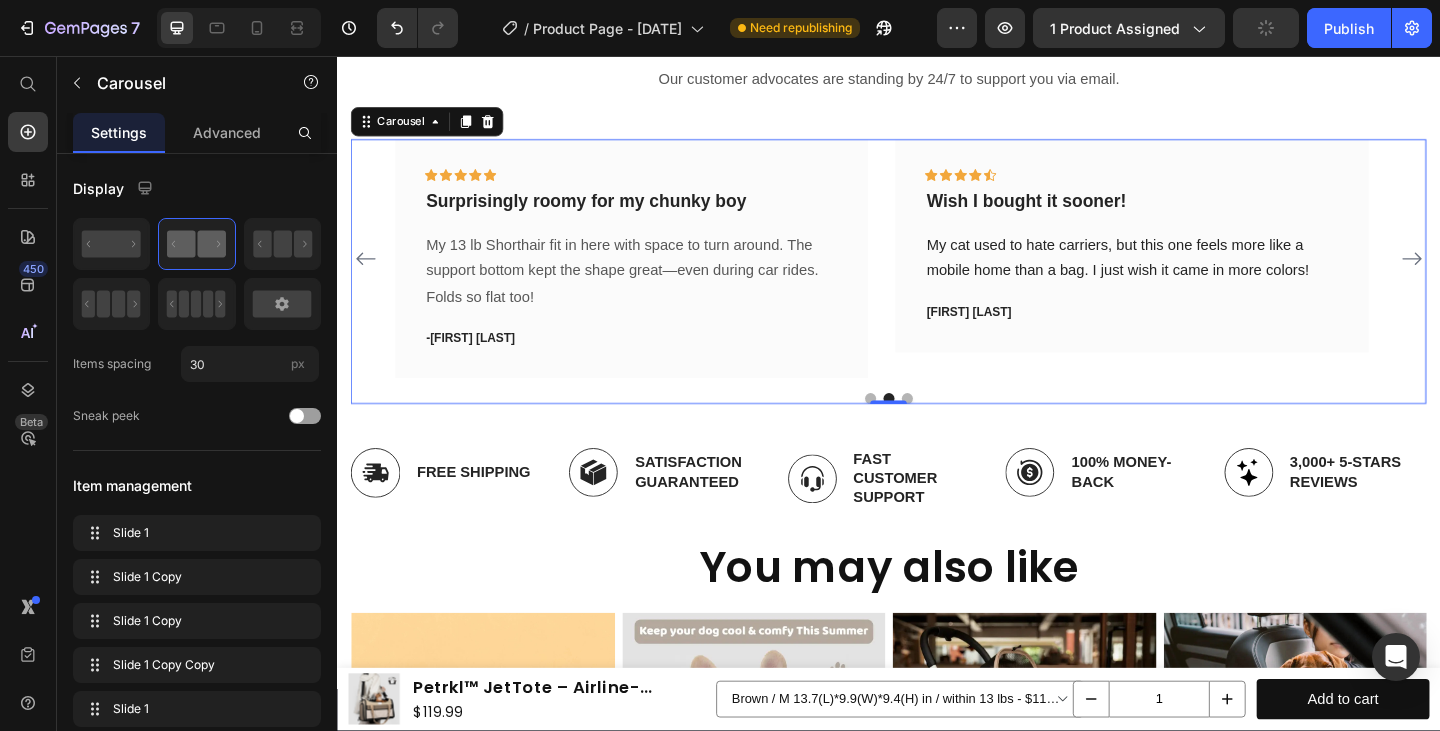 click 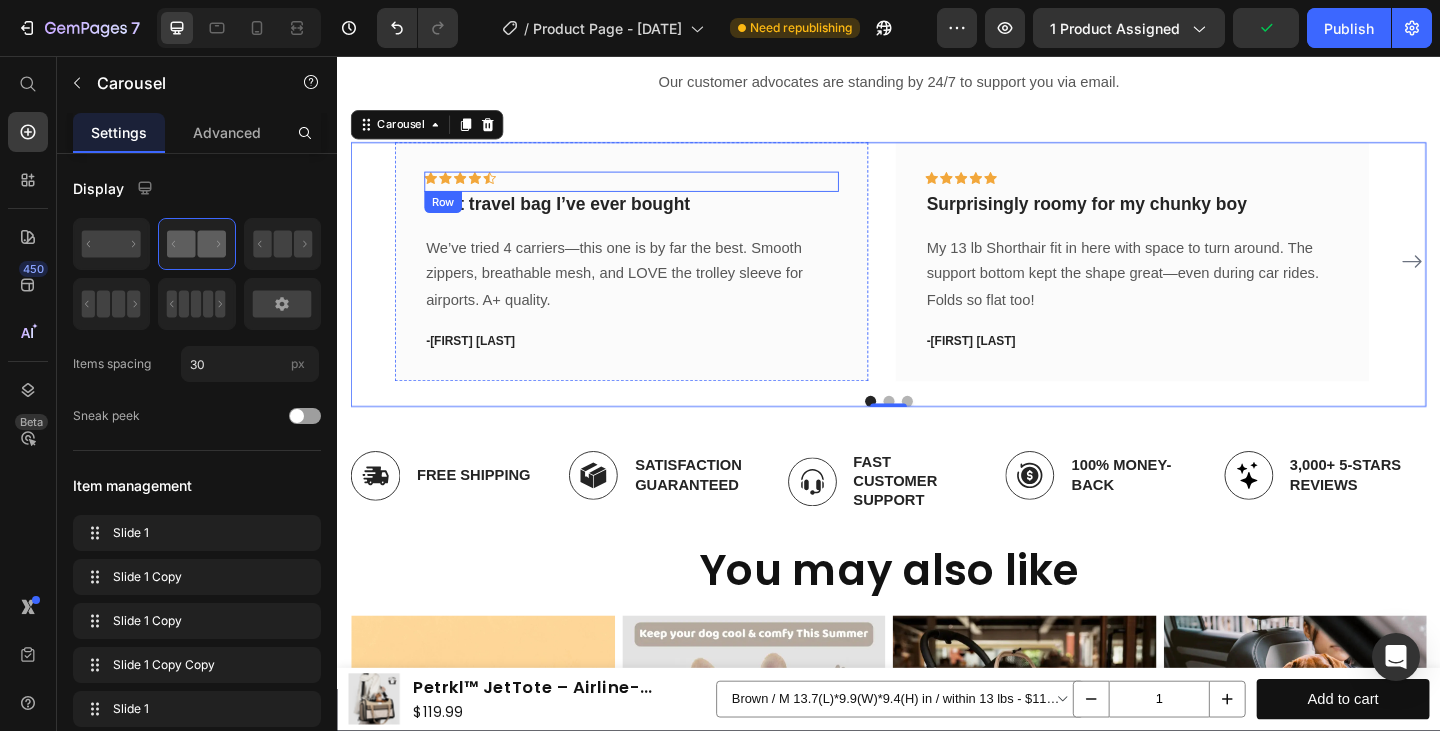 scroll, scrollTop: 6892, scrollLeft: 0, axis: vertical 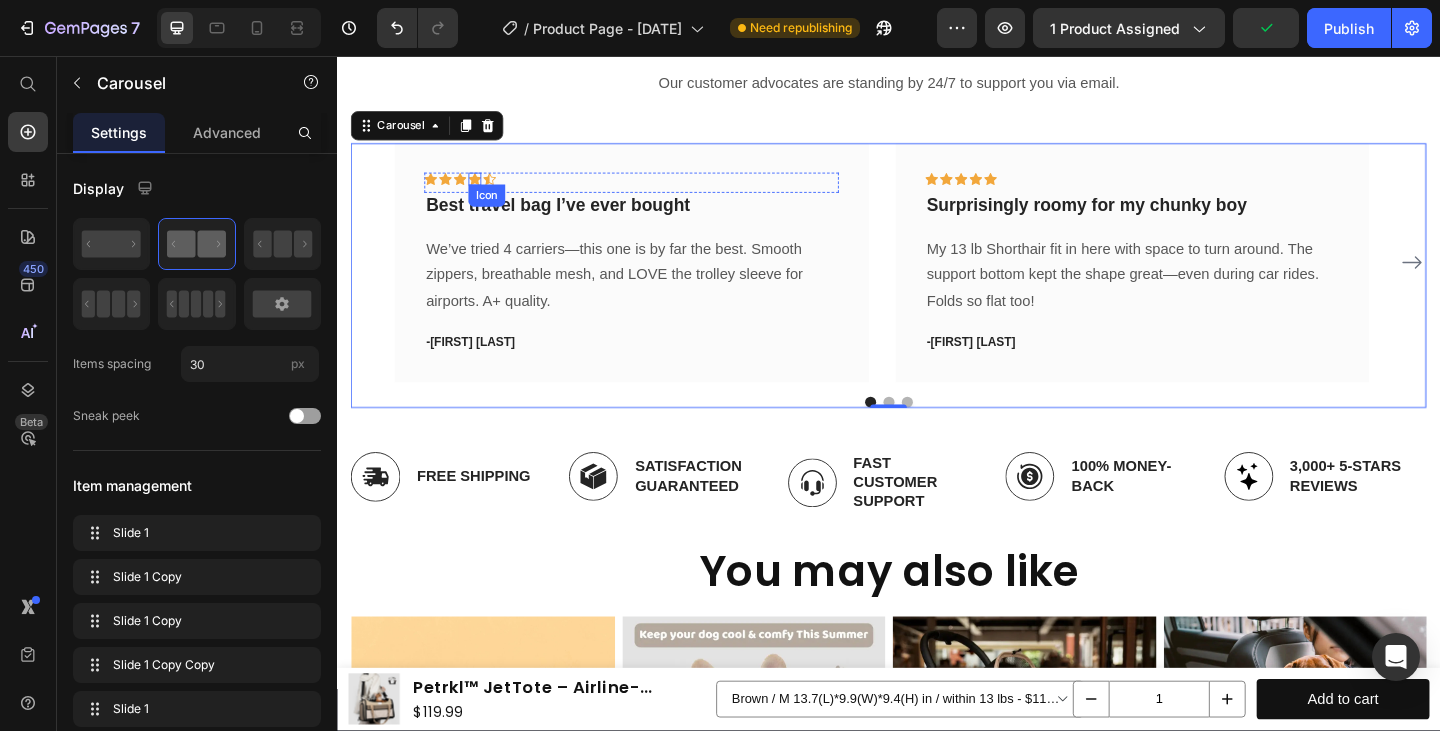 click 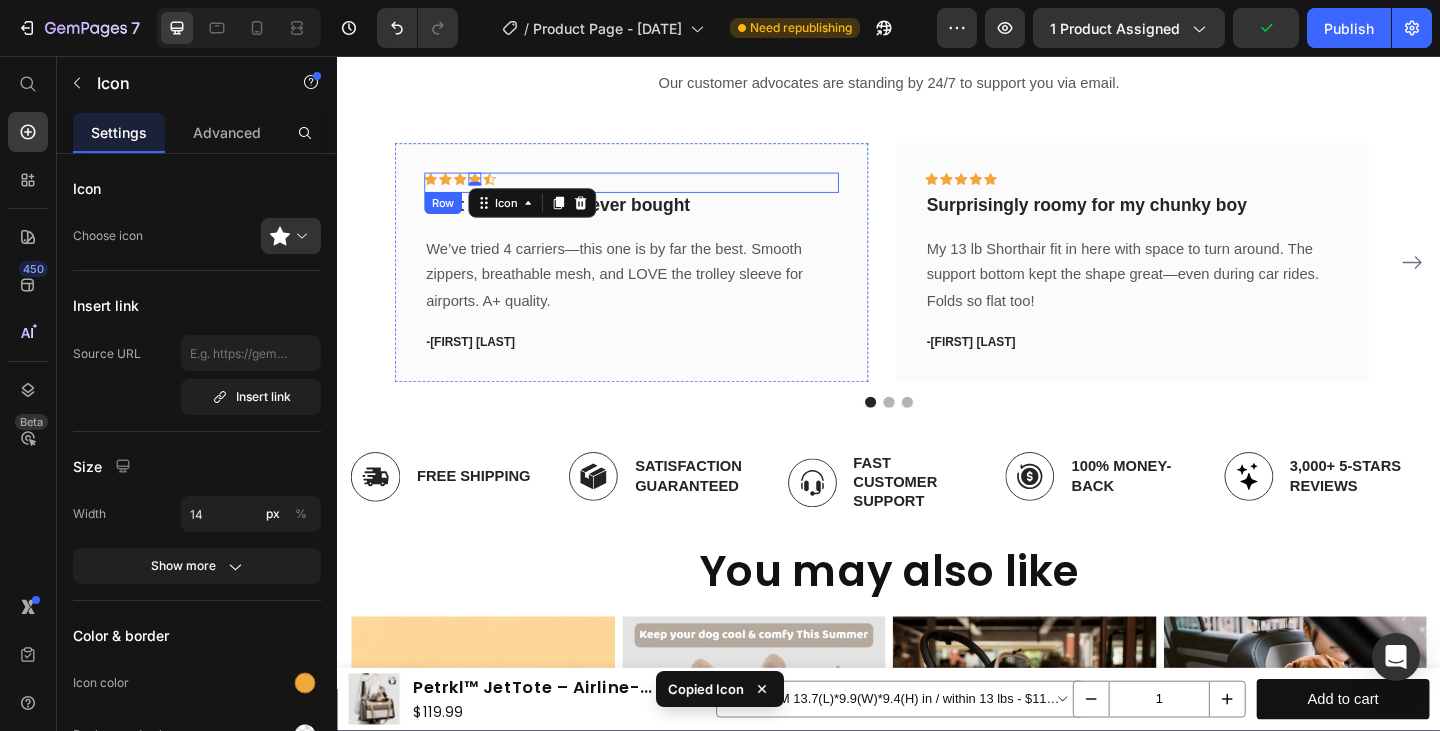 click on "Icon
Icon
Icon
Icon   0
Icon Row" at bounding box center (657, 194) 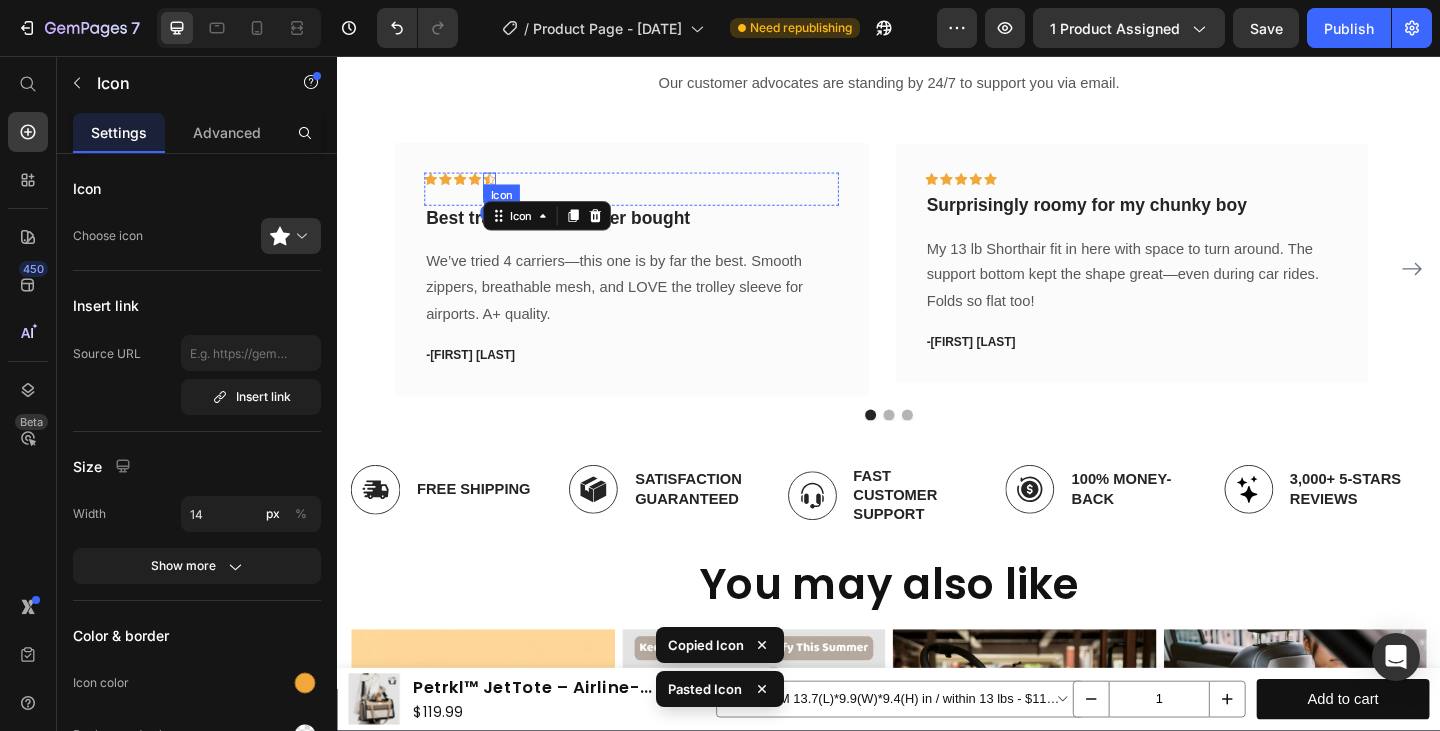 click on "Icon" at bounding box center (503, 190) 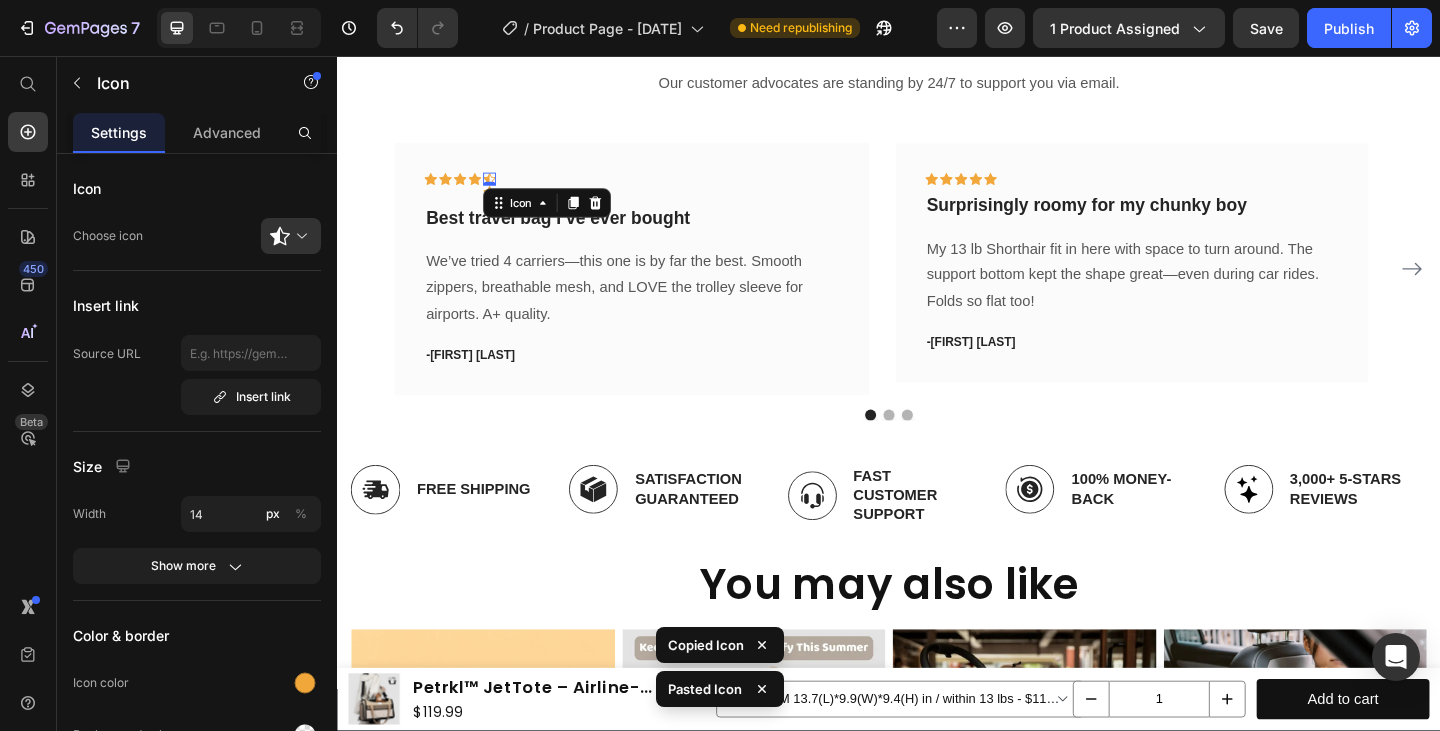 click 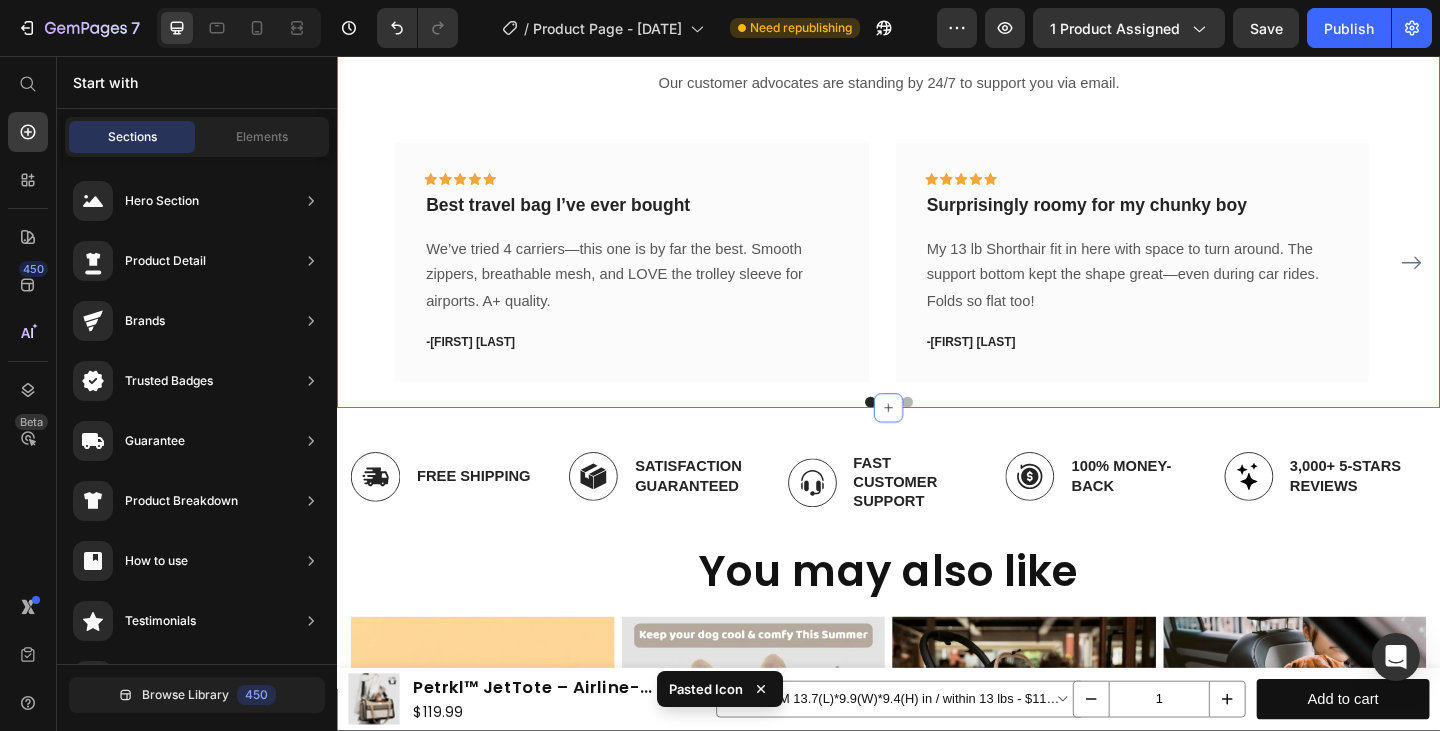 click on "What Our Customers Are Saying Heading Our customer advocates are standing by 24/7 to support you via email. Text block
Icon
Icon
Icon
Icon
Icon Row Best travel bag I’ve ever bought Text block We’ve tried 4 carriers—this one is by far the best. Smooth zippers, breathable mesh, and LOVE the trolley sleeve for airports. A+ quality. Text block -[FIRST] [LAST]. Text block Row
Icon
Icon
Icon
Icon
Icon Row Surprisingly roomy for my chunky boy Text block My 13 lb Shorthair fit in here with space to turn around. The support bottom kept the shape great—even during car rides. Folds so flat too! Text block -[FIRST] [LAST]. Text block Row
Icon
Icon
Icon
Icon
Icon Row Wish I bought it sooner! Text block Text block [FIRST] [LAST]. Text block Row
Icon" at bounding box center [937, 218] 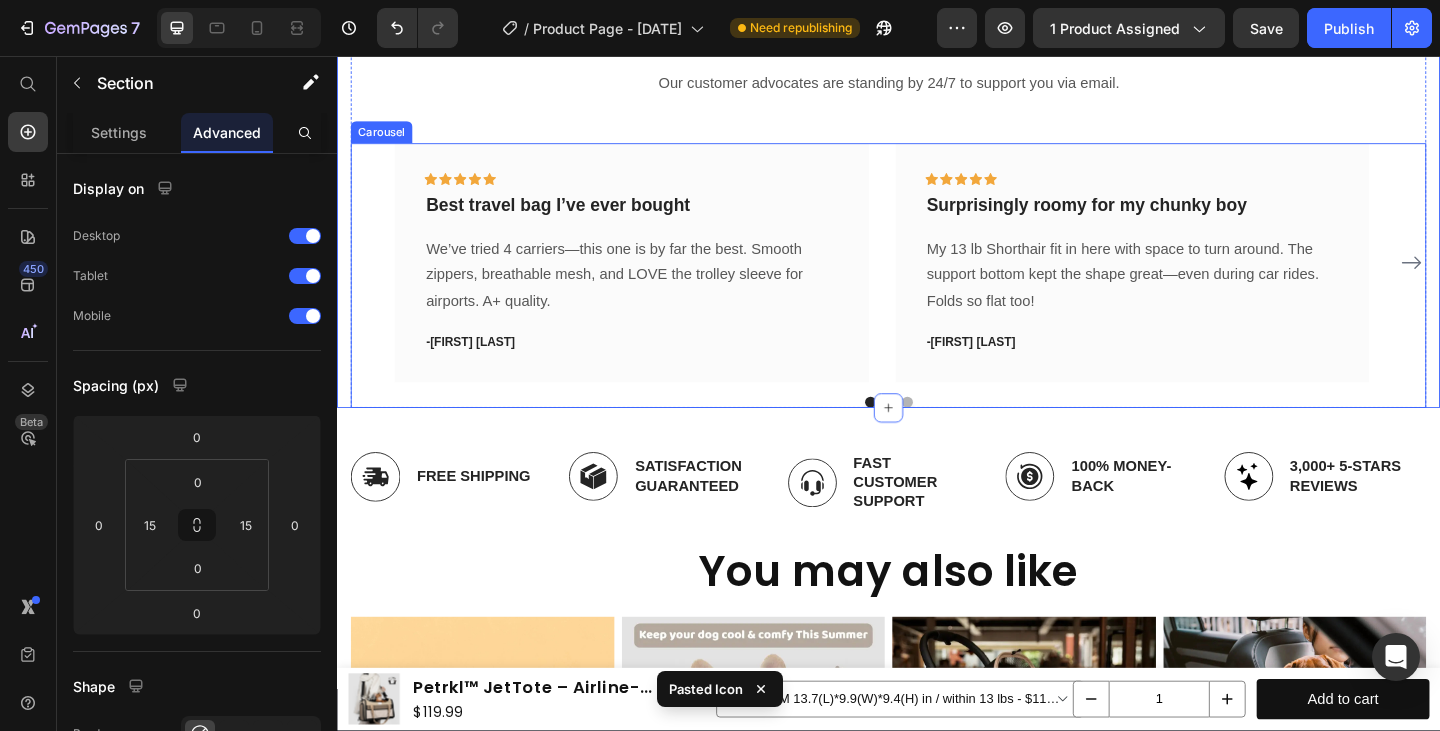 click 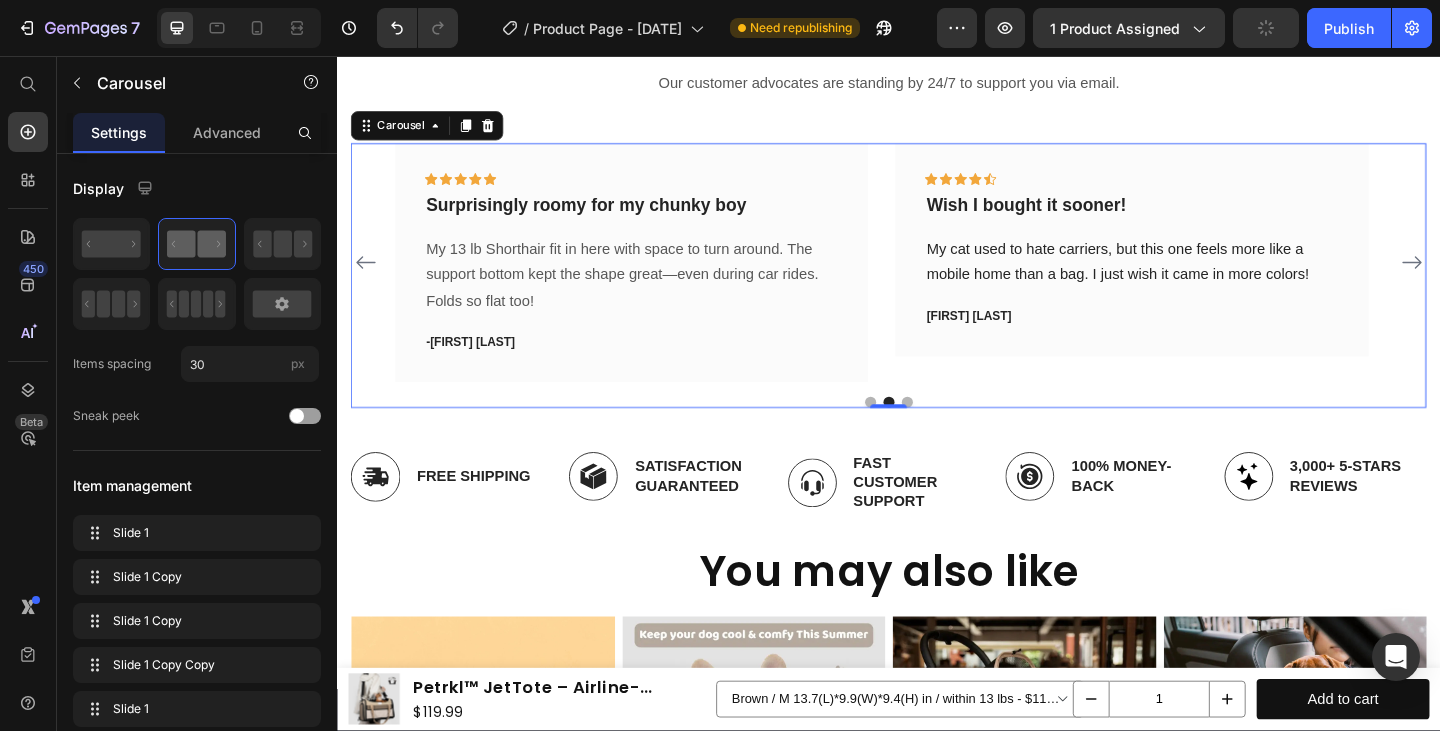 click 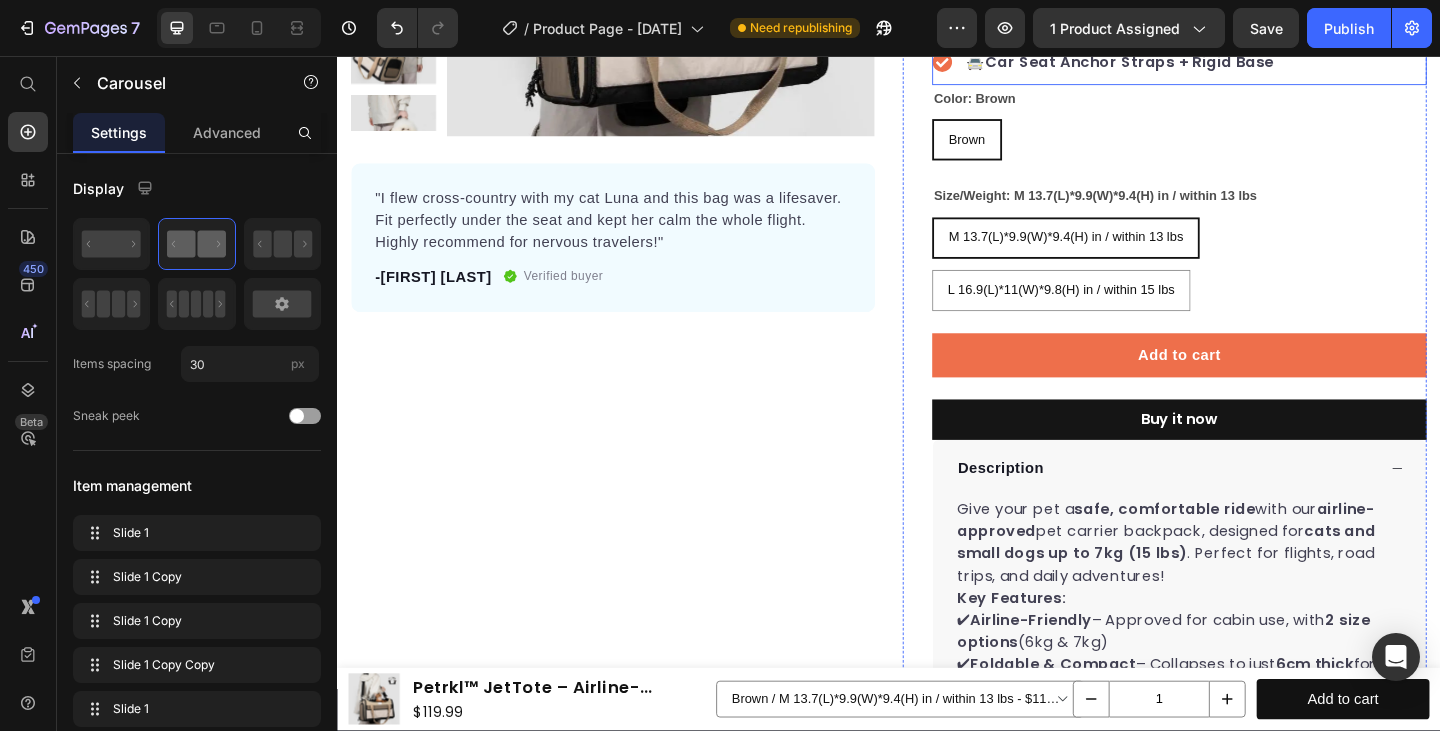 scroll, scrollTop: 780, scrollLeft: 0, axis: vertical 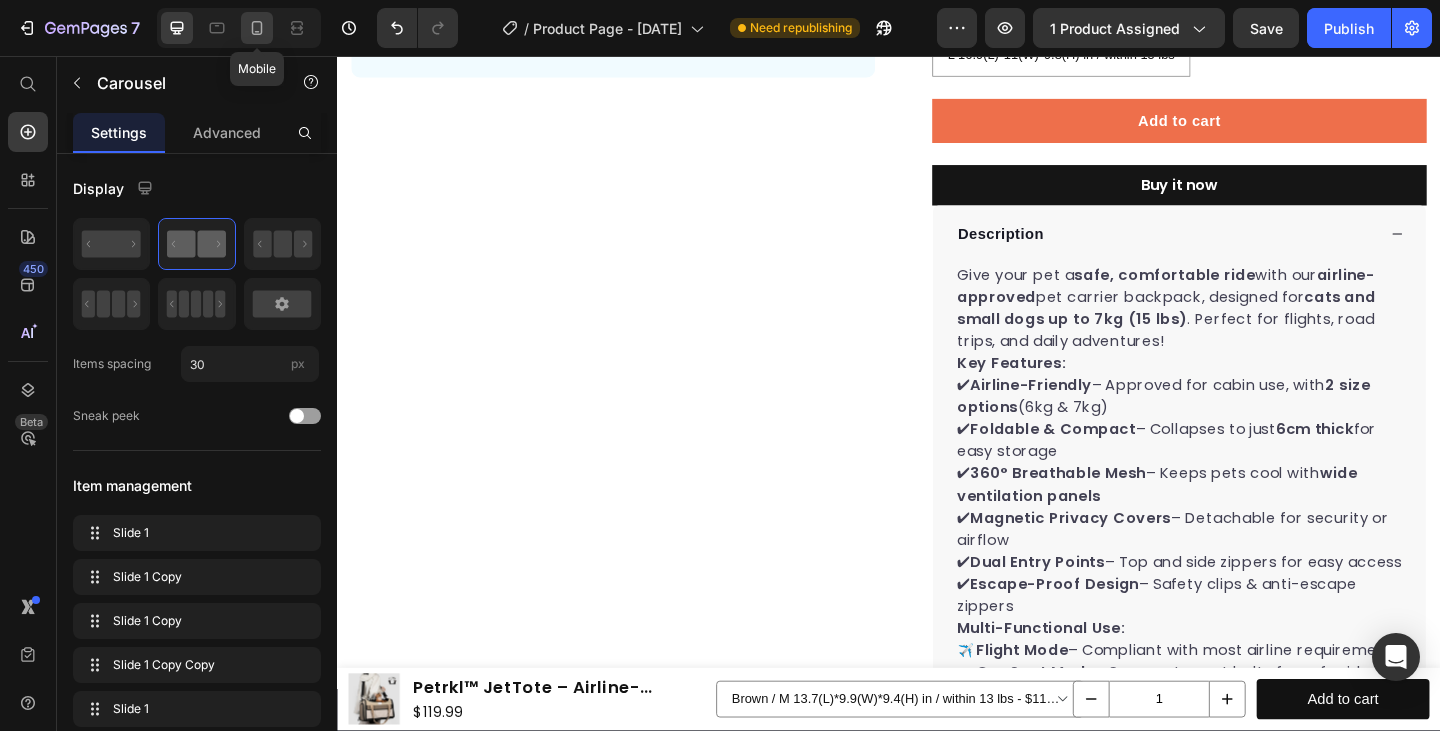click 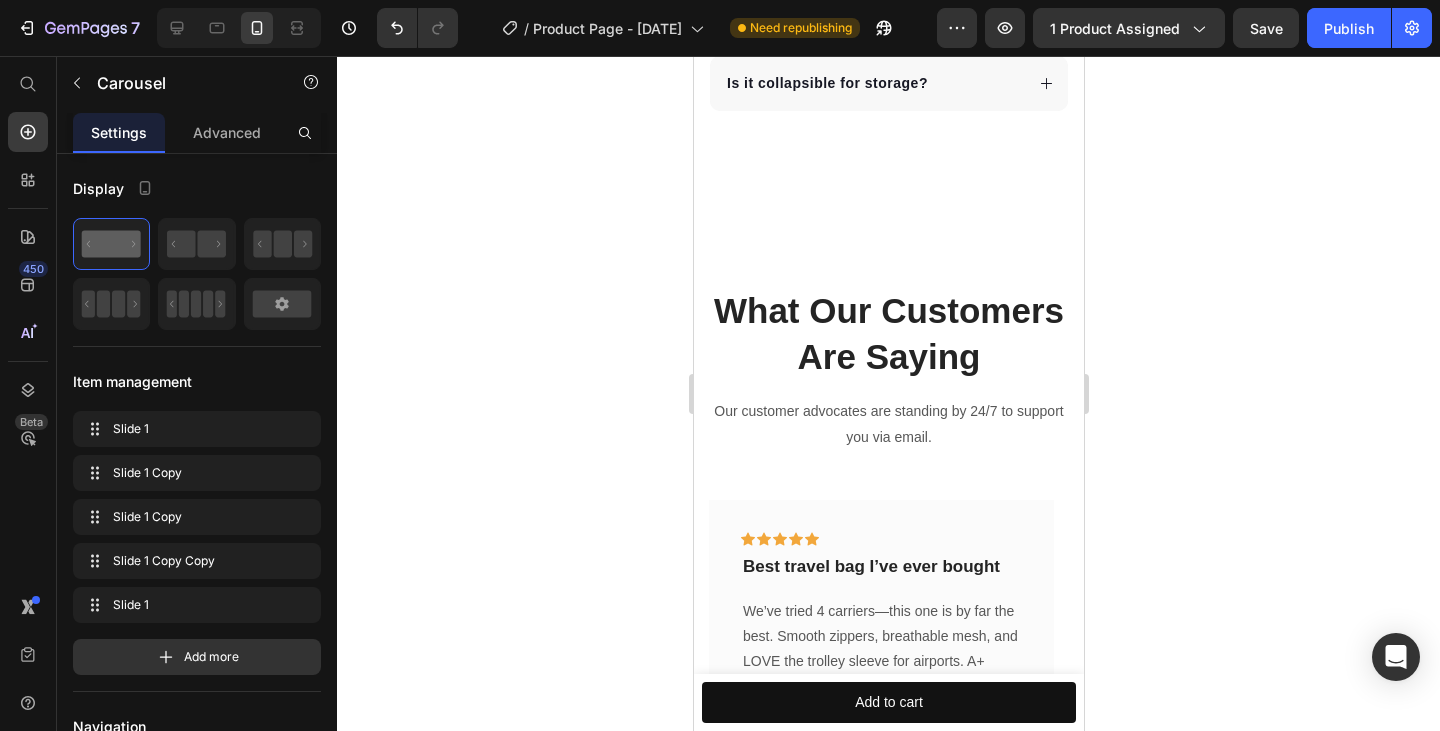 scroll, scrollTop: 8663, scrollLeft: 0, axis: vertical 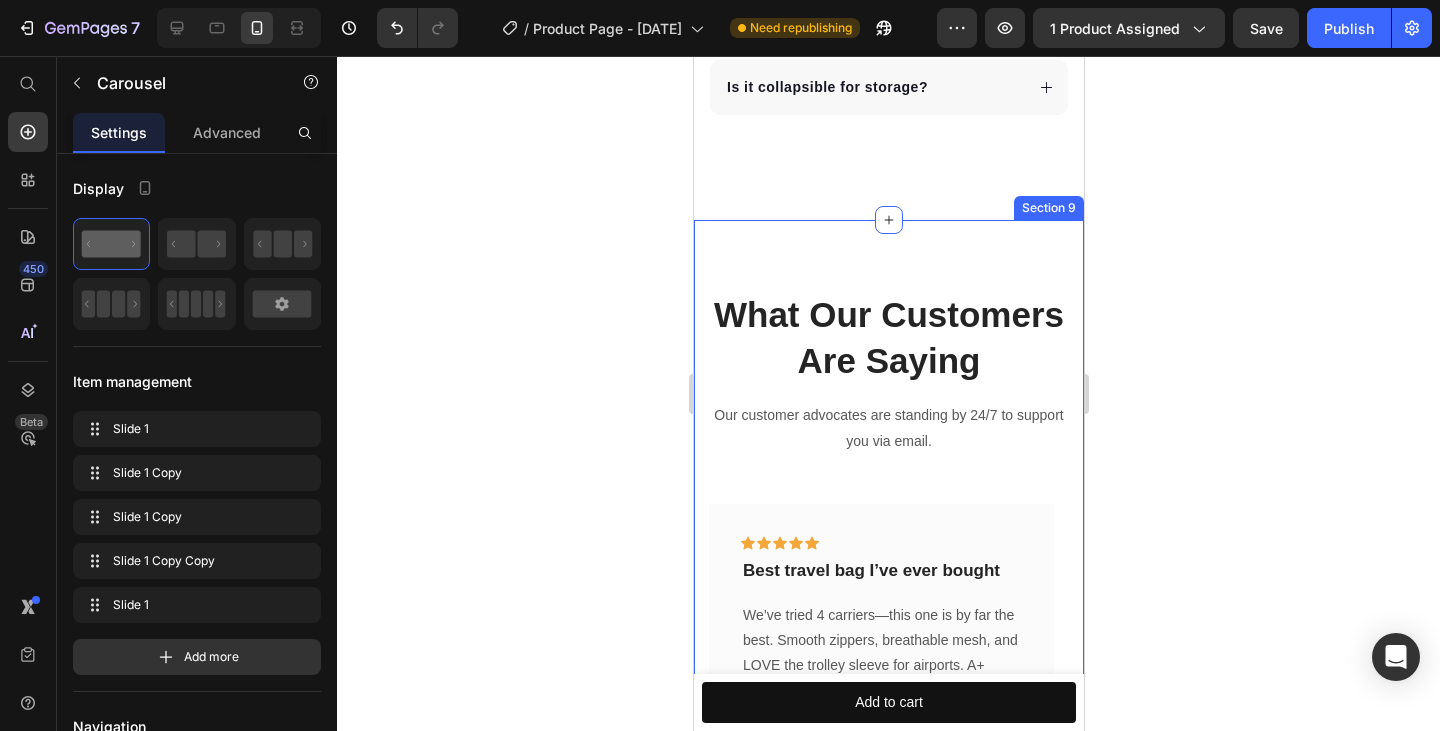 click on "What Our Customers Are Saying Heading Our customer advocates are standing by 24/7 to support you via email. Text block
Icon
Icon
Icon
Icon
Icon Row Best travel bag I’ve ever bought Text block We’ve tried 4 carriers—this one is by far the best. Smooth zippers, breathable mesh, and LOVE the trolley sleeve for airports. A+ quality. Text block -Chloe L. Text block Row
Icon
Icon
Icon
Icon
Icon Row Surprisingly roomy for my chunky boy Text block My 13 lb Shorthair fit in here with space to turn around. The support bottom kept the shape great—even during car rides. Folds so flat too! Text block -Jason T. Text block Row
Icon
Icon
Icon
Icon
Icon Row Wish I bought it sooner! Text block Text block Amanda D. Text block Row
Icon
Icon Icon Icon Row" at bounding box center (888, 557) 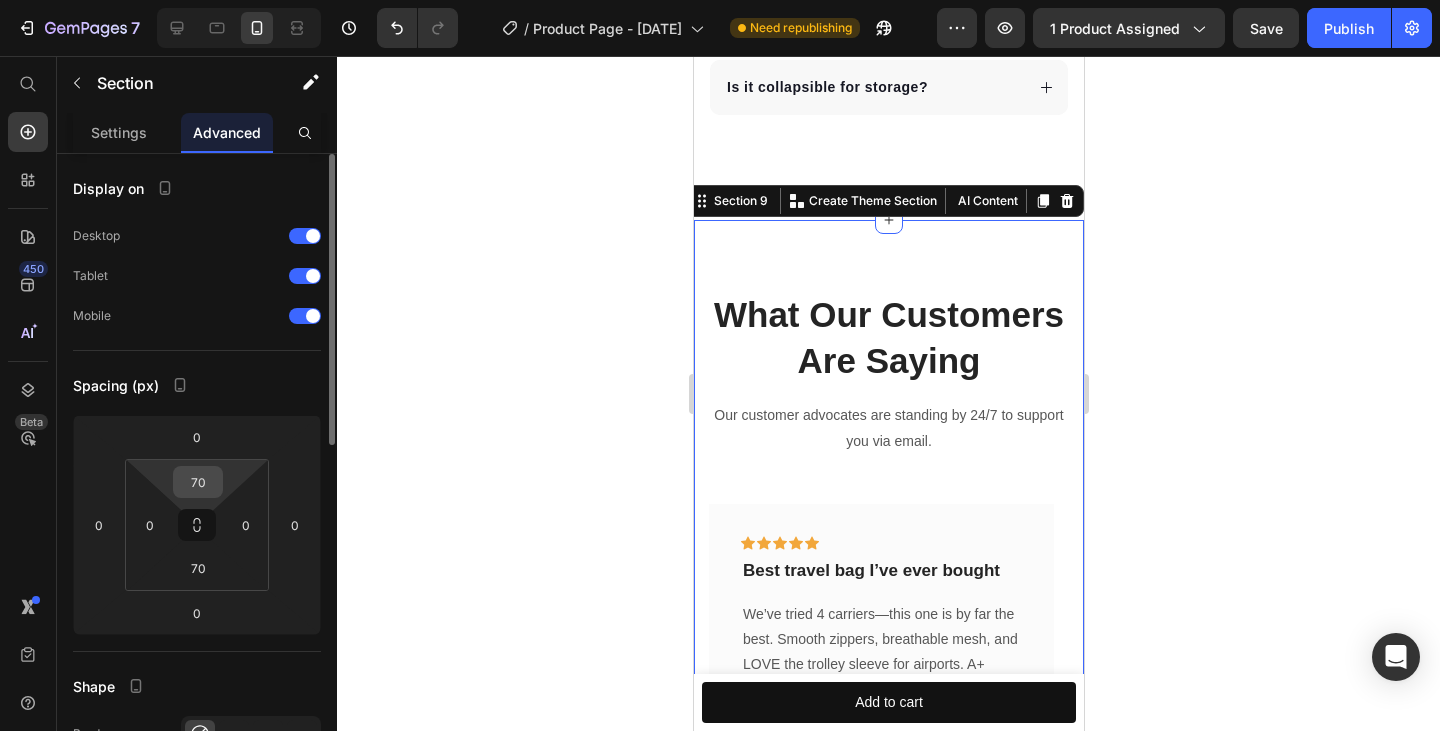 click on "70" at bounding box center (198, 482) 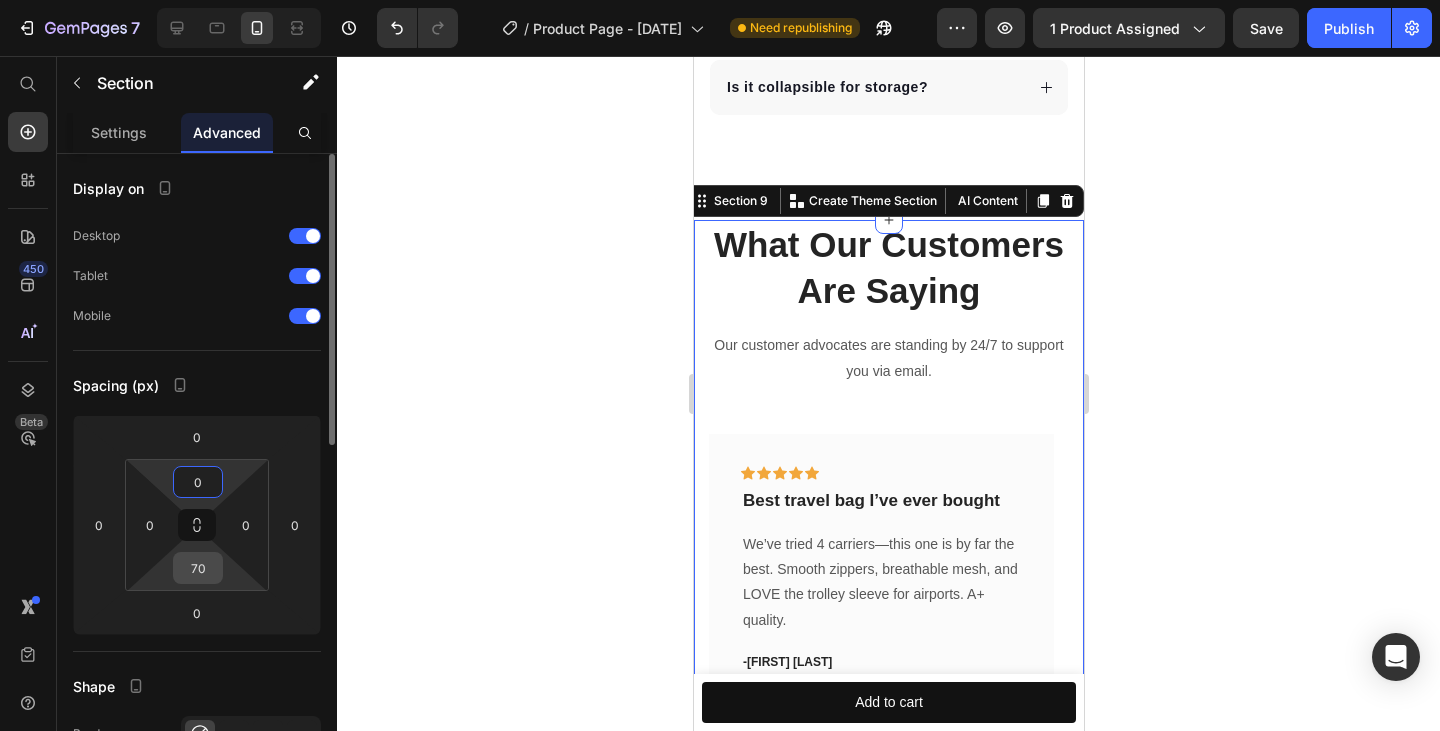 type on "0" 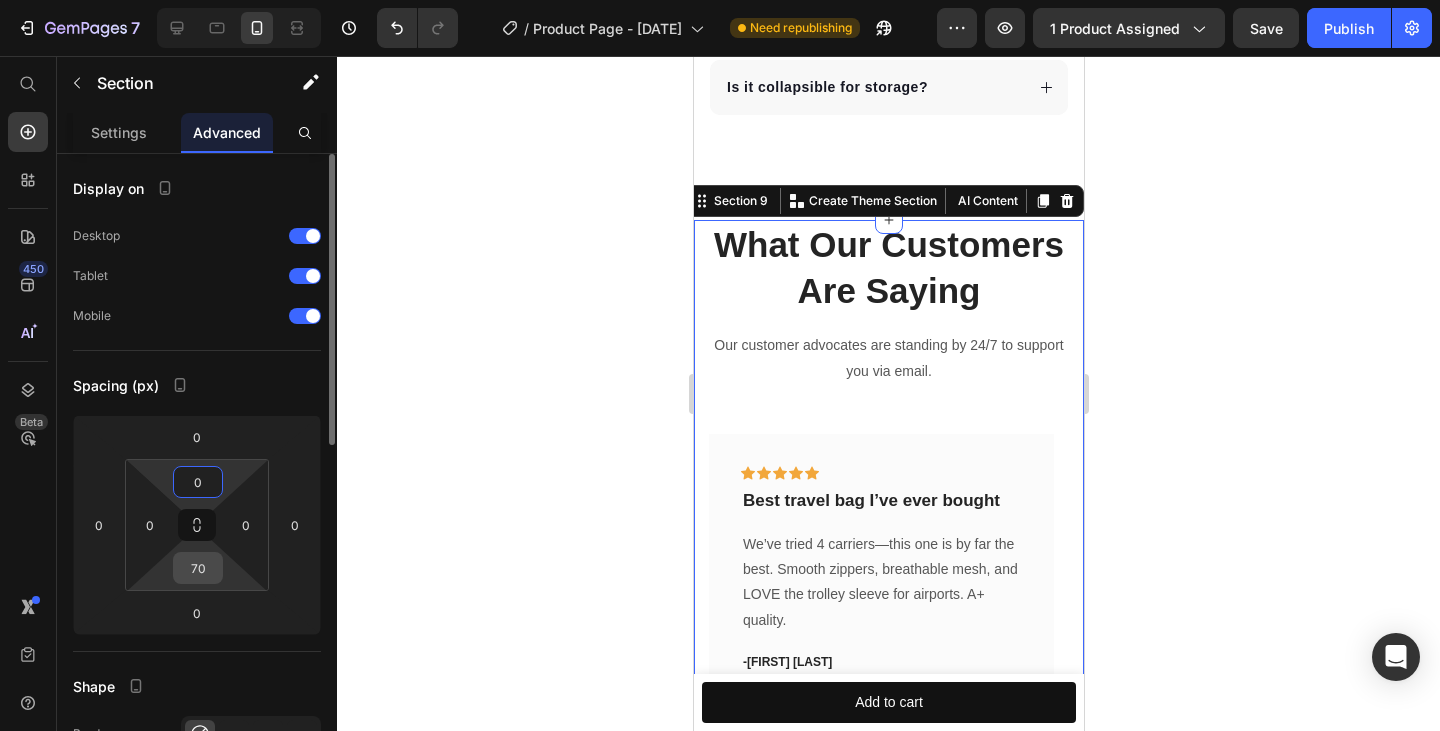 click on "70" at bounding box center [198, 568] 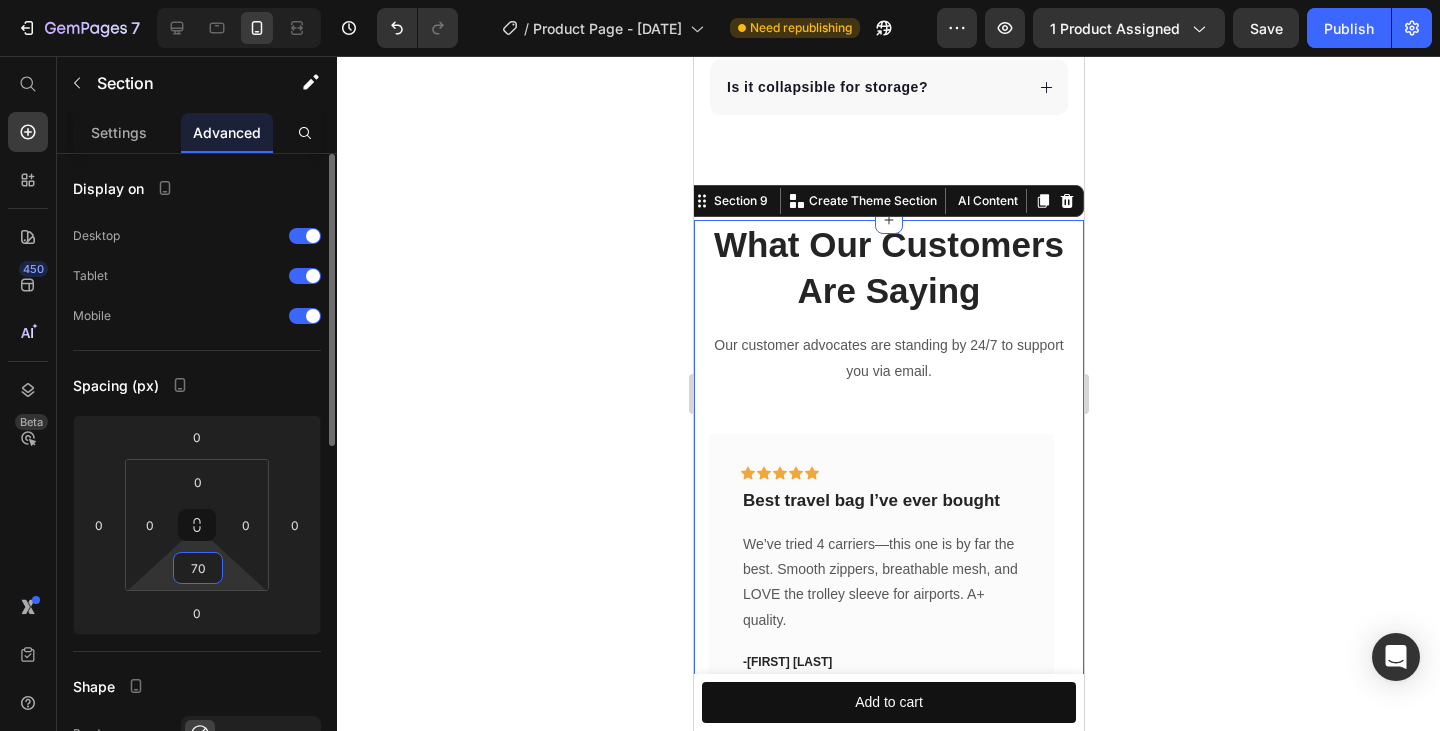 drag, startPoint x: 204, startPoint y: 567, endPoint x: 180, endPoint y: 562, distance: 24.5153 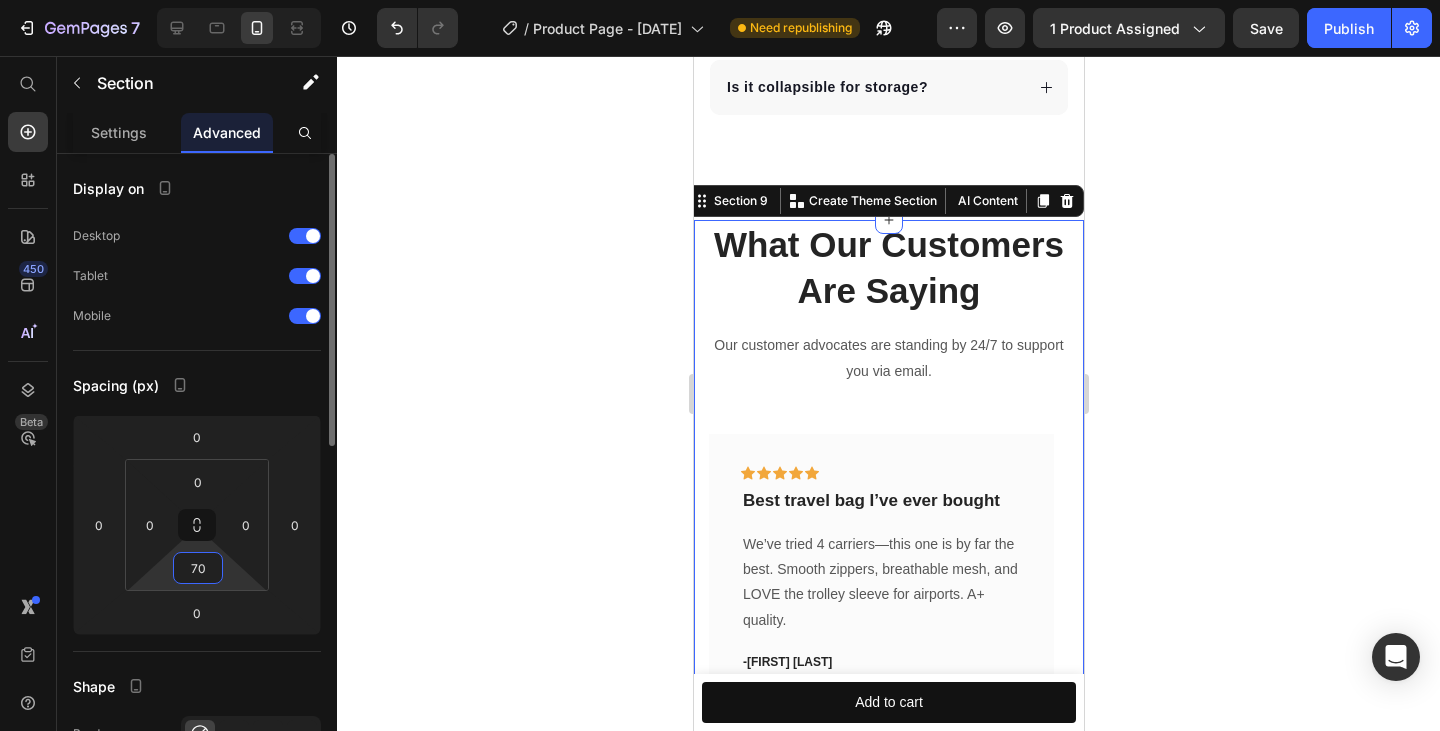 click on "70" at bounding box center [198, 568] 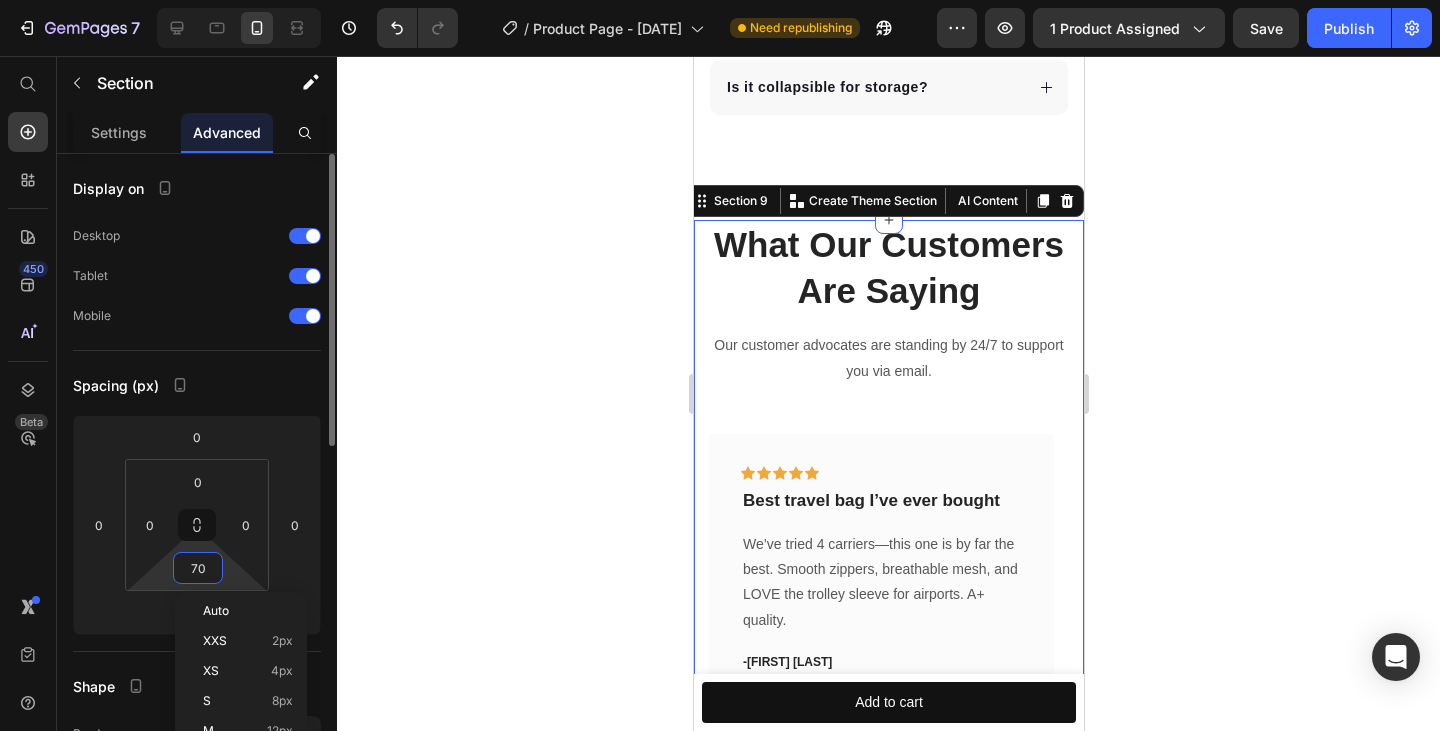 type on "0" 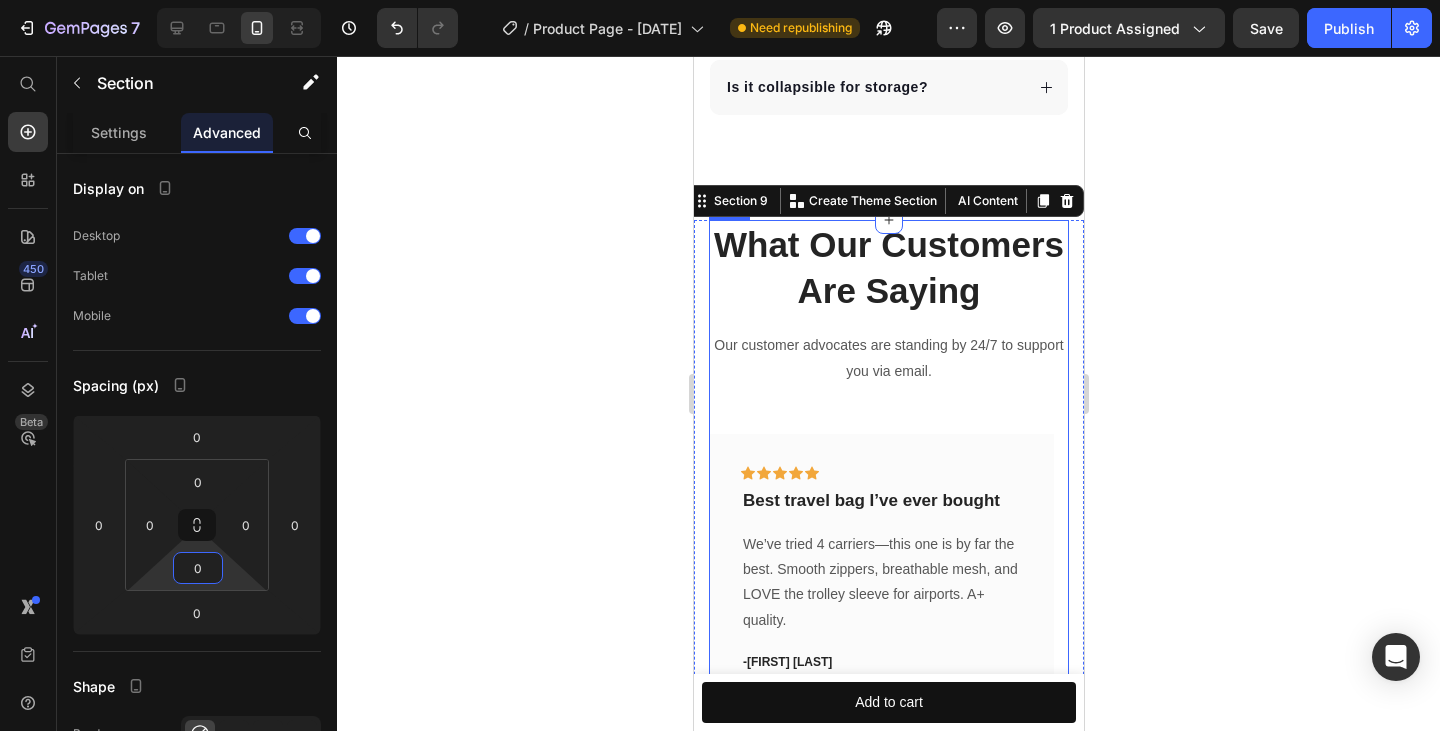 click on "Our customer advocates are standing by 24/7 to support you via email." at bounding box center (888, 358) 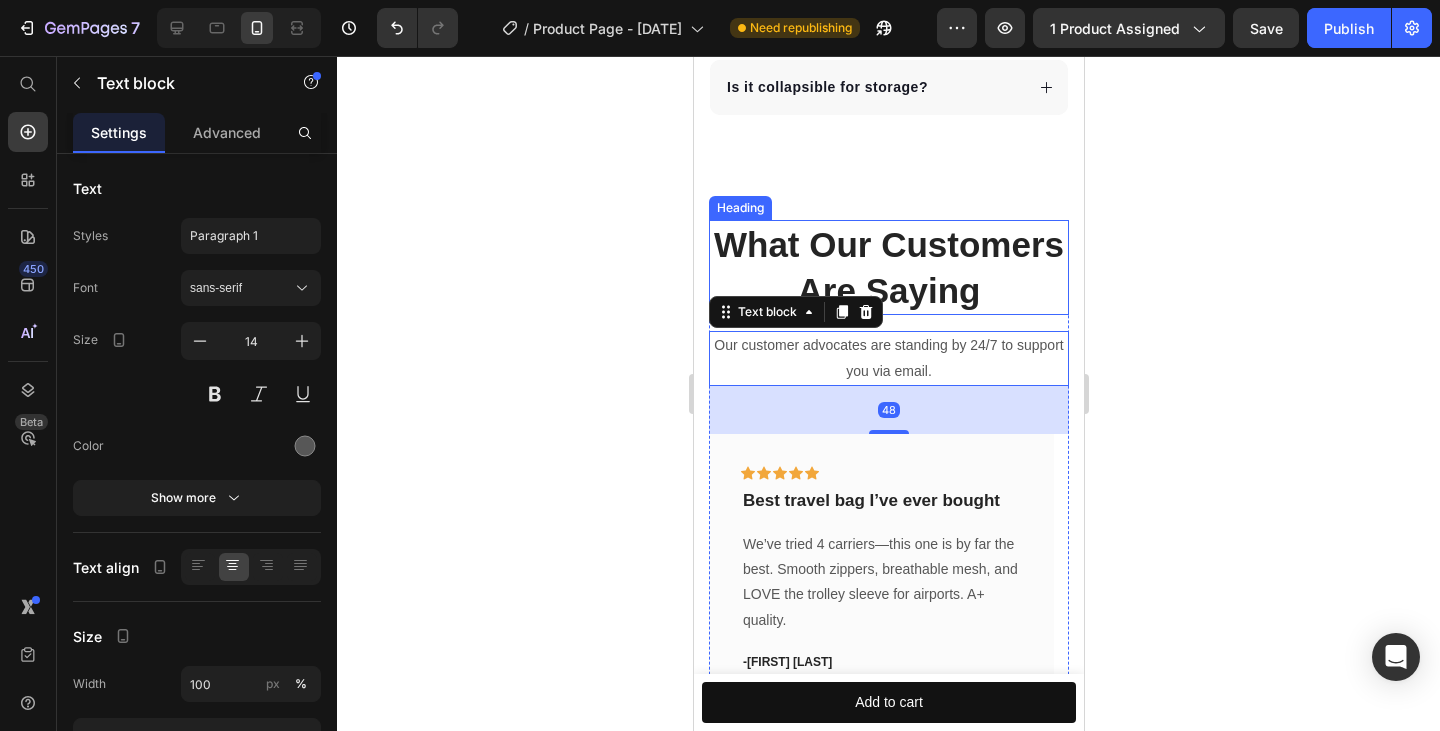 click on "What Our Customers Are Saying" at bounding box center [888, 267] 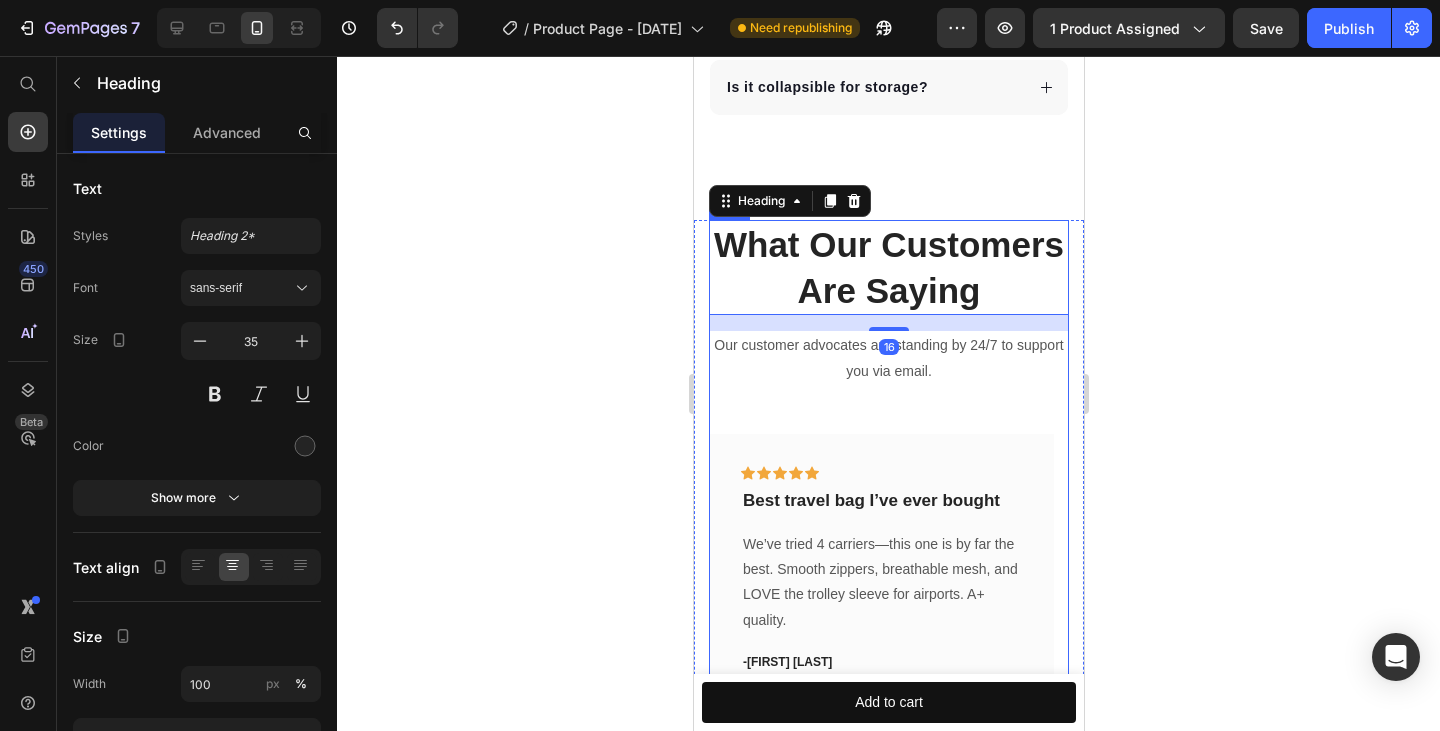 click on "What Our Customers Are Saying Heading   16 Our customer advocates are standing by 24/7 to support you via email. Text block
Icon
Icon
Icon
Icon
Icon Row Best travel bag I’ve ever bought Text block We’ve tried 4 carriers—this one is by far the best. Smooth zippers, breathable mesh, and LOVE the trolley sleeve for airports. A+ quality. Text block -Chloe L. Text block Row
Icon
Icon
Icon
Icon
Icon Row Surprisingly roomy for my chunky boy Text block My 13 lb Shorthair fit in here with space to turn around. The support bottom kept the shape great—even during car rides. Folds so flat too! Text block -Jason T. Text block Row
Icon
Icon
Icon
Icon
Icon Row Wish I bought it sooner! Text block Text block Amanda D. Text block Row
Icon
Icon Icon Row" at bounding box center (888, 487) 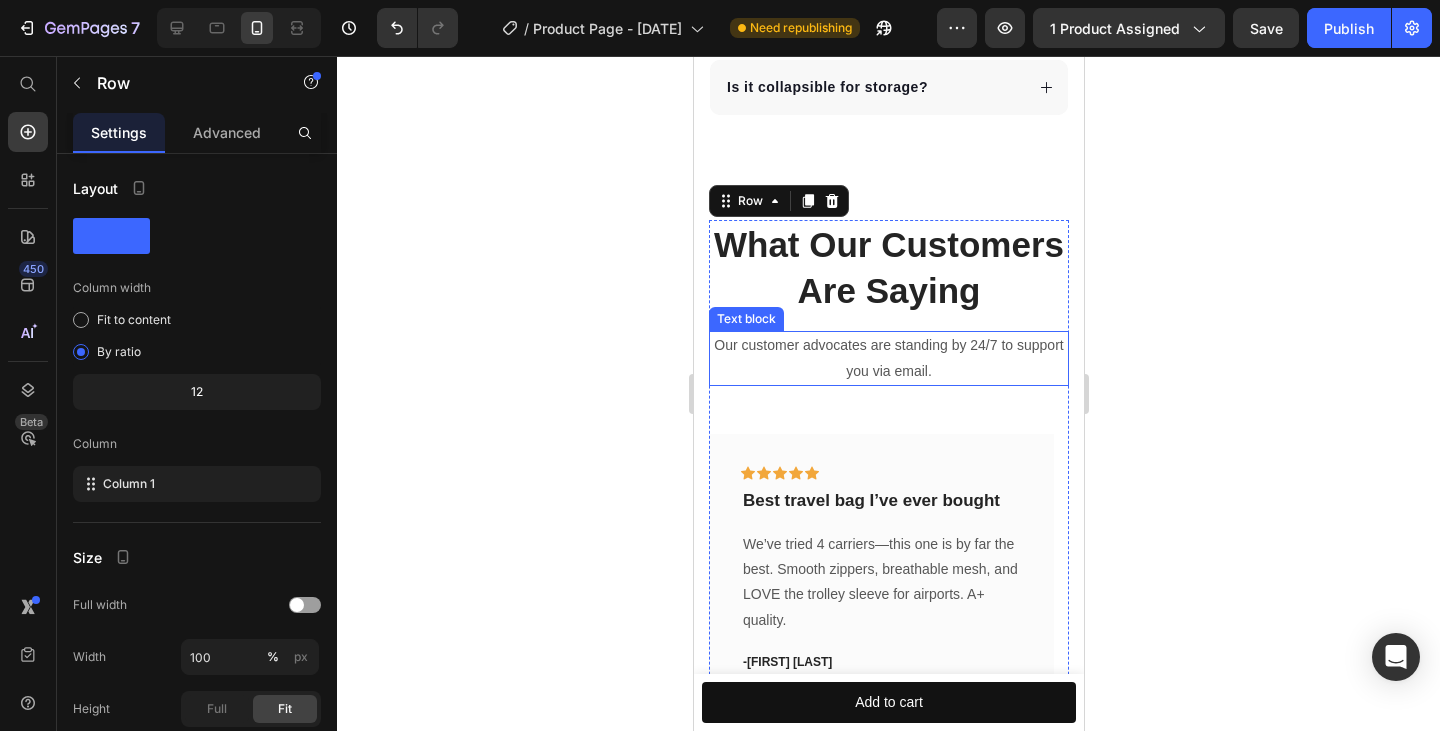 click on "Our customer advocates are standing by 24/7 to support you via email." at bounding box center (888, 358) 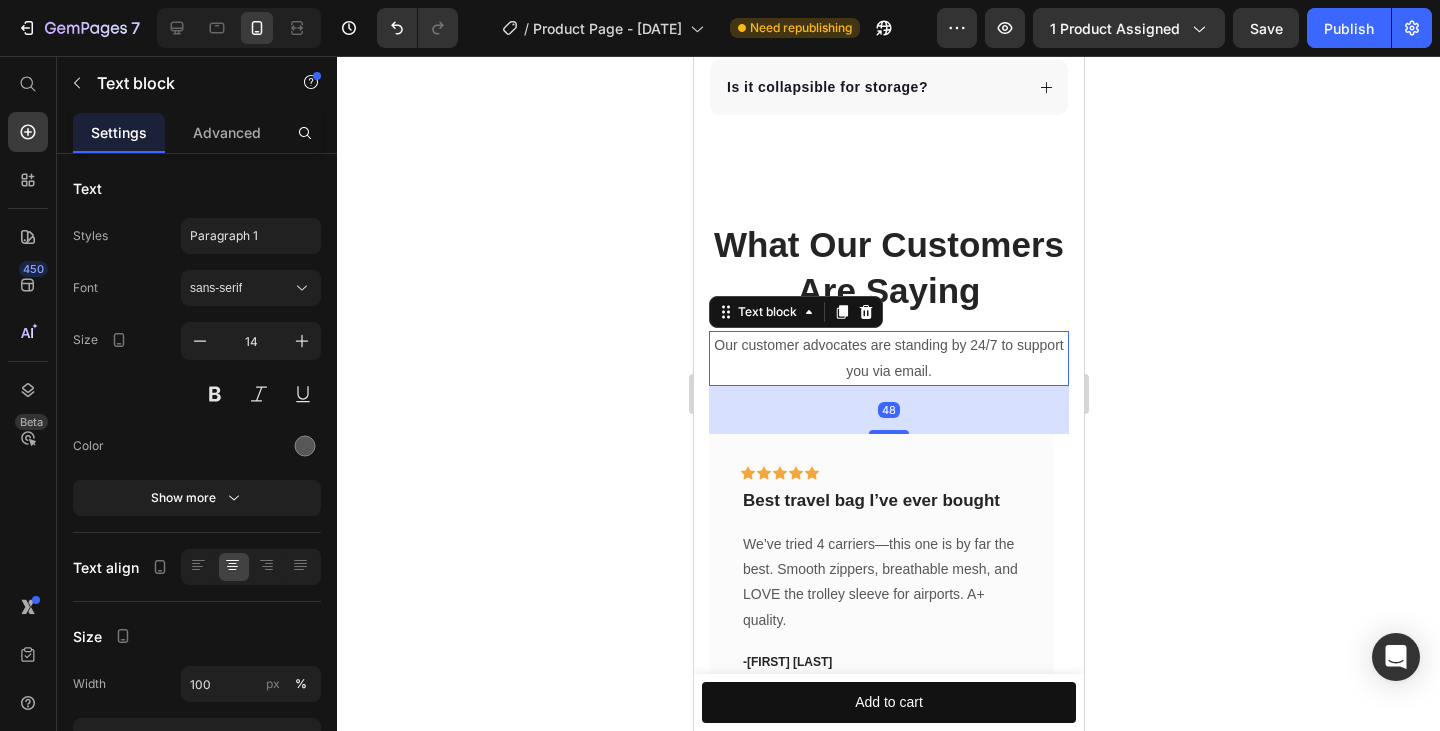 click on "48" at bounding box center [888, 410] 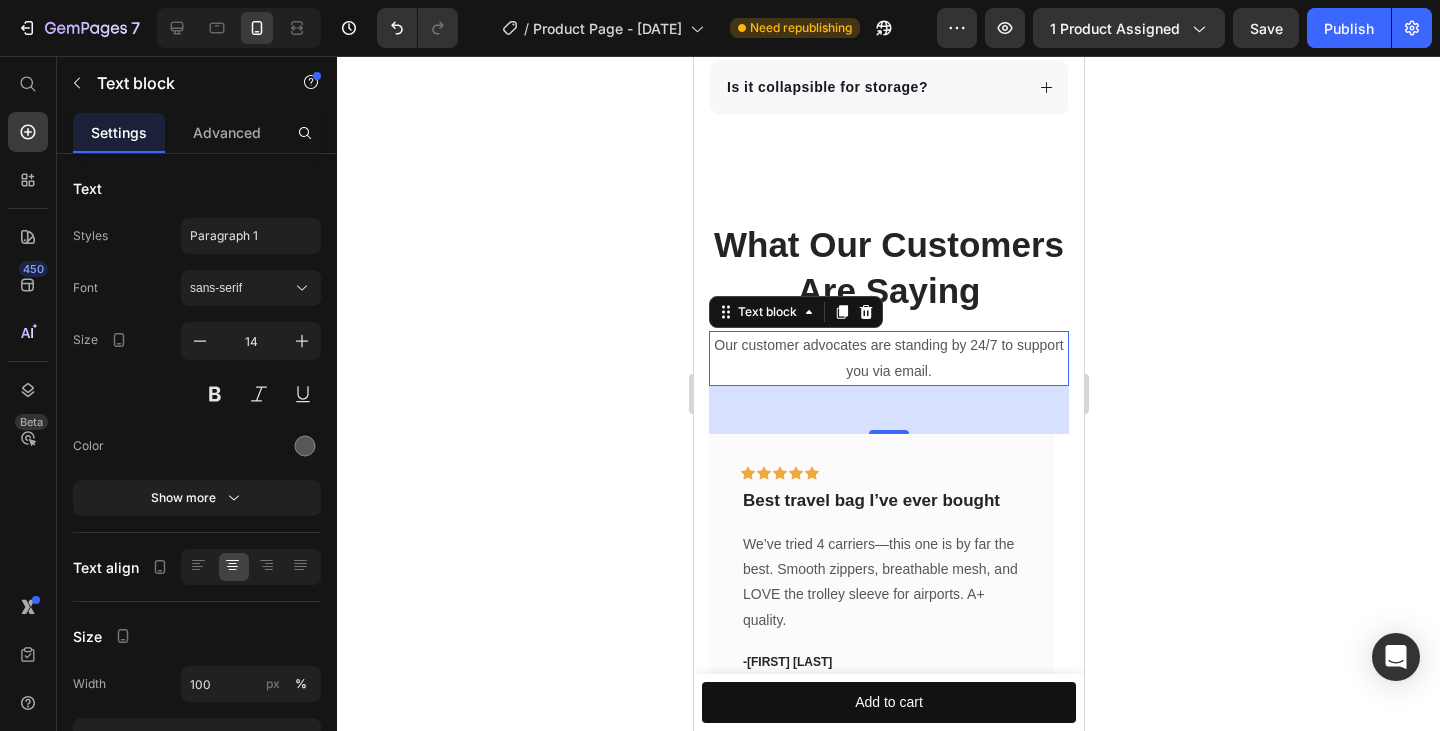 drag, startPoint x: 871, startPoint y: 473, endPoint x: 877, endPoint y: 447, distance: 26.683329 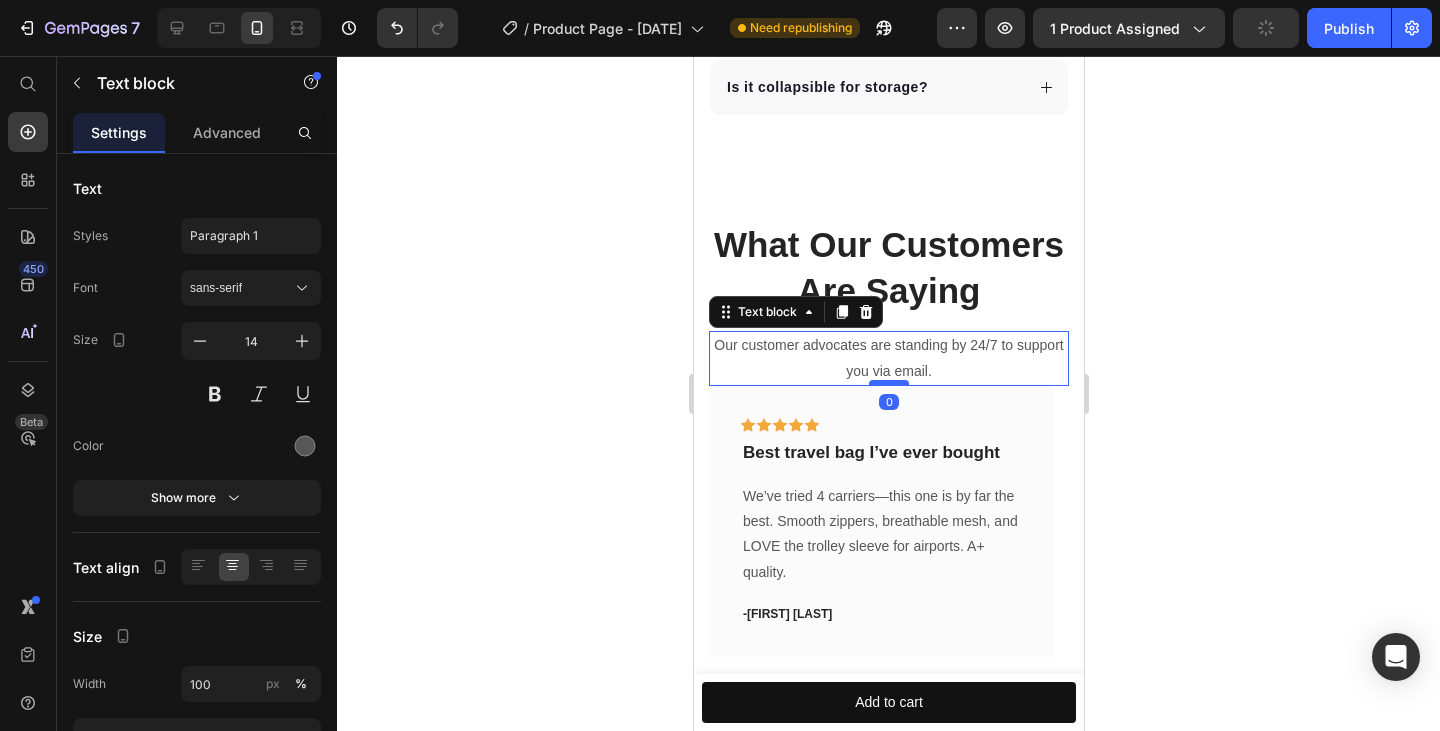 drag, startPoint x: 881, startPoint y: 476, endPoint x: 881, endPoint y: 428, distance: 48 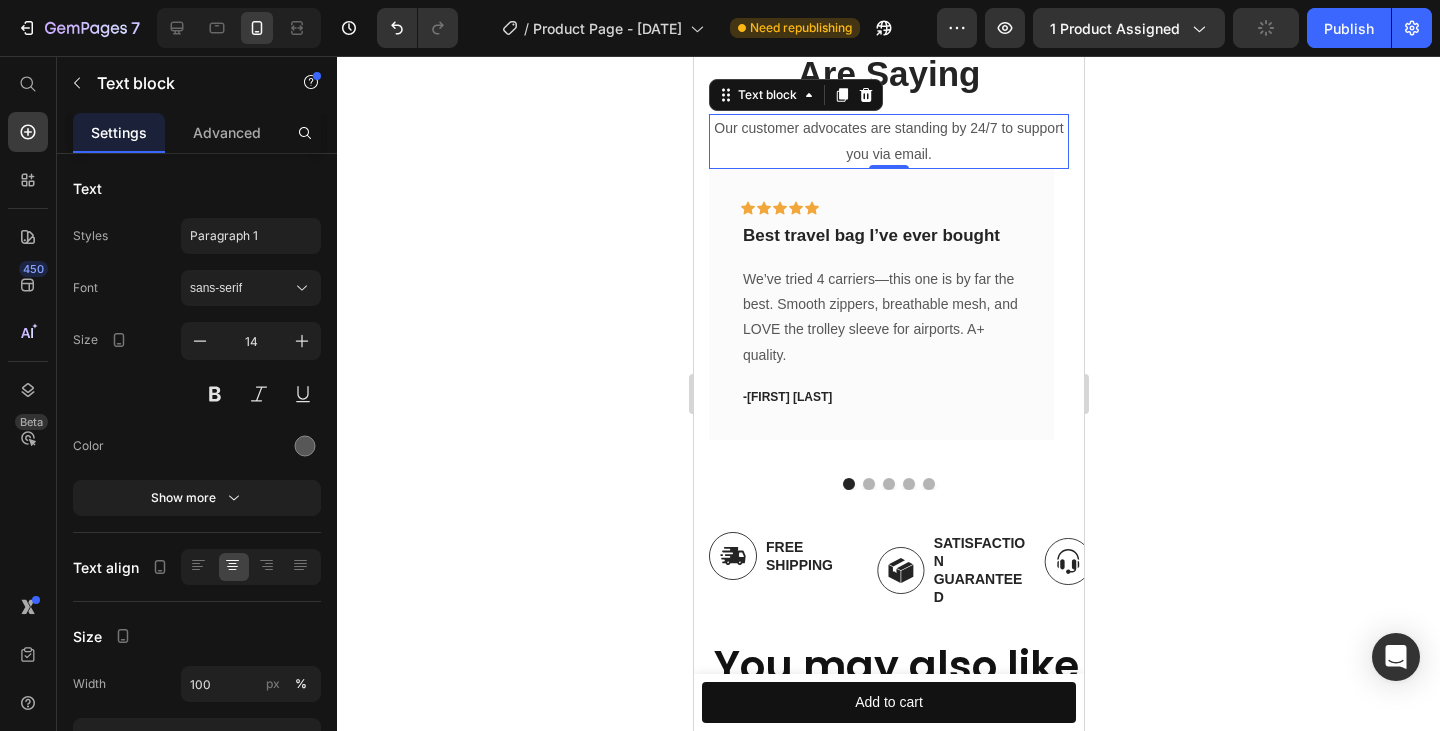 scroll, scrollTop: 8856, scrollLeft: 0, axis: vertical 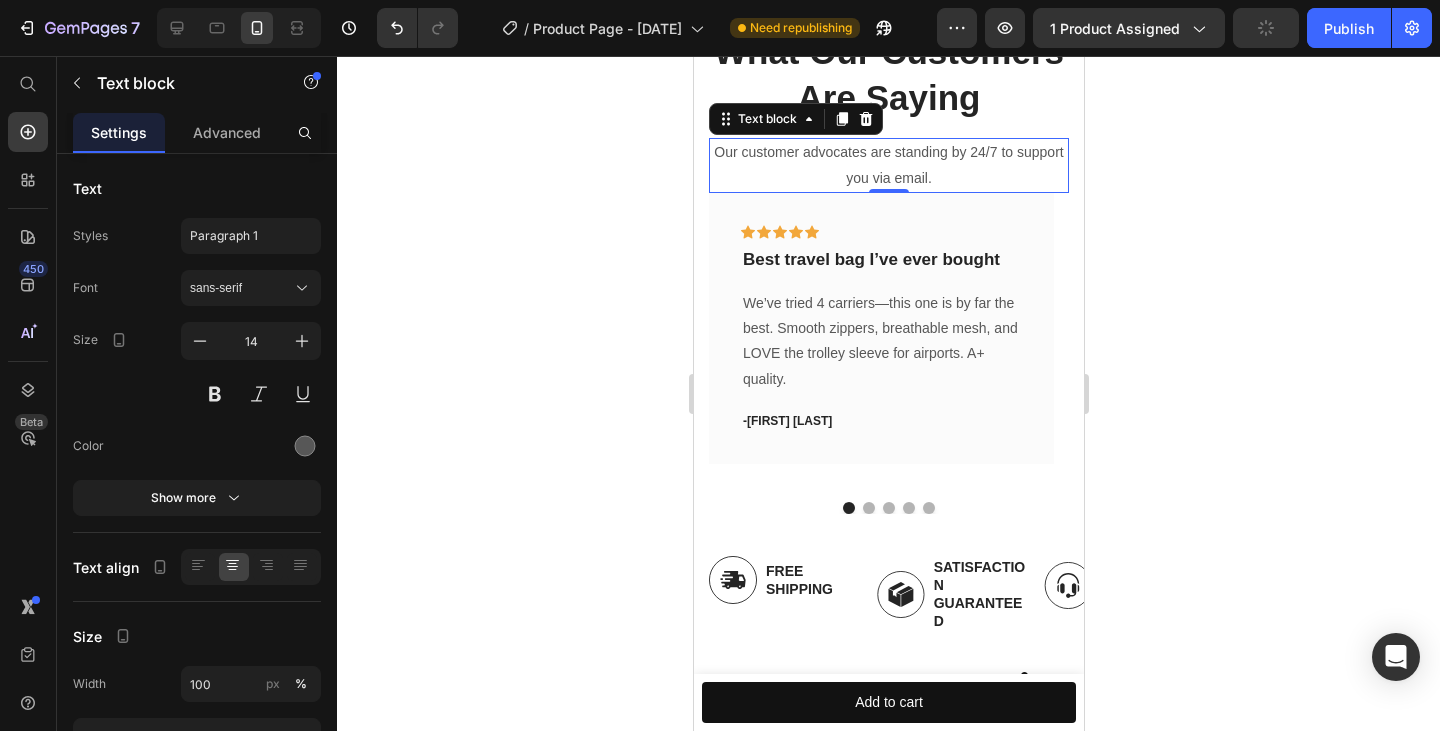 click on "Our customer advocates are standing by 24/7 to support you via email." at bounding box center (888, 165) 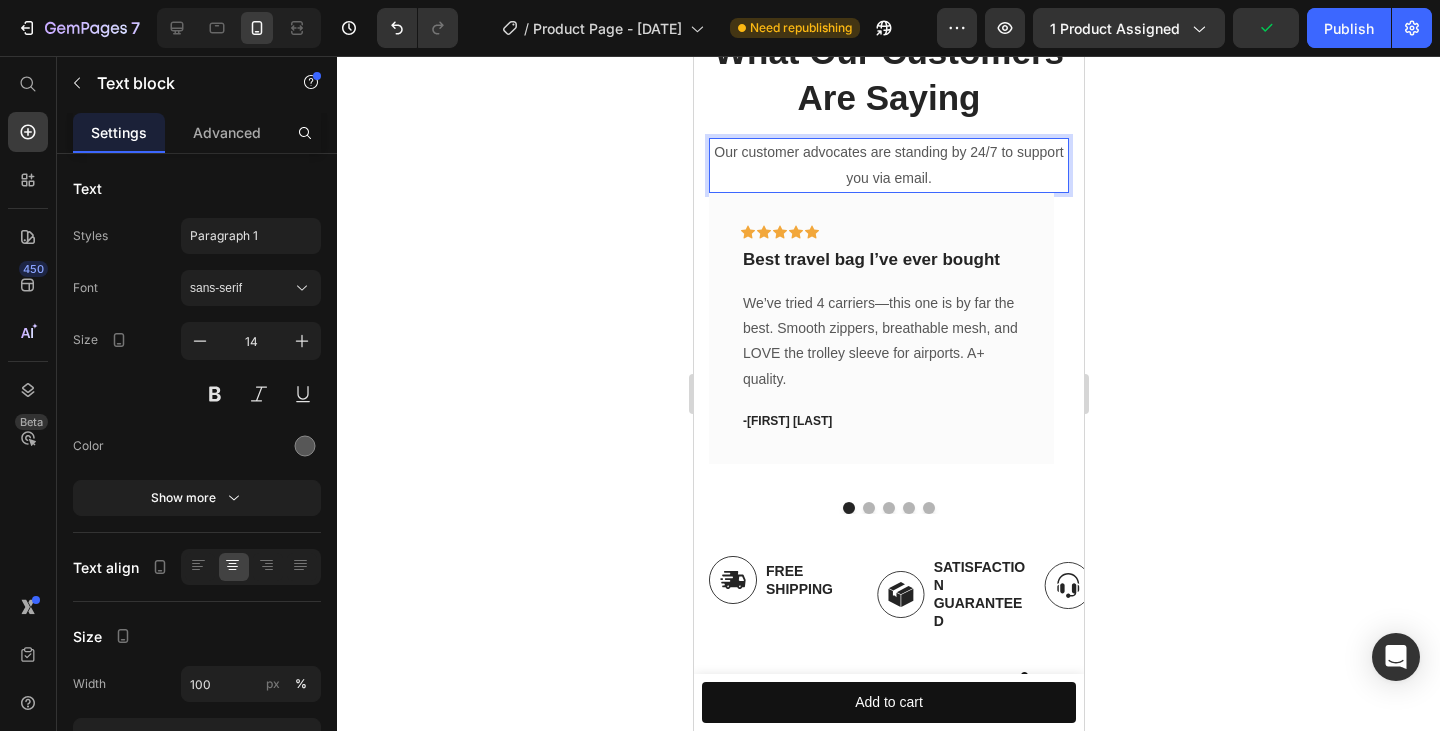 click 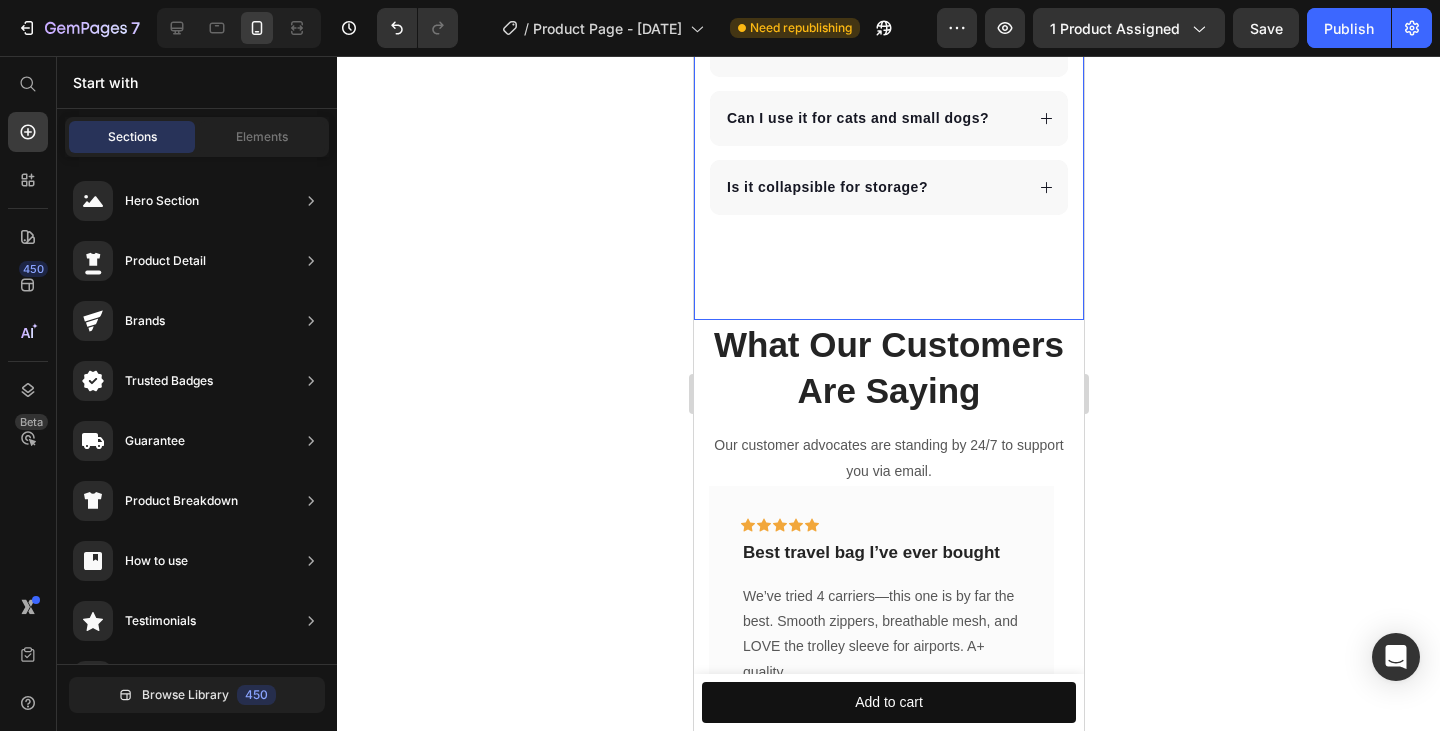 scroll, scrollTop: 8489, scrollLeft: 0, axis: vertical 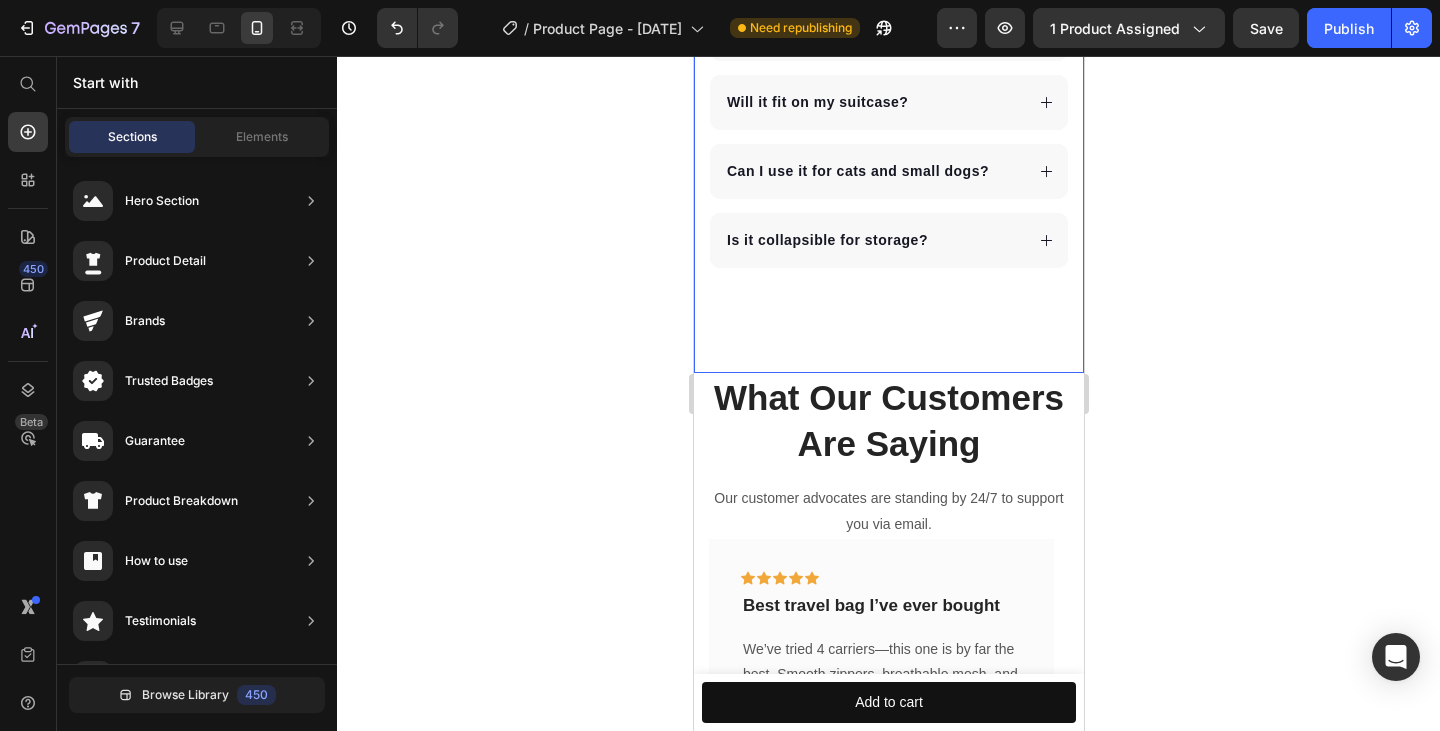 click on "Frequently Asked Questions Heading
Is the JetTote airline-approved?
Can my pet stand and turn around comfortably inside?
Can it be used as a car seat? Absolutely. JetTote includes seat belt loops and an interior leash clip—so your pet stays secure during car rides, vet trips, or road trips. Text block
Will it fit on my suitcase?
Can I use it for cats and small dogs?
Is it collapsible for storage? Accordion" at bounding box center [888, 1] 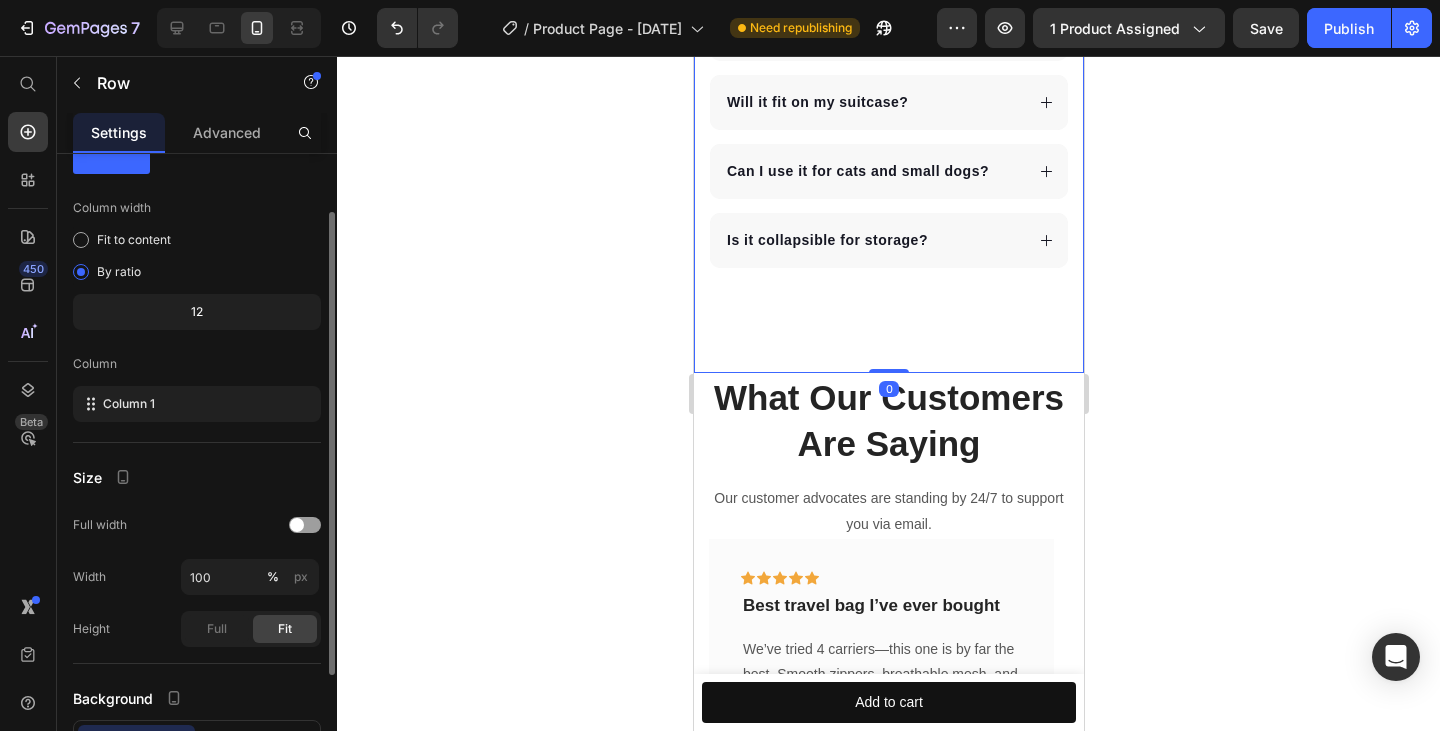 scroll, scrollTop: 234, scrollLeft: 0, axis: vertical 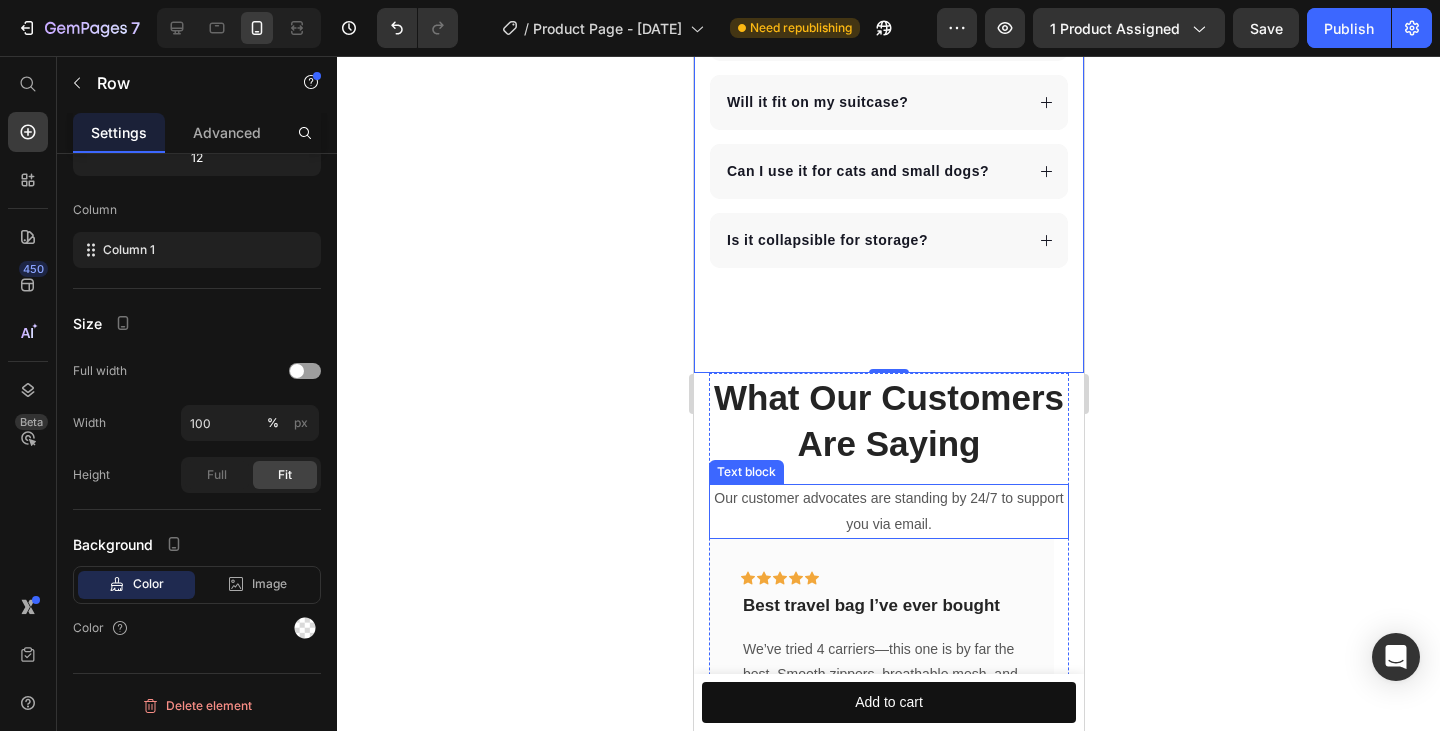 click on "Our customer advocates are standing by 24/7 to support you via email." at bounding box center (888, 511) 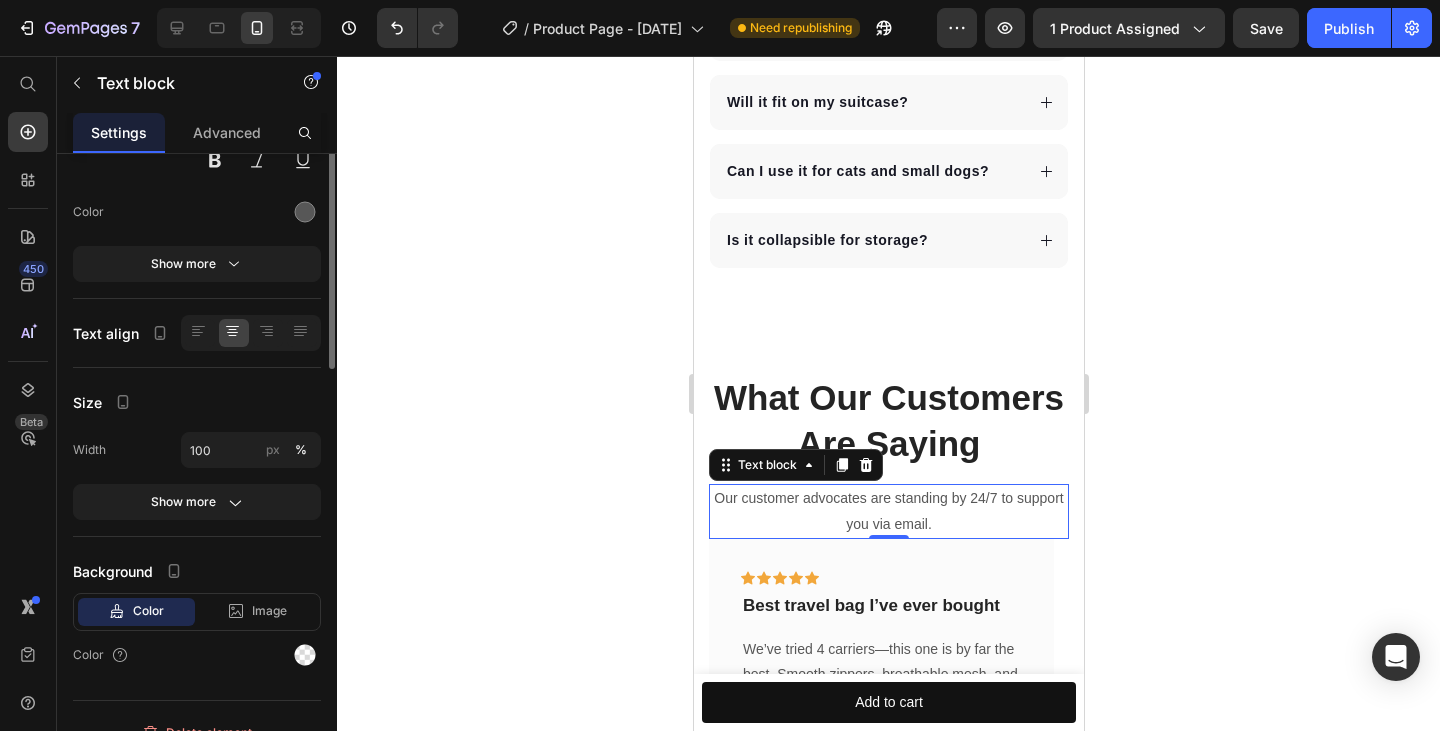 scroll, scrollTop: 0, scrollLeft: 0, axis: both 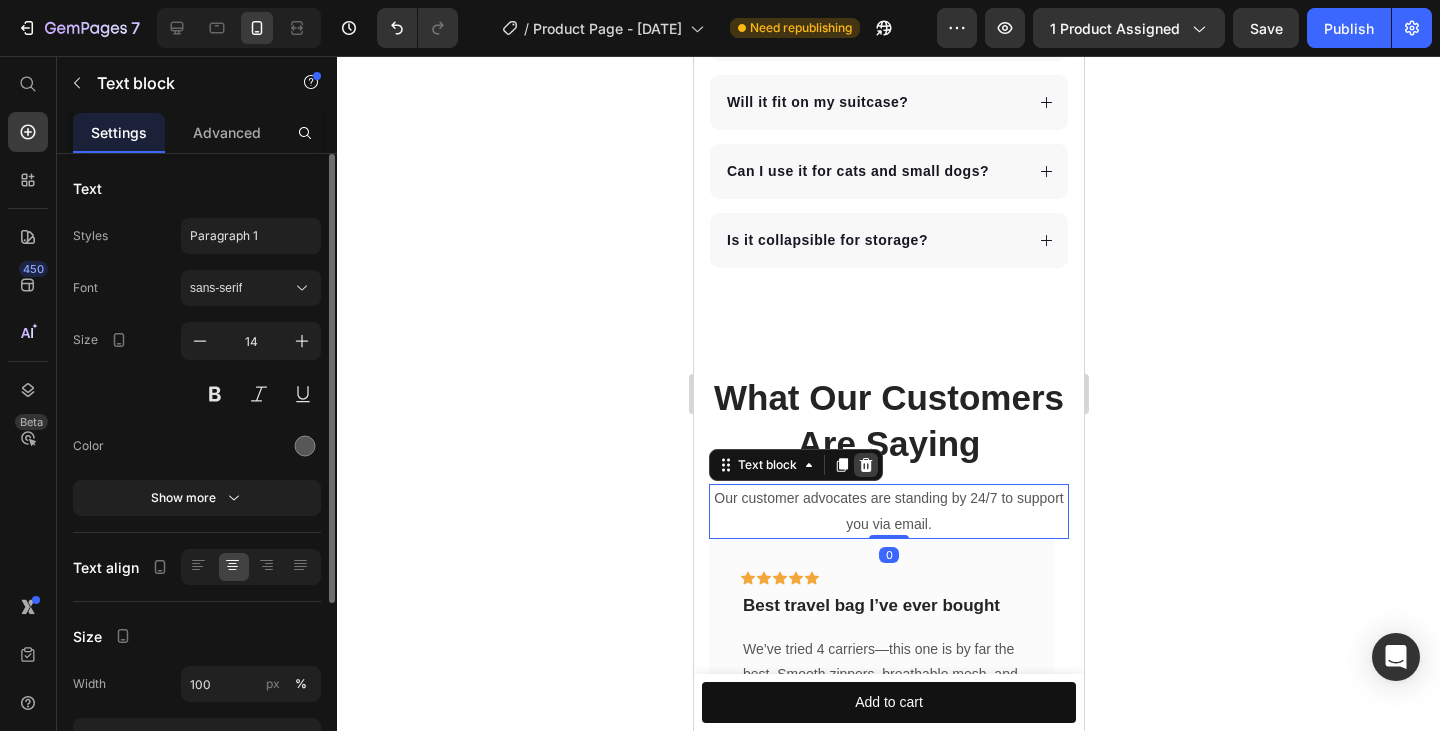 click 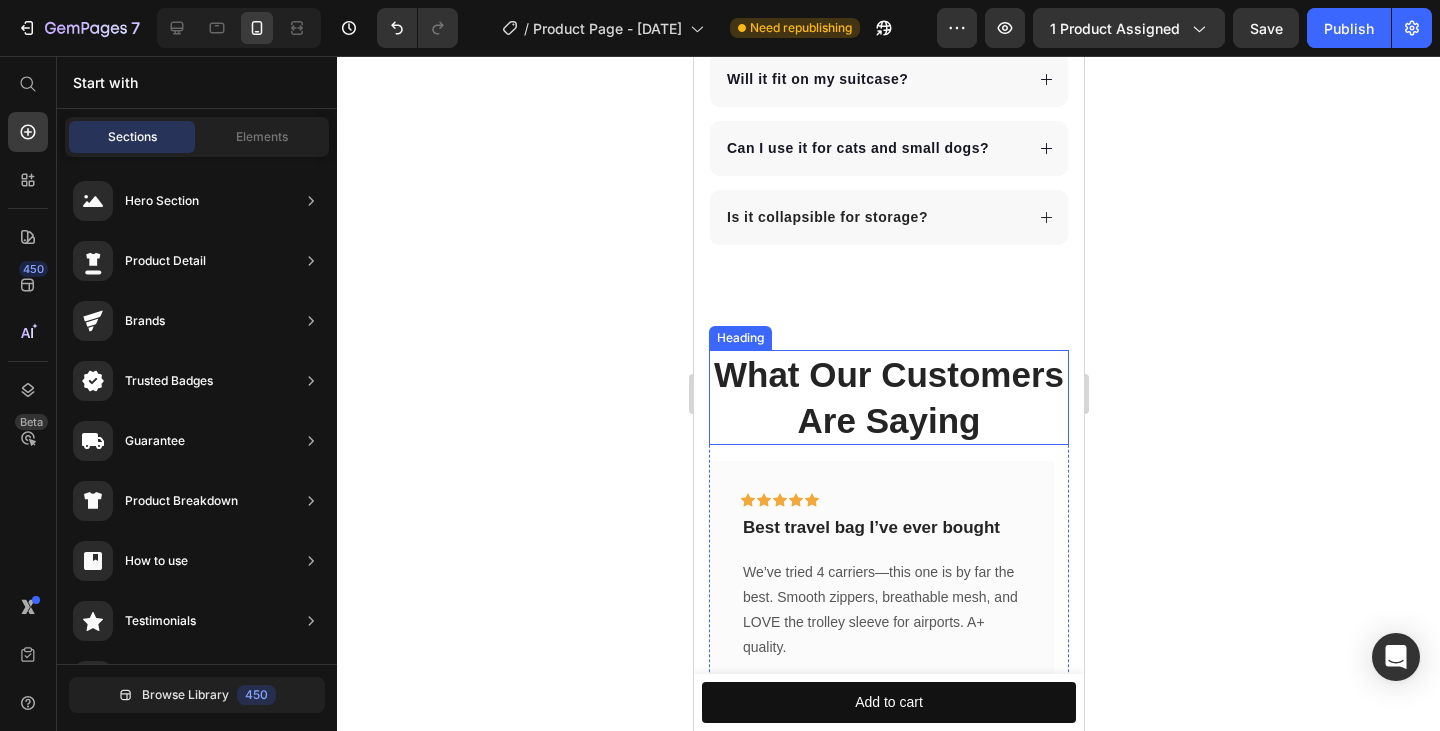 scroll, scrollTop: 8469, scrollLeft: 0, axis: vertical 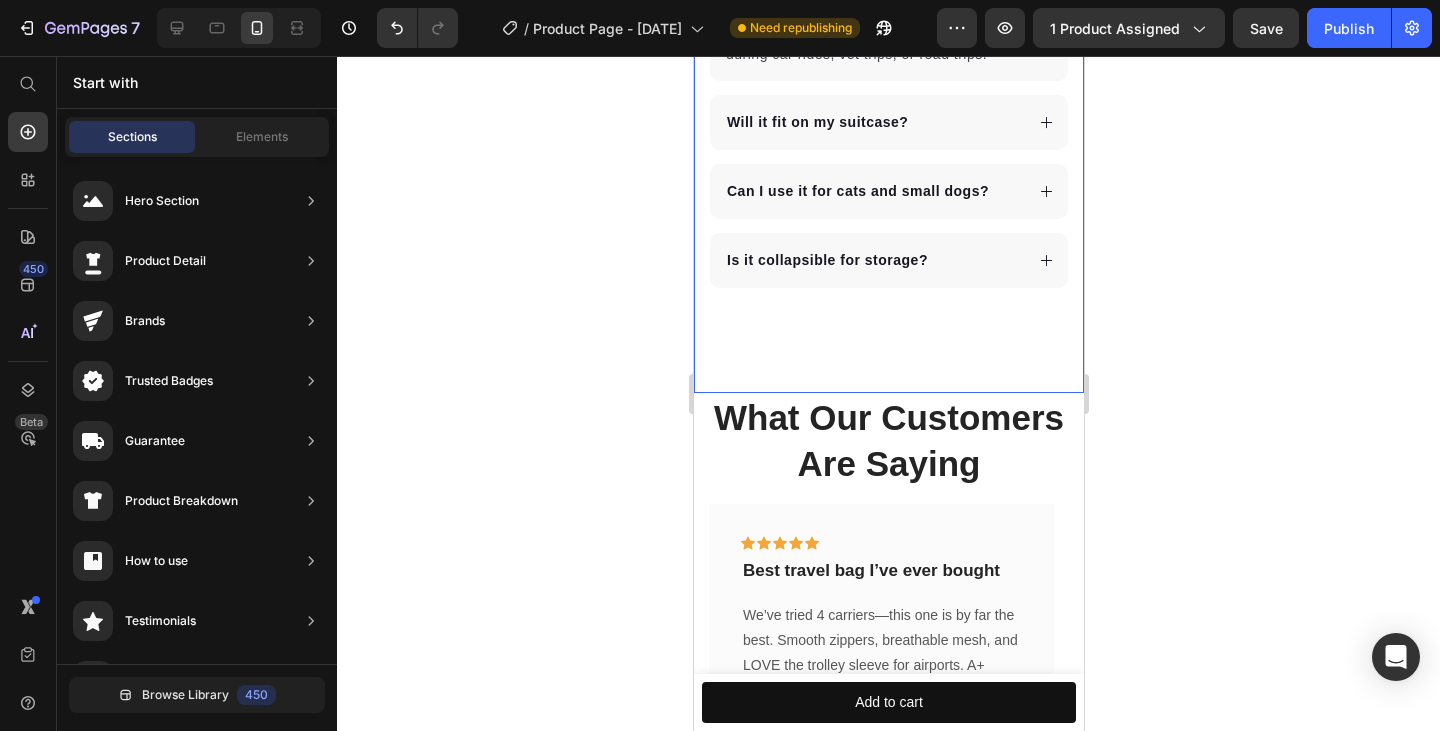 click on "Frequently Asked Questions Heading
Is the JetTote airline-approved?
Can my pet stand and turn around comfortably inside?
Can it be used as a car seat? Absolutely. JetTote includes seat belt loops and an interior leash clip—so your pet stays secure during car rides, vet trips, or road trips. Text block
Will it fit on my suitcase?
Can I use it for cats and small dogs?
Is it collapsible for storage? Accordion" at bounding box center (888, 21) 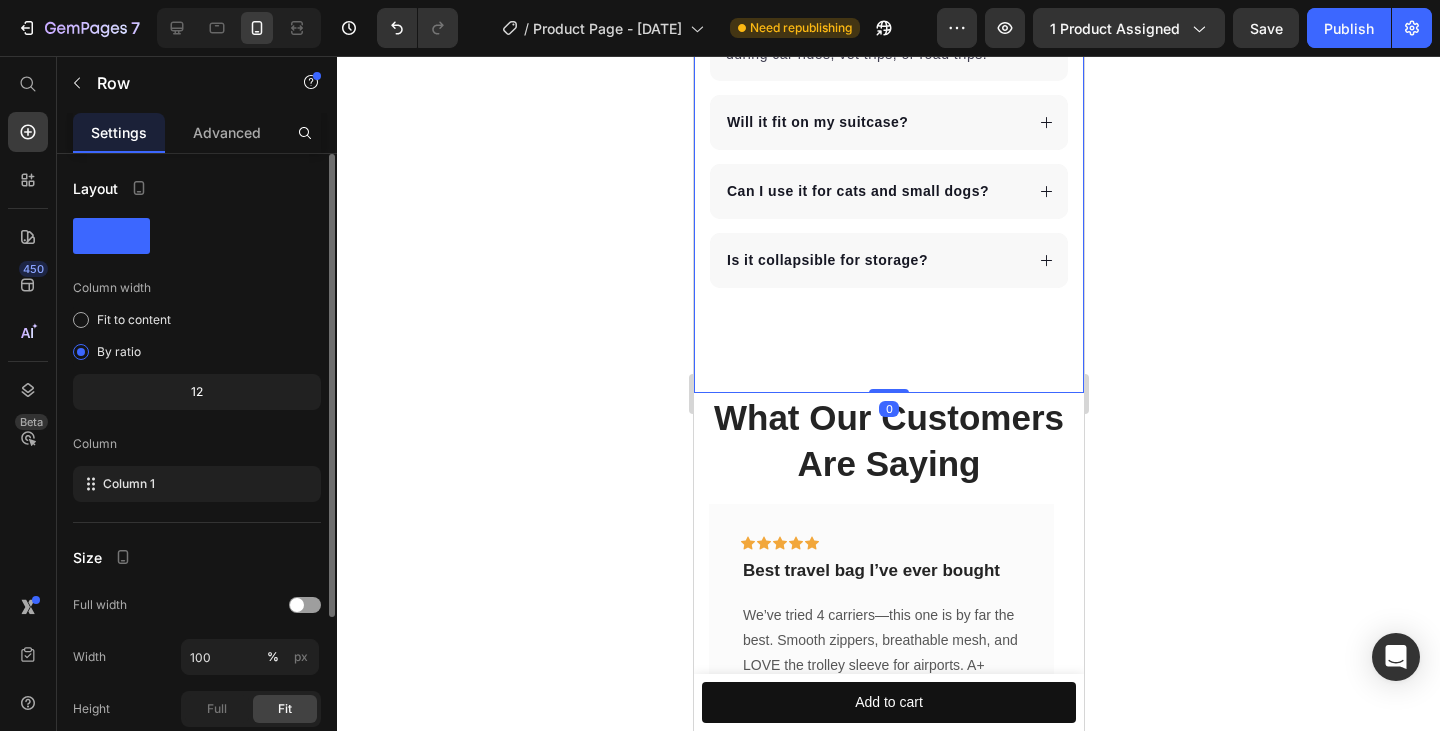 scroll, scrollTop: 77, scrollLeft: 0, axis: vertical 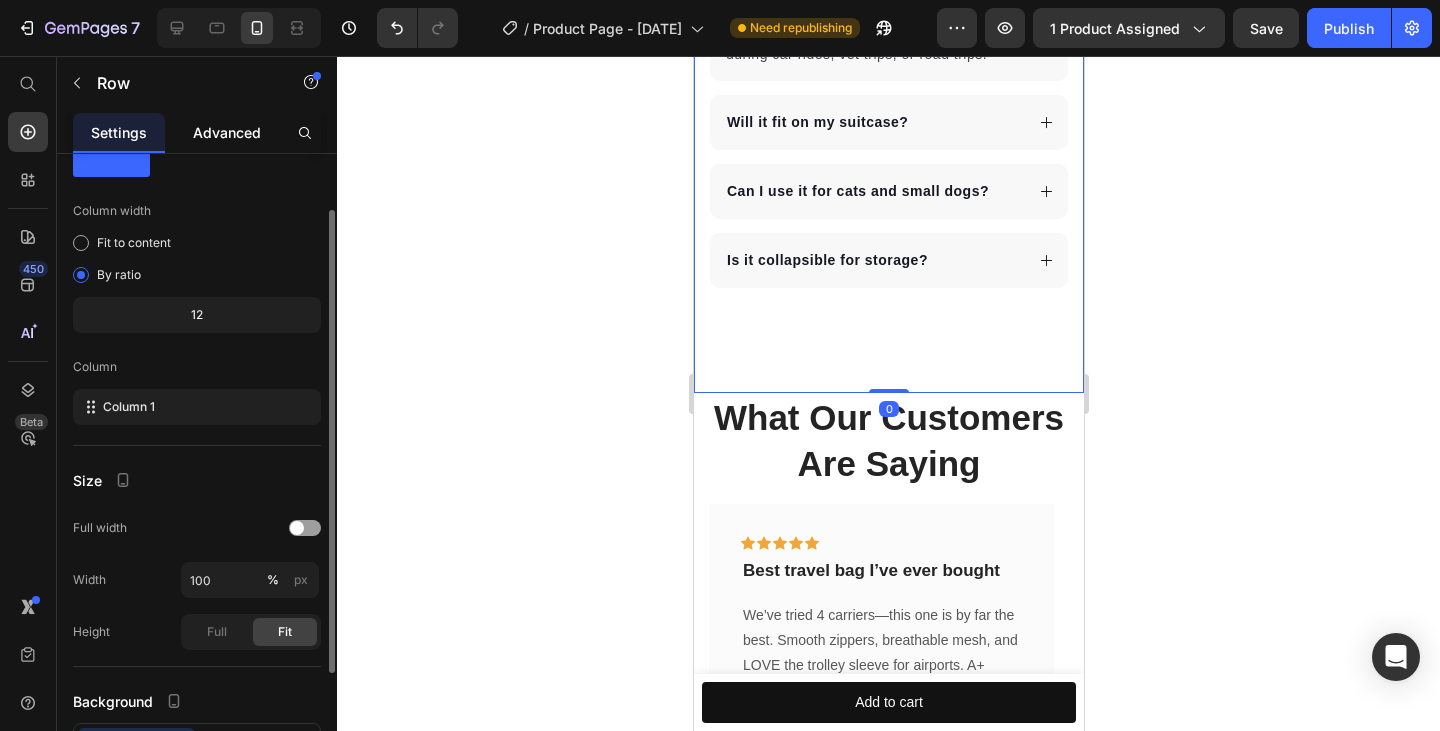 click on "Advanced" at bounding box center [227, 132] 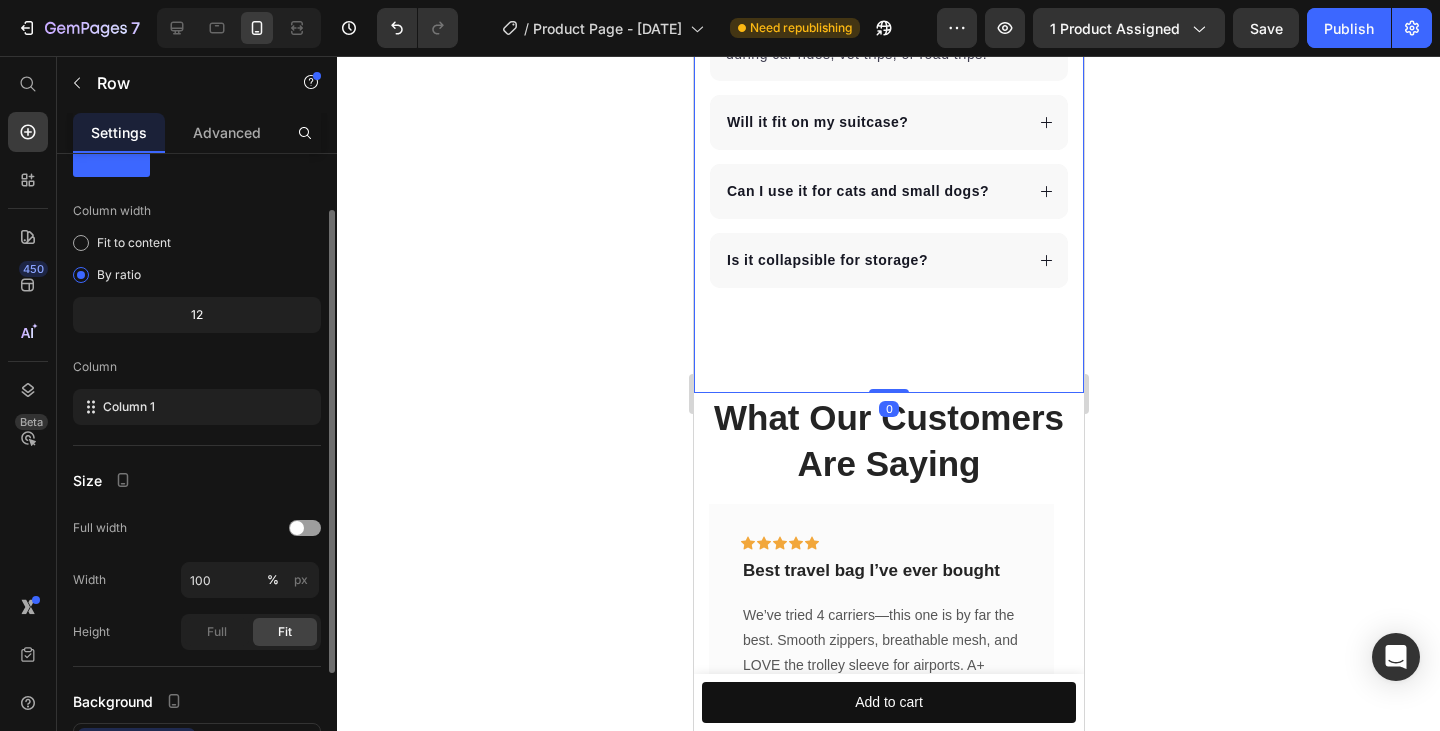 scroll, scrollTop: 0, scrollLeft: 0, axis: both 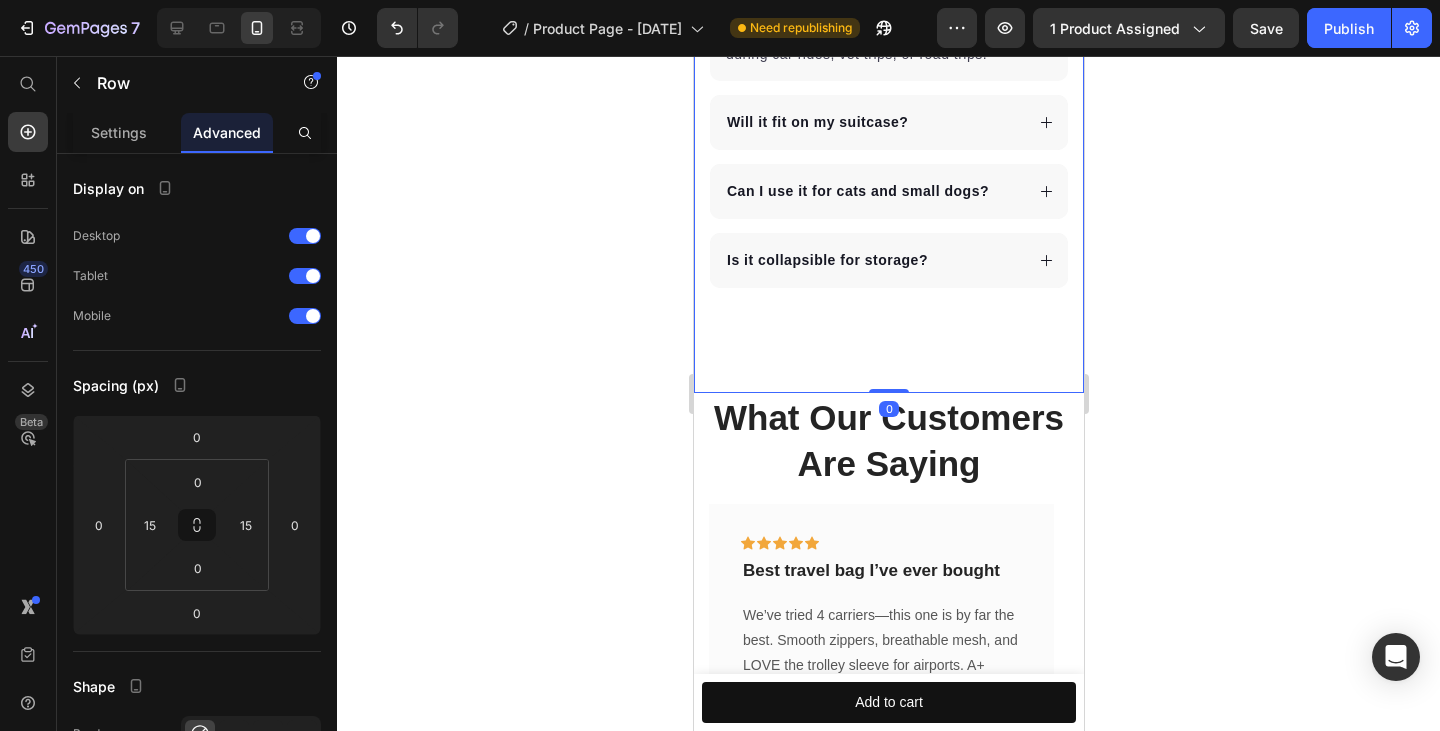 drag, startPoint x: 879, startPoint y: 411, endPoint x: 878, endPoint y: 397, distance: 14.035668 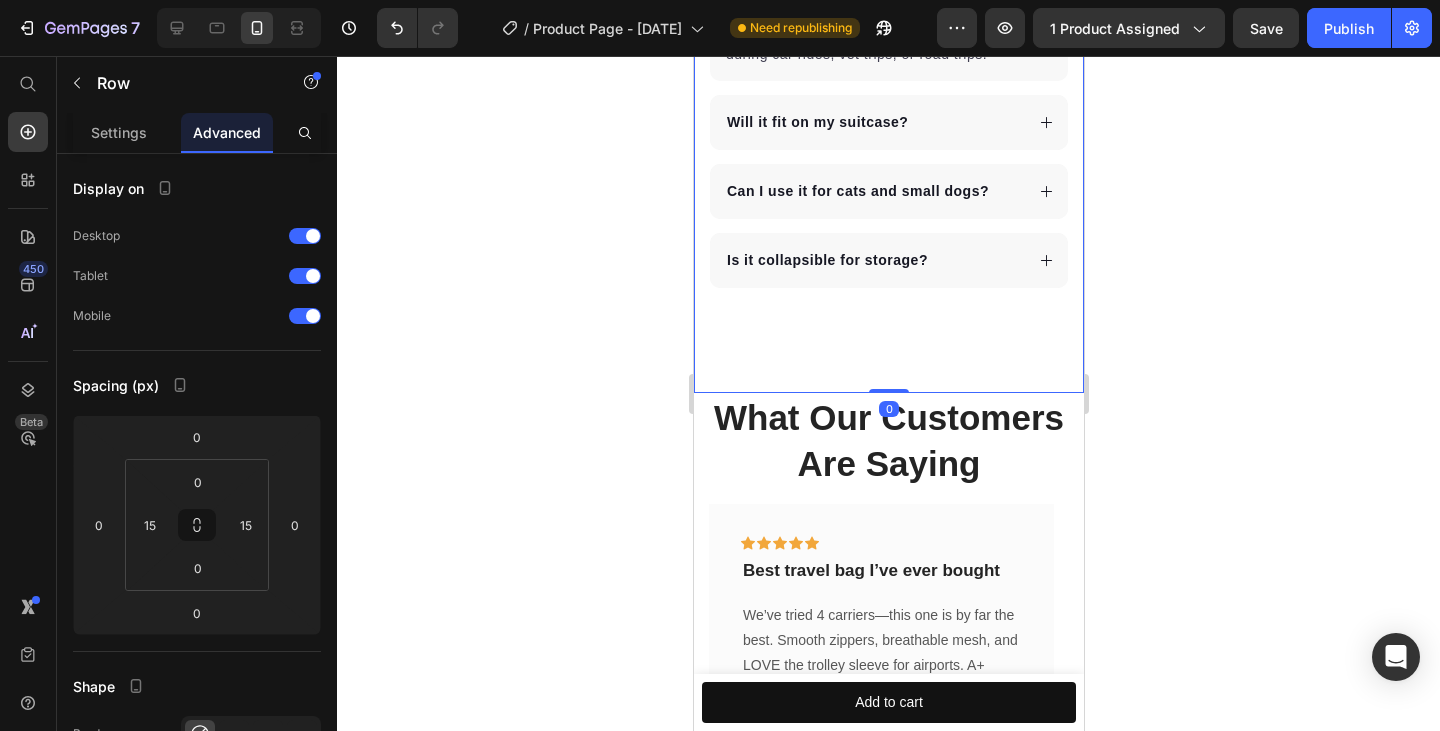 click on "Frequently Asked Questions Heading
Is the JetTote airline-approved?
Can my pet stand and turn around comfortably inside?
Can it be used as a car seat? Absolutely. JetTote includes seat belt loops and an interior leash clip—so your pet stays secure during car rides, vet trips, or road trips. Text block
Will it fit on my suitcase?
Can I use it for cats and small dogs?
Is it collapsible for storage? Accordion Row   0" at bounding box center [888, 21] 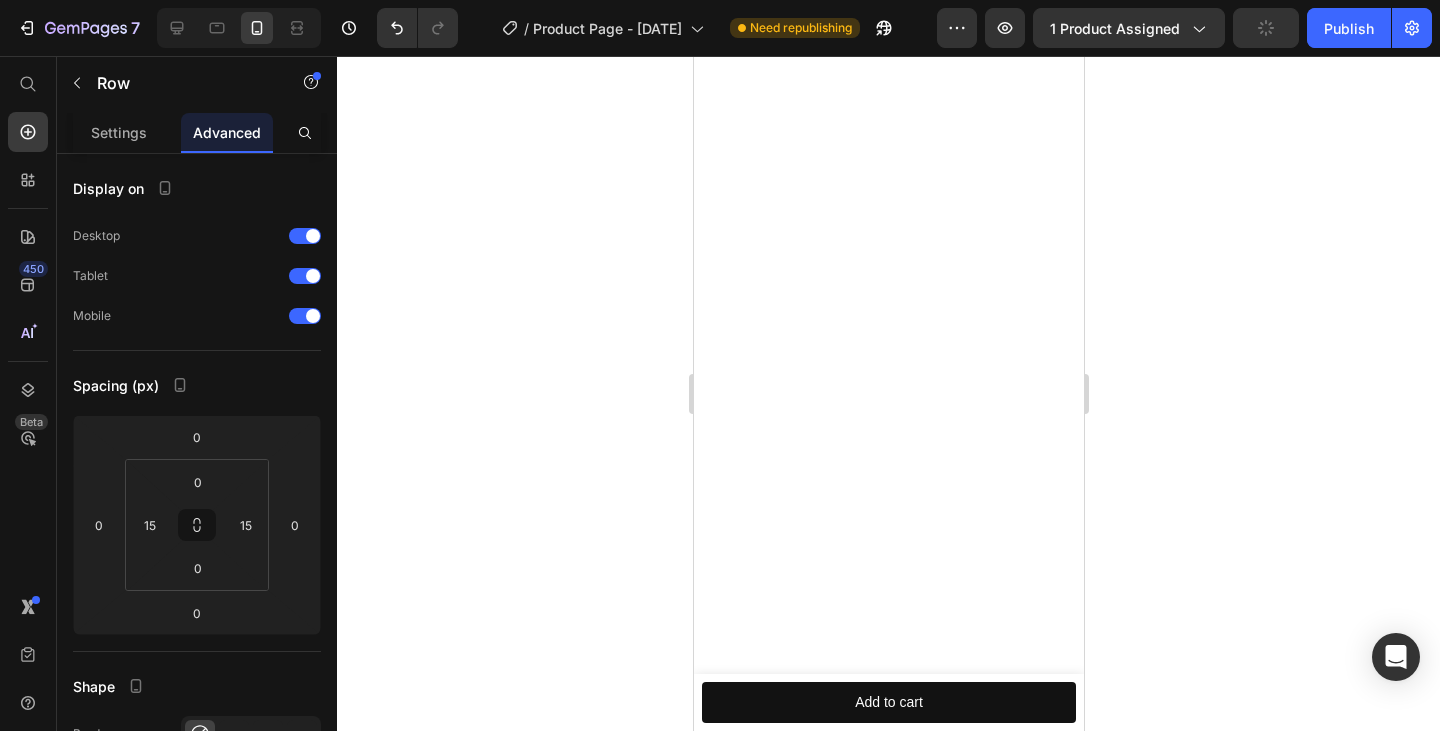 scroll, scrollTop: 0, scrollLeft: 0, axis: both 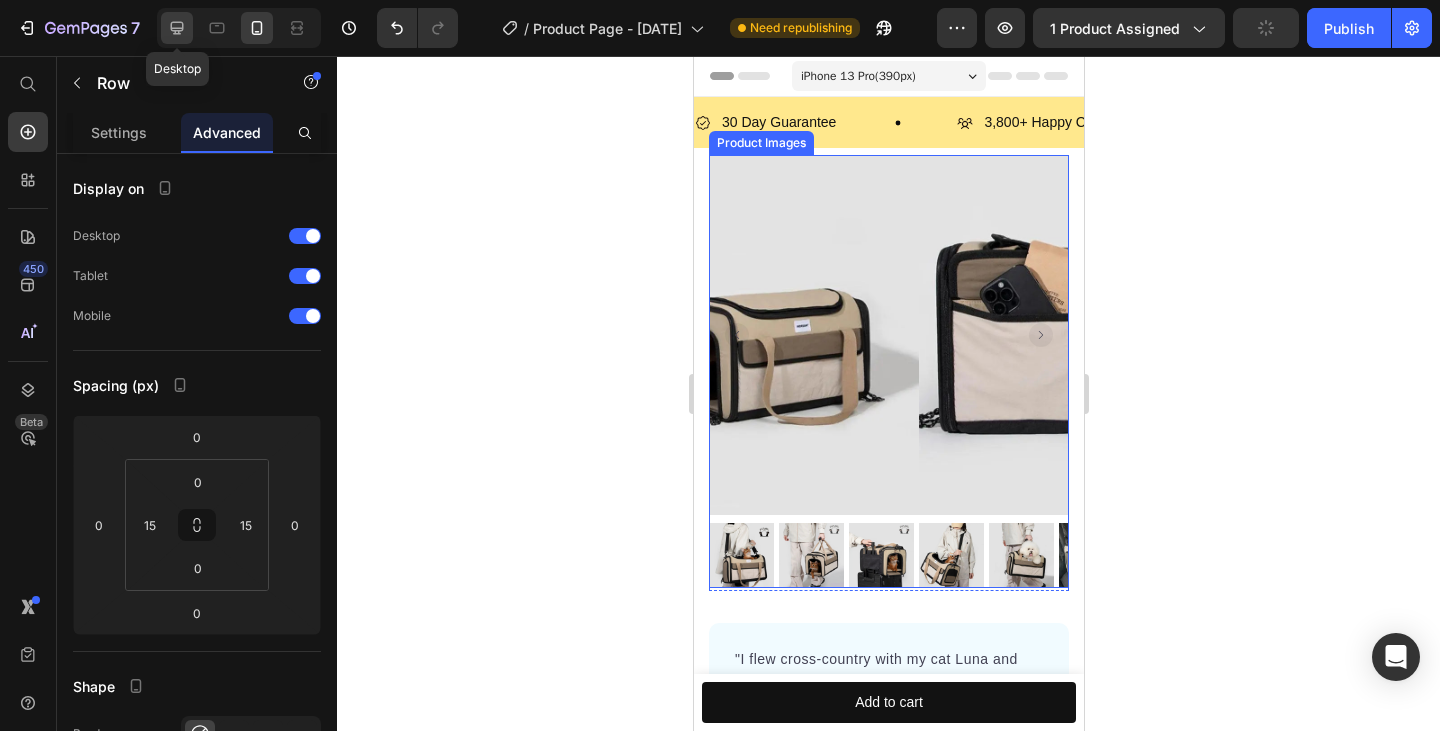 click 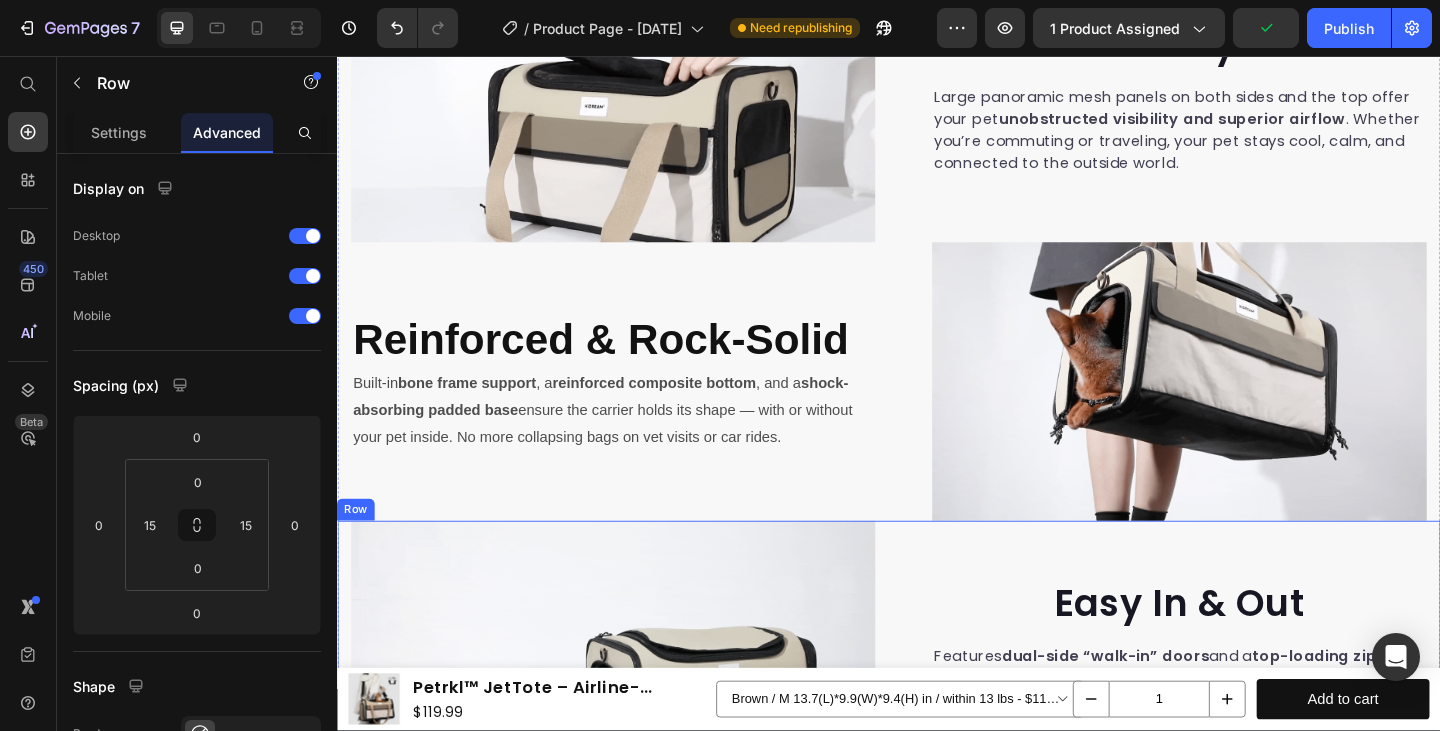 scroll, scrollTop: 3265, scrollLeft: 0, axis: vertical 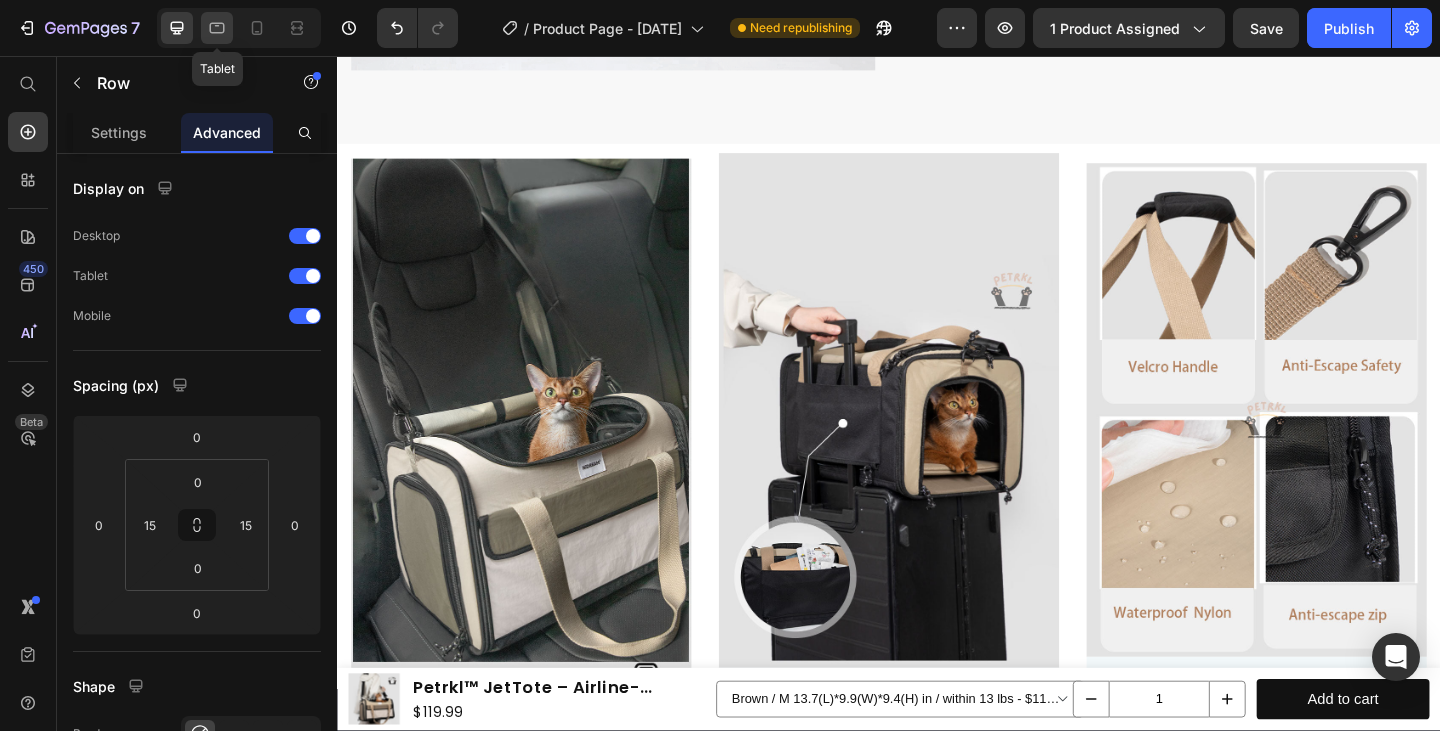 click 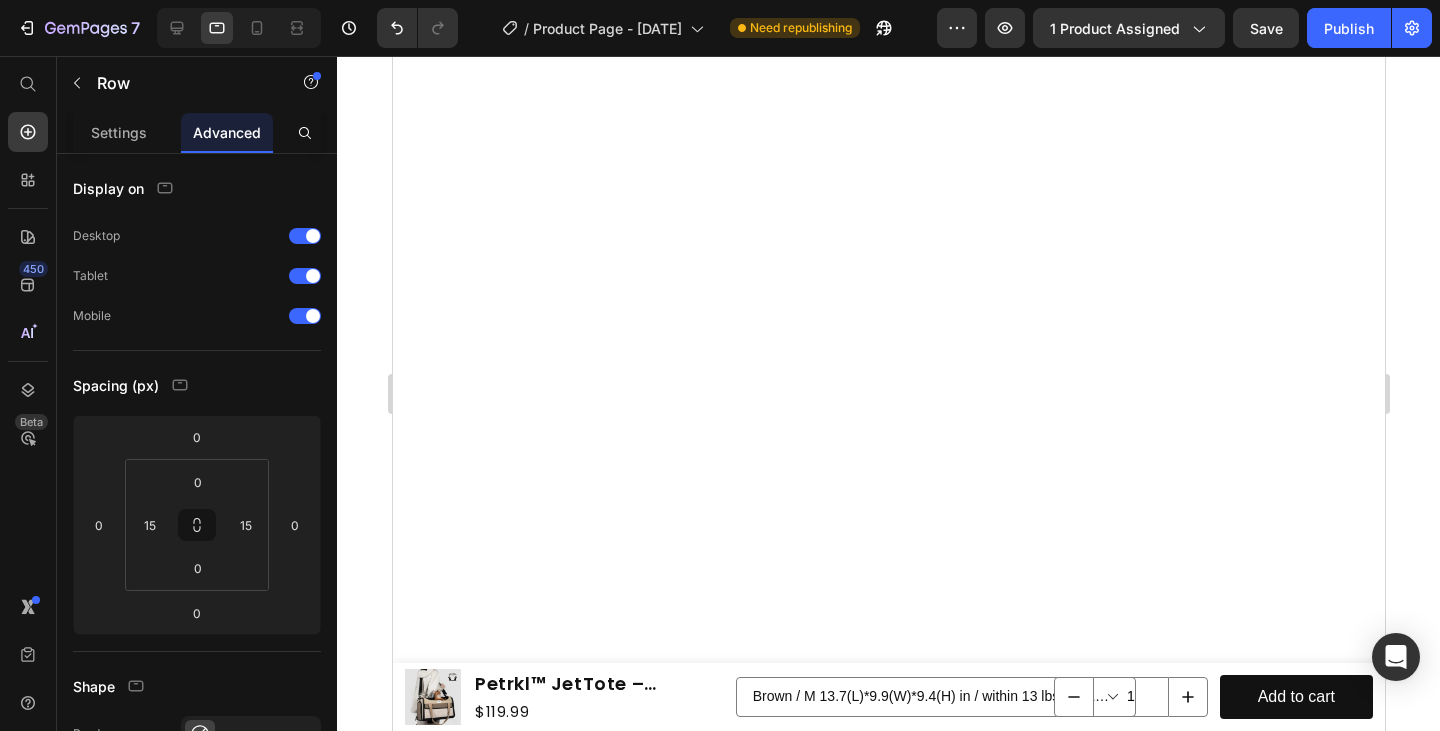 click at bounding box center (888, -1068) 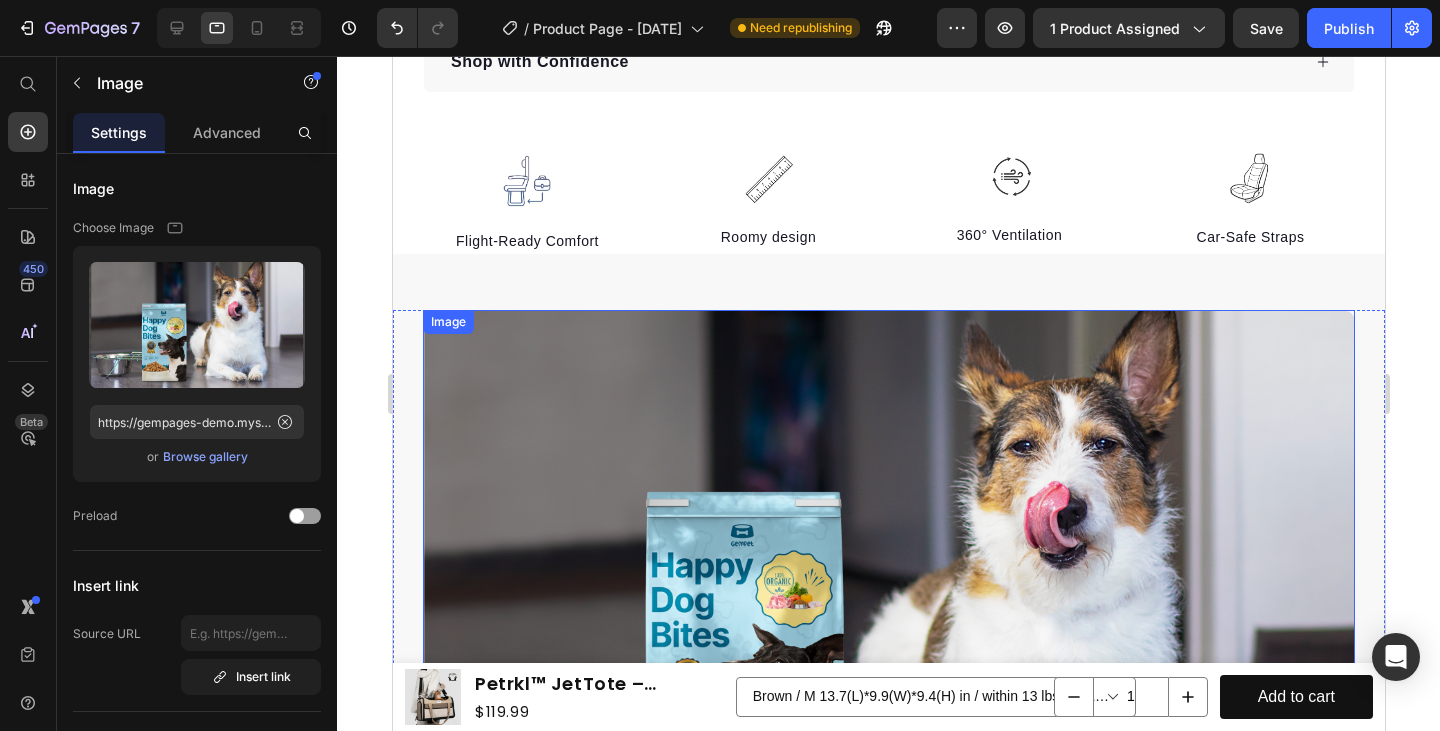 scroll, scrollTop: 2634, scrollLeft: 0, axis: vertical 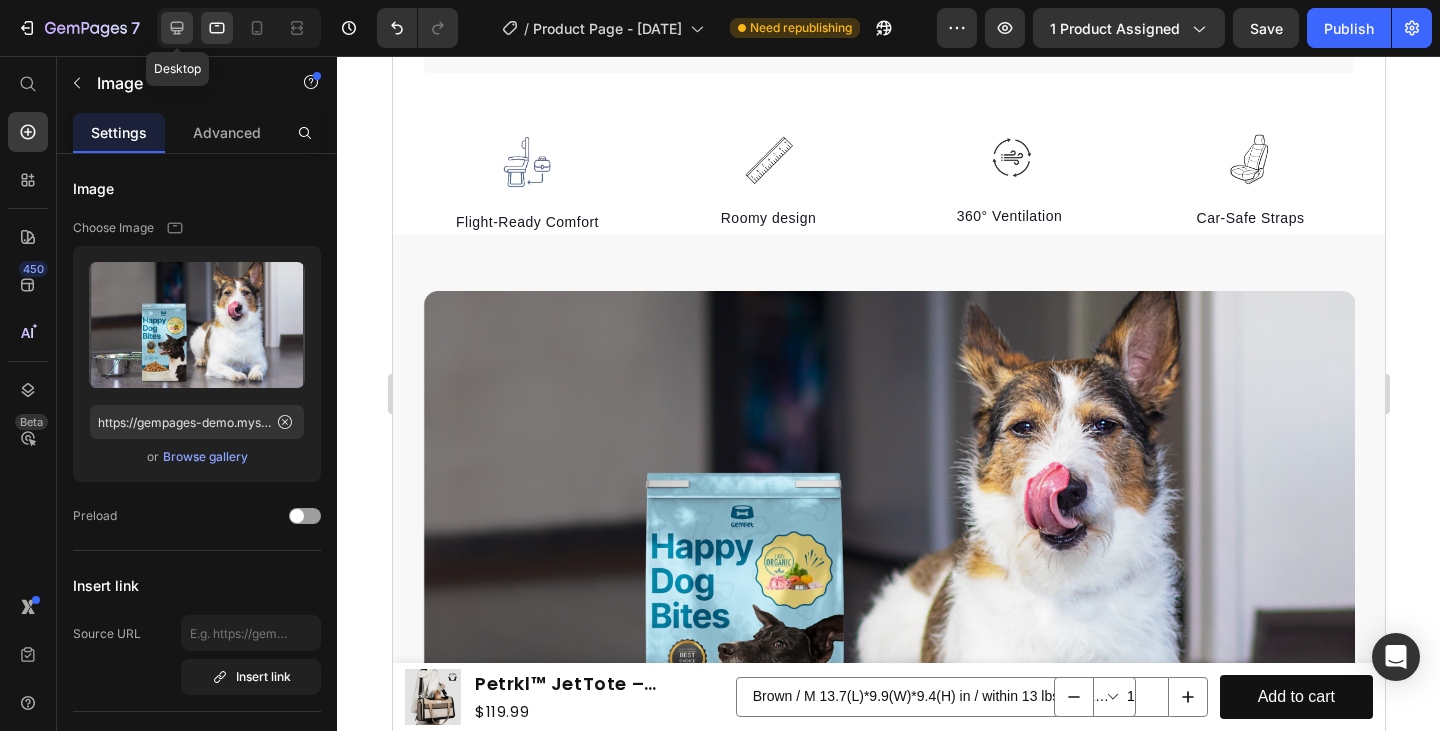 click 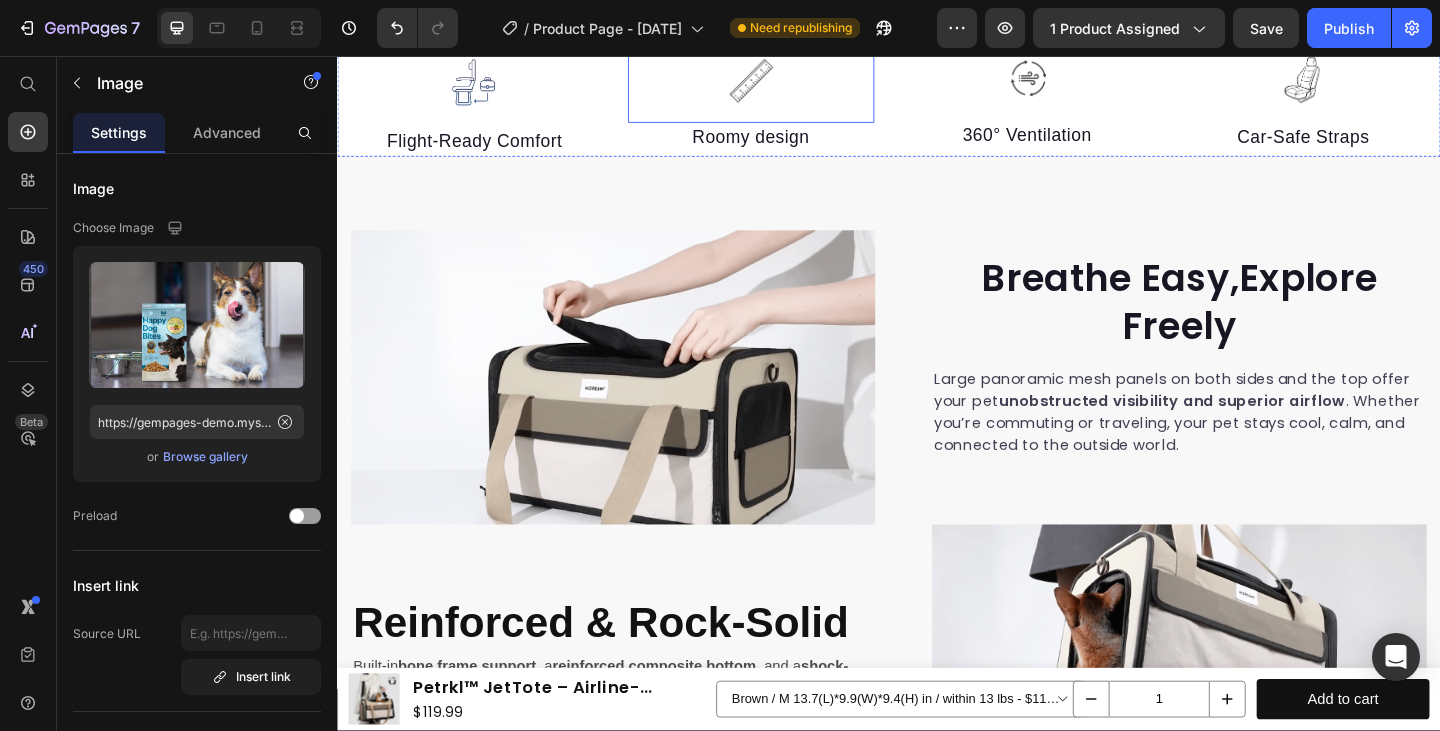 scroll, scrollTop: 2421, scrollLeft: 0, axis: vertical 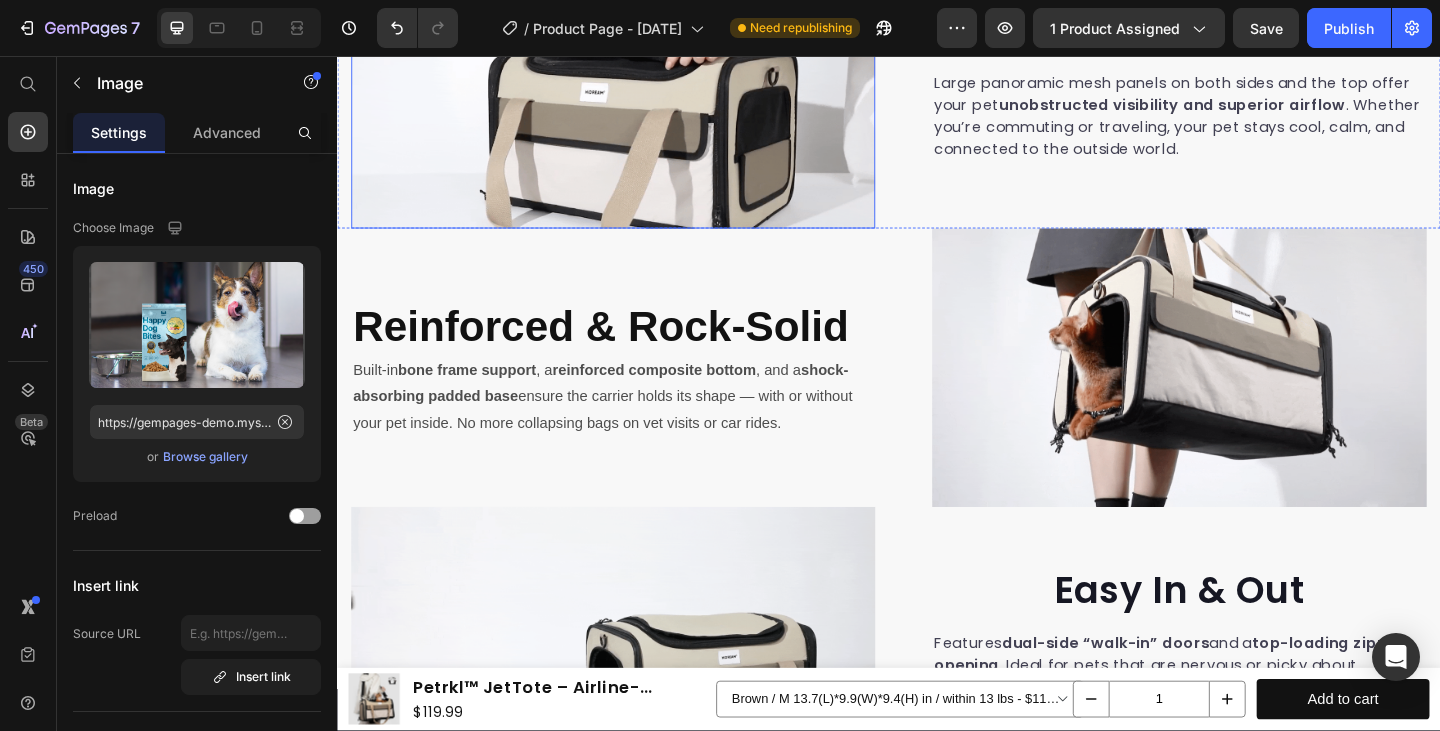 click at bounding box center (637, 84) 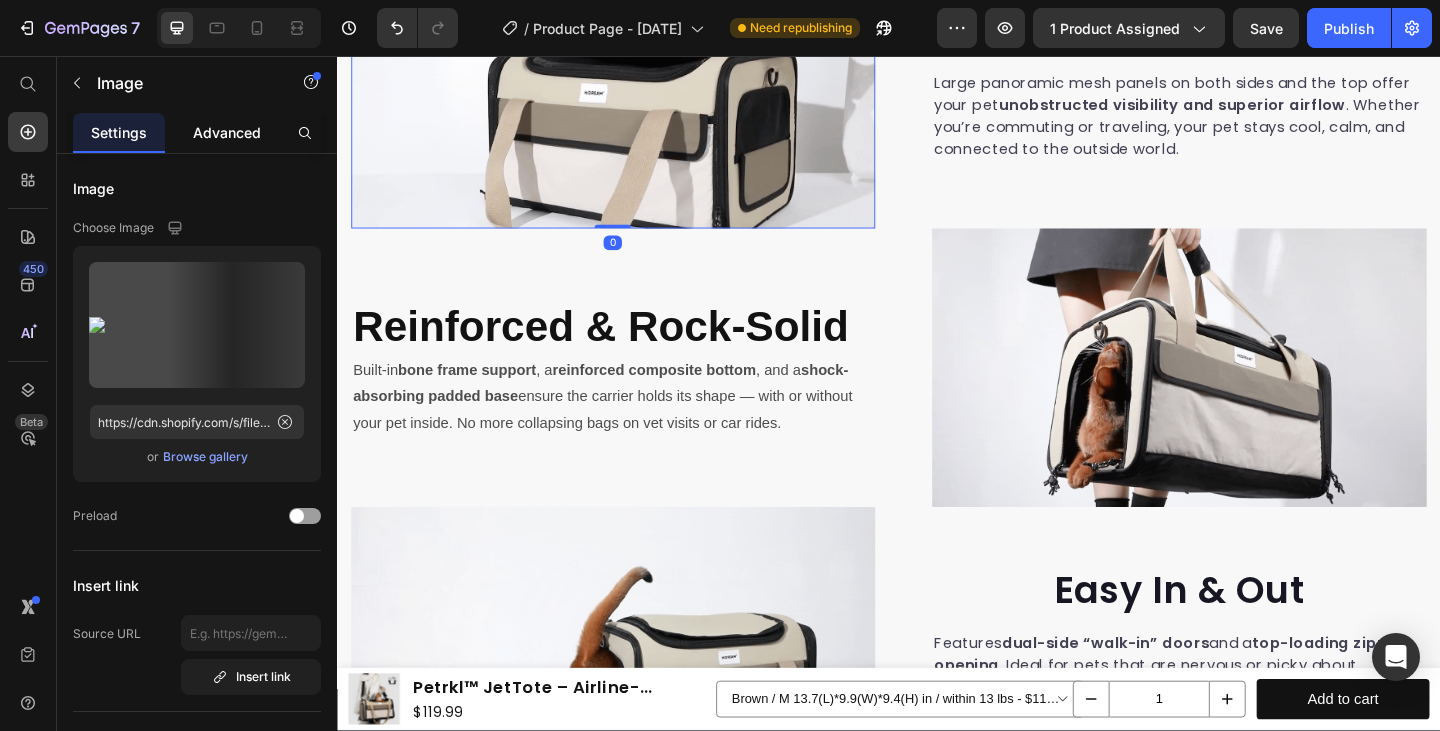 click on "Advanced" at bounding box center [227, 132] 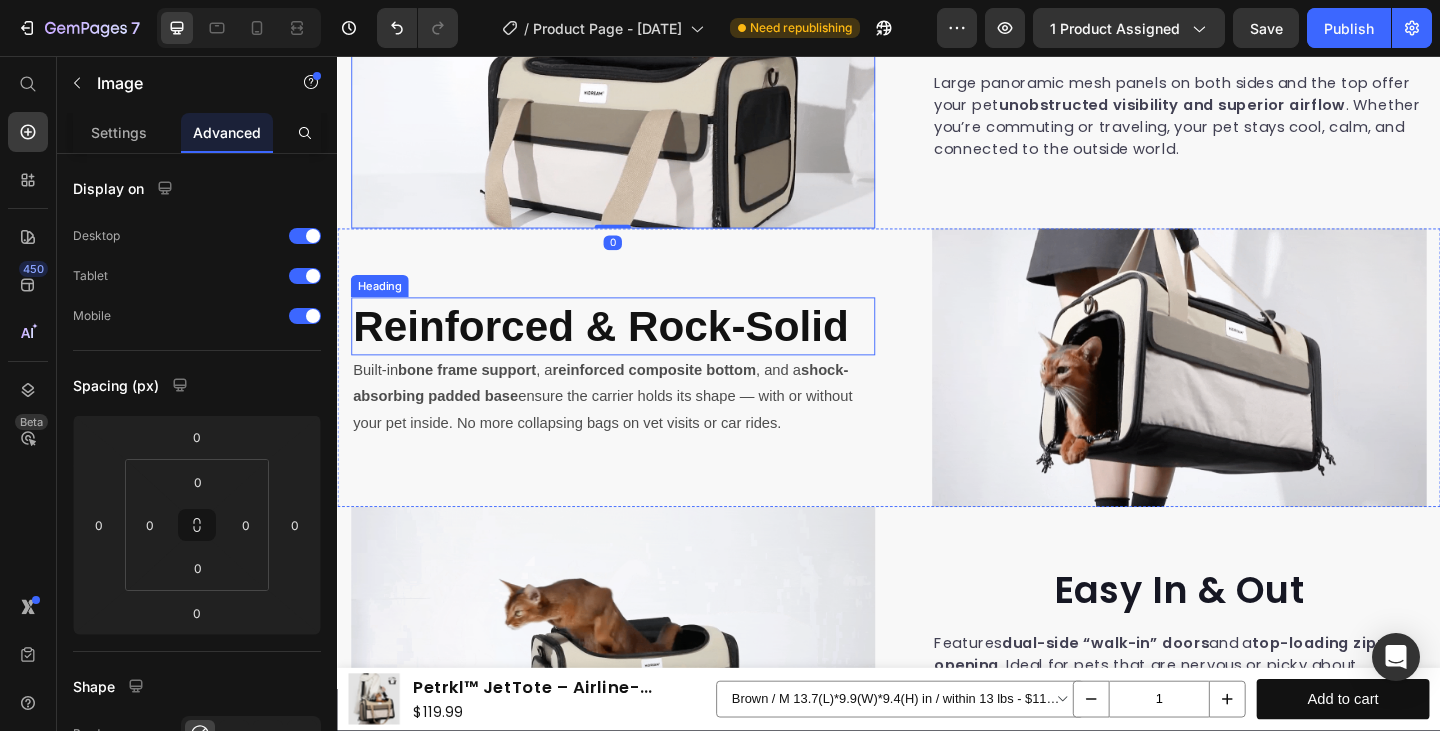 click on "Reinforced & Rock-Solid" at bounding box center (623, 350) 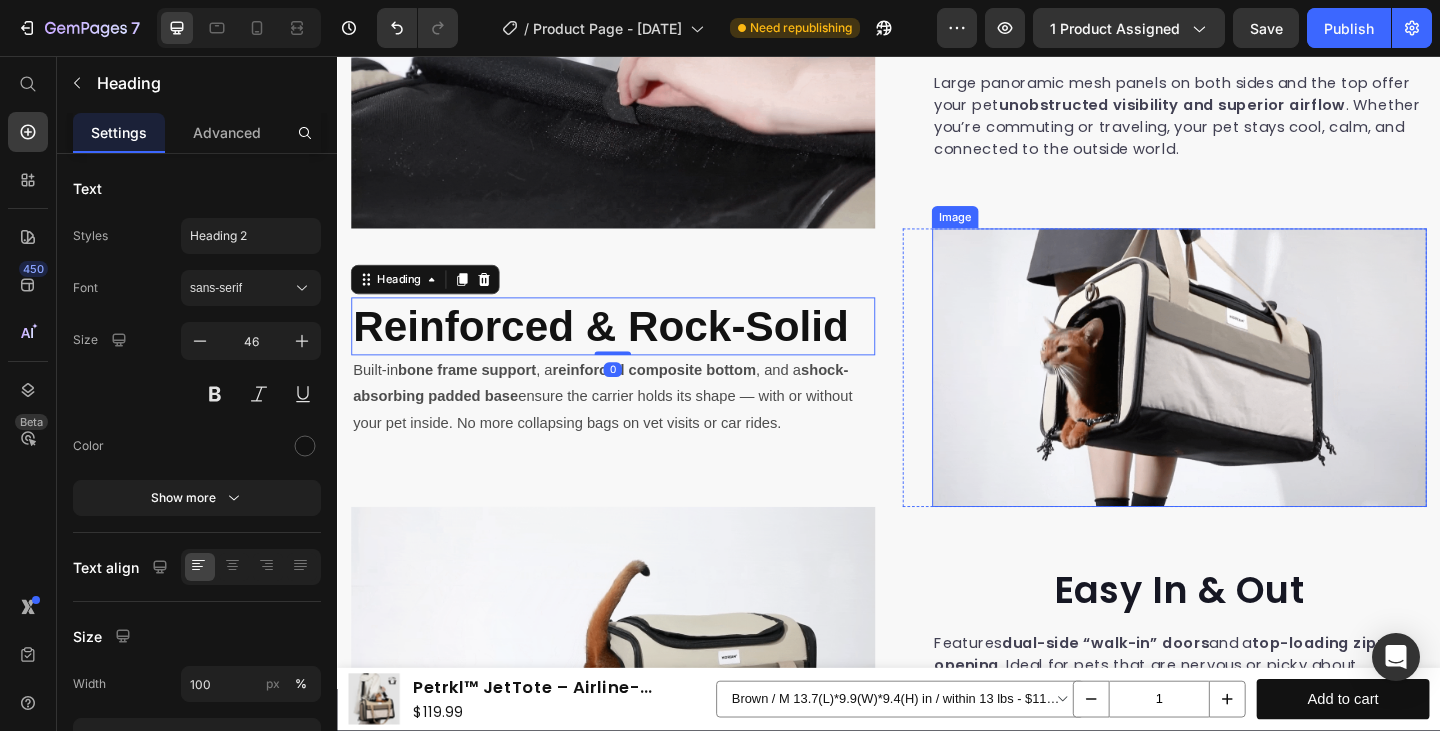 click at bounding box center [1253, 395] 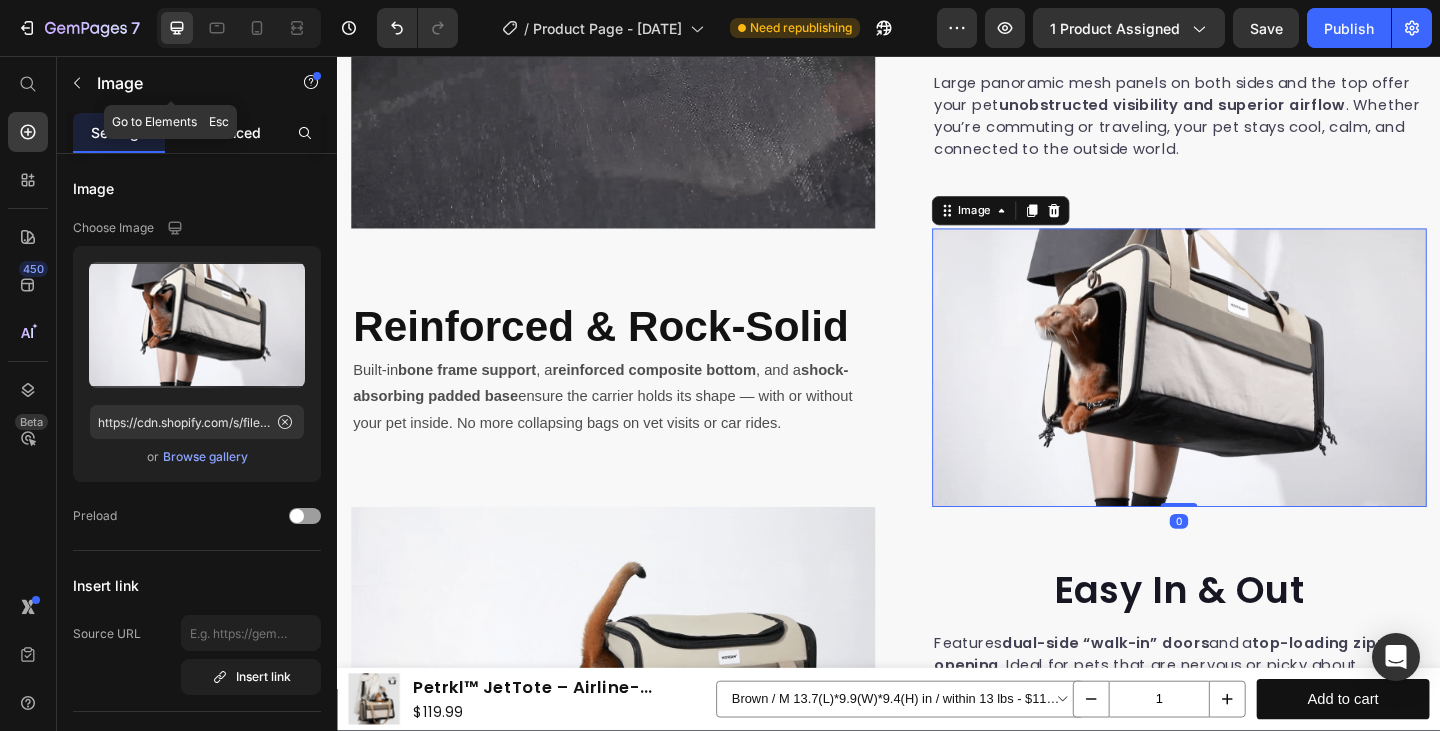 click on "Advanced" 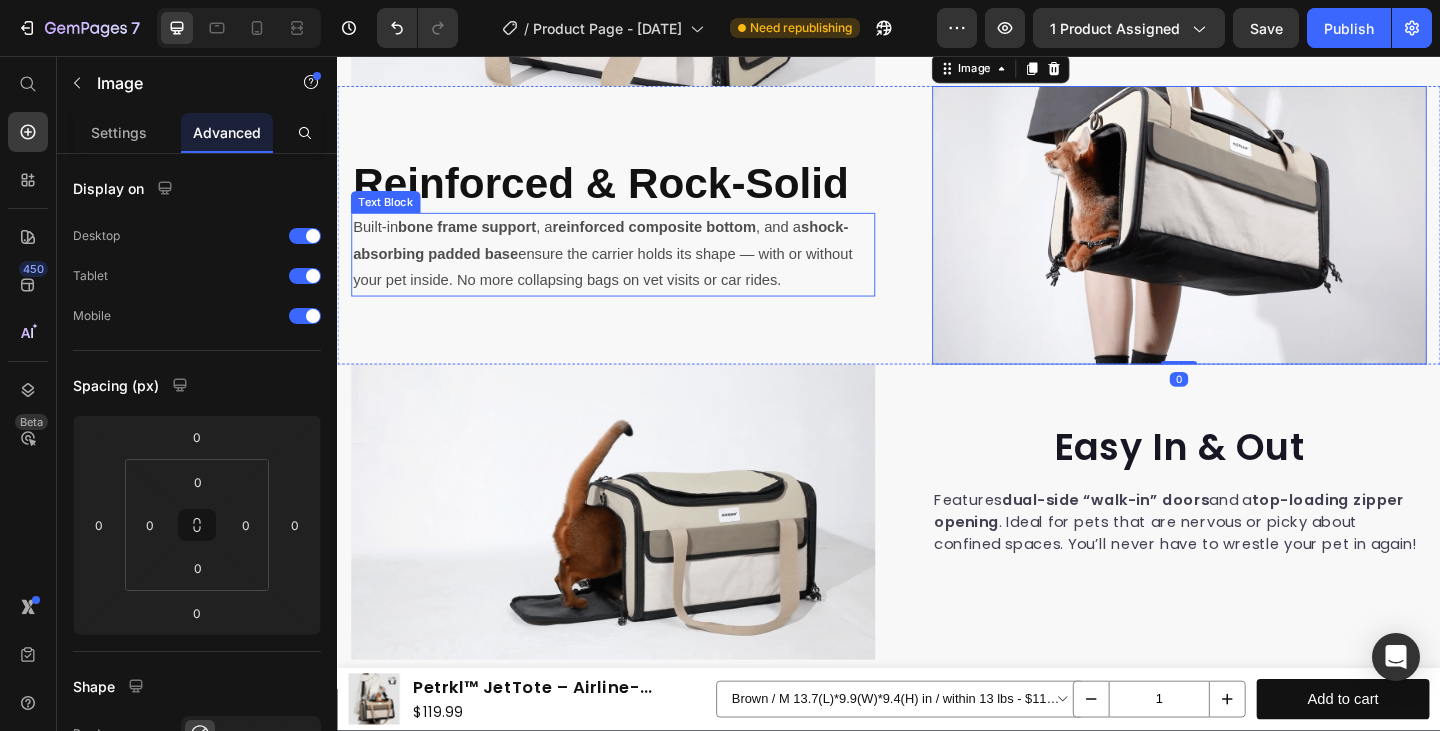 scroll, scrollTop: 2713, scrollLeft: 0, axis: vertical 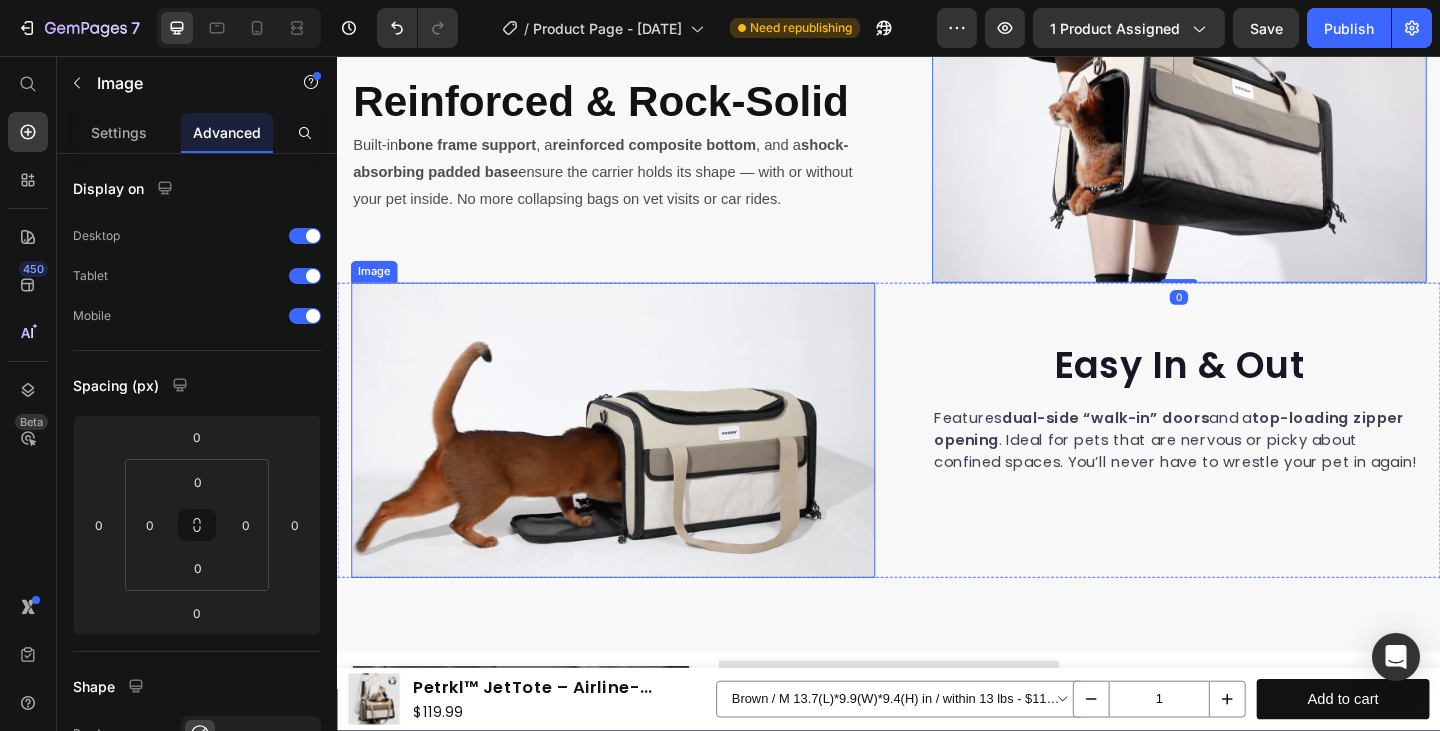 click at bounding box center [637, 463] 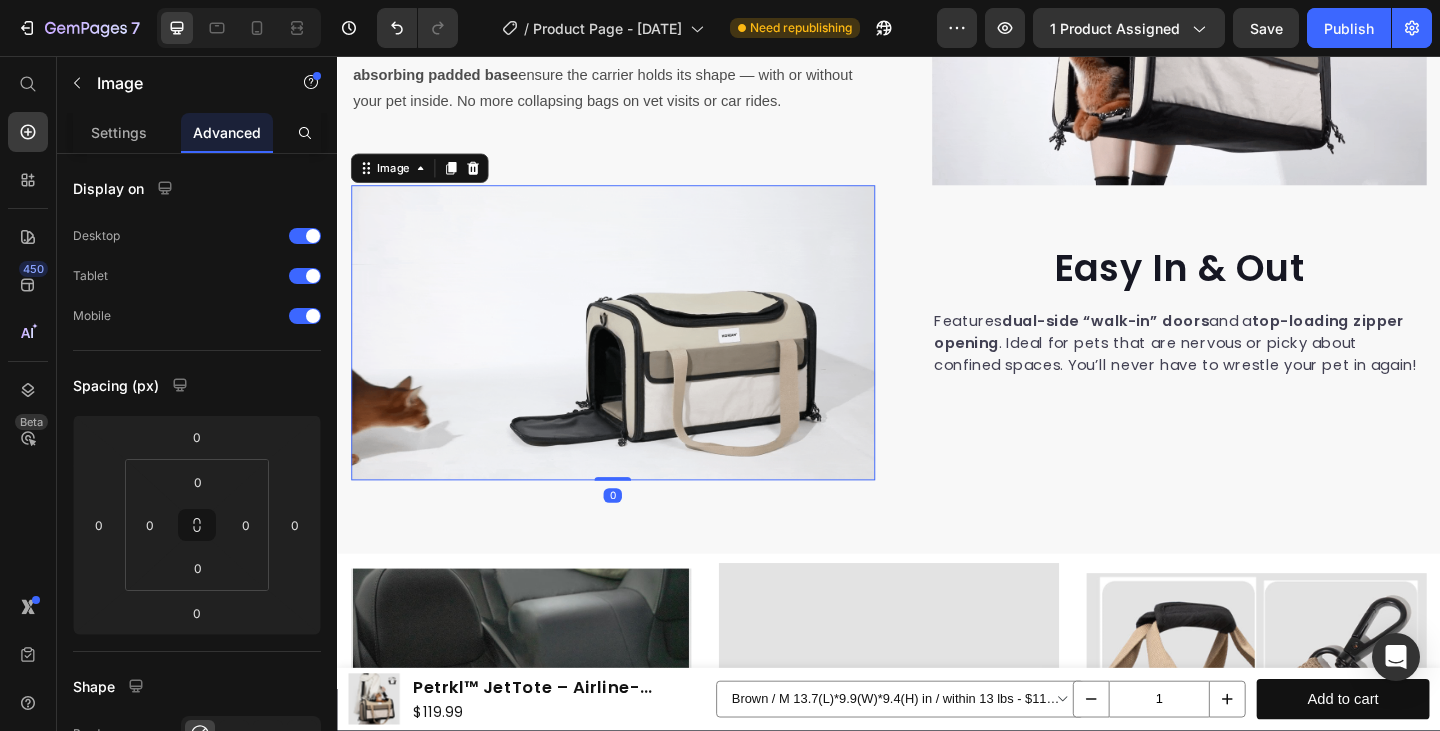 scroll, scrollTop: 2916, scrollLeft: 0, axis: vertical 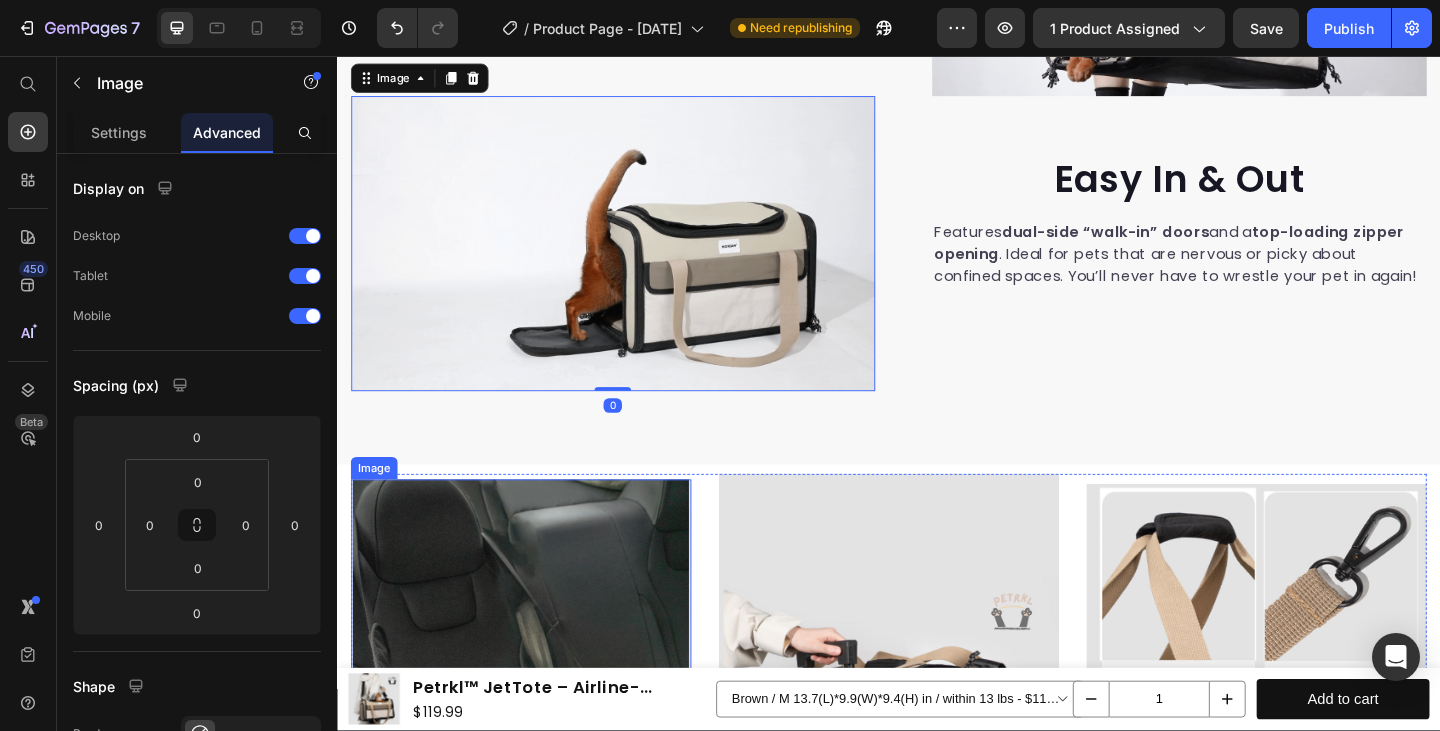 click at bounding box center [537, 812] 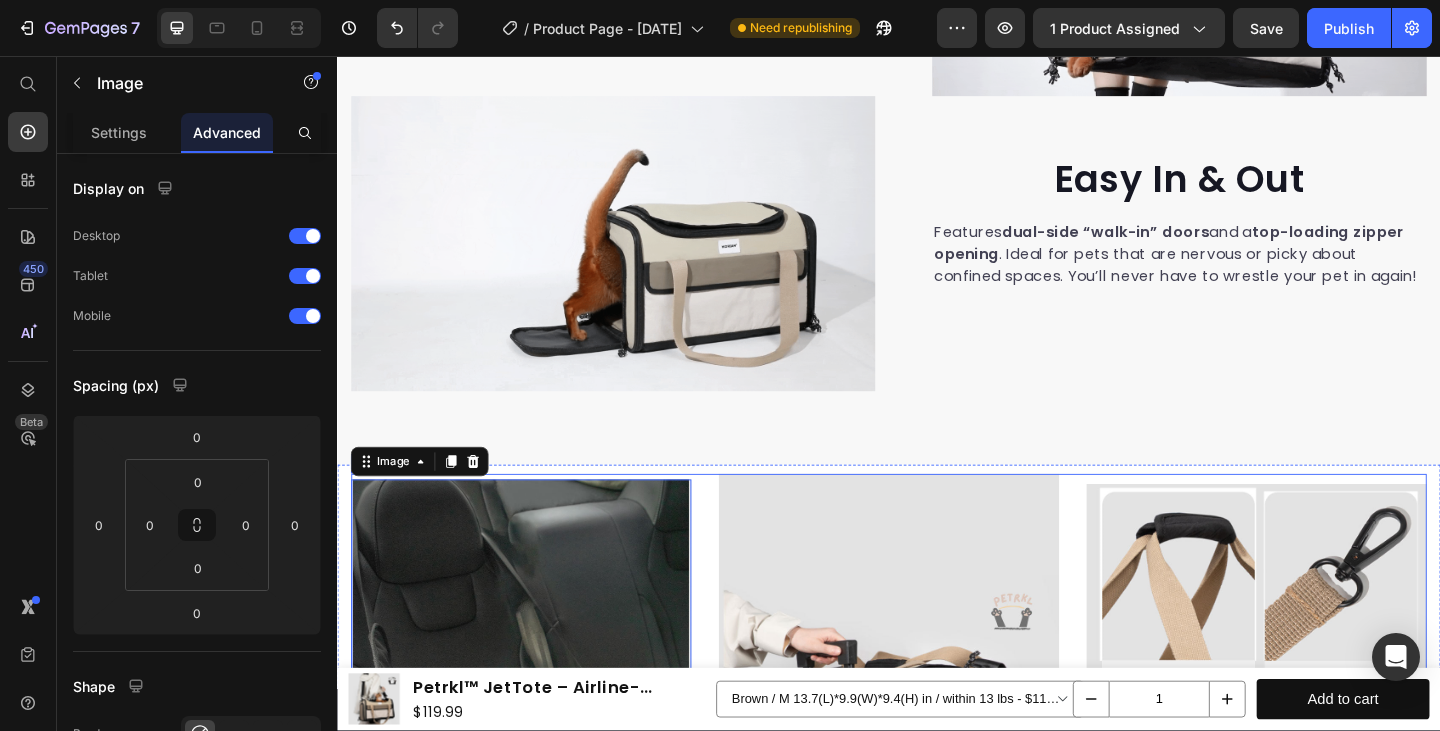 click on "Image   0 Road-Ready & Secure Text Block Car Seat Anchors + Rigid Base  keep the carrier safely in place during drives—no sliding, no tipping. Text Block Row Image Travel Smart, Travel Light Text Block A  rear trolley sleeve  lets you attach the carrier to most 24–28" suitcases for airport ease, while the  hidden back pocket  stores treats, waste bags, a leash, or your phone charger. Text Block Row Image Stays Clean, Looks Sharp Text Block Crafted from  high-performance, water-repellent nylon , the JetTote™ resists dirt, spills, scratches, and fur. A quick wipe keeps it looking brand new—even on messy adventures. Text Block Row Row" at bounding box center [937, 903] 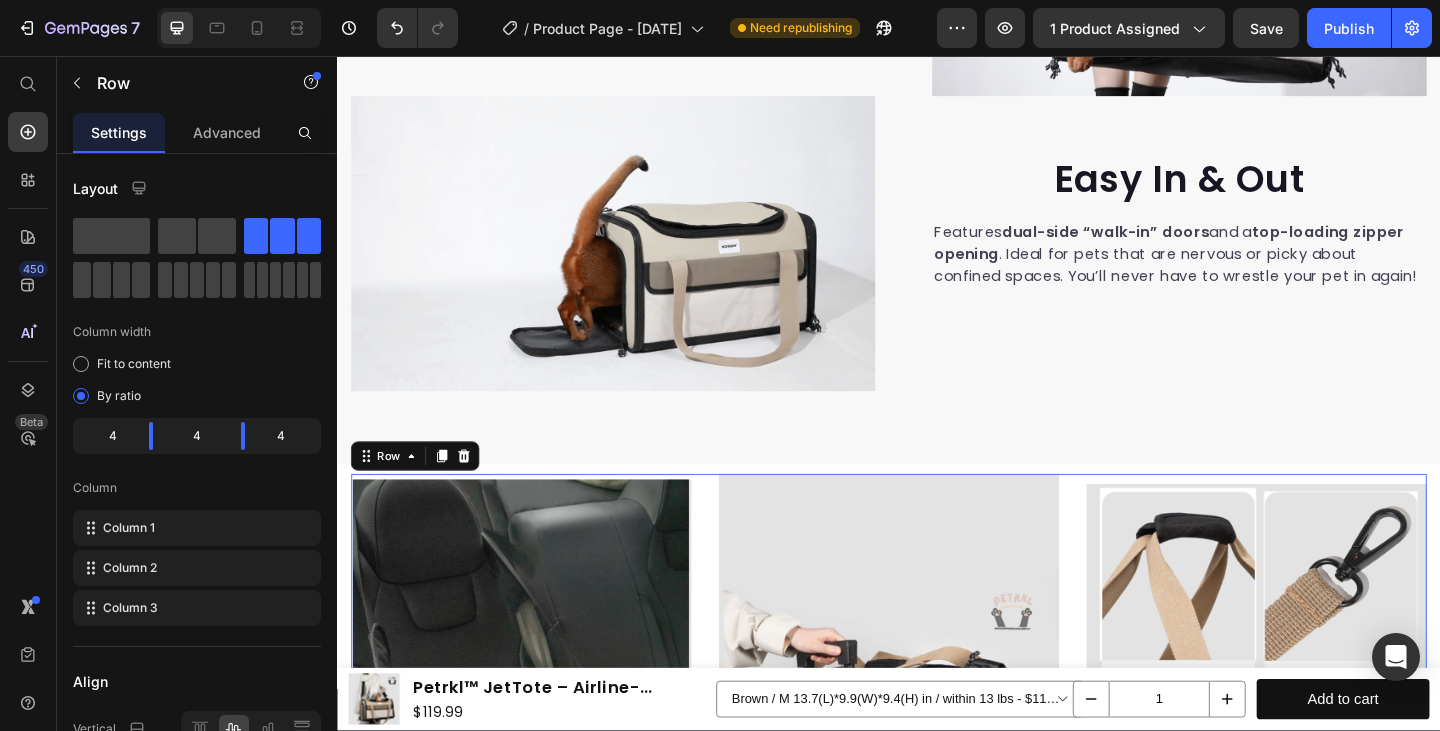 click on "Image Road-Ready & Secure Text Block Car Seat Anchors + Rigid Base  keep the carrier safely in place during drives—no sliding, no tipping. Text Block Row Image Travel Smart, Travel Light Text Block A  rear trolley sleeve  lets you attach the carrier to most 24–28" suitcases for airport ease, while the  hidden back pocket  stores treats, waste bags, a leash, or your phone charger. Text Block Row Image Stays Clean, Looks Sharp Text Block Crafted from  high-performance, water-repellent nylon , the JetTote™ resists dirt, spills, scratches, and fur. A quick wipe keeps it looking brand new—even on messy adventures. Text Block Row Row   16" at bounding box center (937, 903) 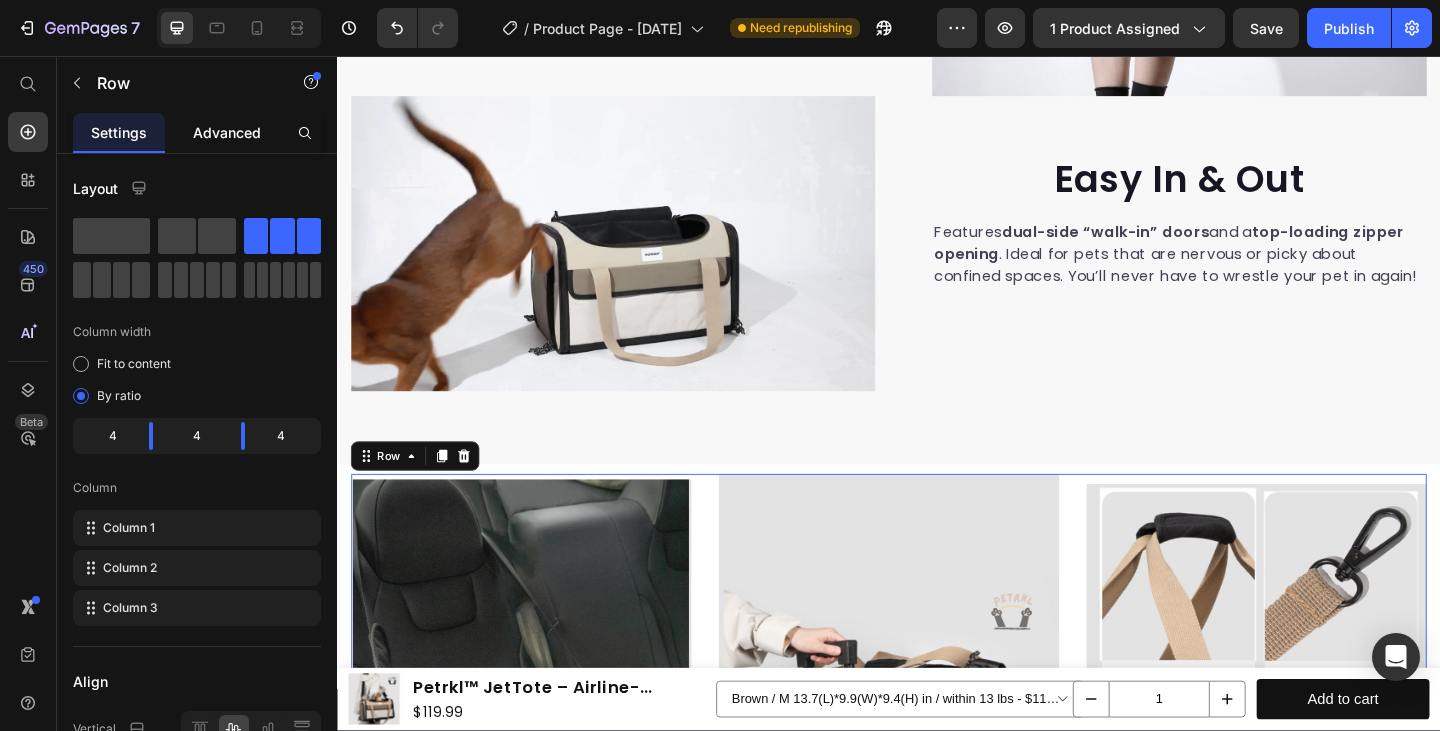 click on "Advanced" at bounding box center [227, 132] 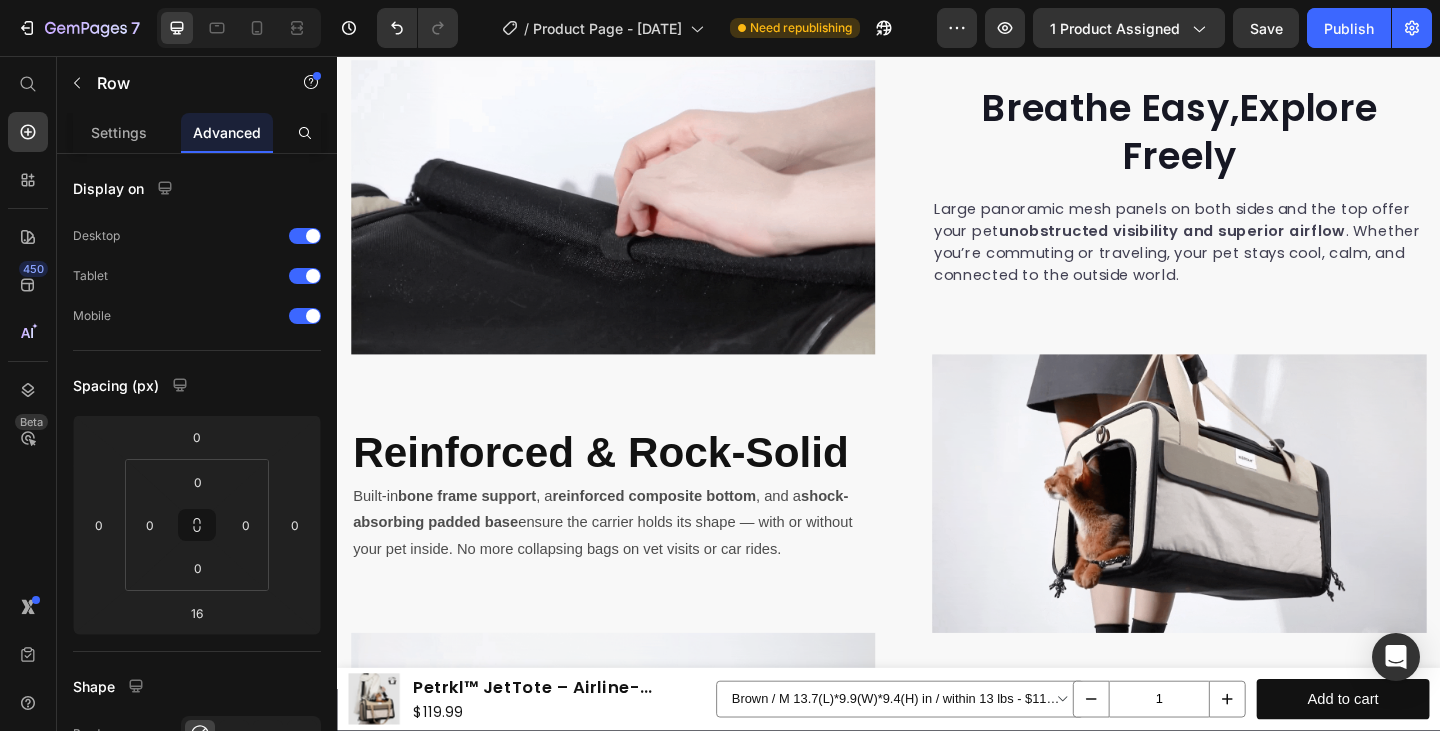 scroll, scrollTop: 2423, scrollLeft: 0, axis: vertical 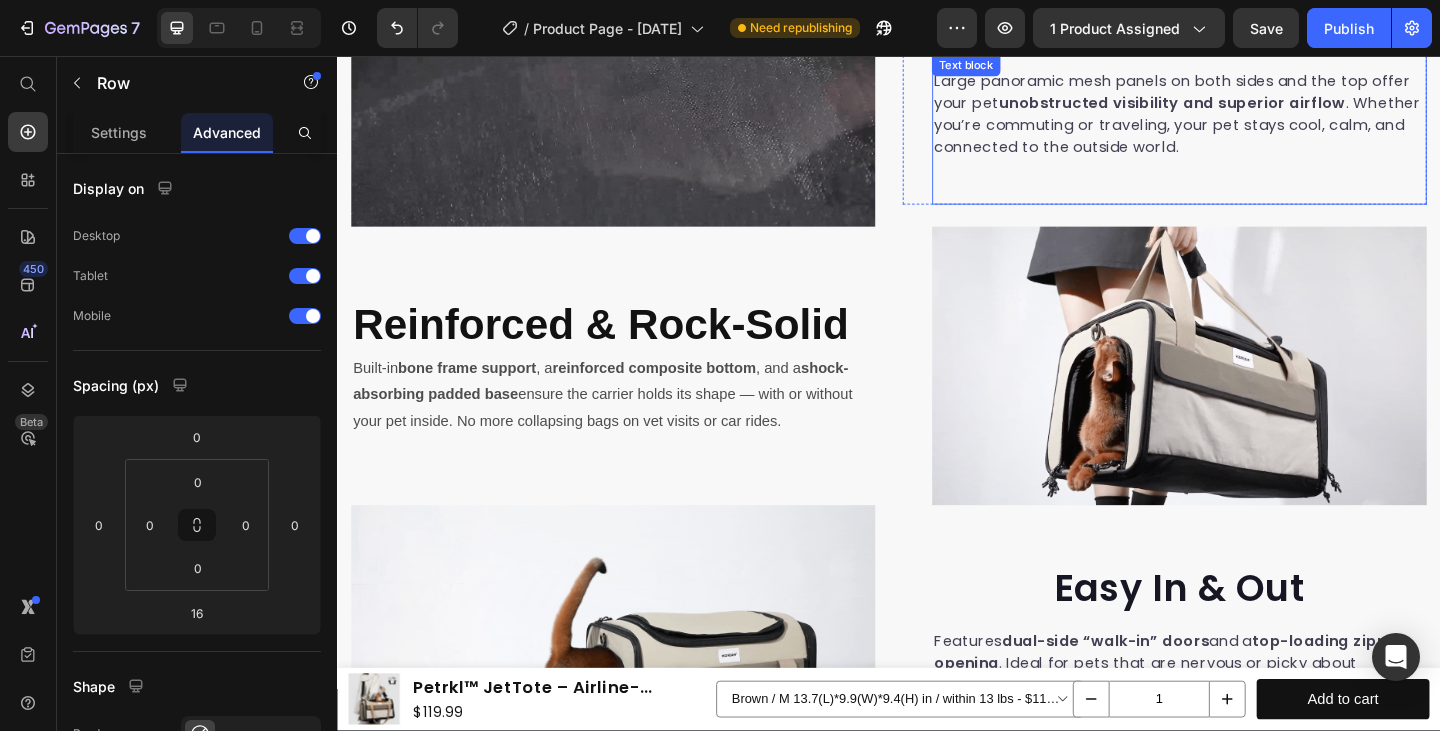 click on "unobstructed visibility and superior airflow" at bounding box center (1245, 107) 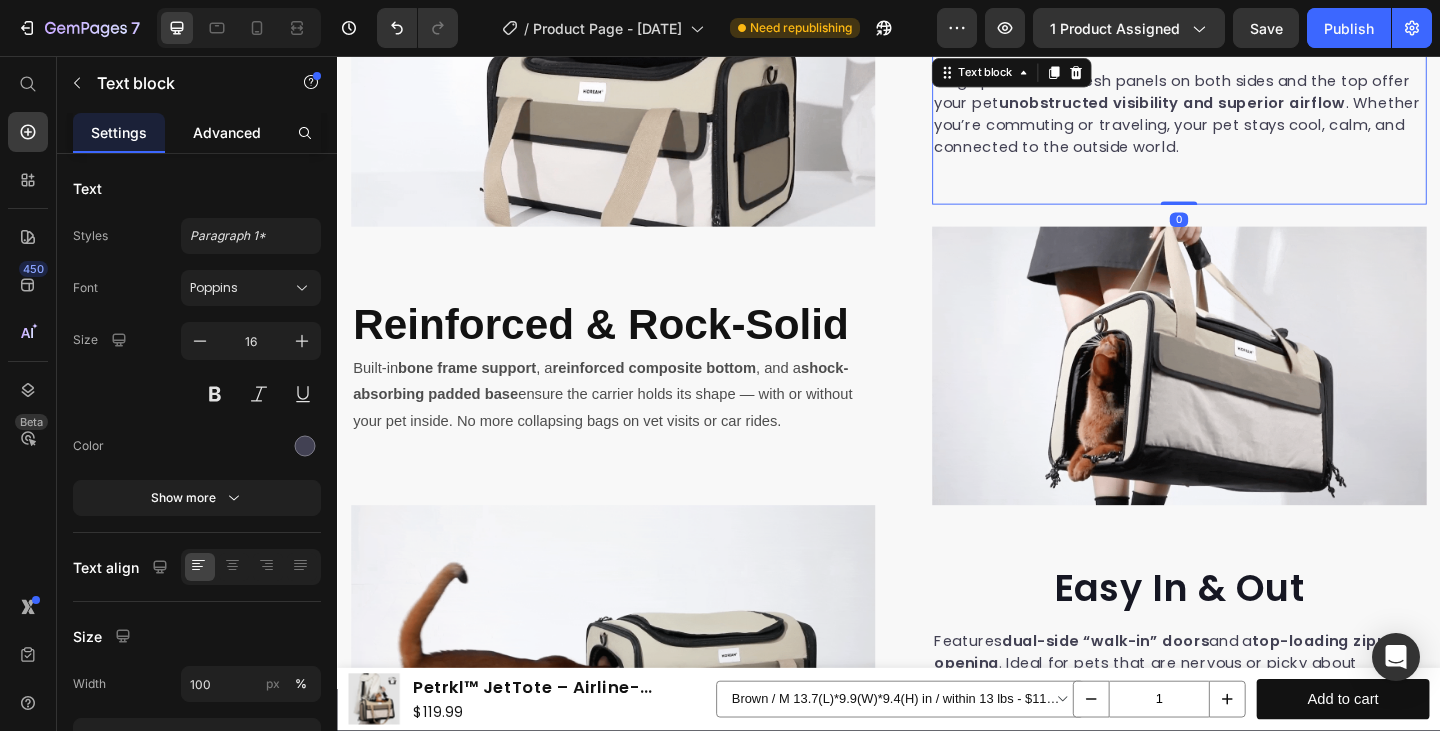 click on "Advanced" at bounding box center (227, 132) 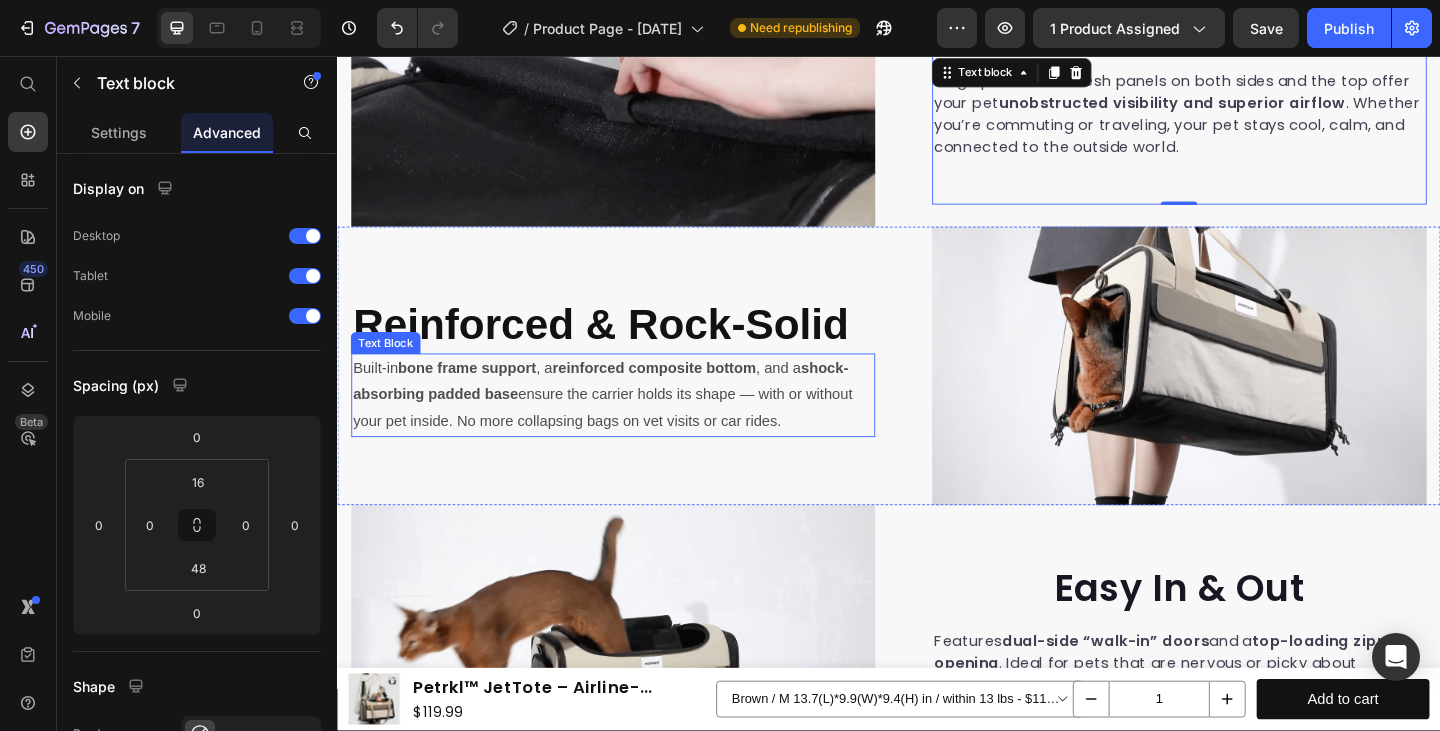 click on "Built-in  bone frame support , a  reinforced composite bottom , and a  shock-absorbing padded base  ensure the carrier holds its shape — with or without your pet inside. No more collapsing bags on vet visits or car rides." at bounding box center [637, 425] 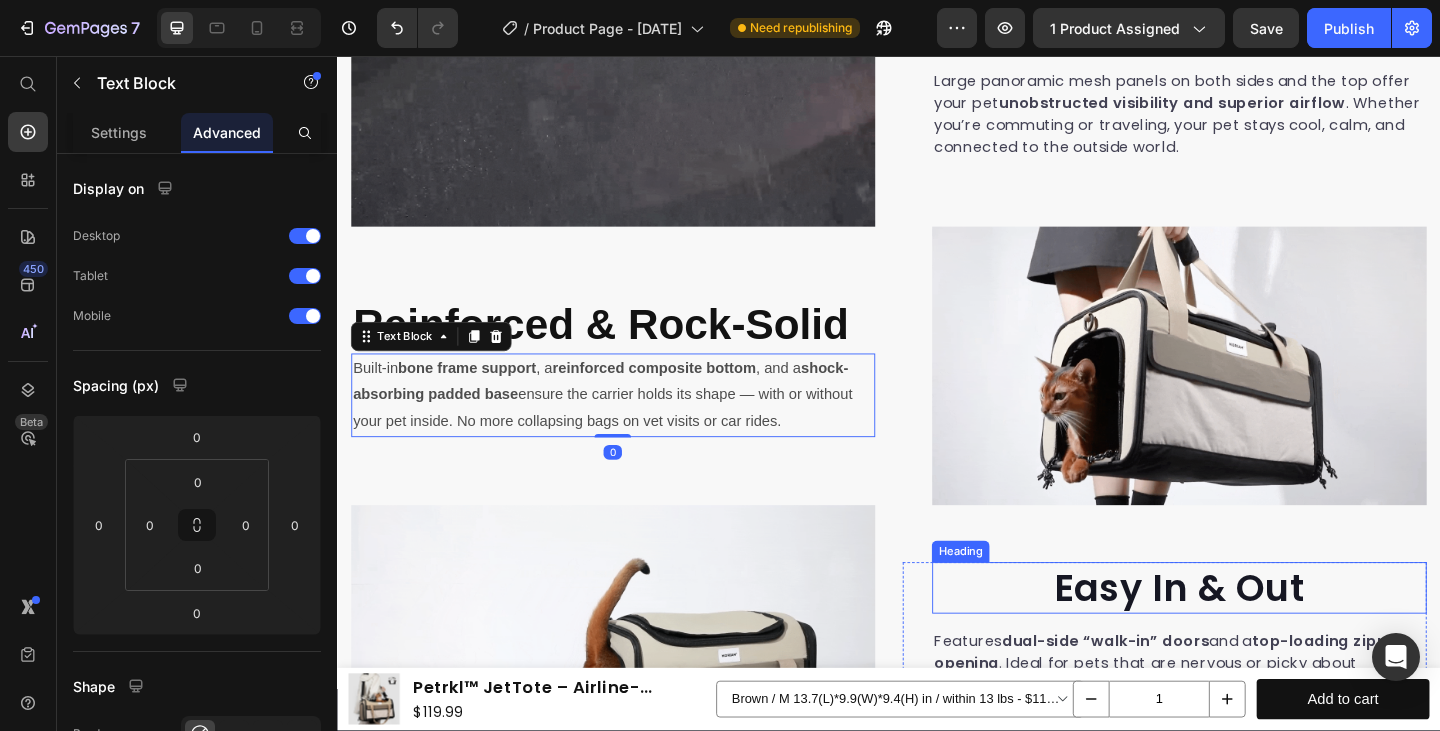 scroll, scrollTop: 2809, scrollLeft: 0, axis: vertical 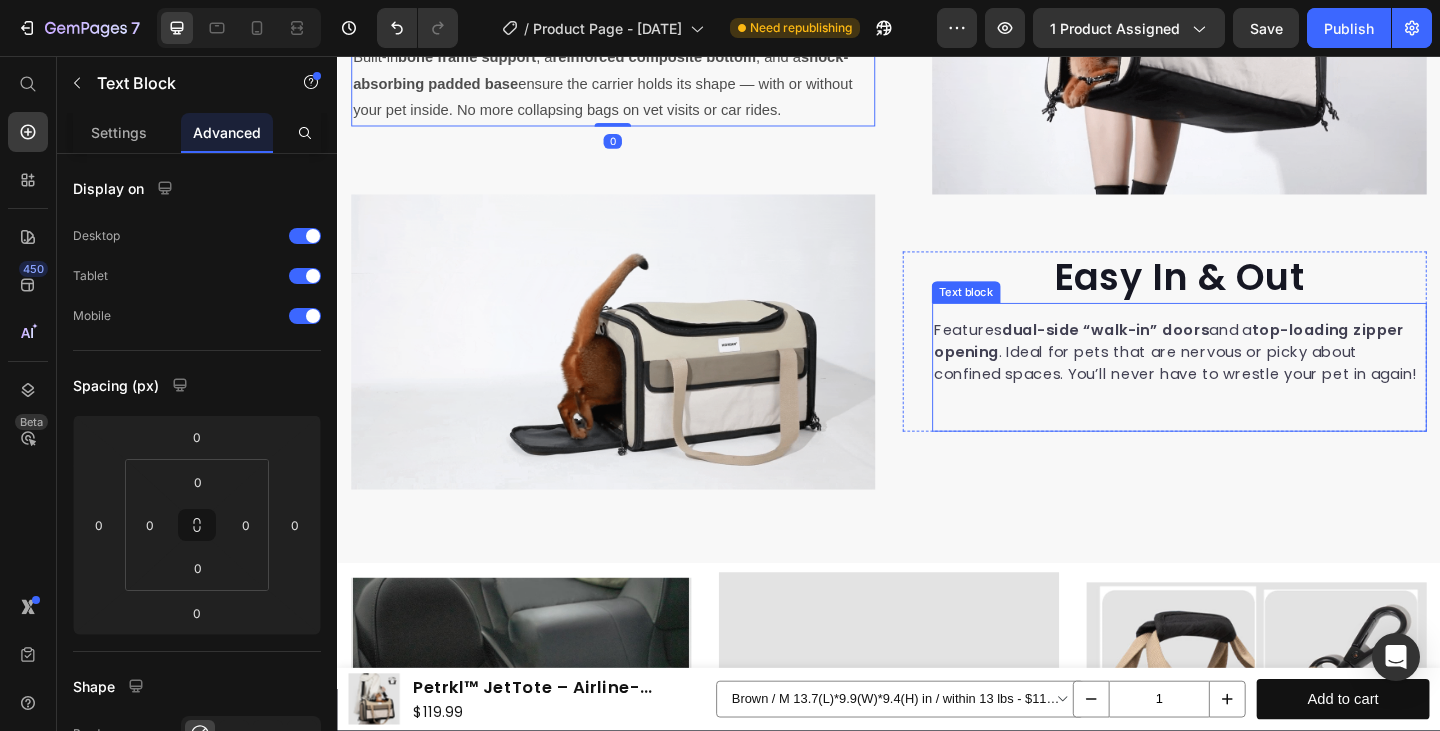 click on "Features  dual-side “walk-in” doors  and a  top-loading zipper opening . Ideal for pets that are nervous or picky about confined spaces. You’ll never have to wrestle your pet in again!" at bounding box center (1253, 379) 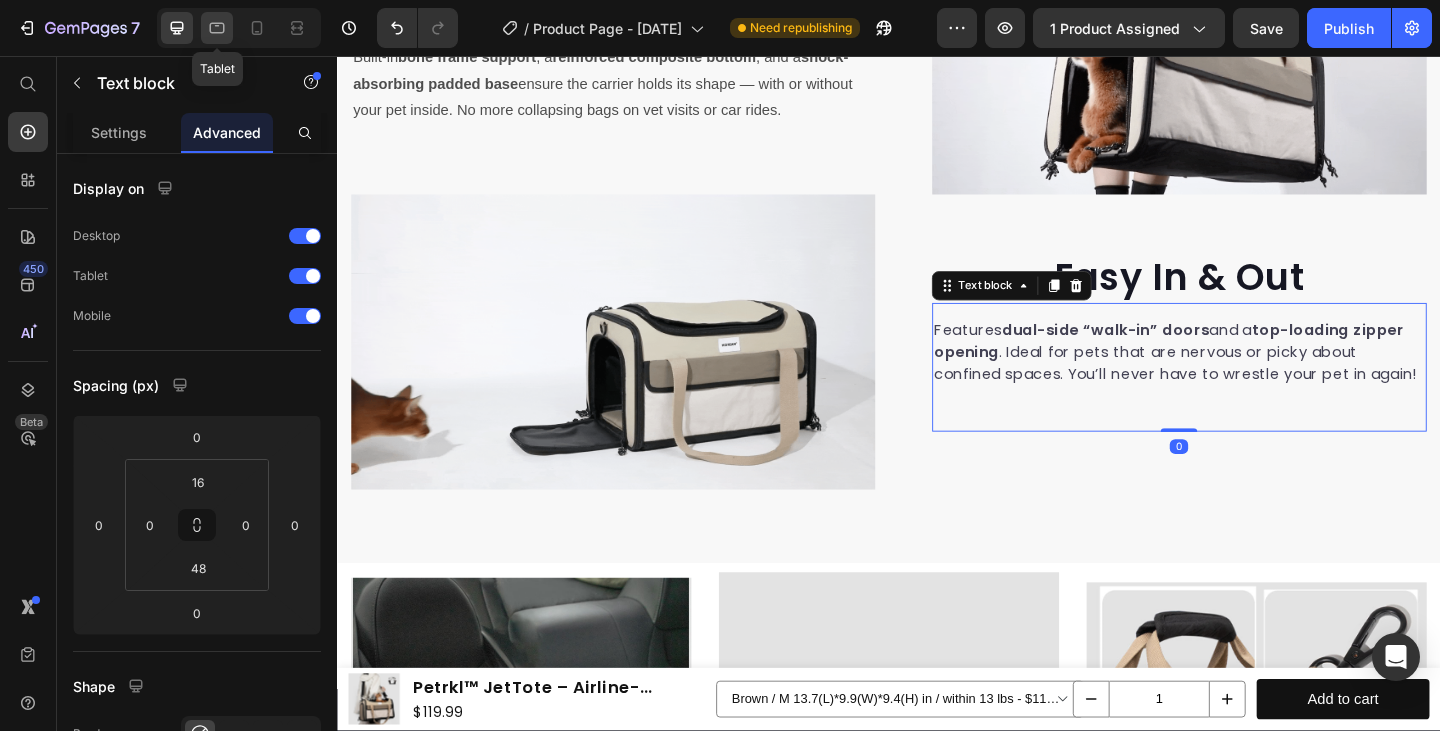 click 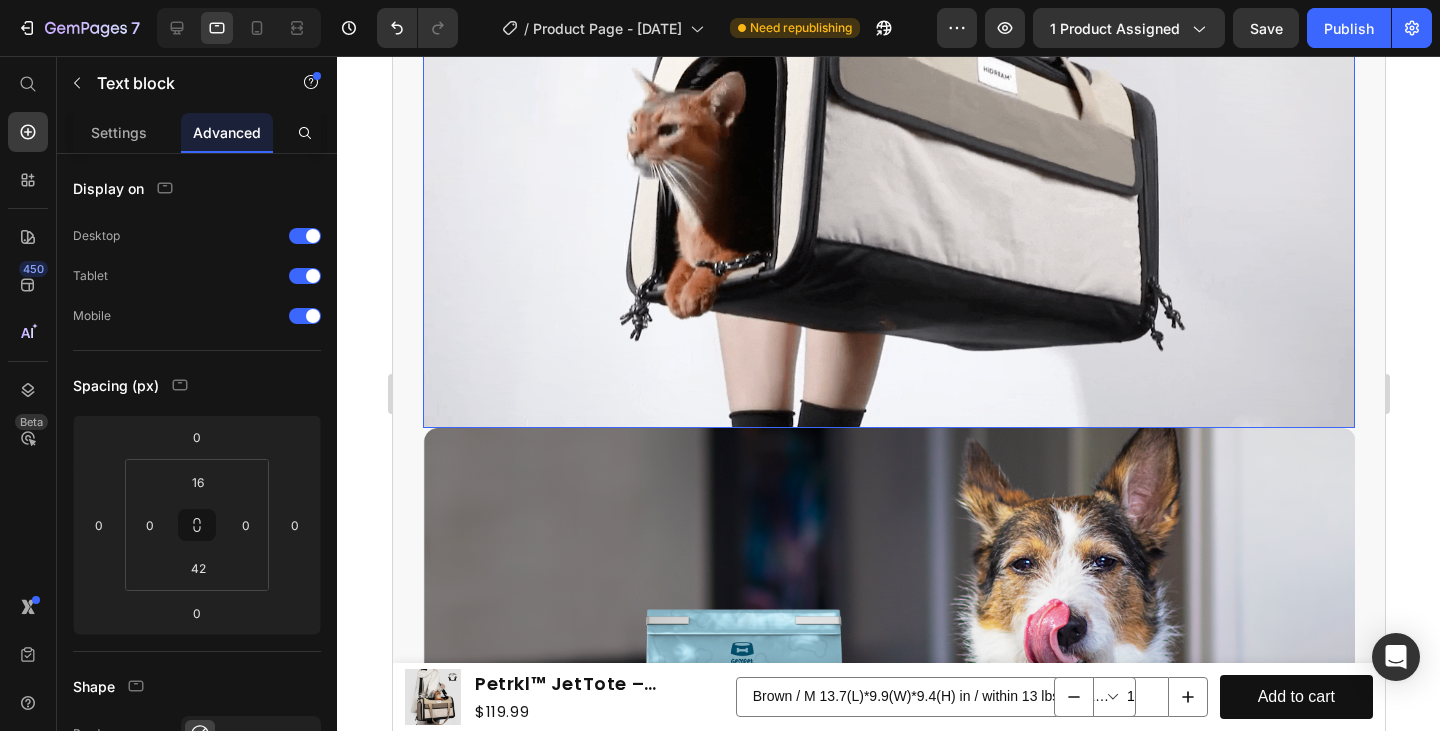 scroll, scrollTop: 4571, scrollLeft: 0, axis: vertical 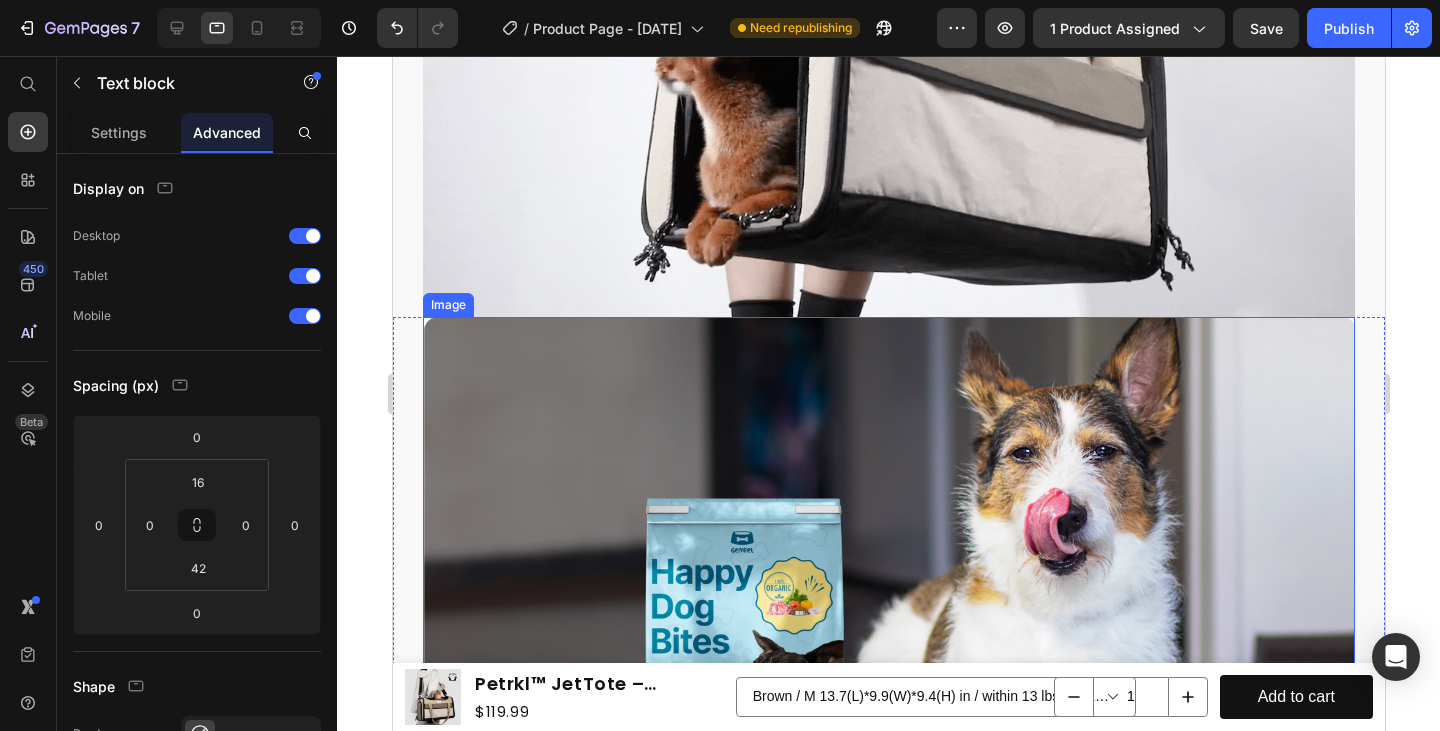 click at bounding box center (888, 593) 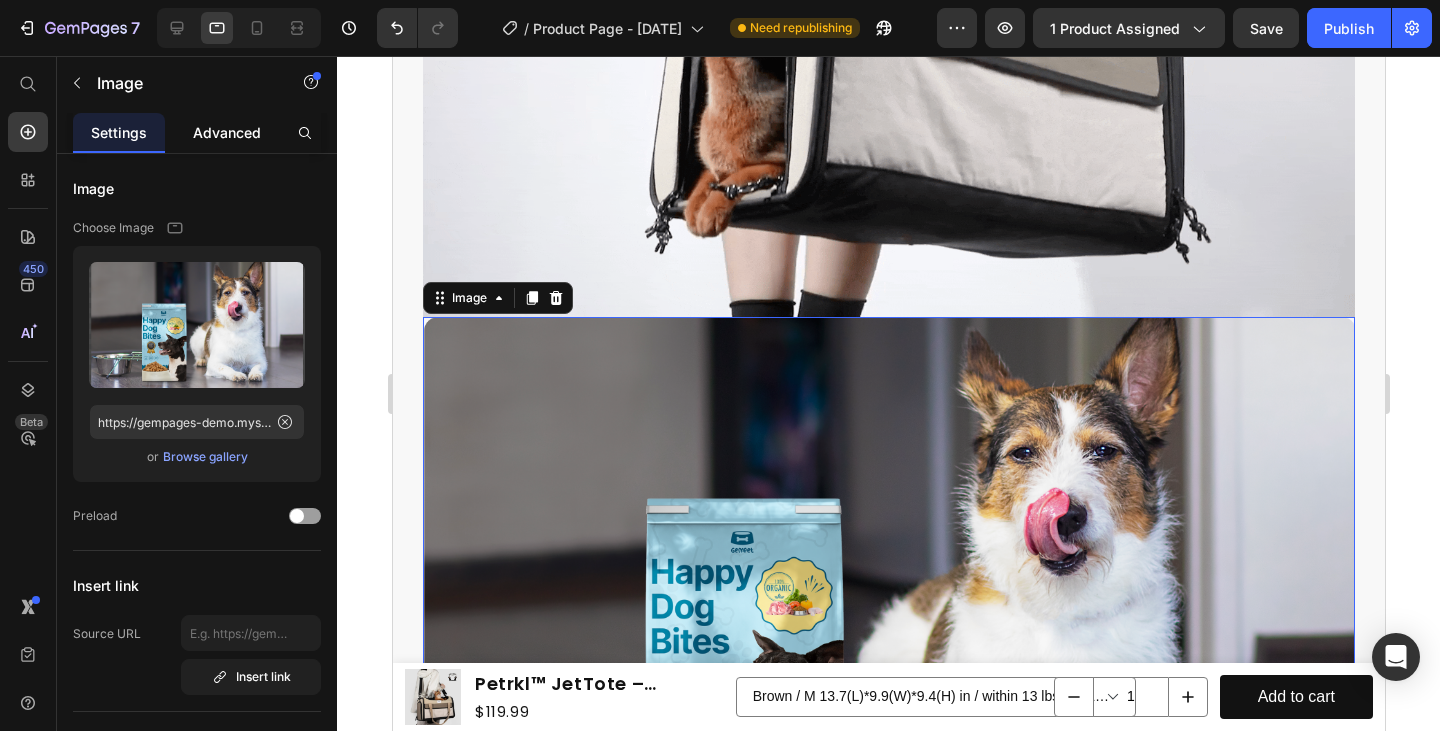 click on "Advanced" at bounding box center [227, 132] 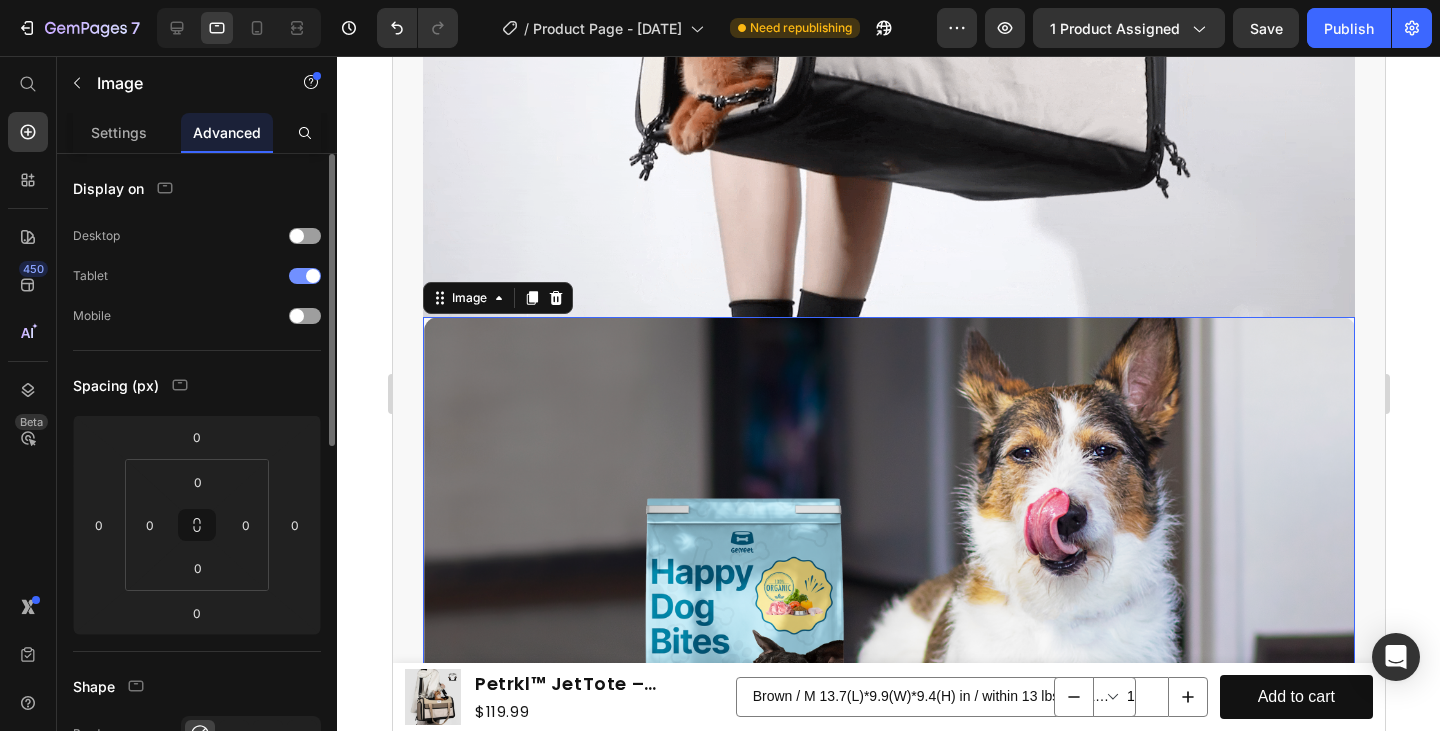 click at bounding box center [313, 276] 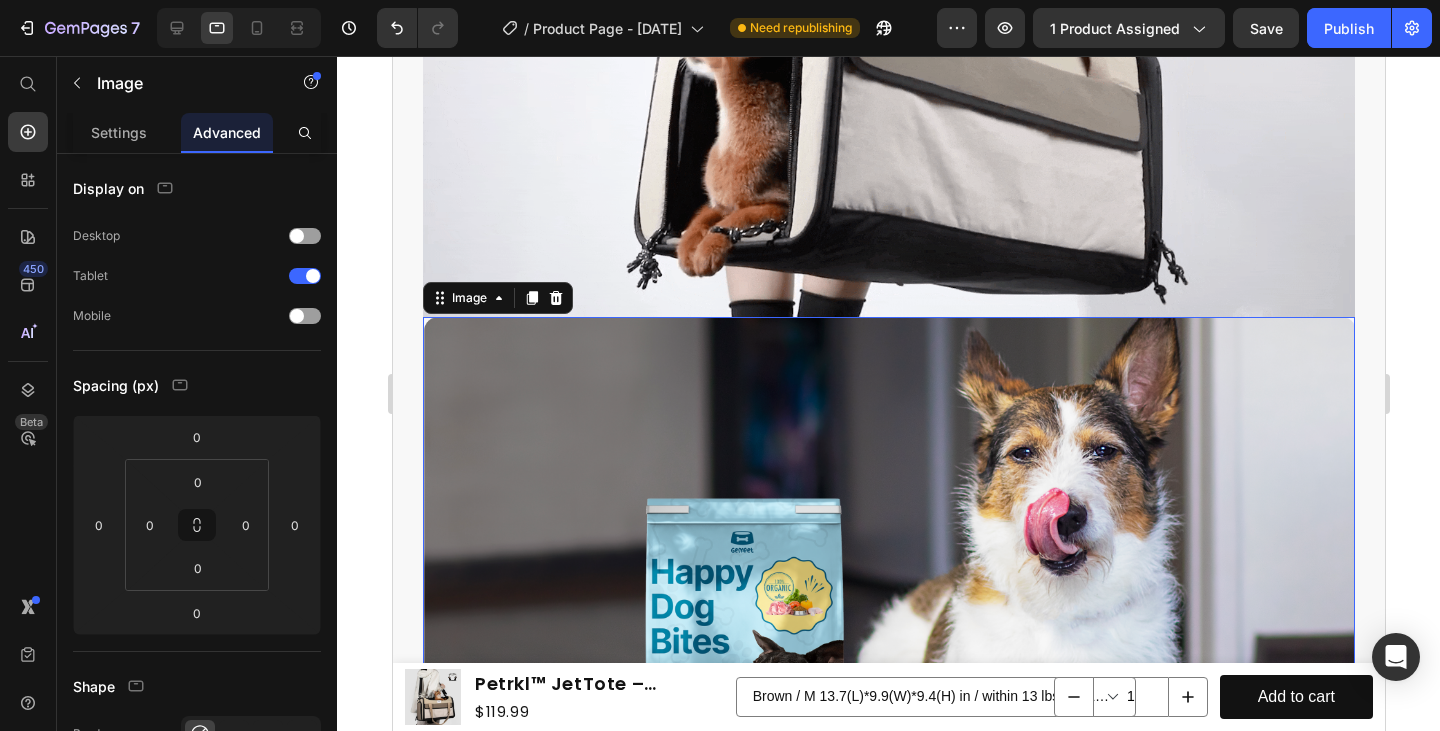 click at bounding box center (555, 298) 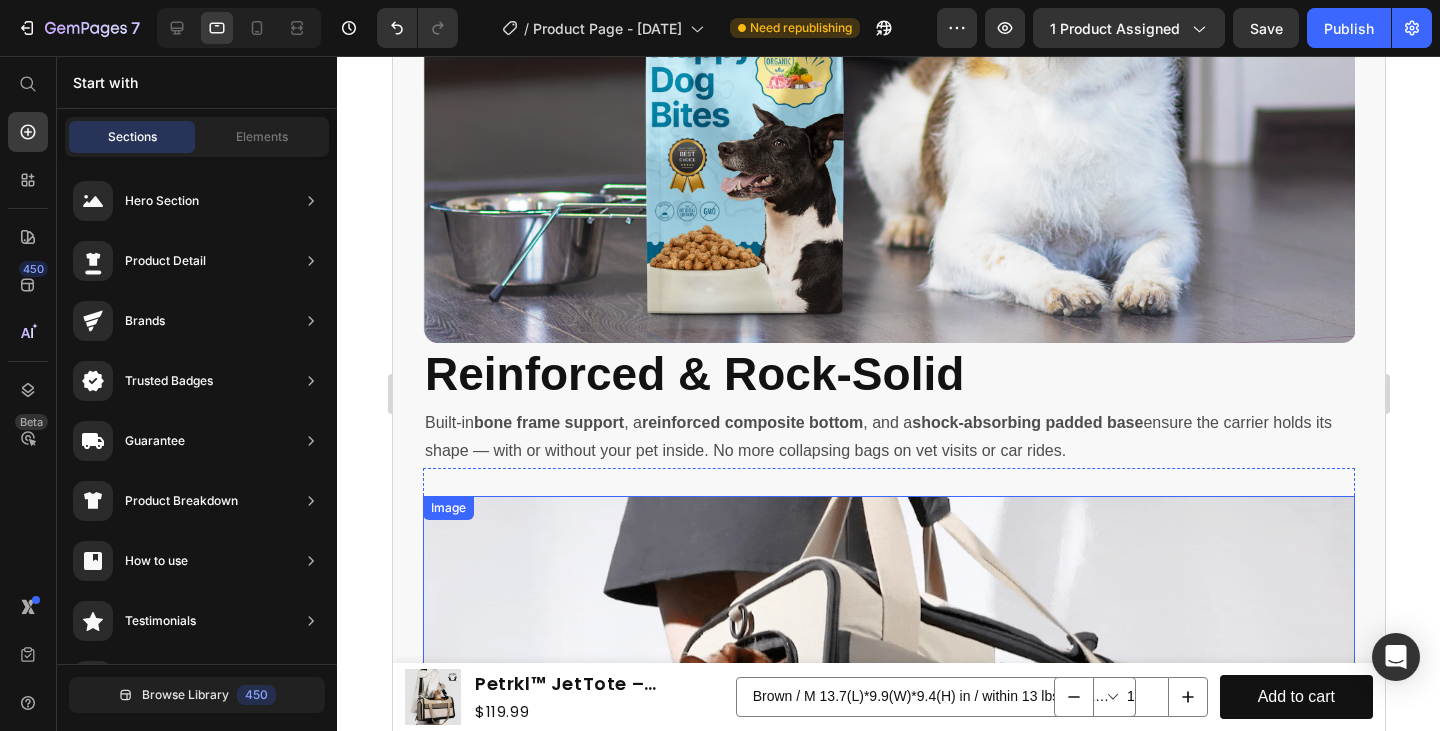 scroll, scrollTop: 3476, scrollLeft: 0, axis: vertical 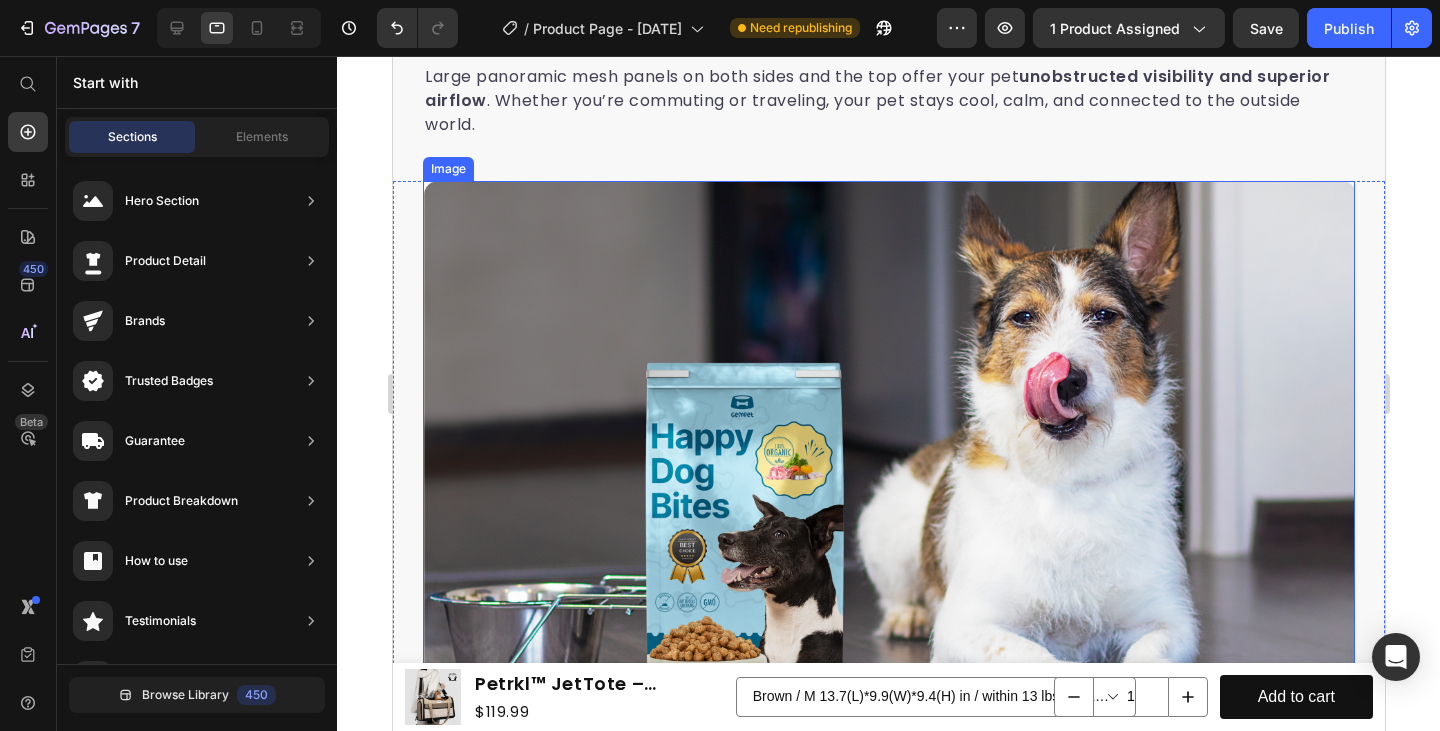 click at bounding box center (888, 457) 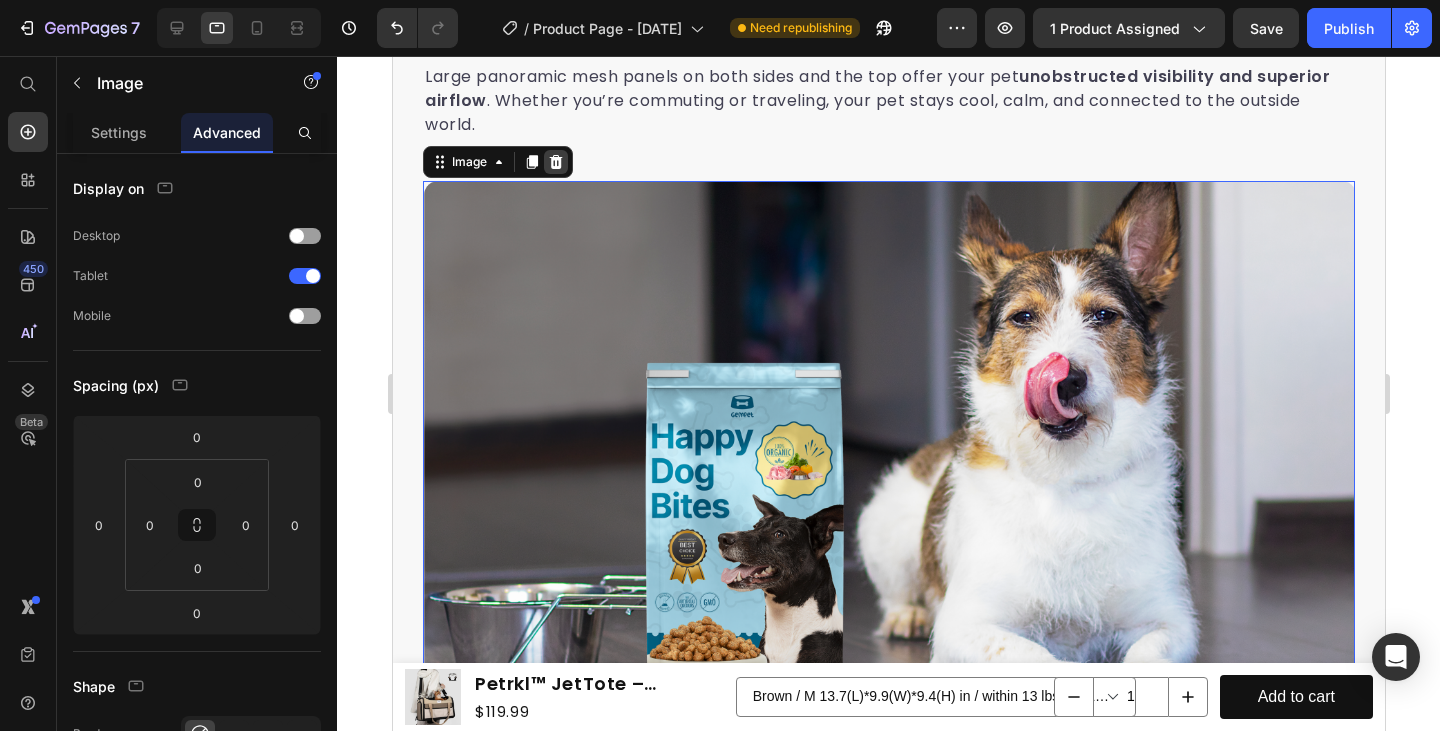 click at bounding box center [555, 162] 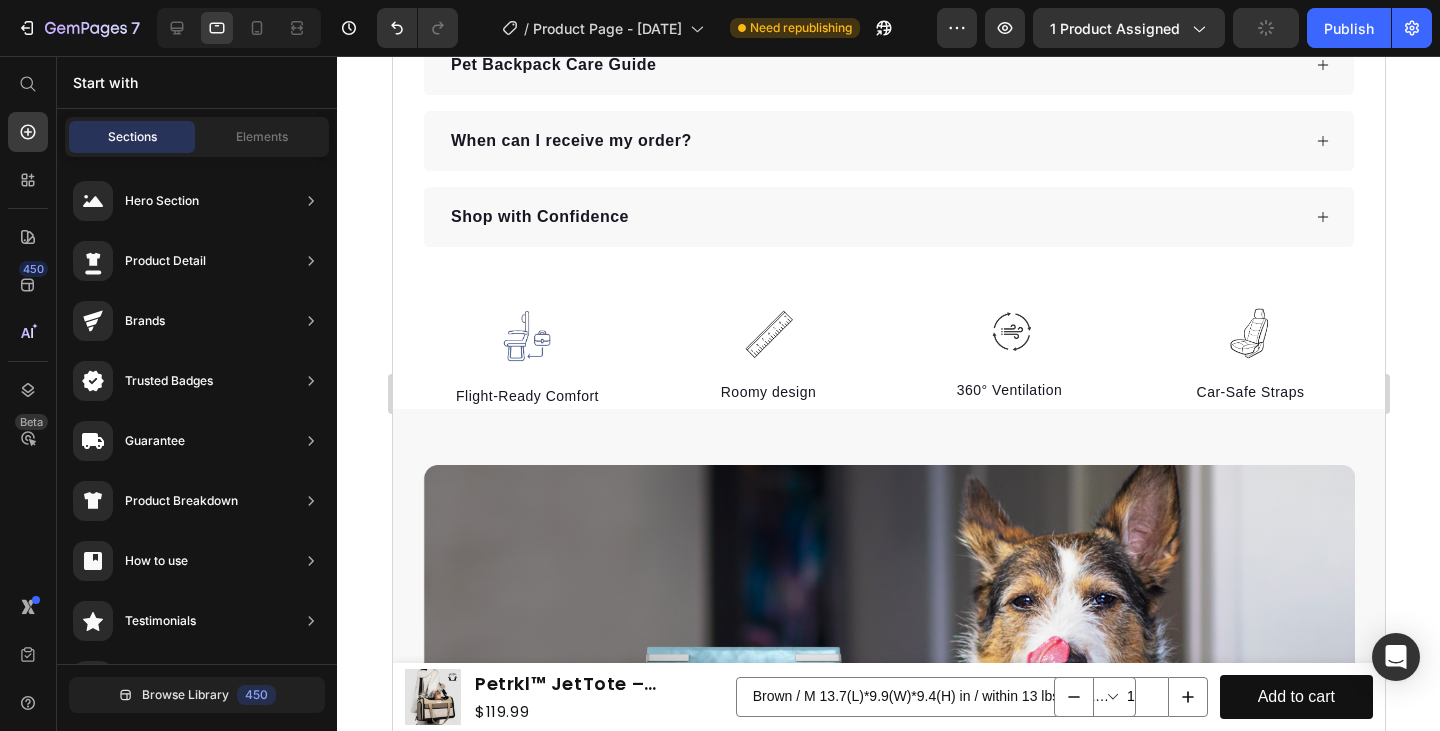 scroll, scrollTop: 2754, scrollLeft: 0, axis: vertical 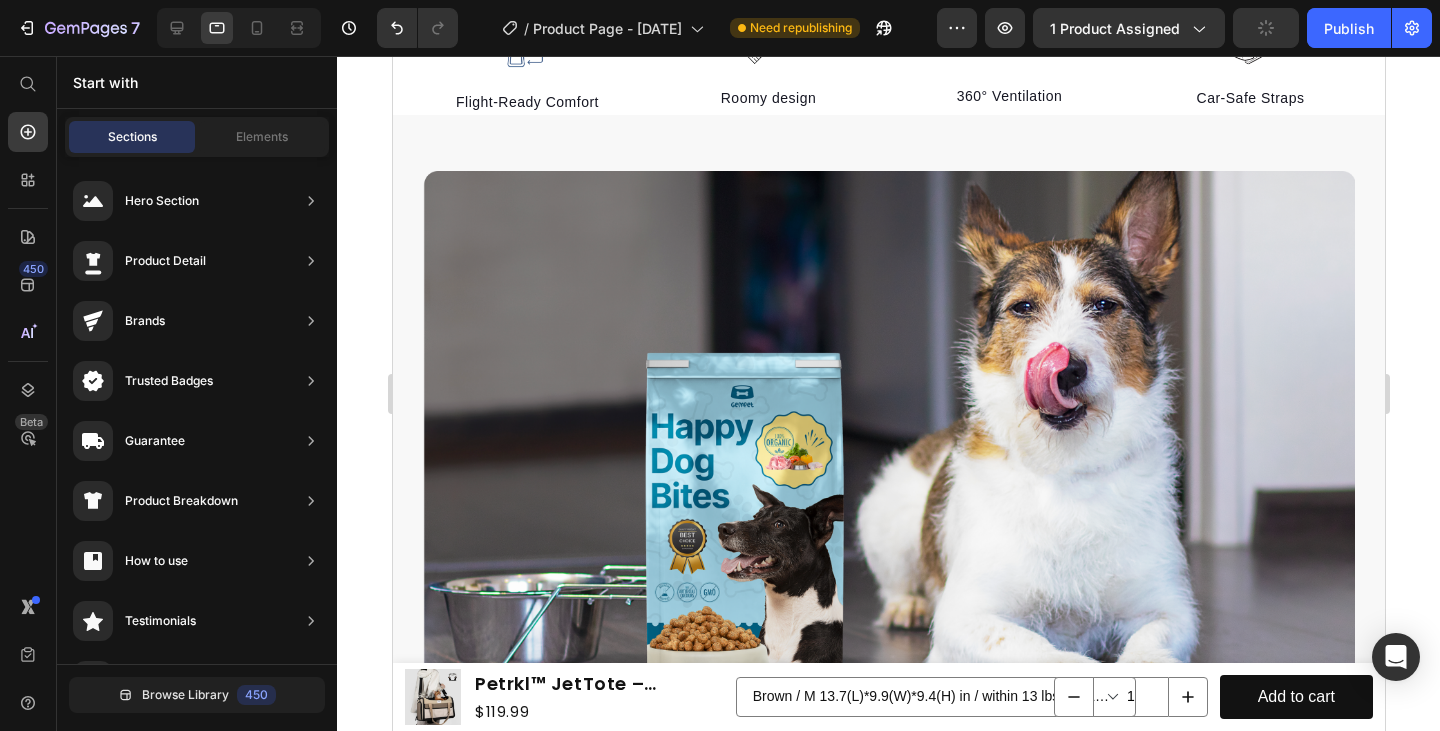 click at bounding box center [888, 447] 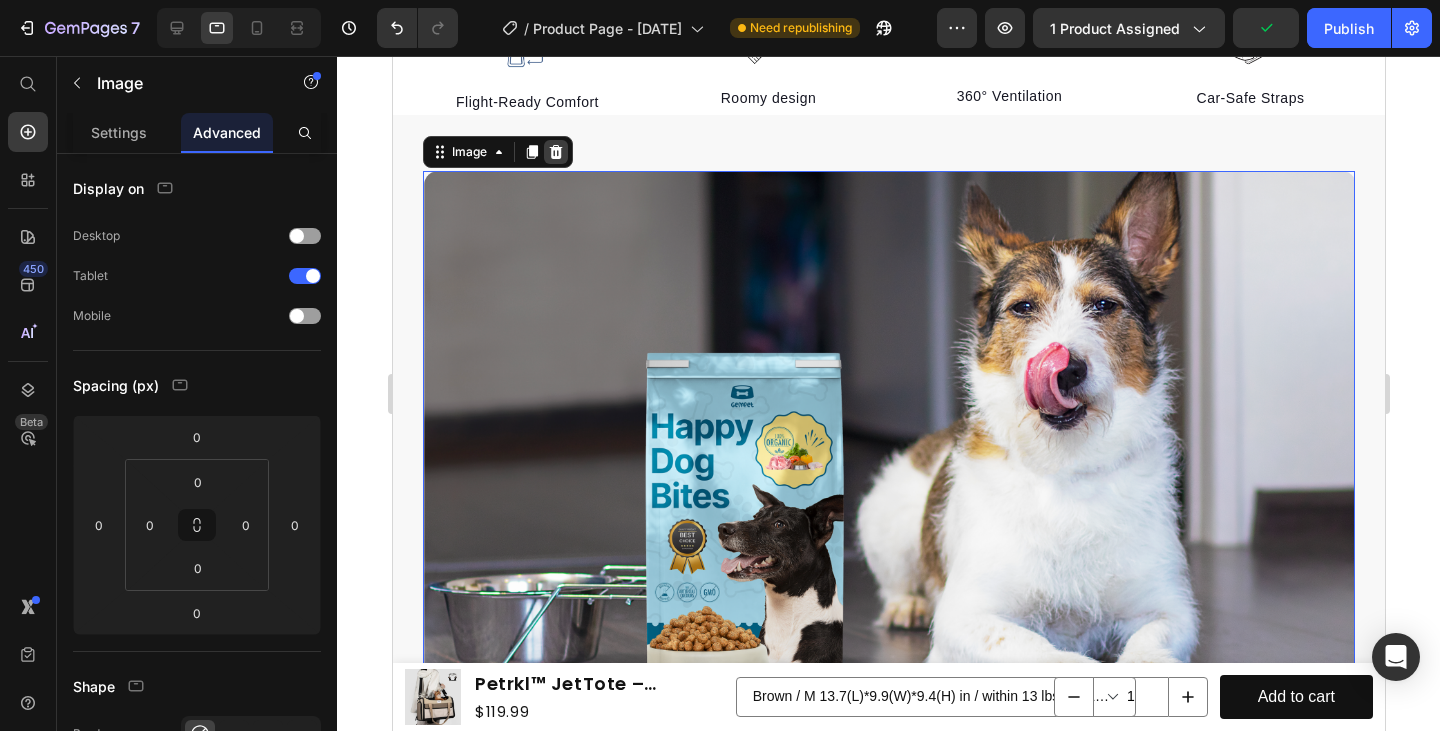 click 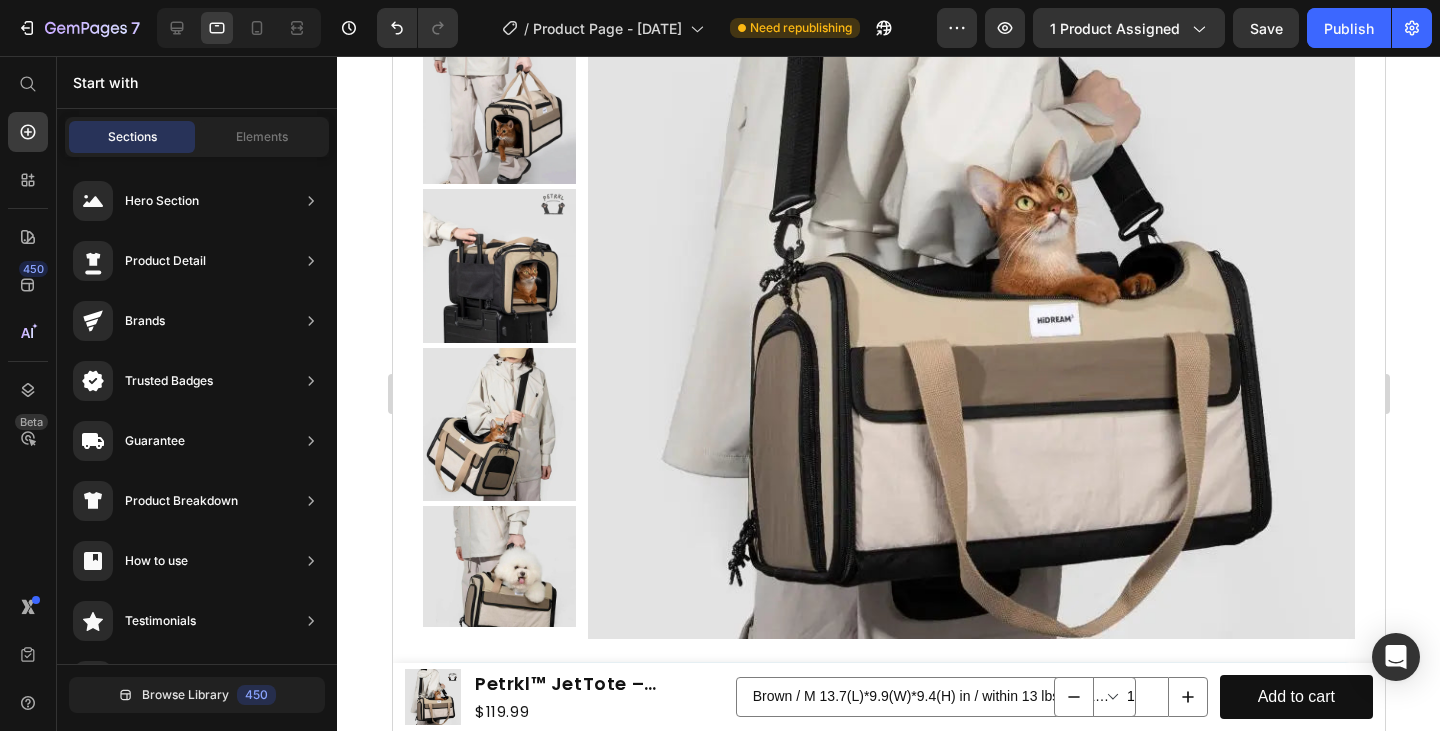 scroll, scrollTop: 0, scrollLeft: 0, axis: both 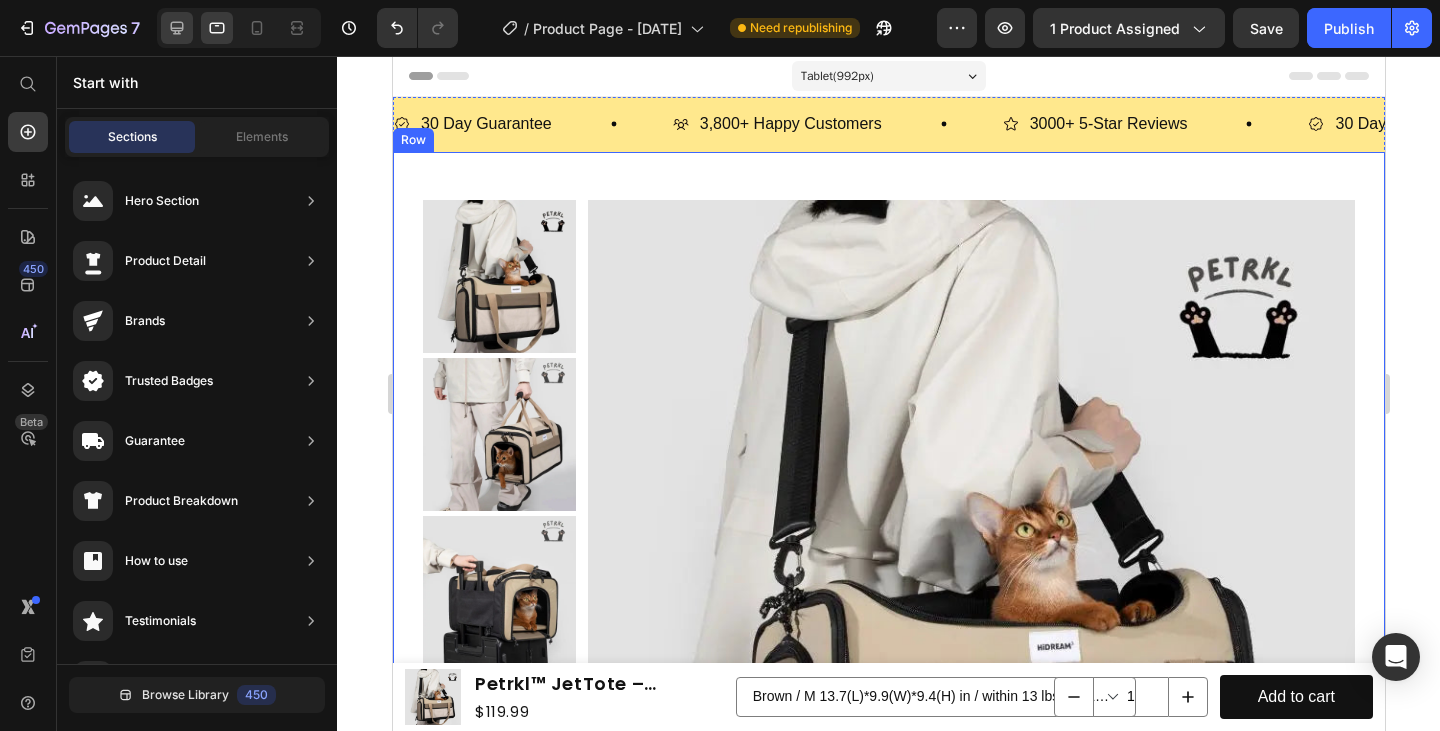 click 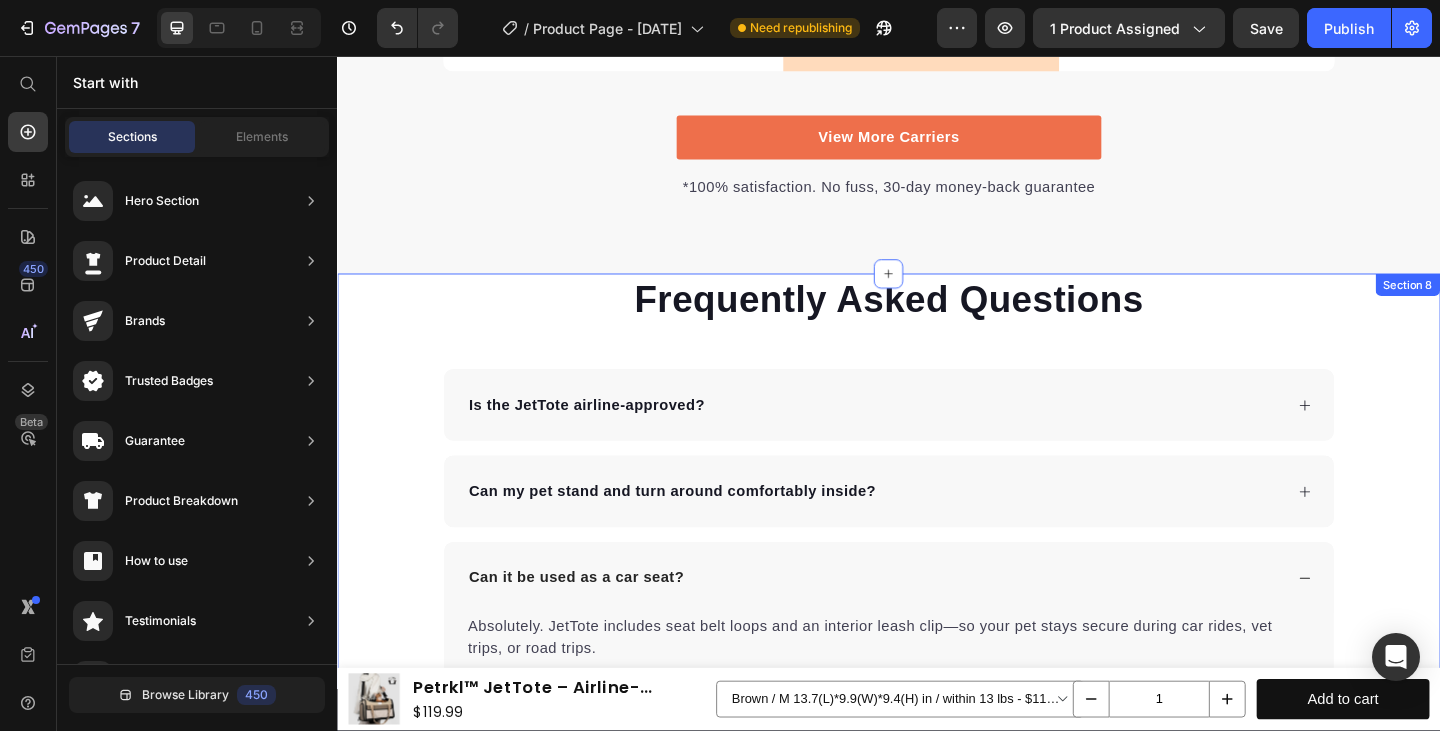 scroll, scrollTop: 6024, scrollLeft: 0, axis: vertical 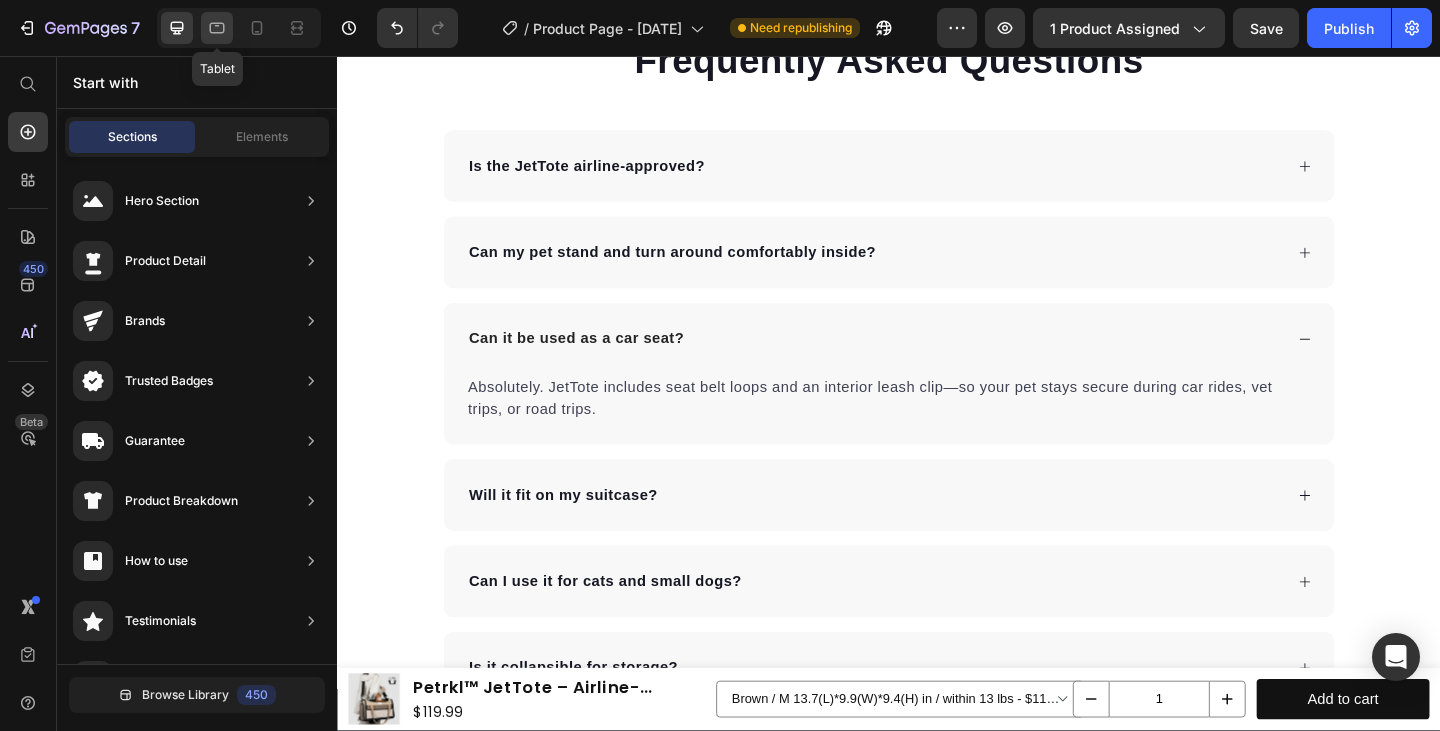 click 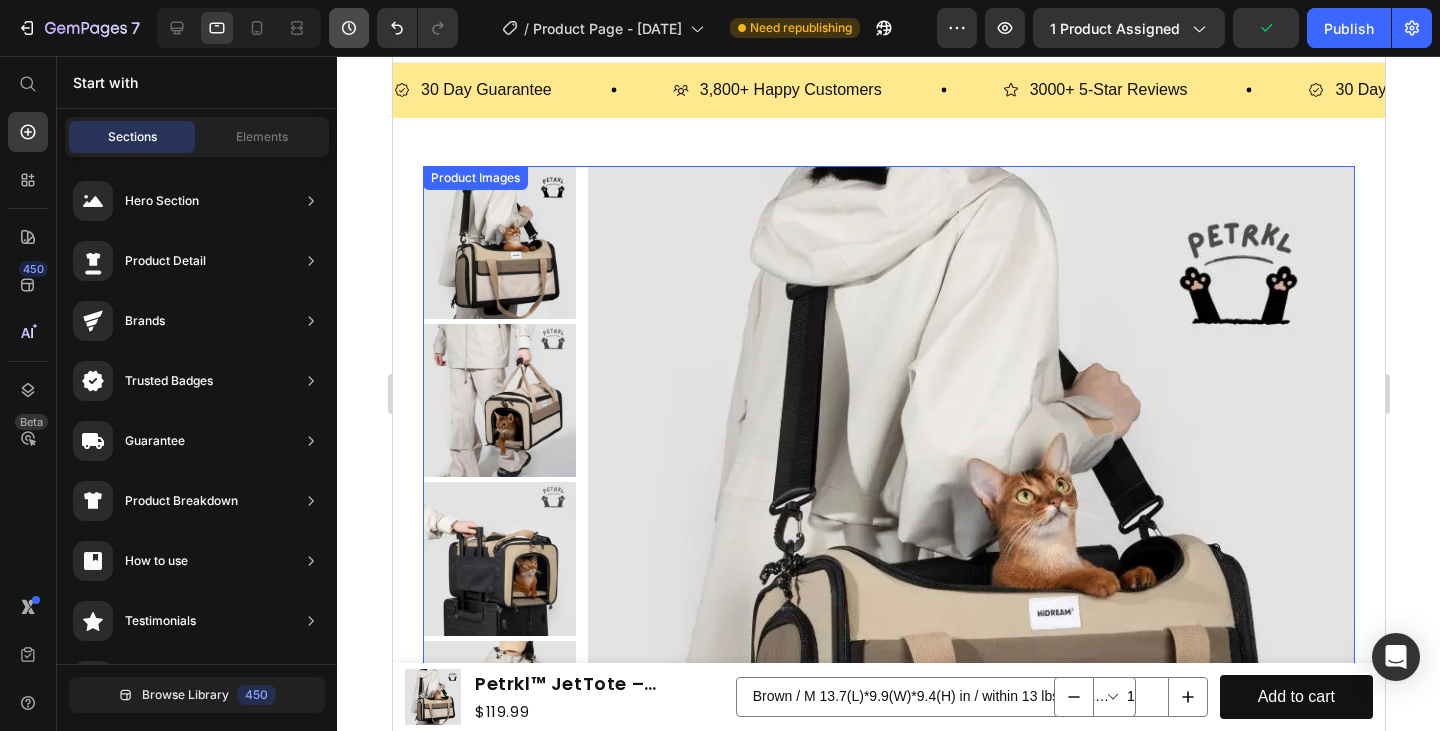 scroll, scrollTop: 0, scrollLeft: 0, axis: both 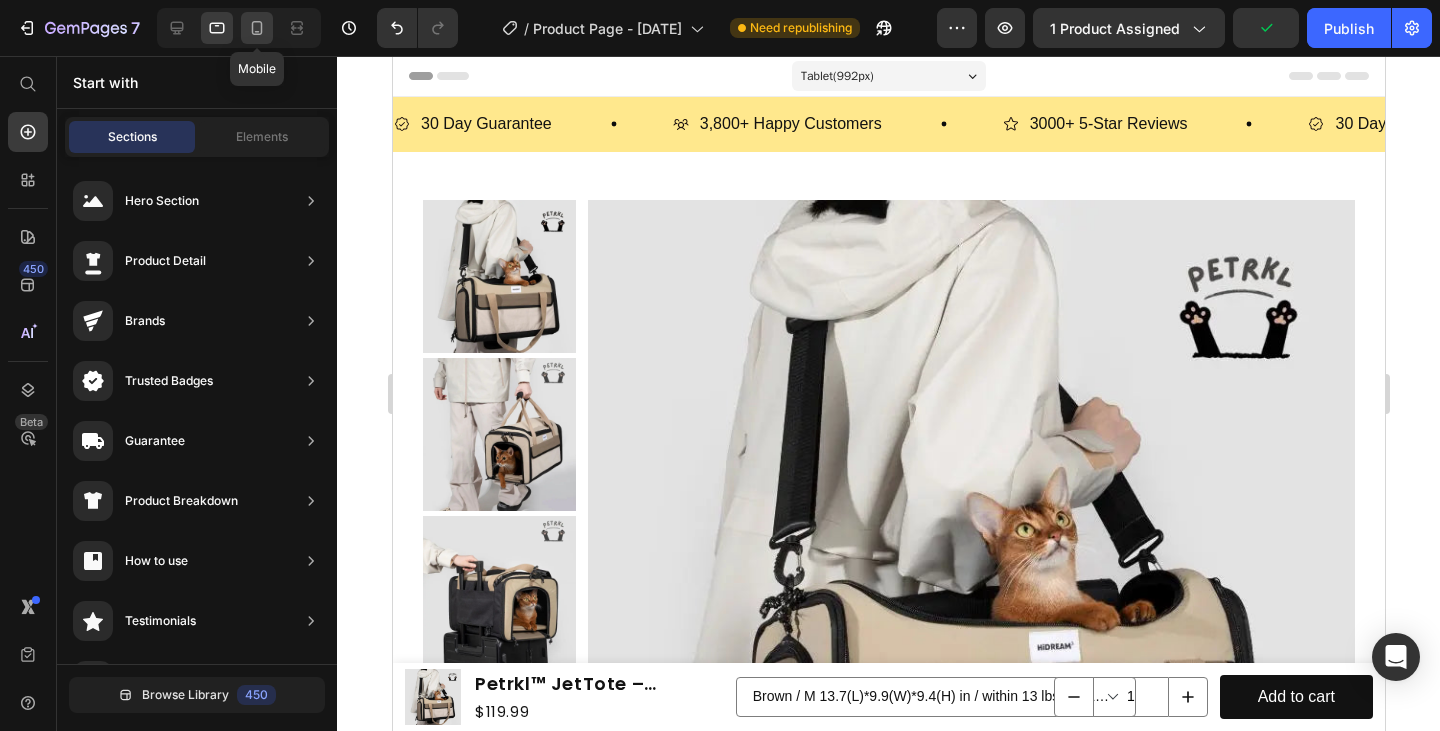 click 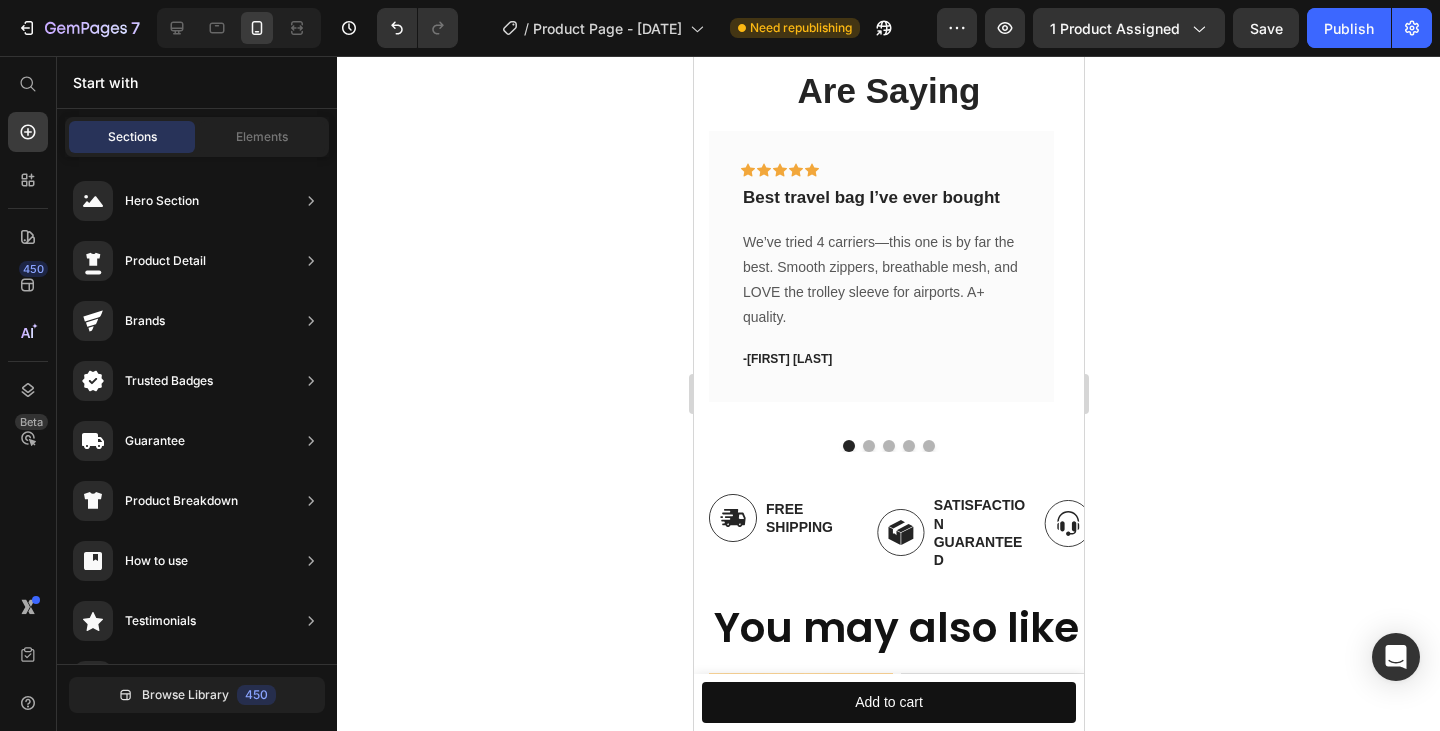 scroll, scrollTop: 8906, scrollLeft: 0, axis: vertical 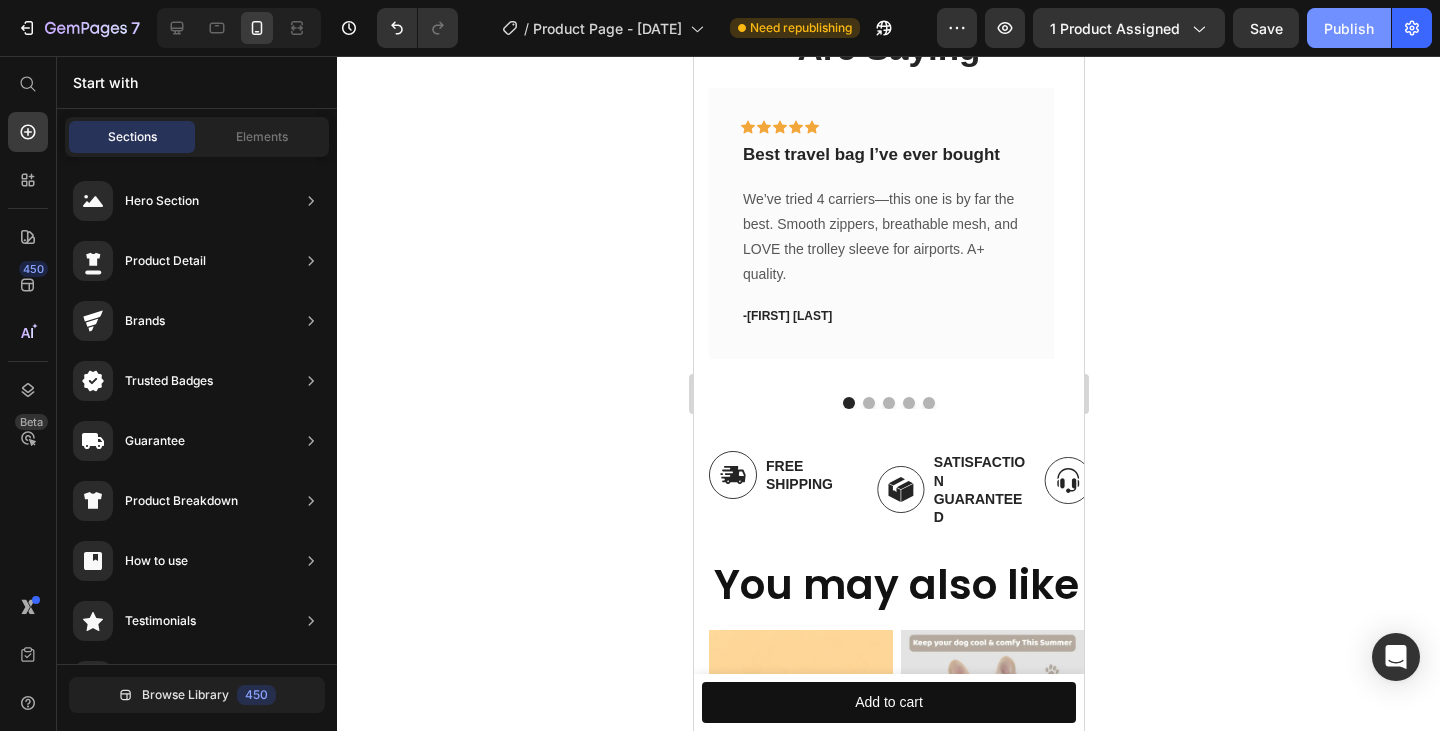 click on "Publish" 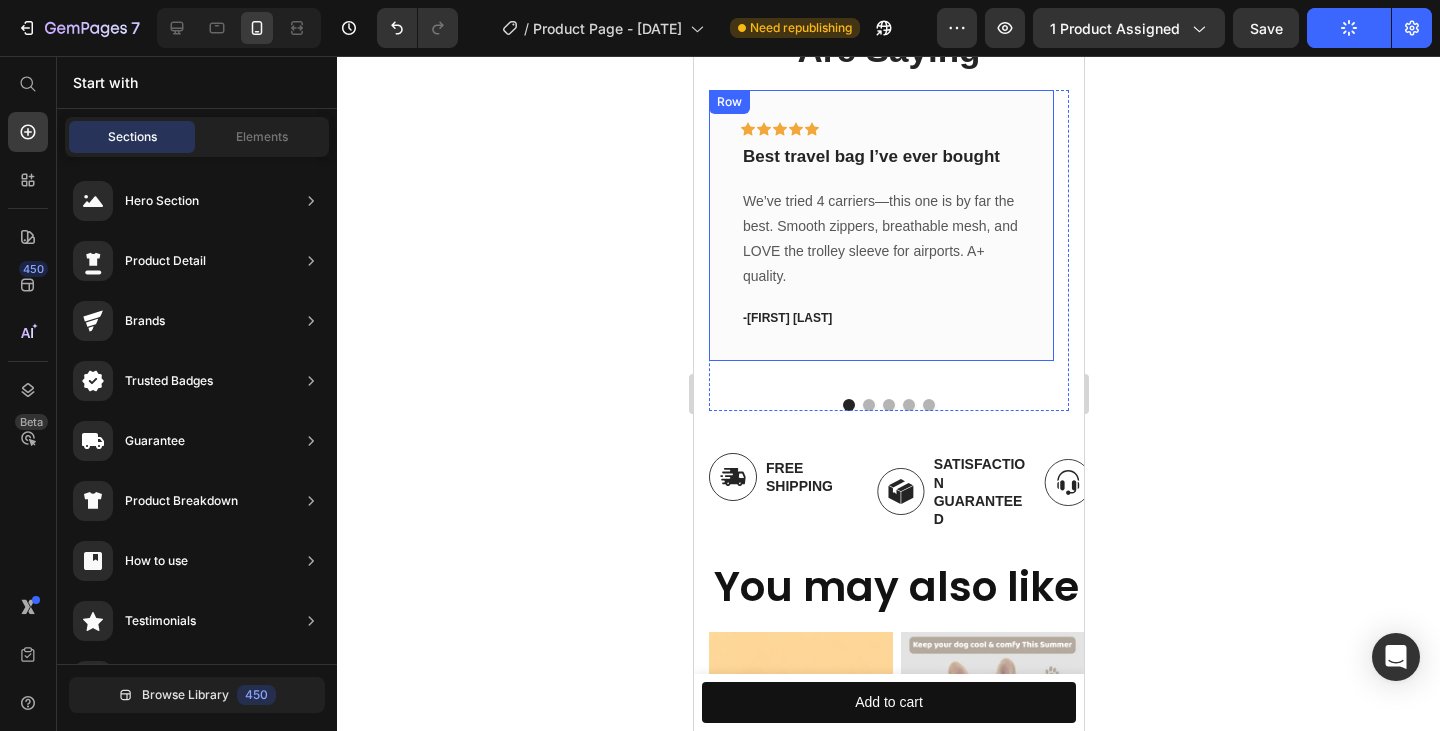 scroll, scrollTop: 8632, scrollLeft: 0, axis: vertical 